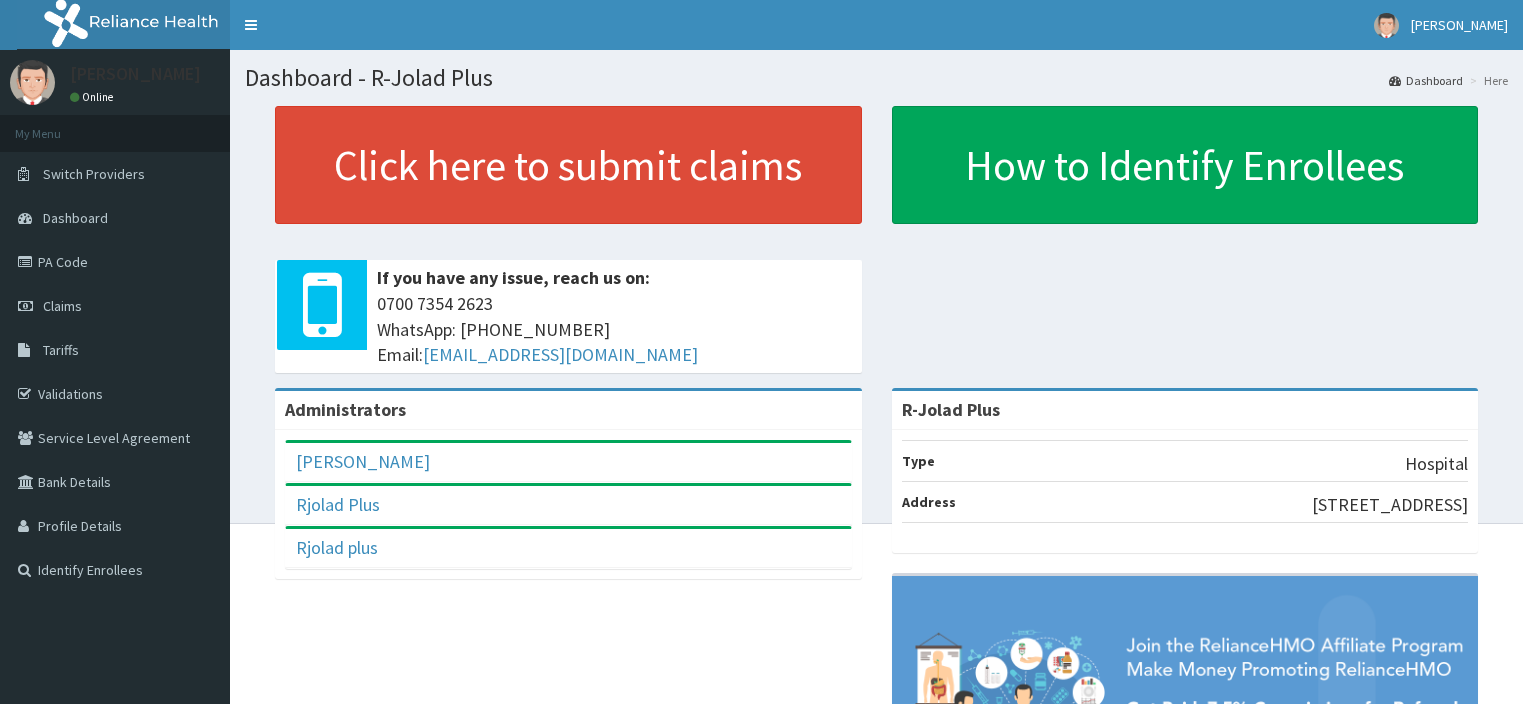 scroll, scrollTop: 0, scrollLeft: 0, axis: both 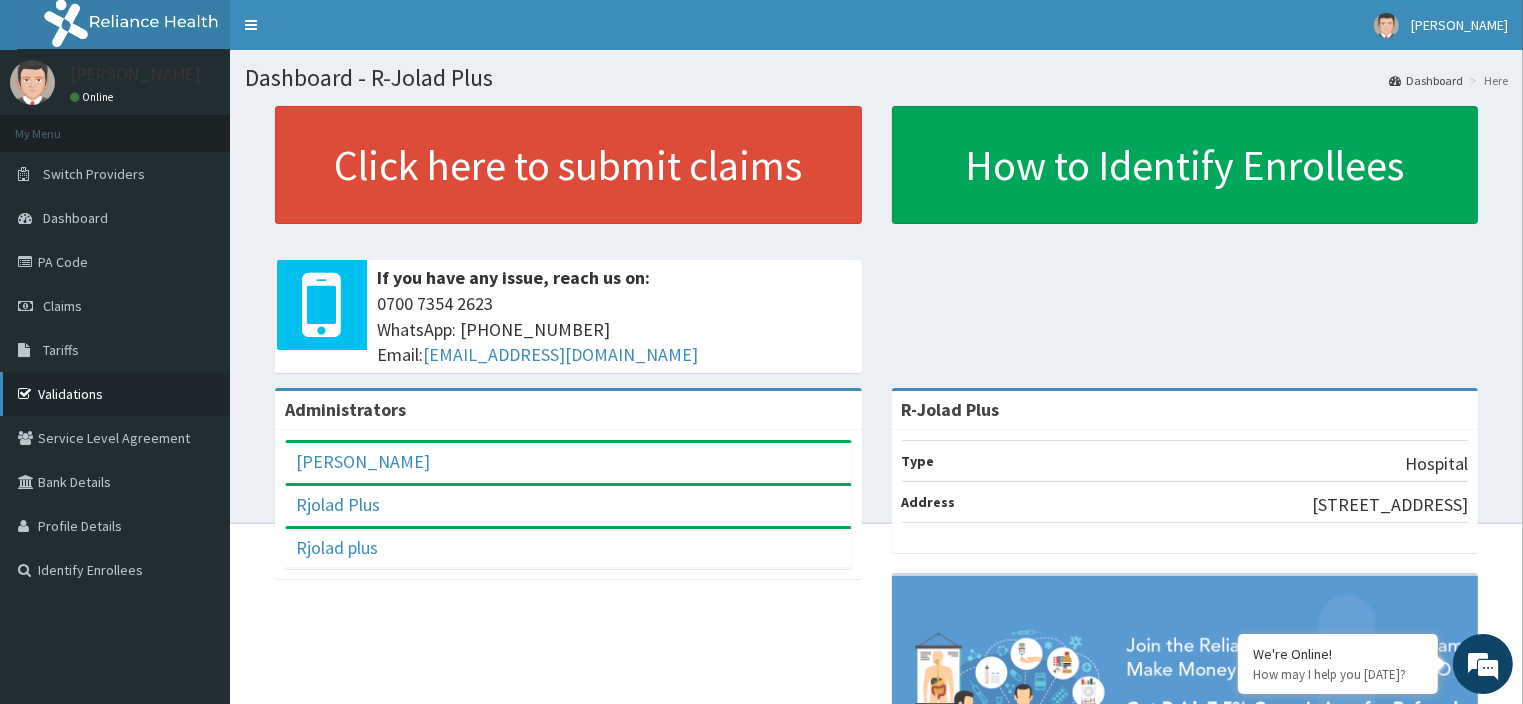 click on "Validations" at bounding box center (115, 394) 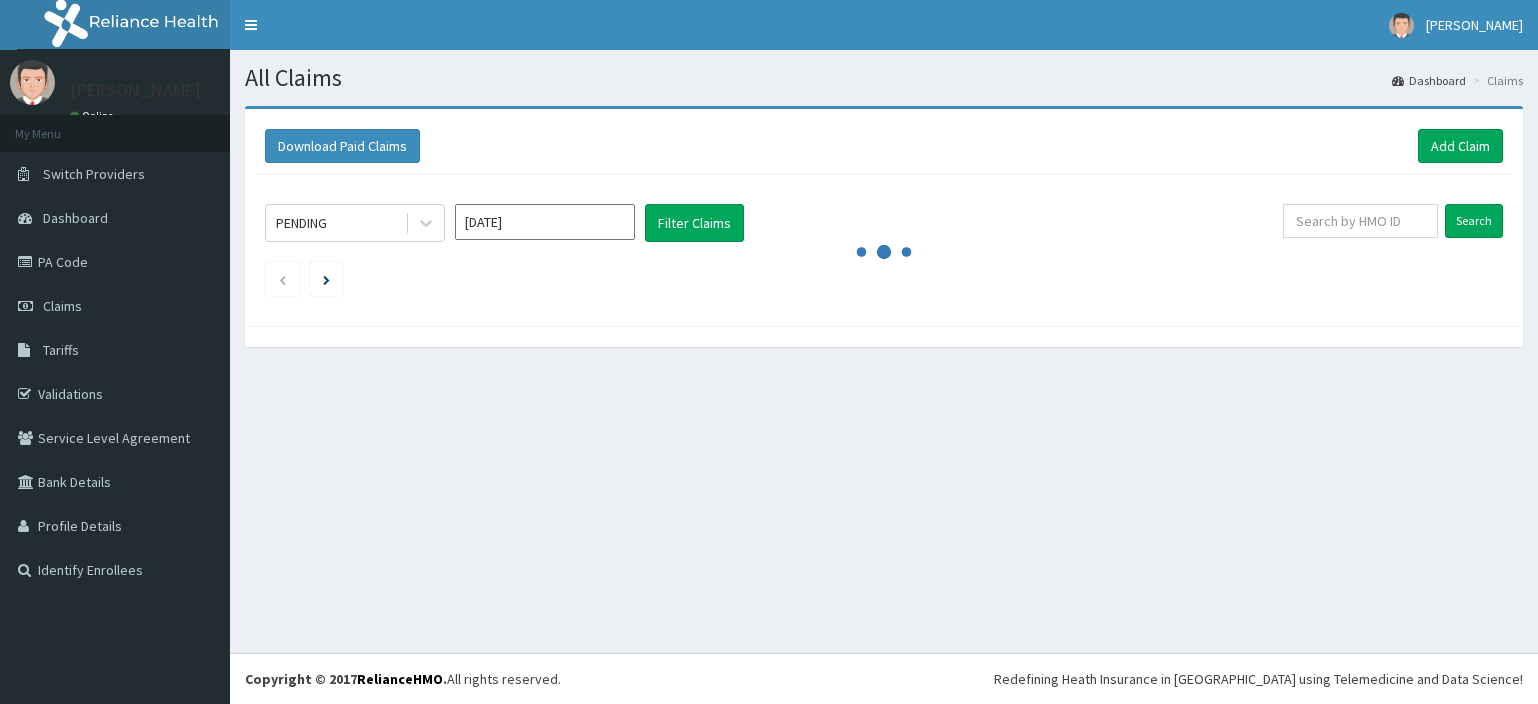 scroll, scrollTop: 0, scrollLeft: 0, axis: both 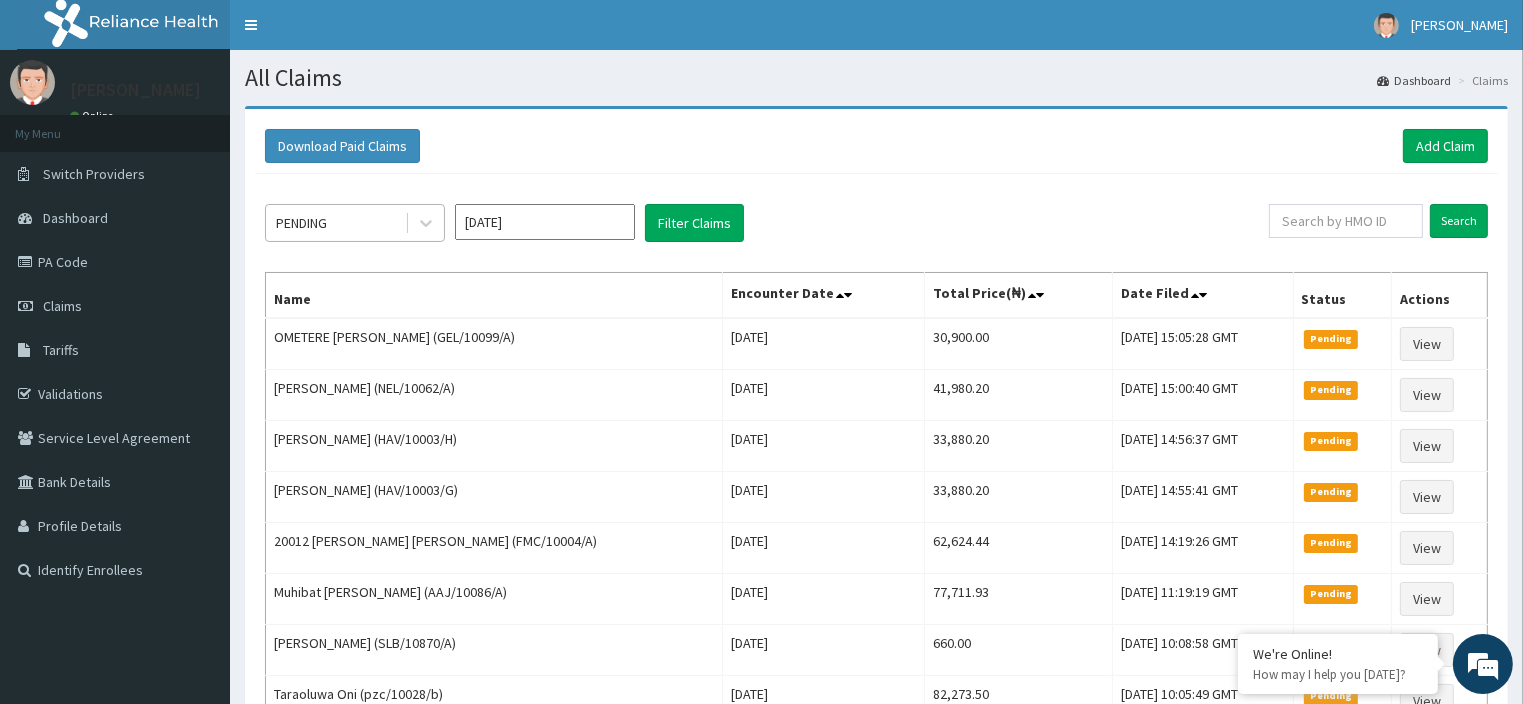 click on "PENDING" at bounding box center (335, 223) 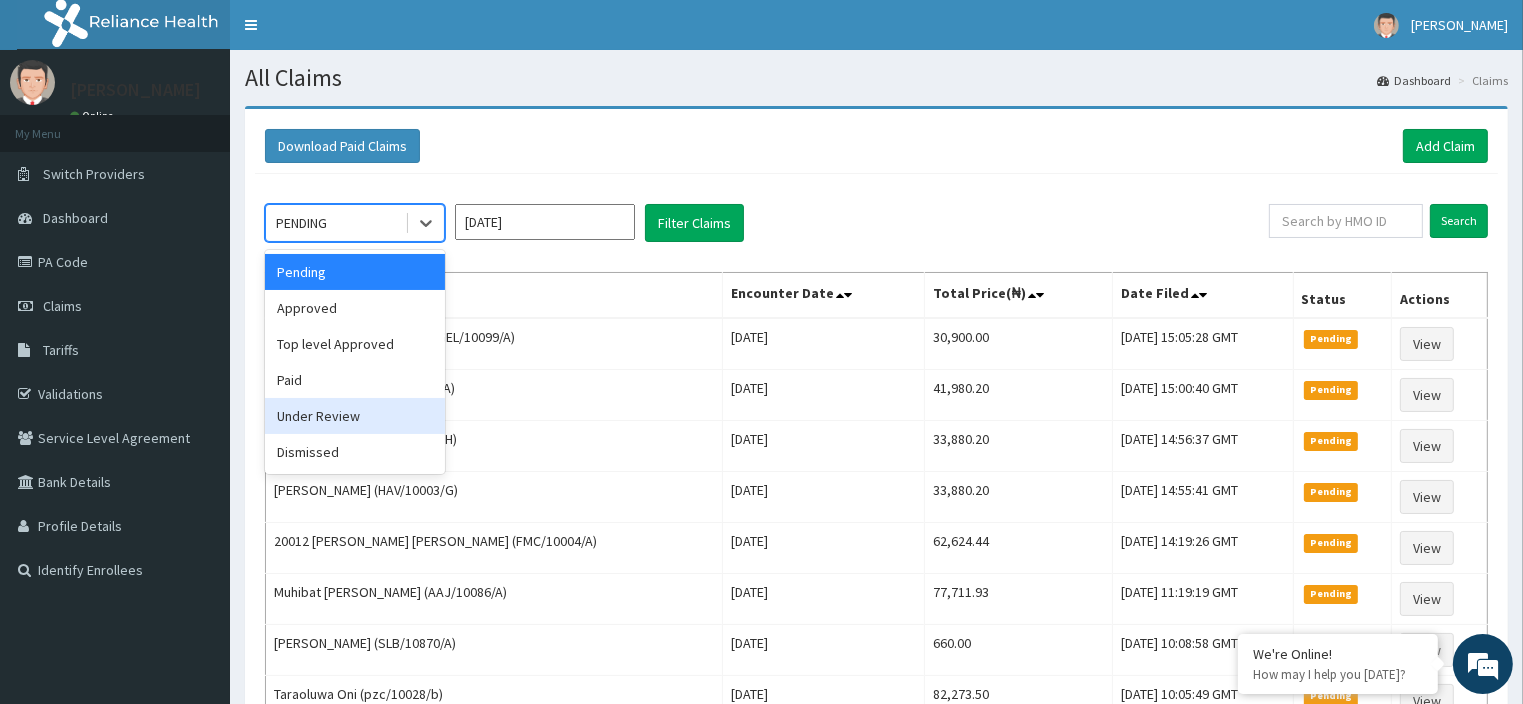 click on "Under Review" at bounding box center [355, 416] 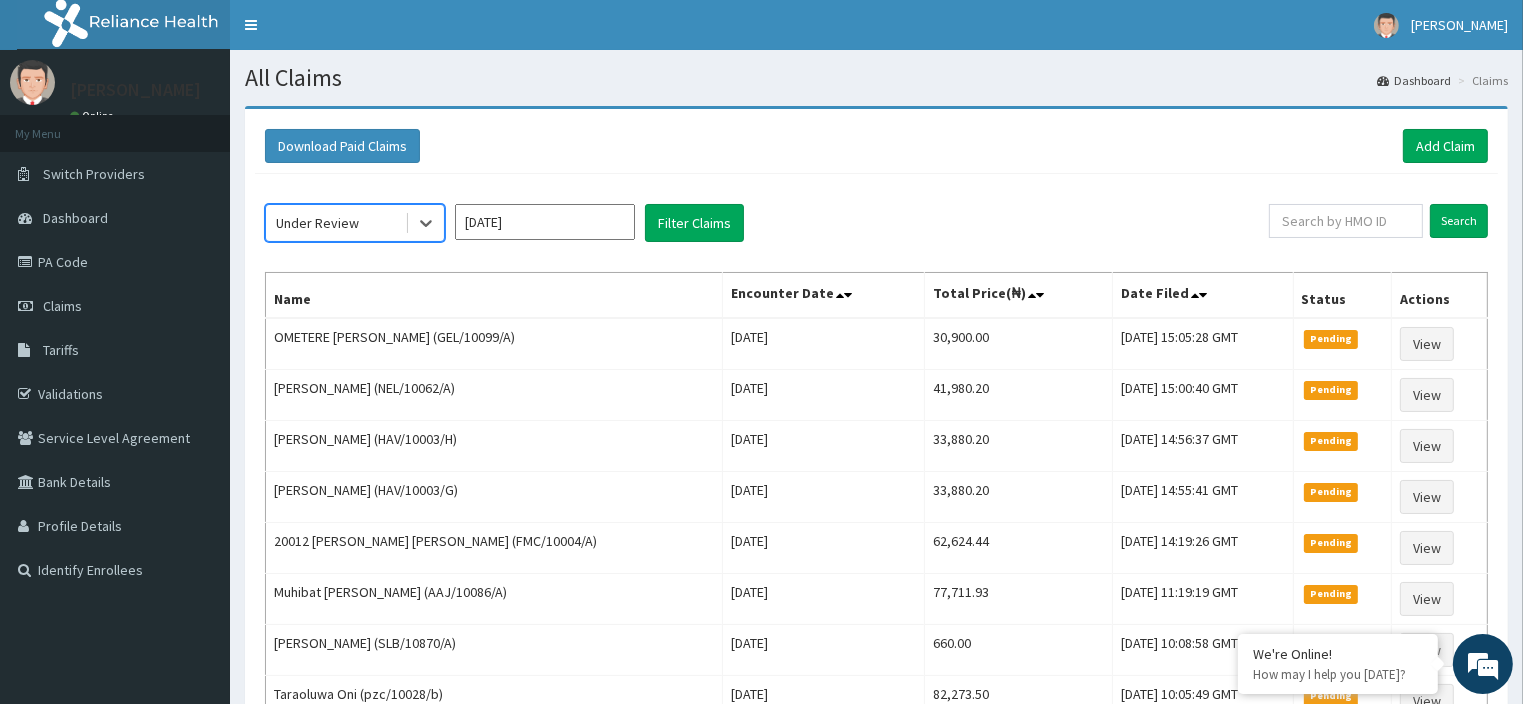 click on "Jul 2025" at bounding box center [545, 222] 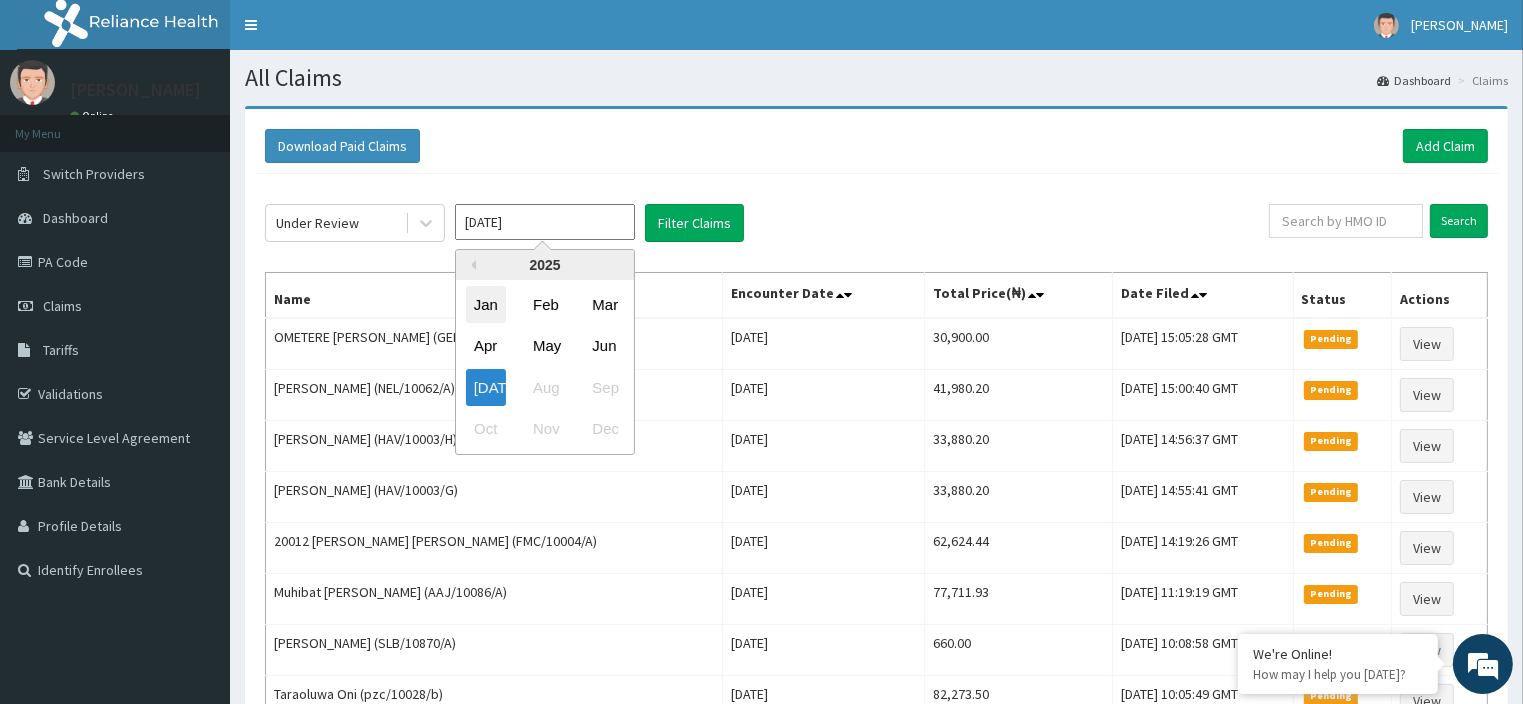 scroll, scrollTop: 0, scrollLeft: 0, axis: both 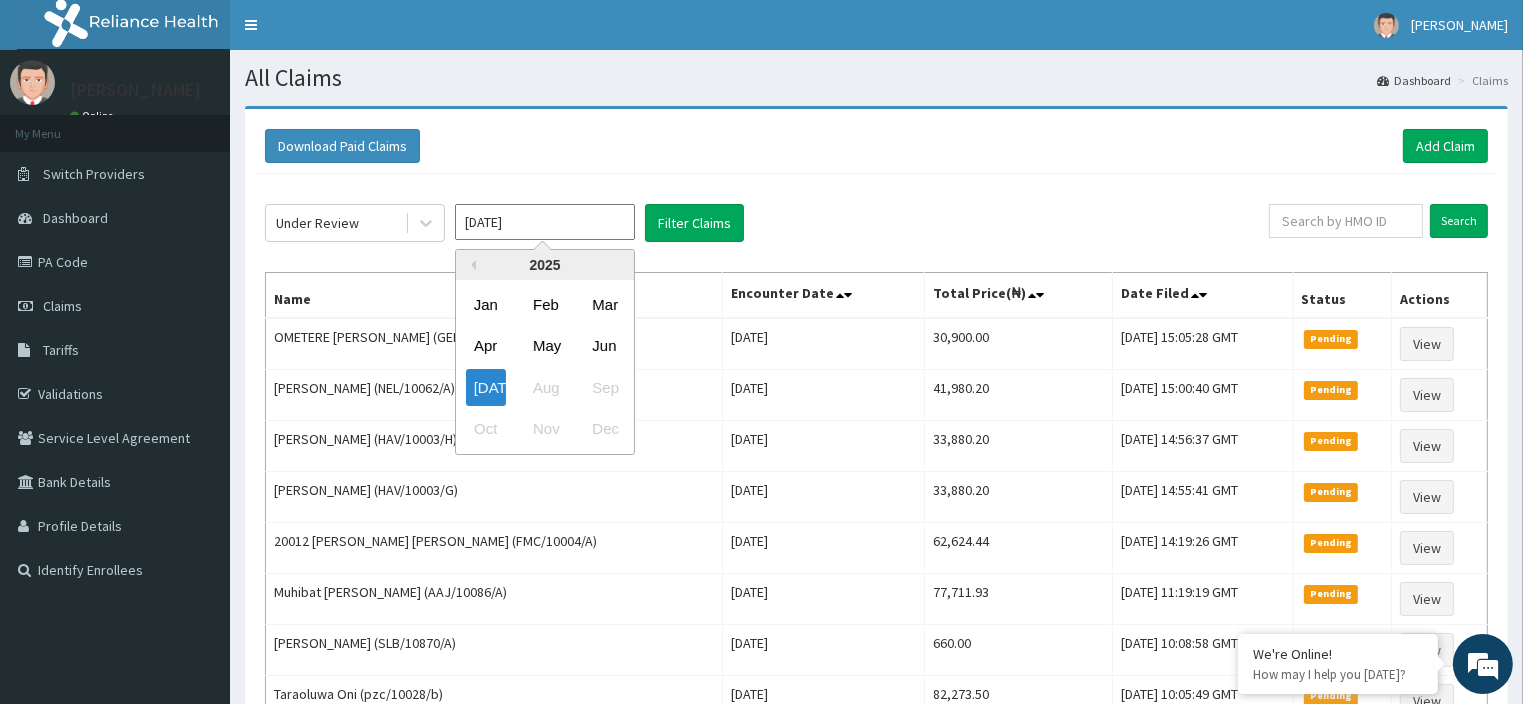 click on "Download Paid Claims Add Claim" at bounding box center (876, 146) 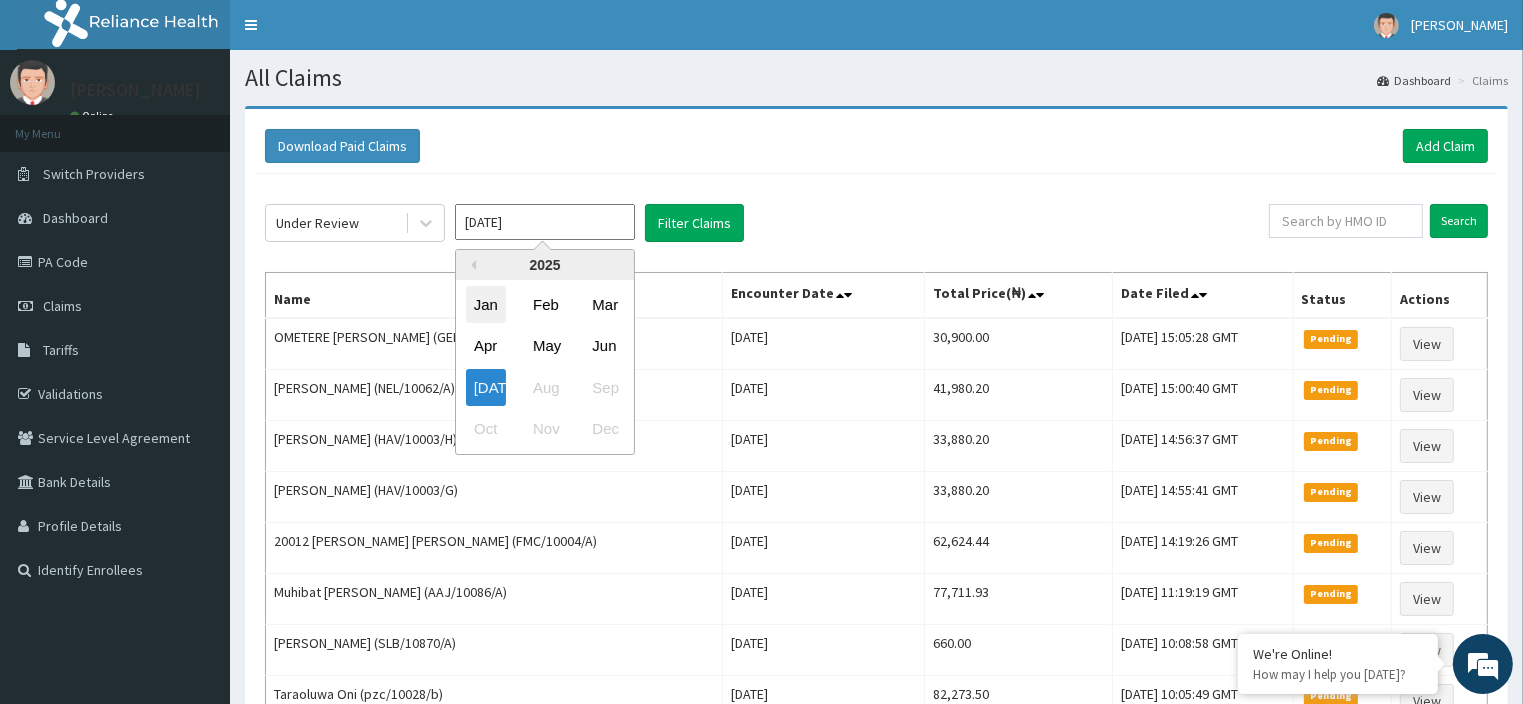 click on "Jan" at bounding box center [486, 304] 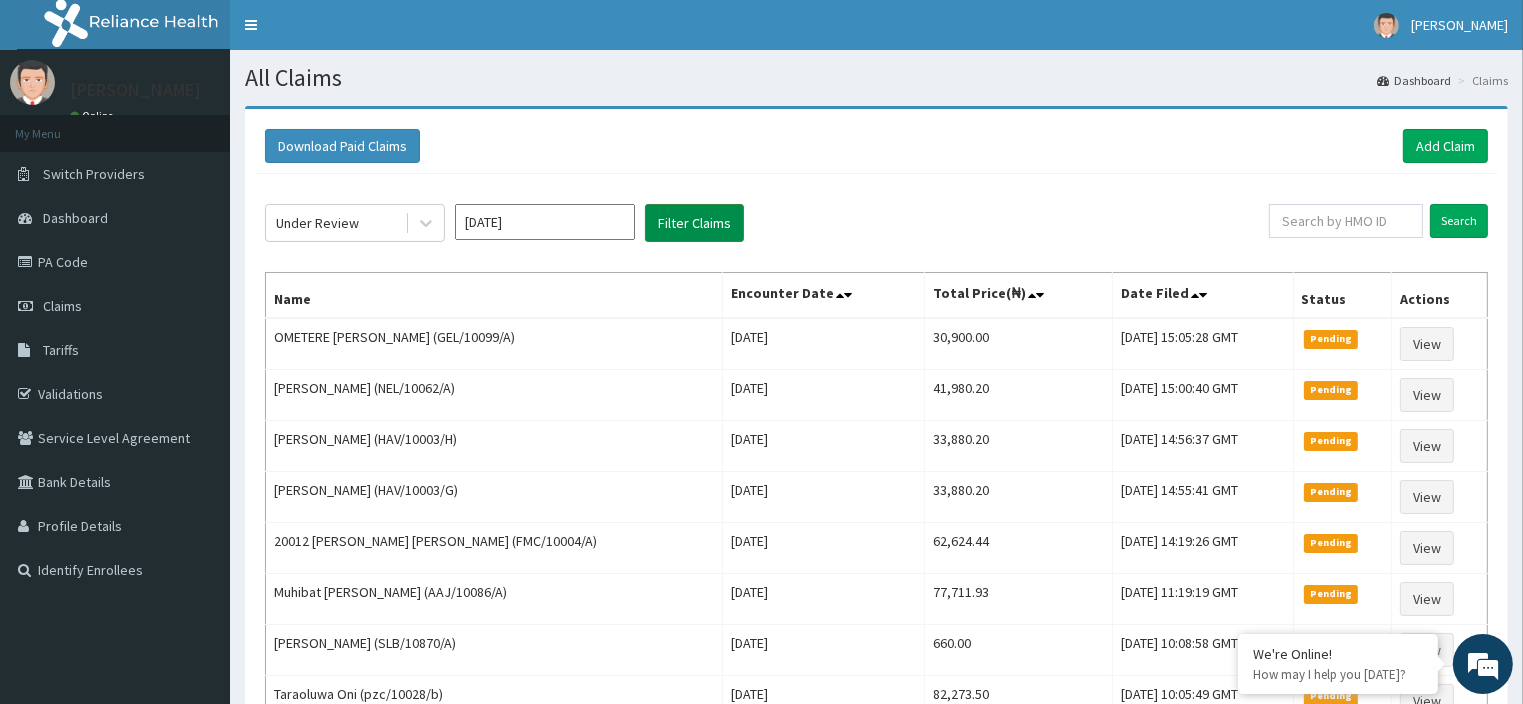 click on "Filter Claims" at bounding box center [694, 223] 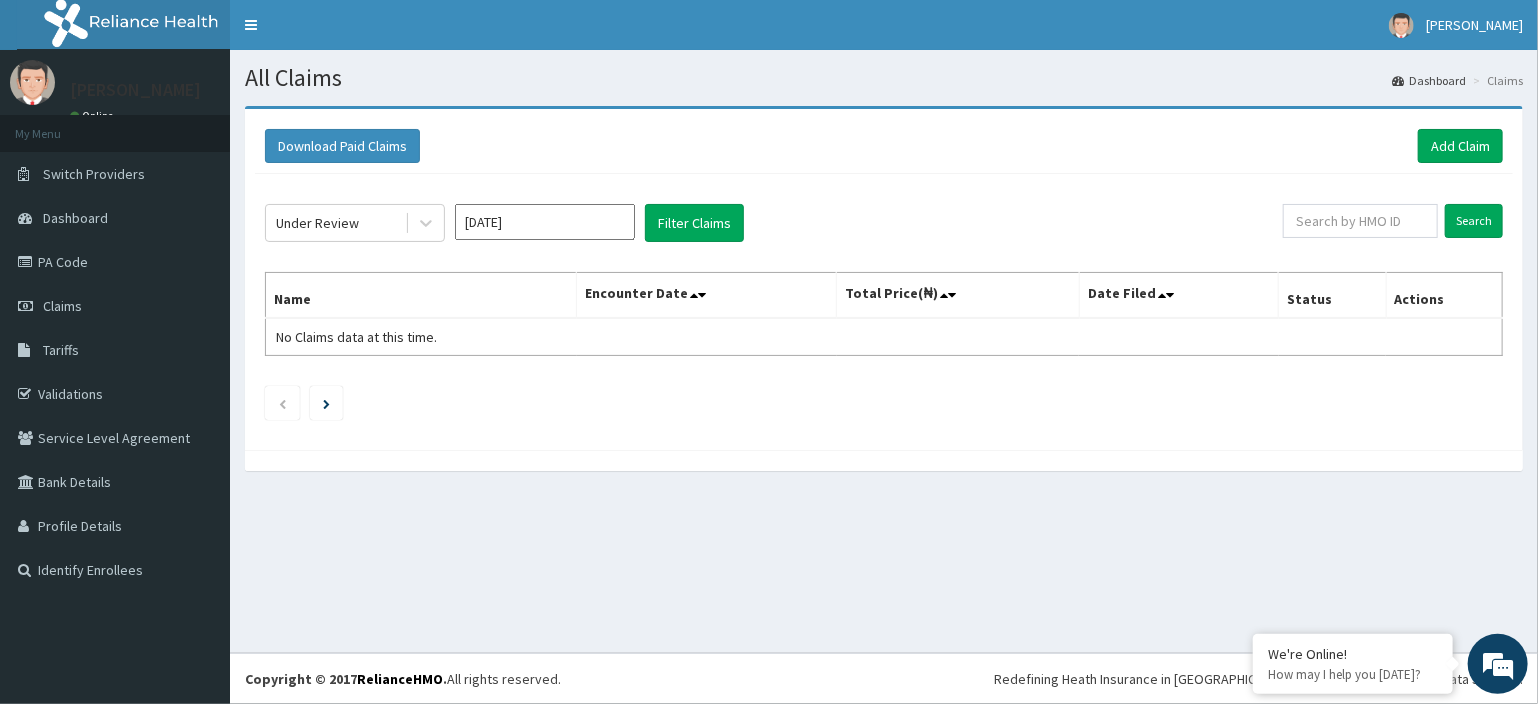 click on "[DATE]" at bounding box center [545, 222] 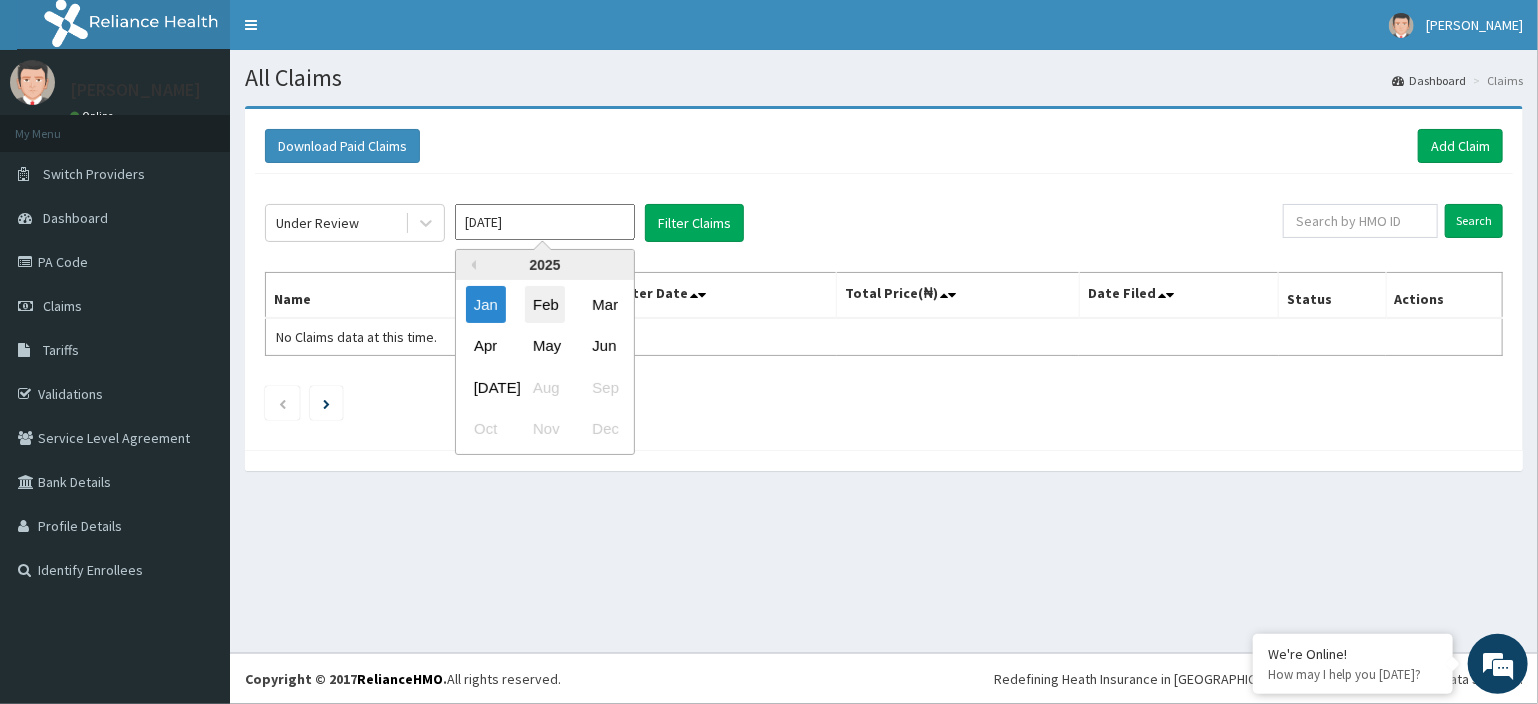 click on "Feb" at bounding box center [545, 304] 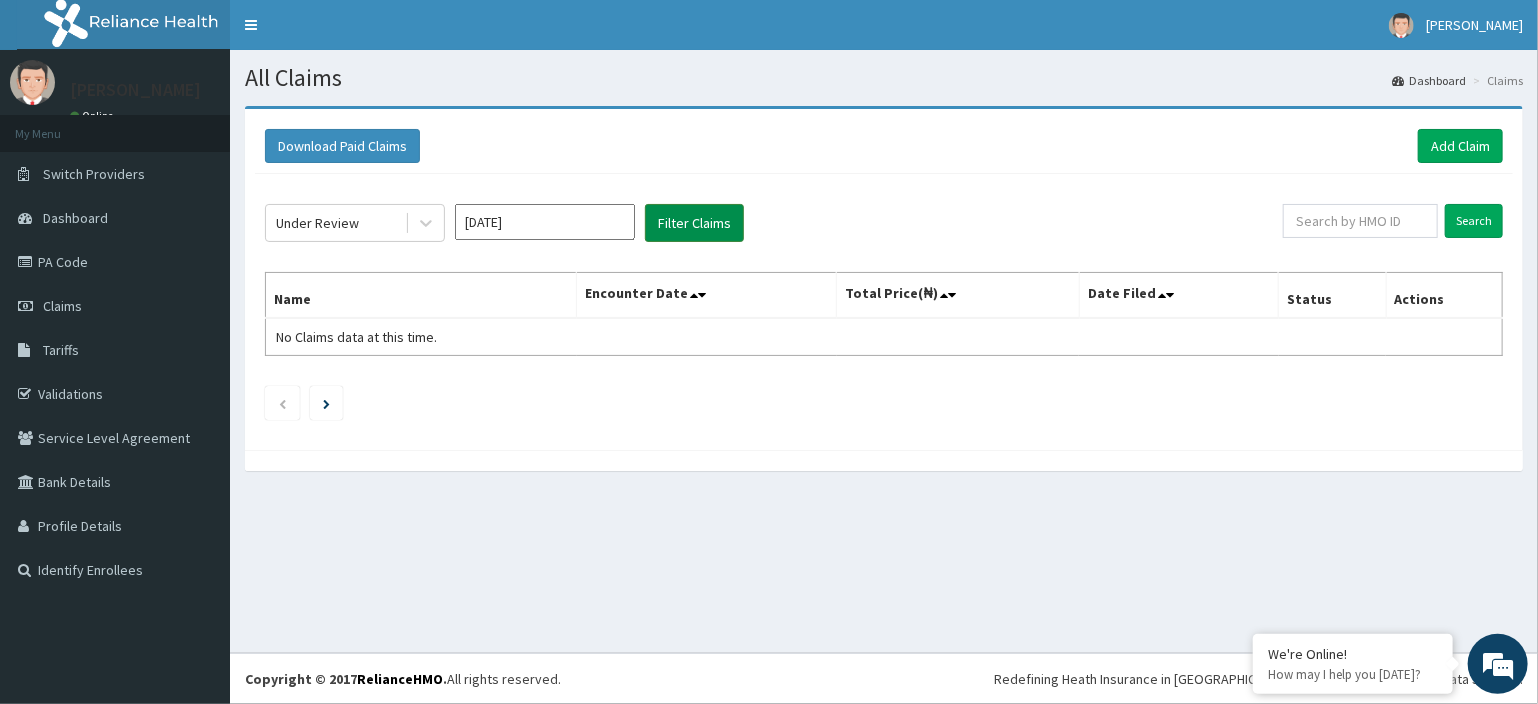 click on "Filter Claims" at bounding box center (694, 223) 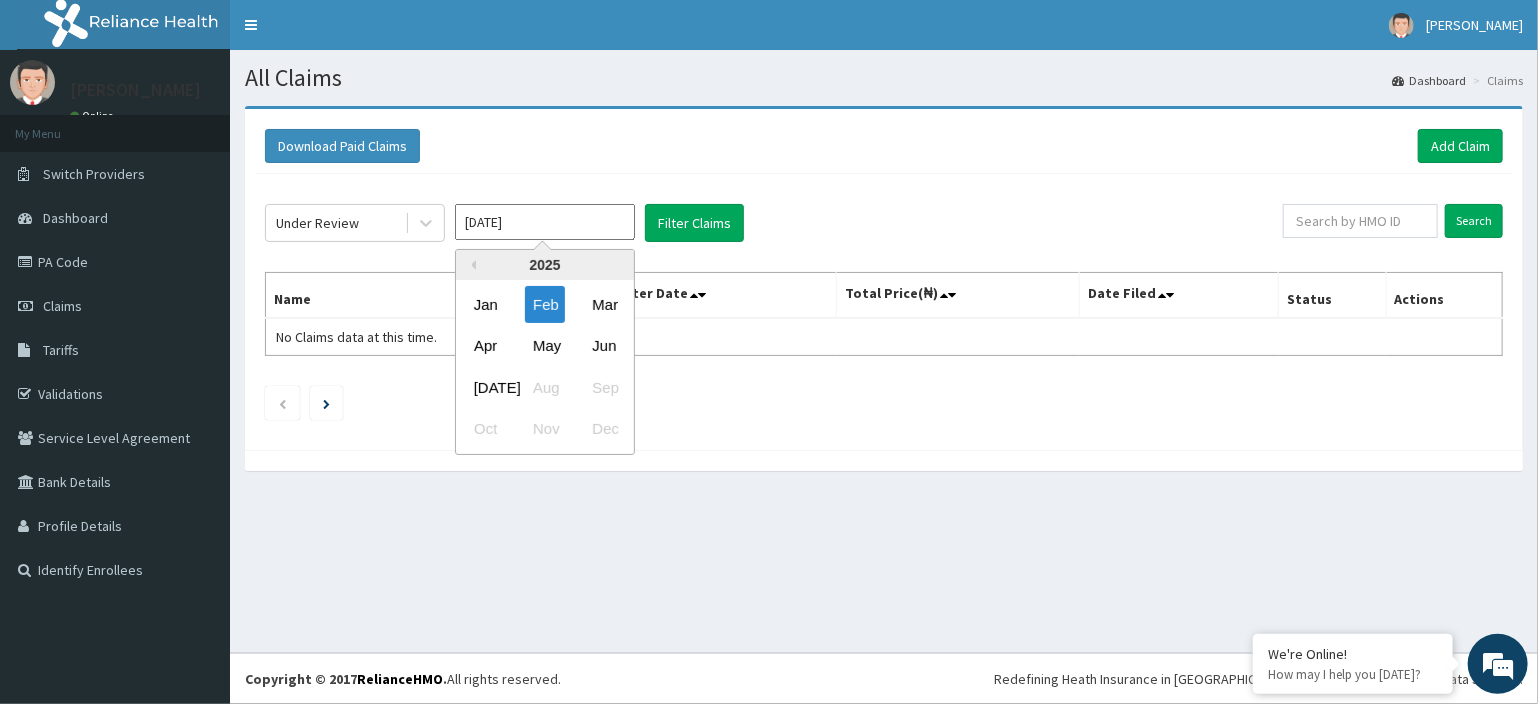 click on "[DATE]" at bounding box center (545, 222) 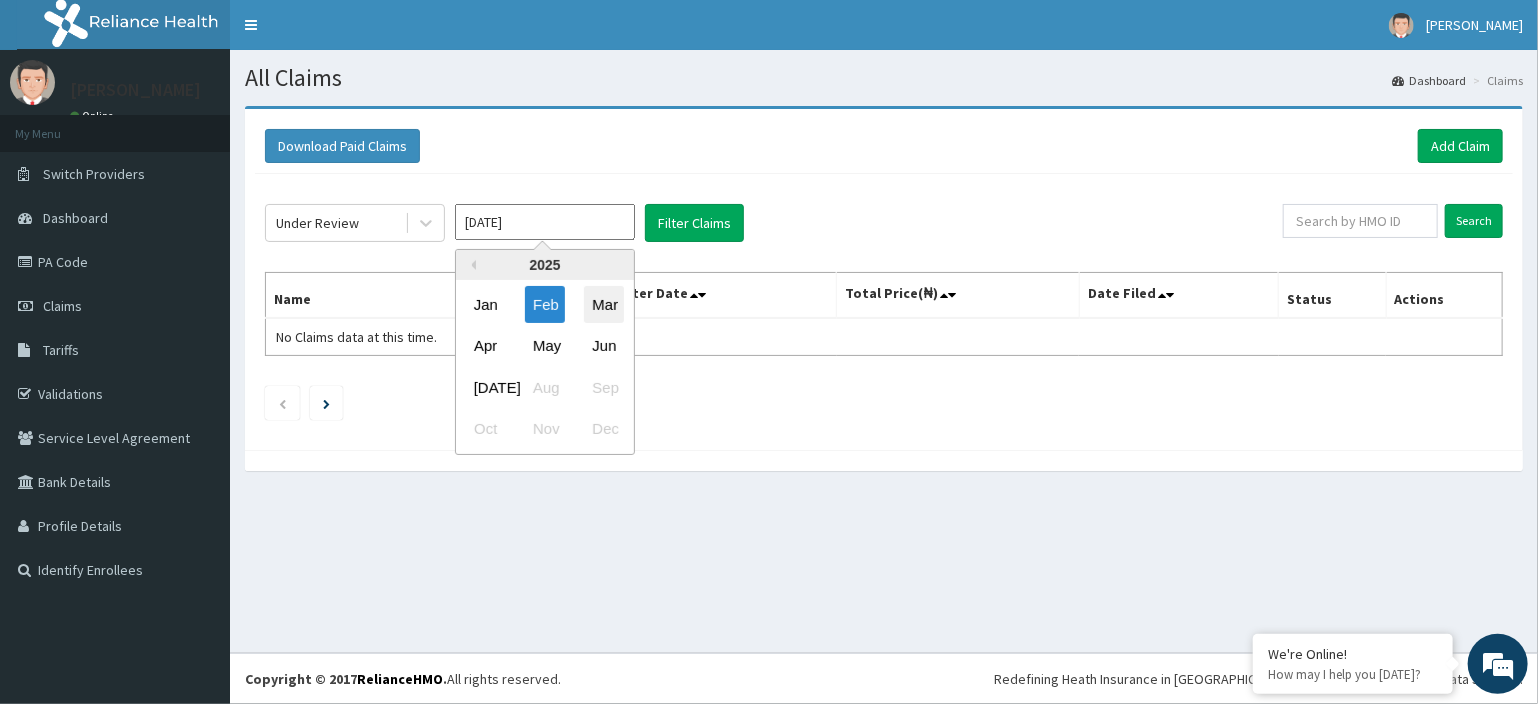 click on "Mar" at bounding box center [604, 304] 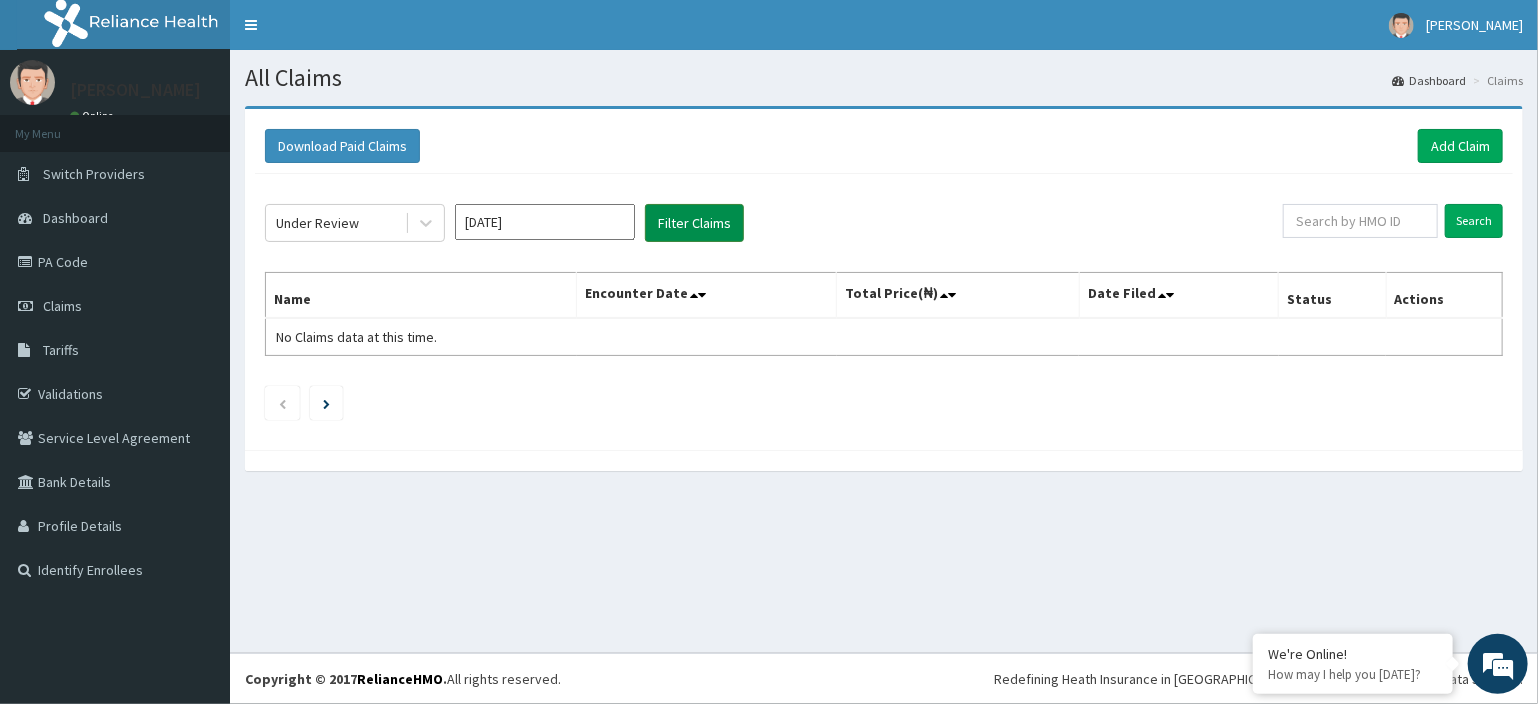 click on "Filter Claims" at bounding box center (694, 223) 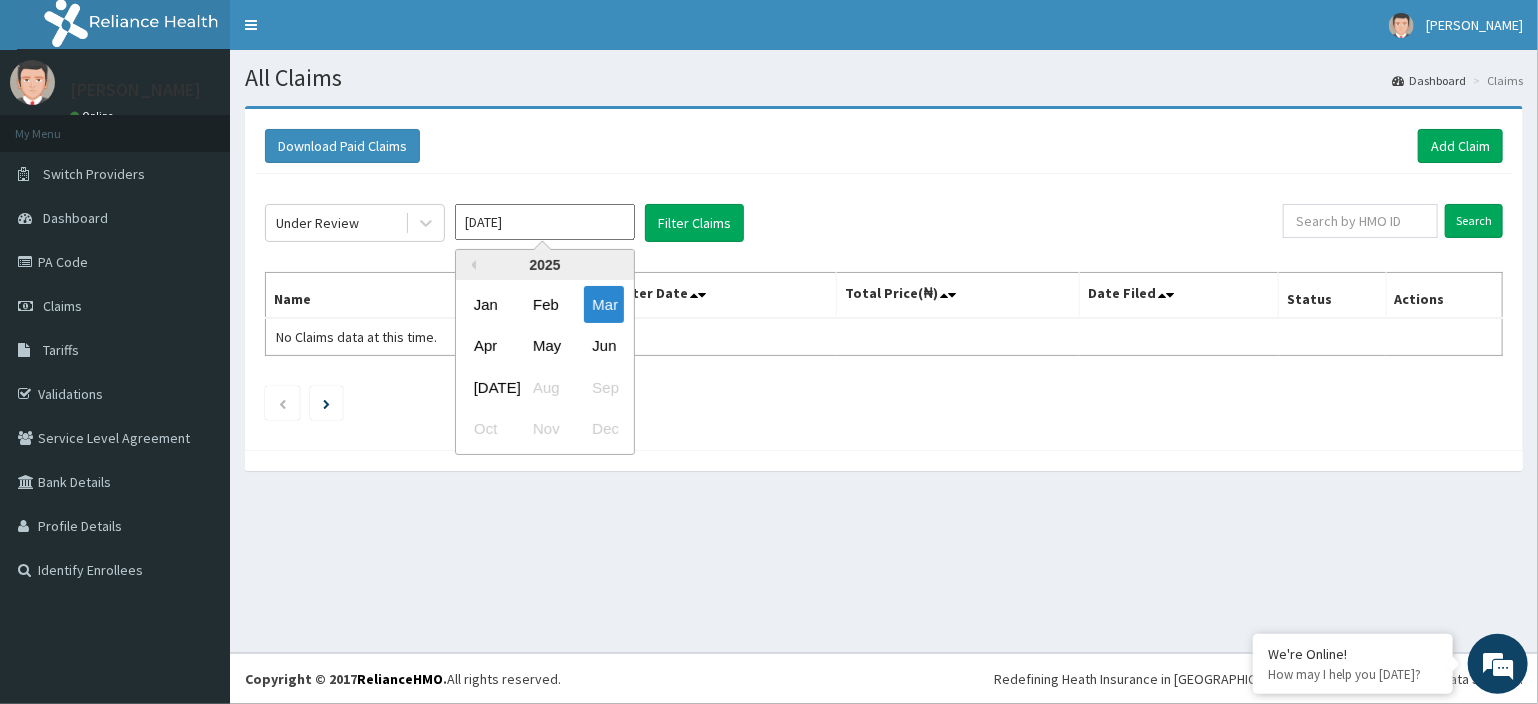 click on "[DATE]" at bounding box center [545, 222] 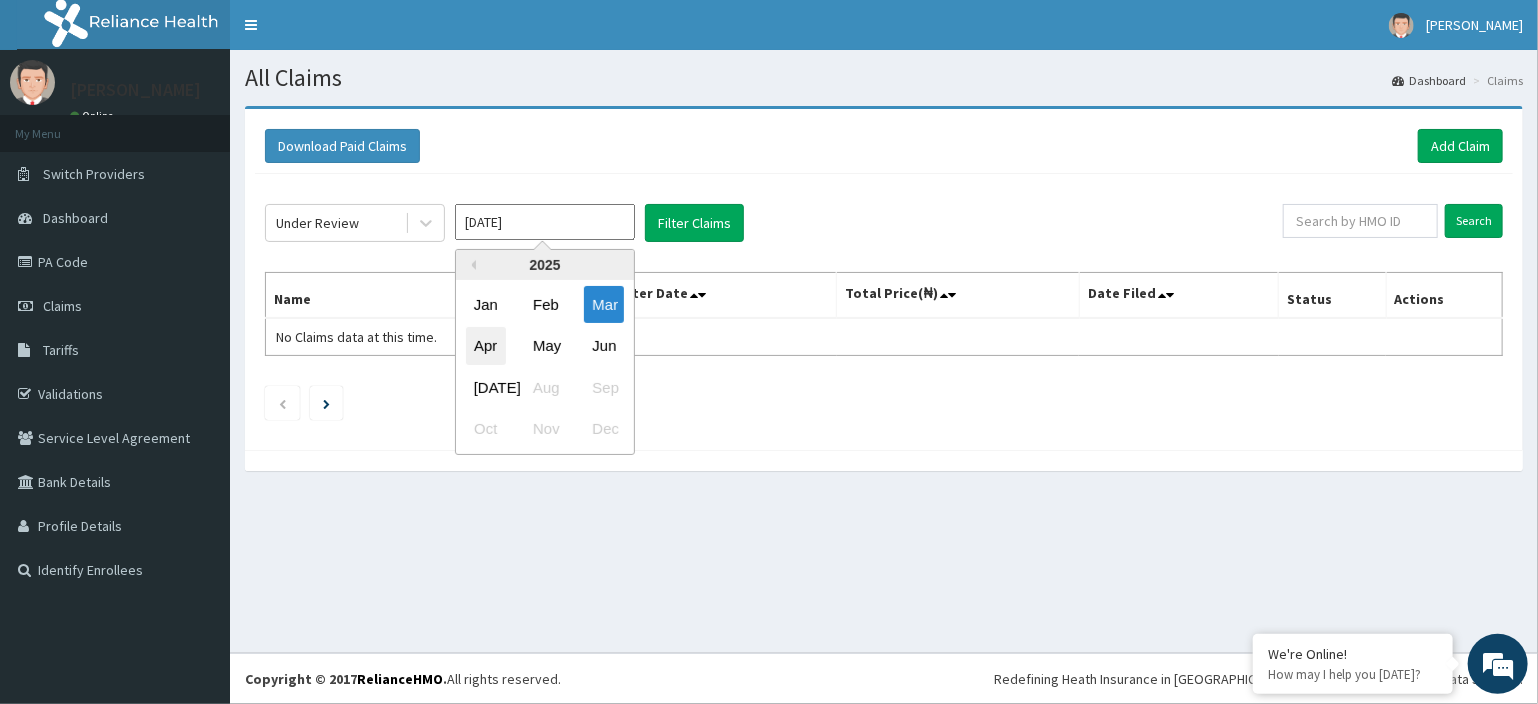 click on "Apr" at bounding box center [486, 346] 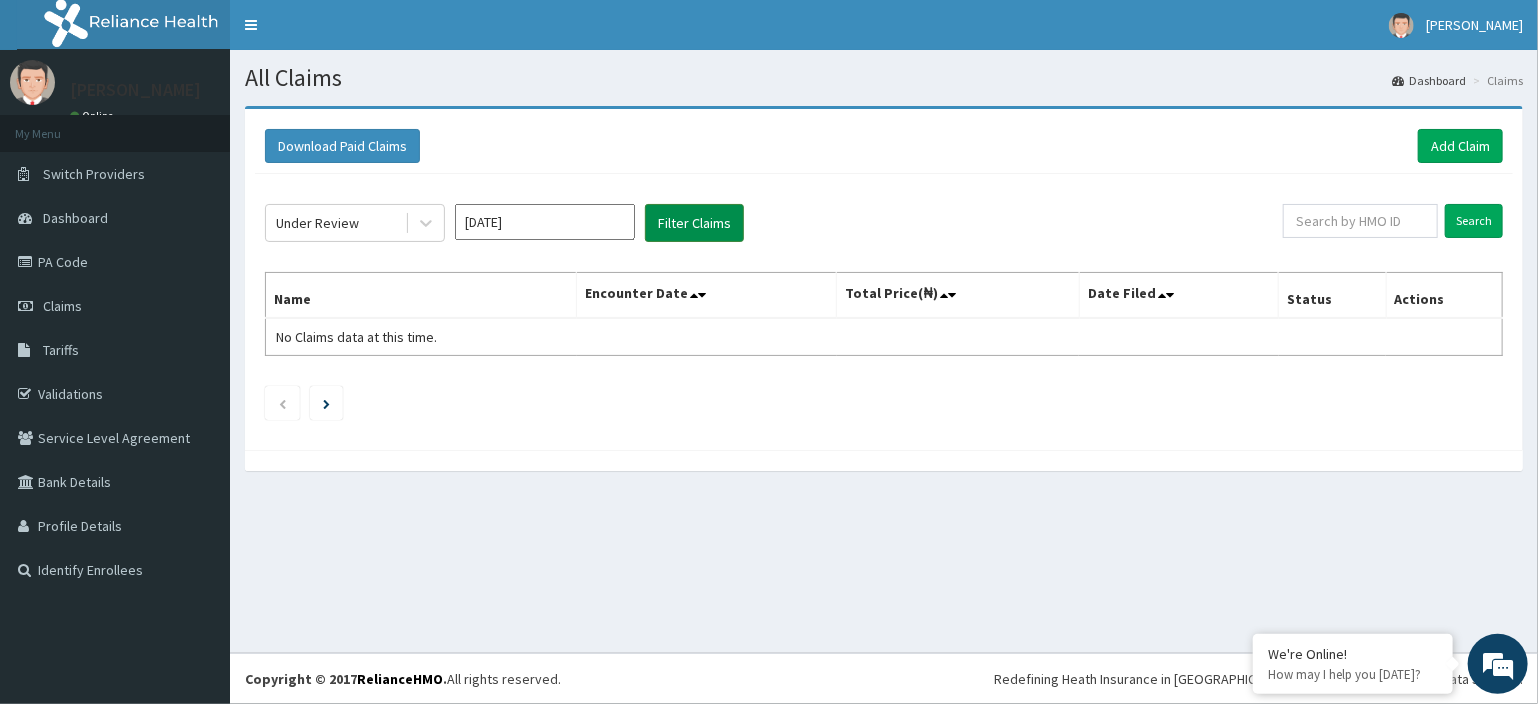 click on "Filter Claims" at bounding box center [694, 223] 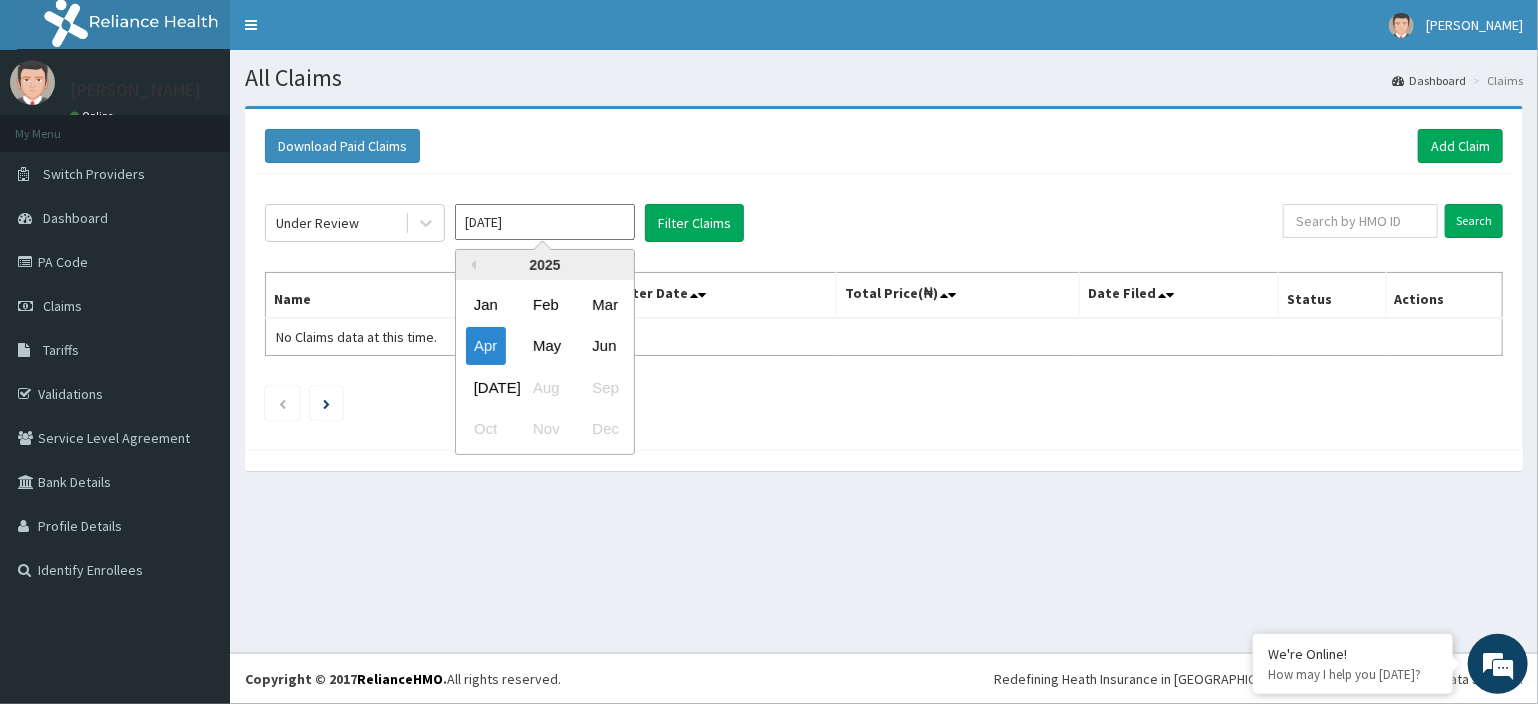 click on "[DATE]" at bounding box center [545, 222] 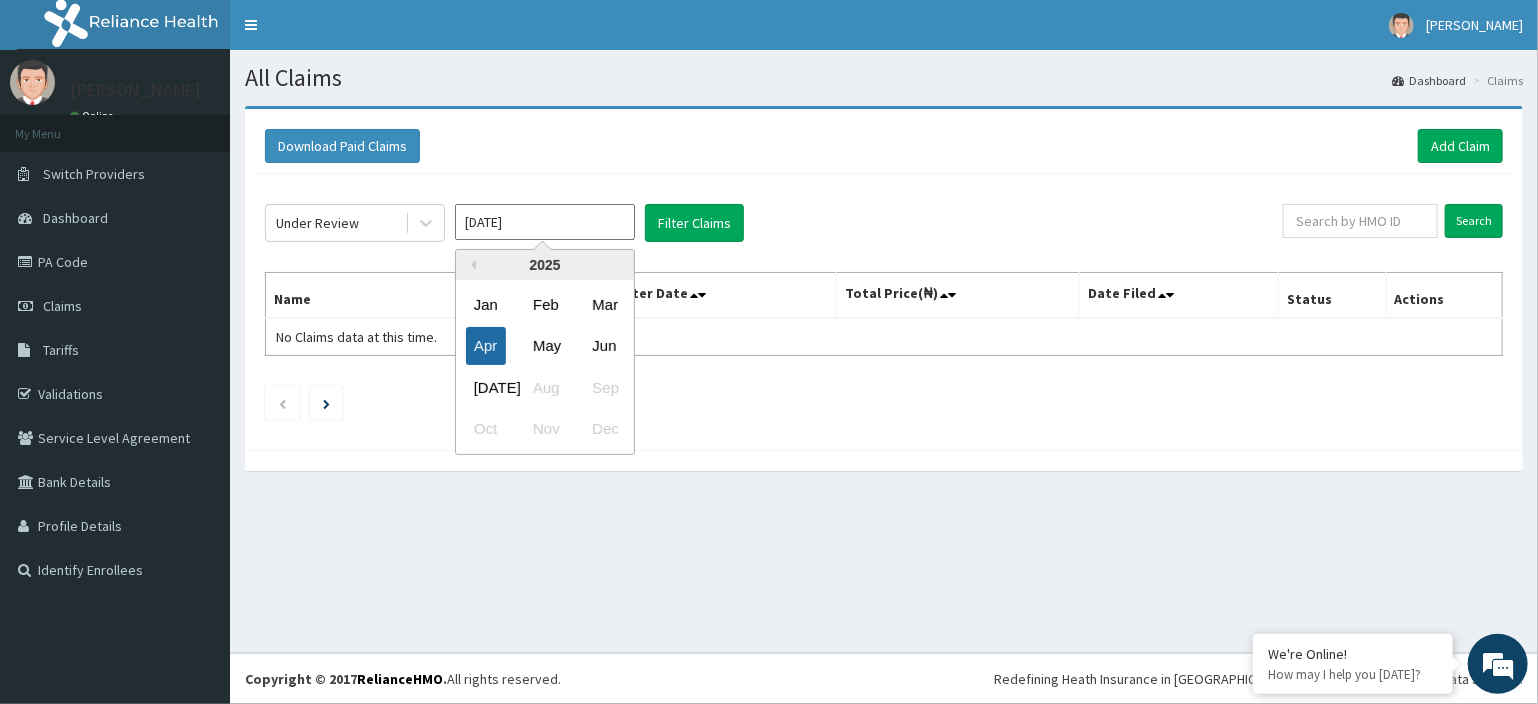 click on "Apr" at bounding box center (486, 346) 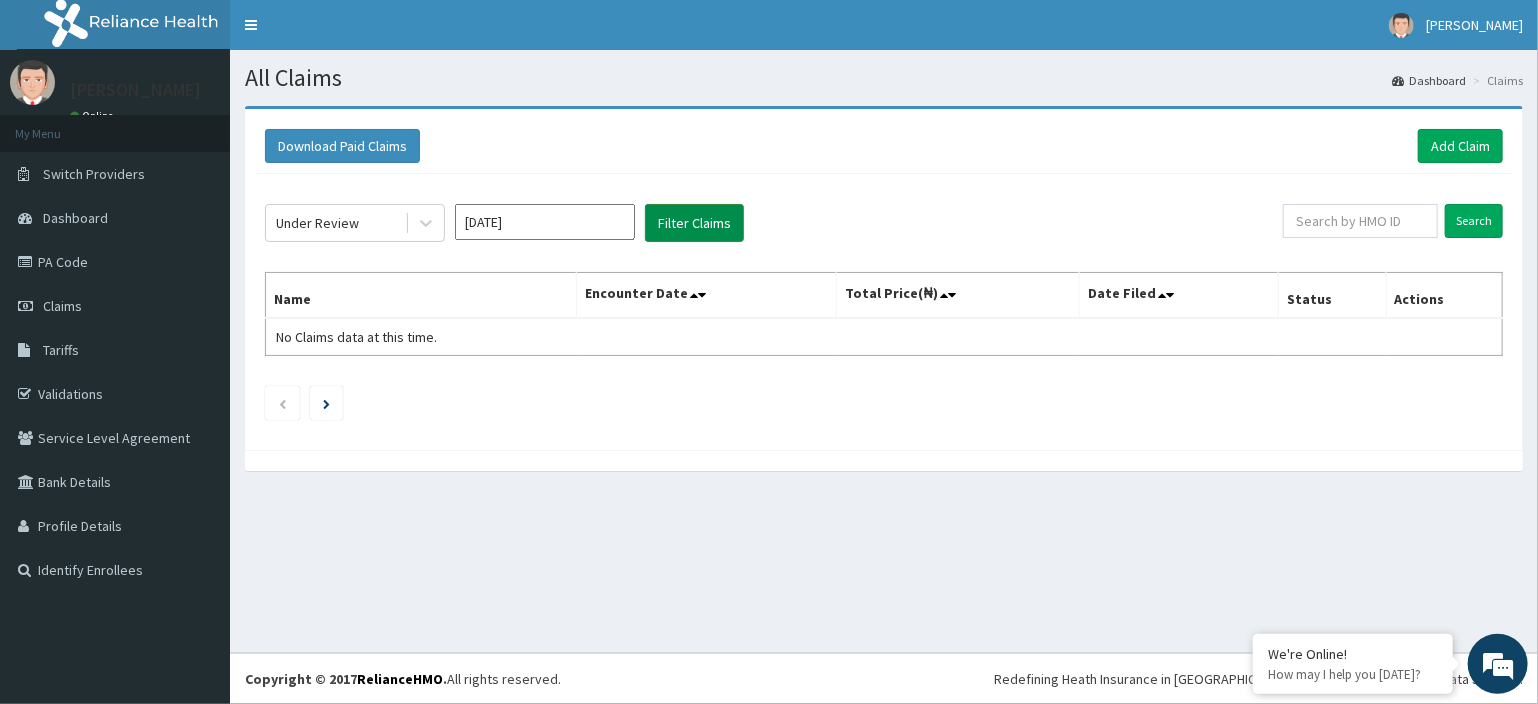 click on "Filter Claims" at bounding box center [694, 223] 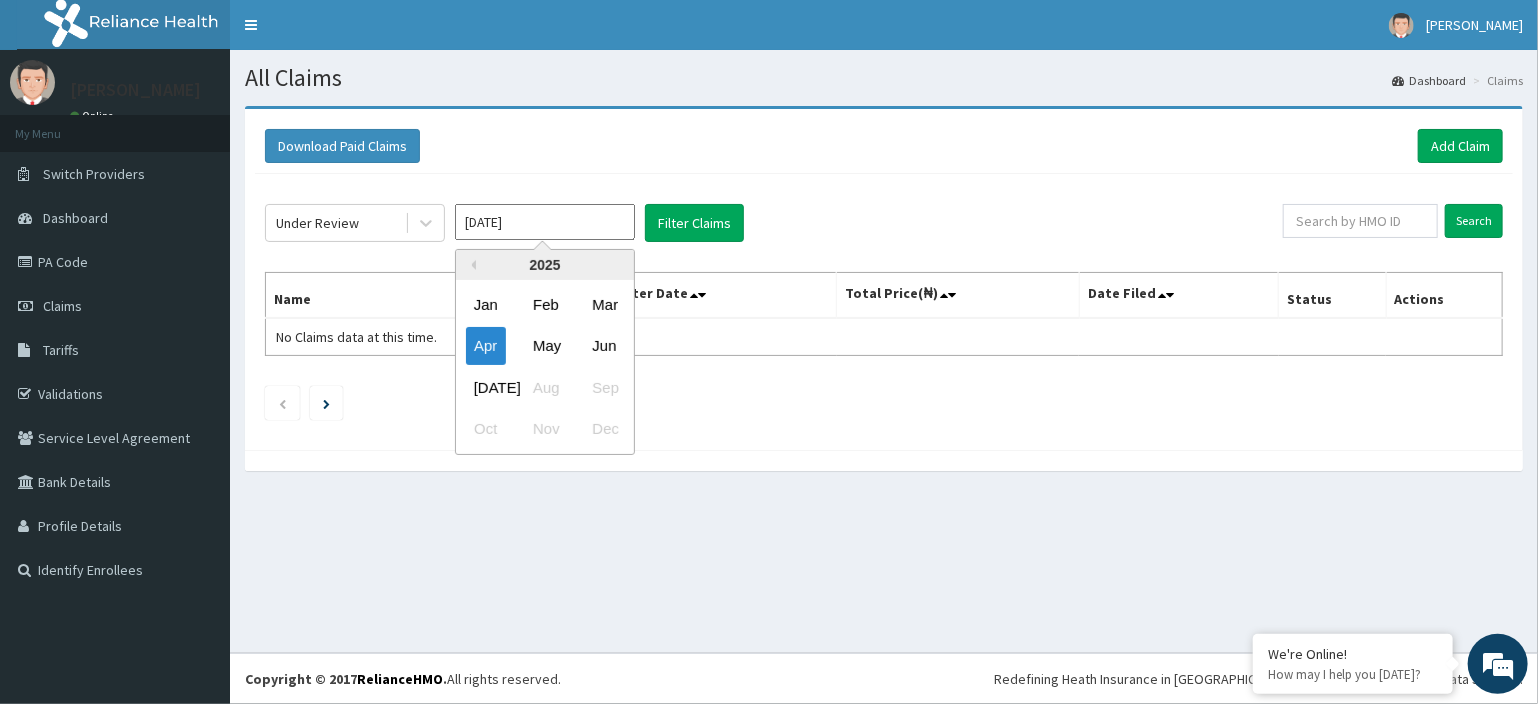 click on "[DATE]" at bounding box center (545, 222) 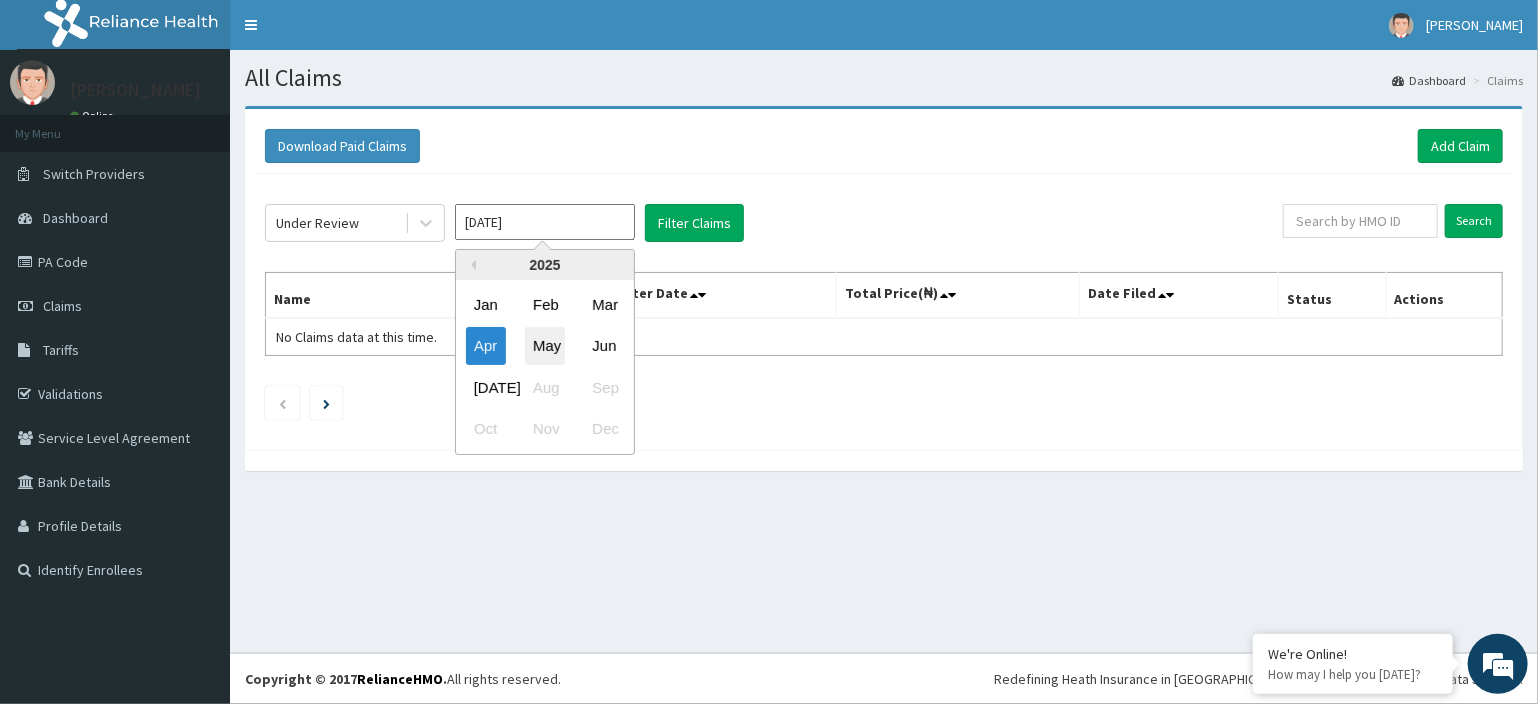 click on "May" at bounding box center [545, 346] 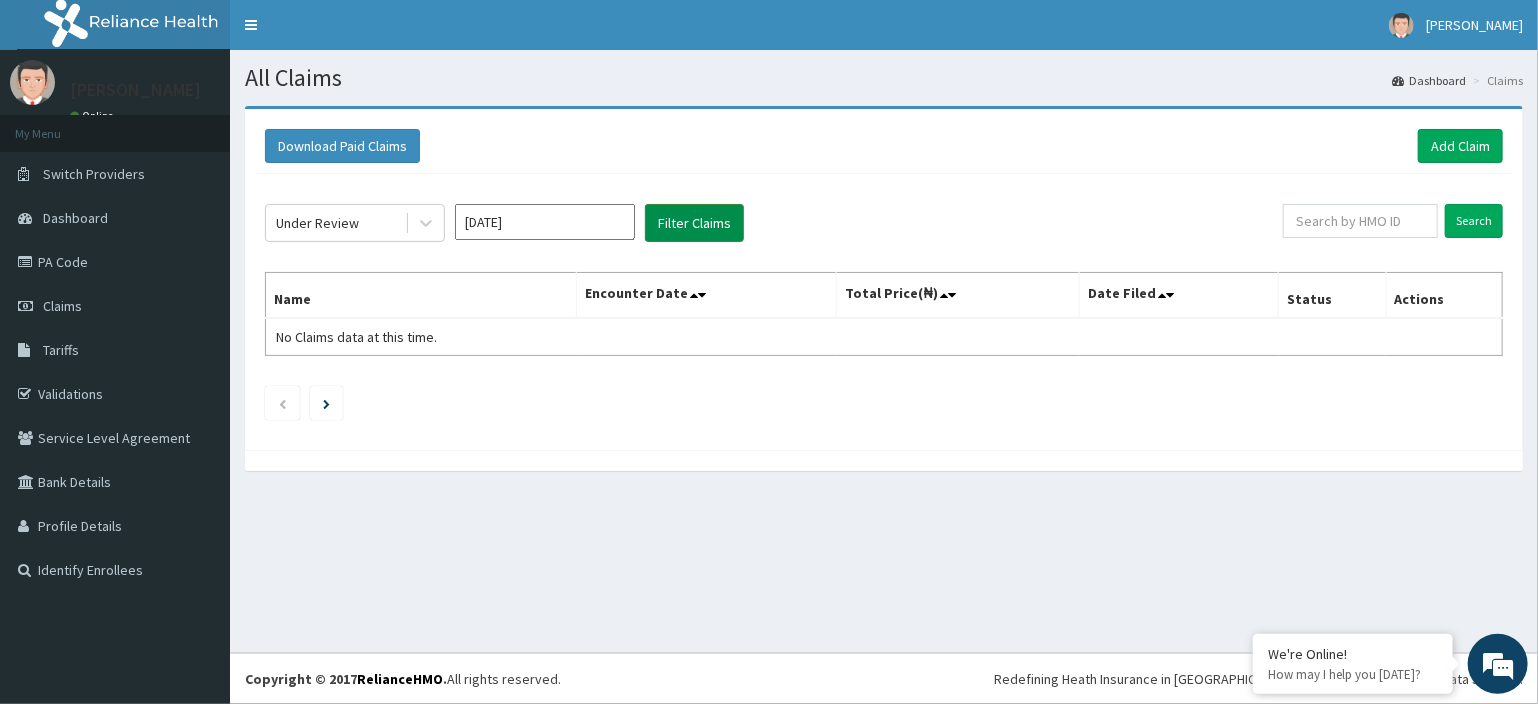 click on "Filter Claims" at bounding box center (694, 223) 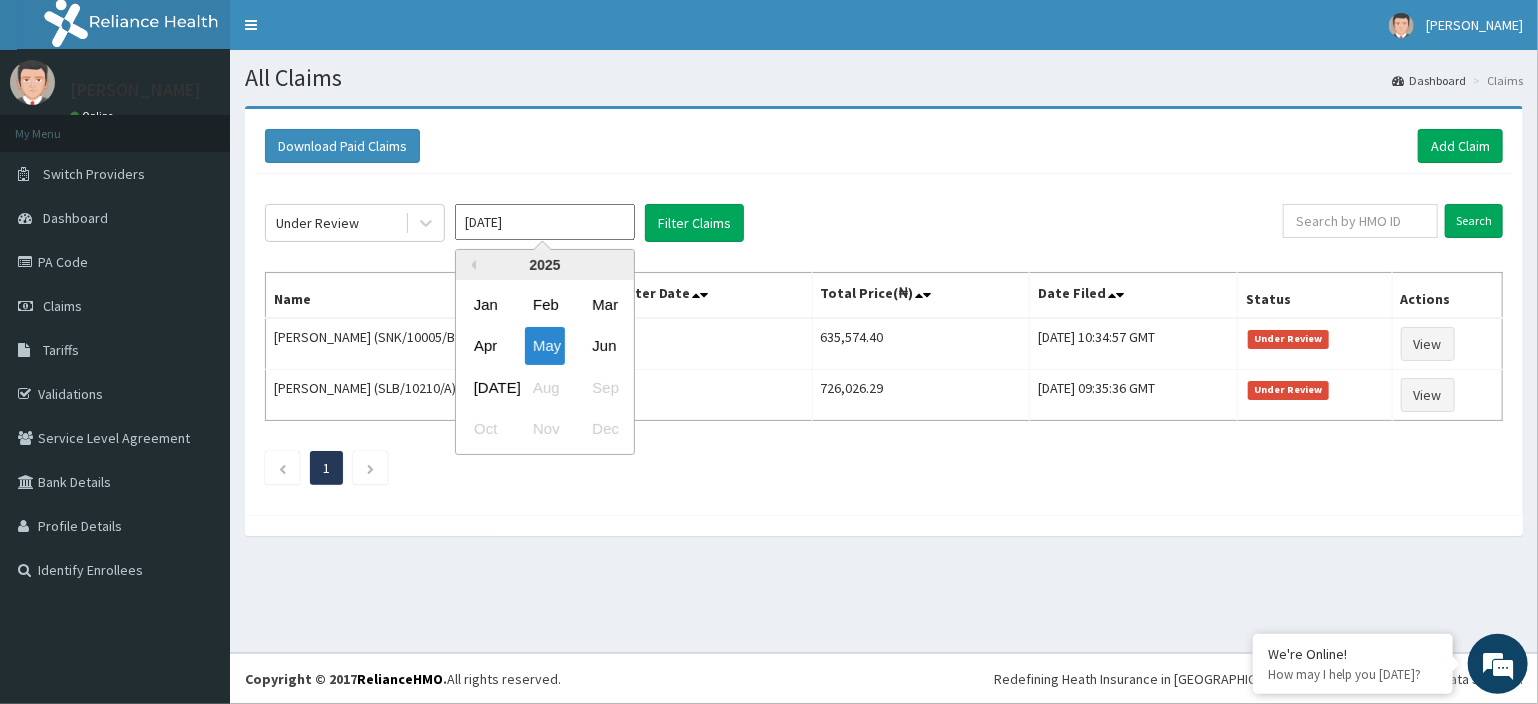 click on "[DATE]" at bounding box center (545, 222) 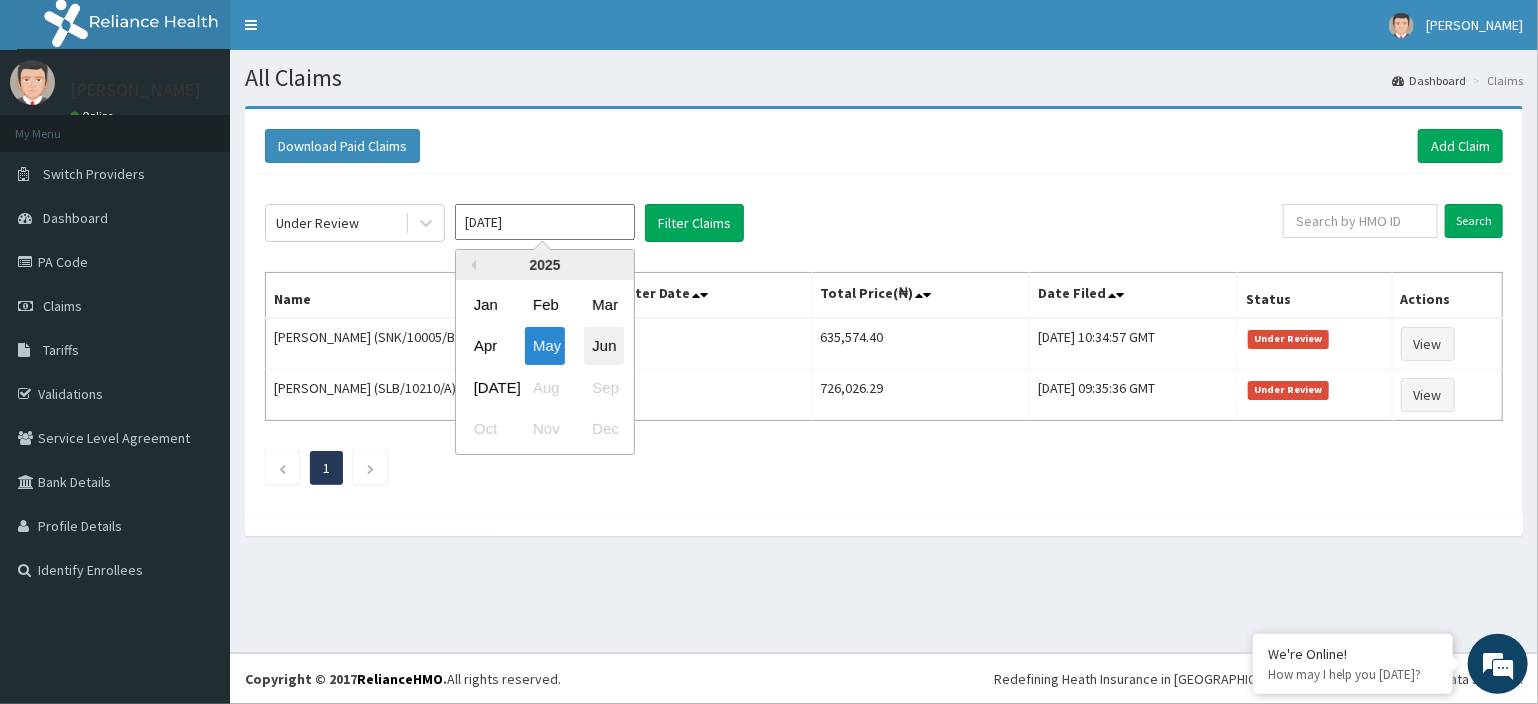 click on "Jun" at bounding box center [604, 346] 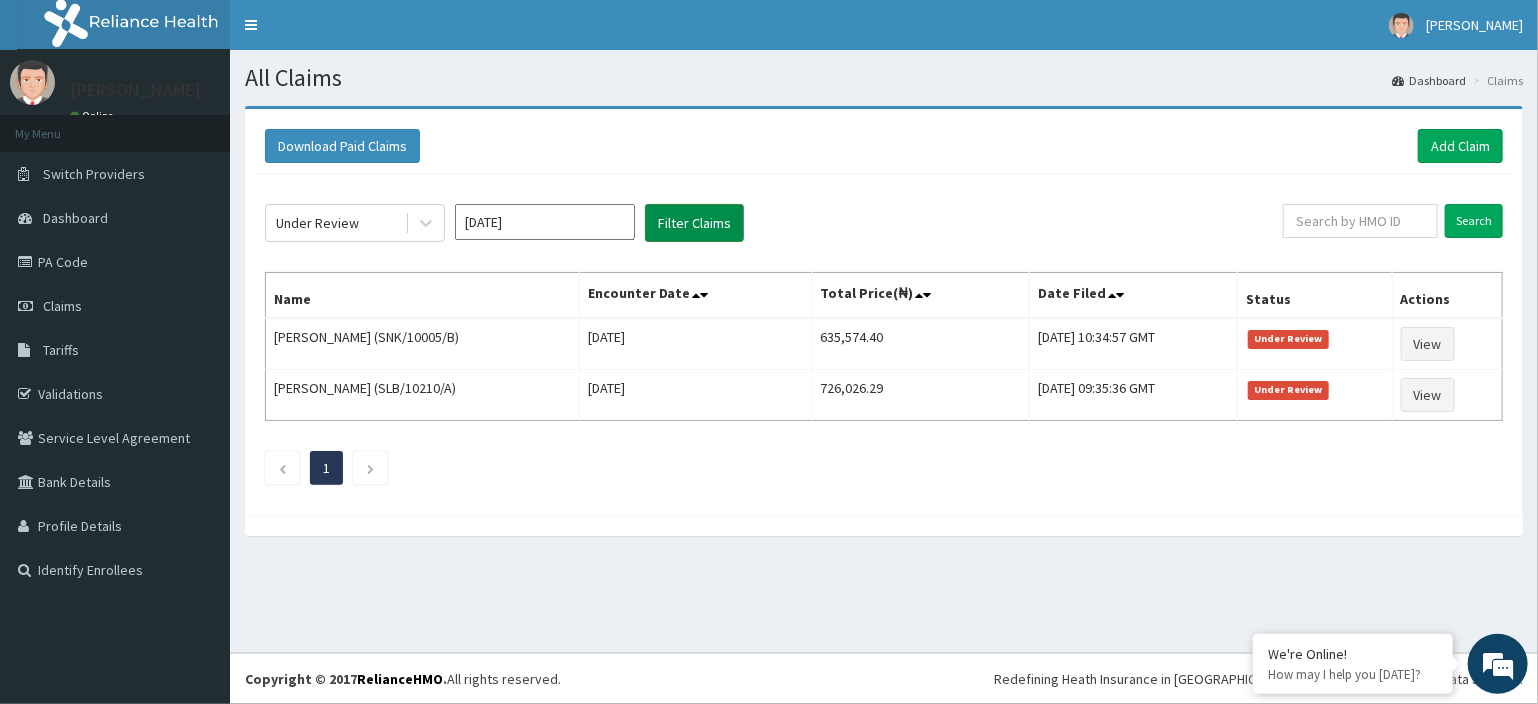 click on "Filter Claims" at bounding box center (694, 223) 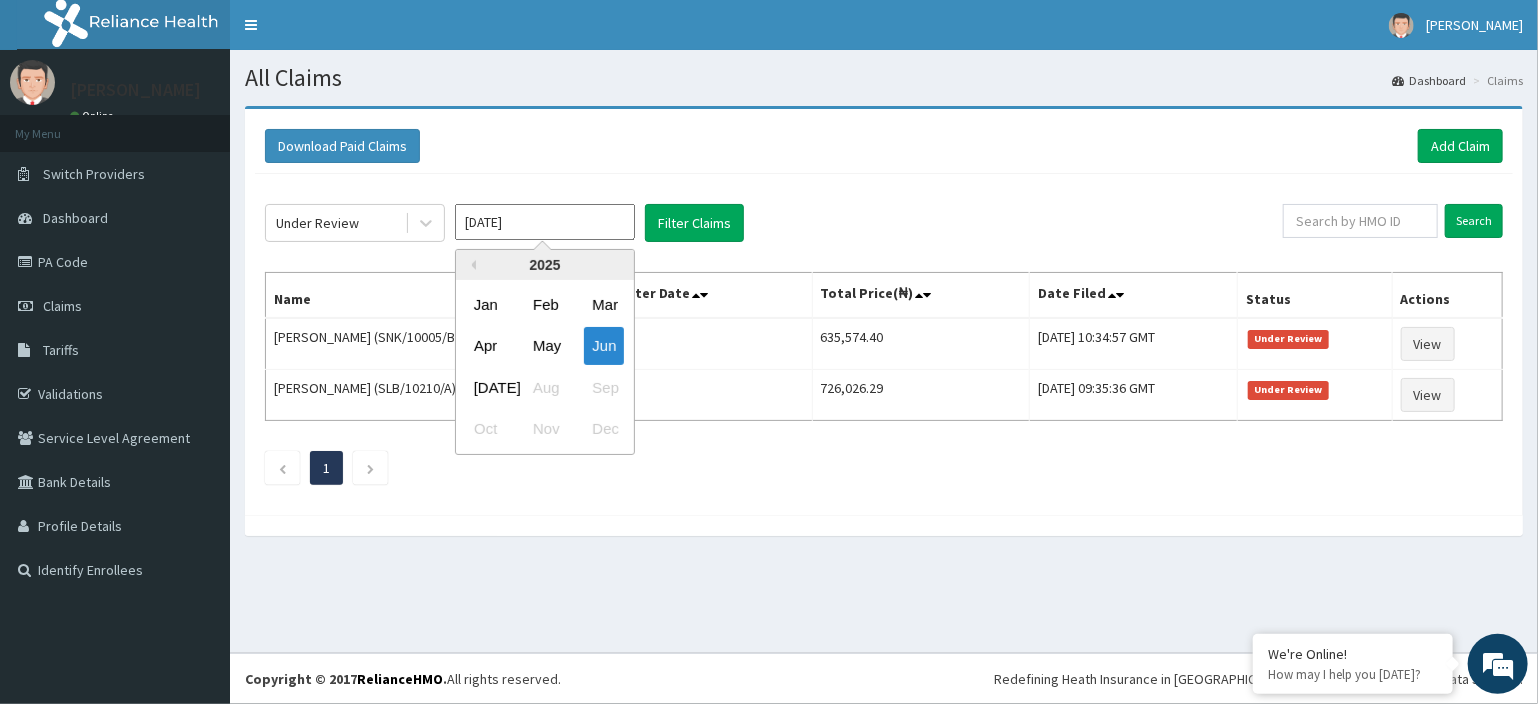 click on "[DATE]" at bounding box center (545, 222) 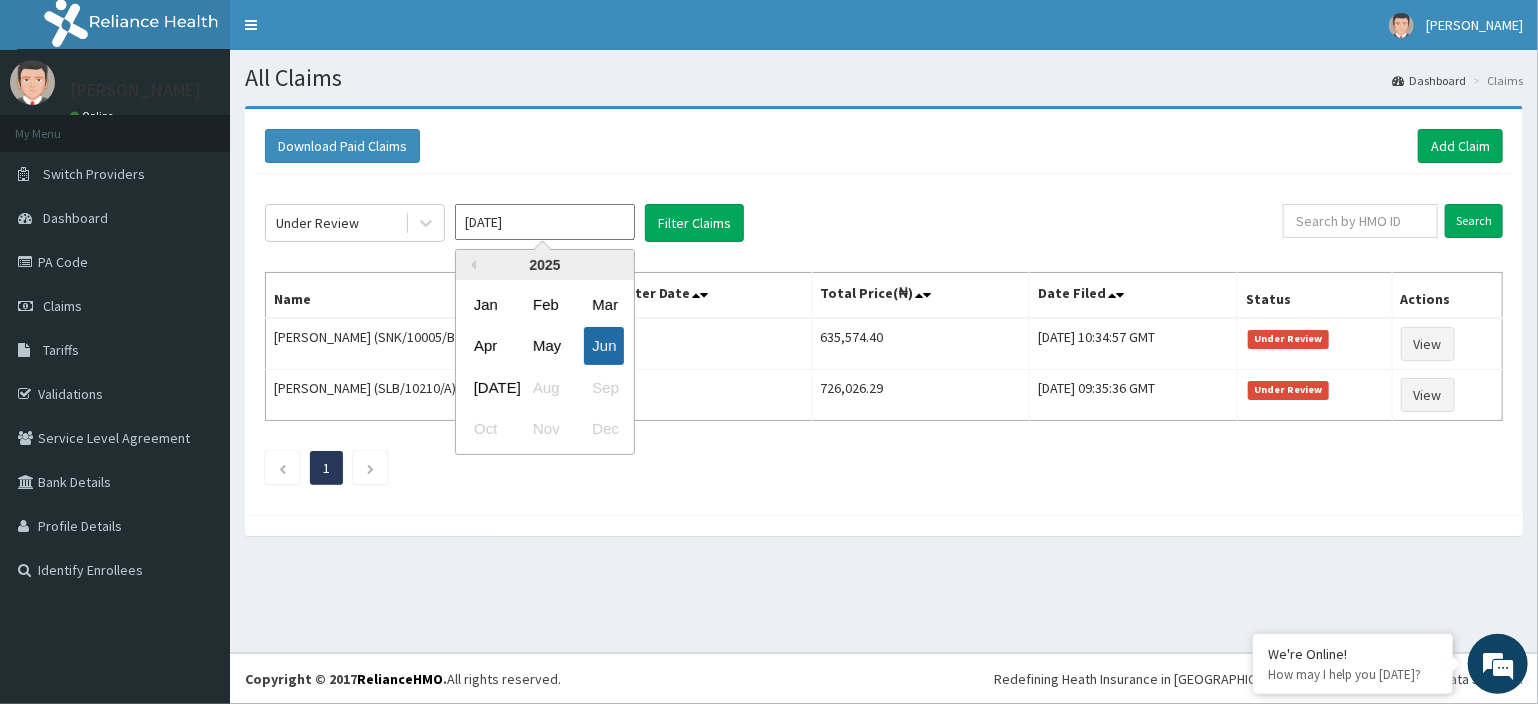 click on "Jun" at bounding box center (604, 346) 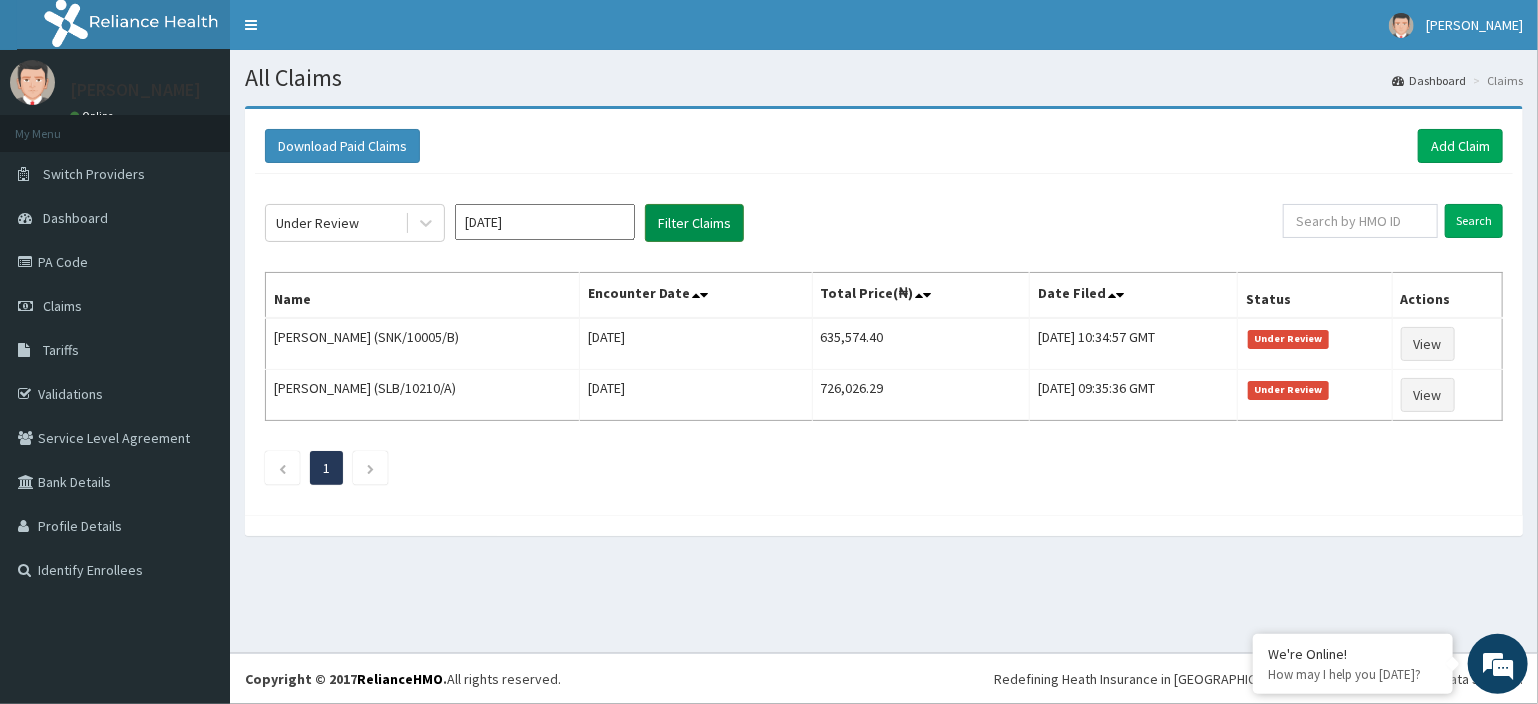 click on "Filter Claims" at bounding box center [694, 223] 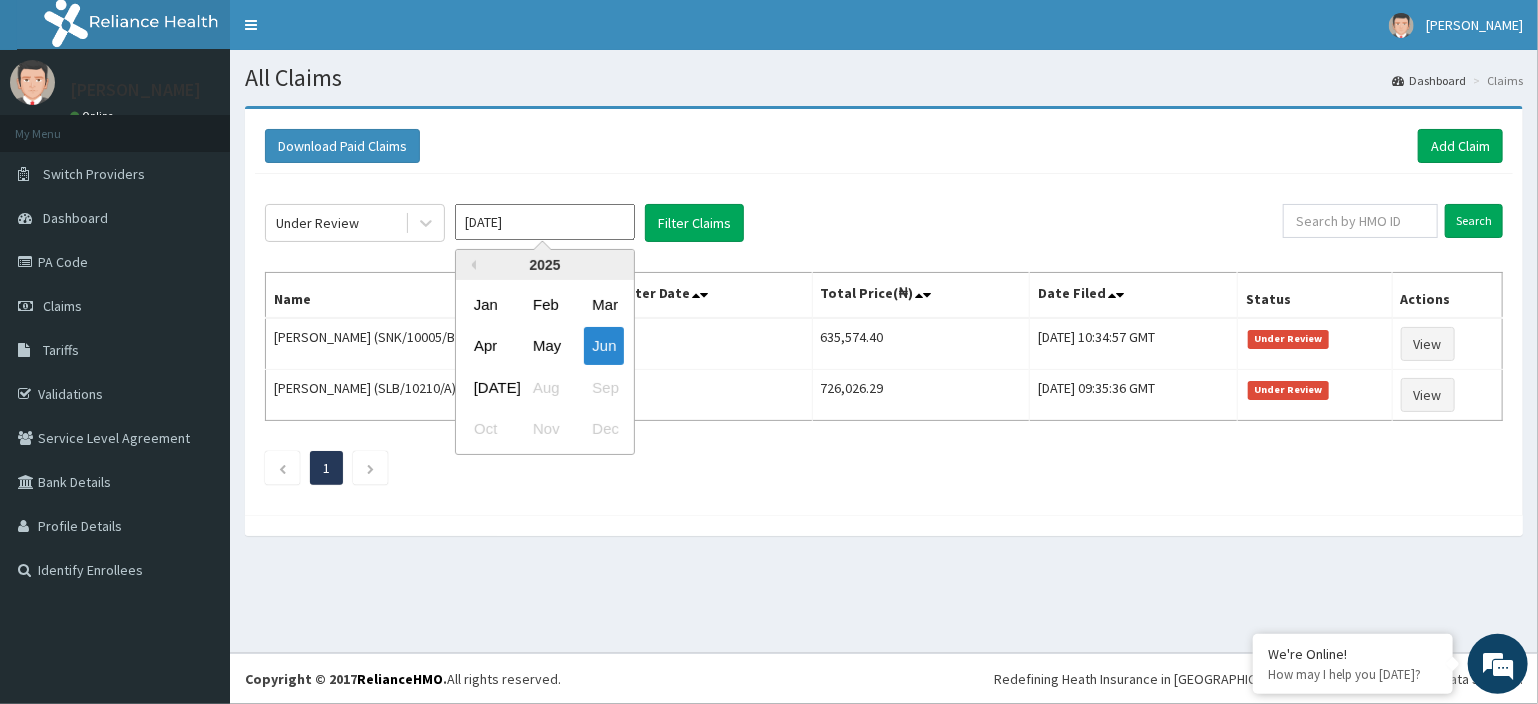 click on "[DATE]" at bounding box center (545, 222) 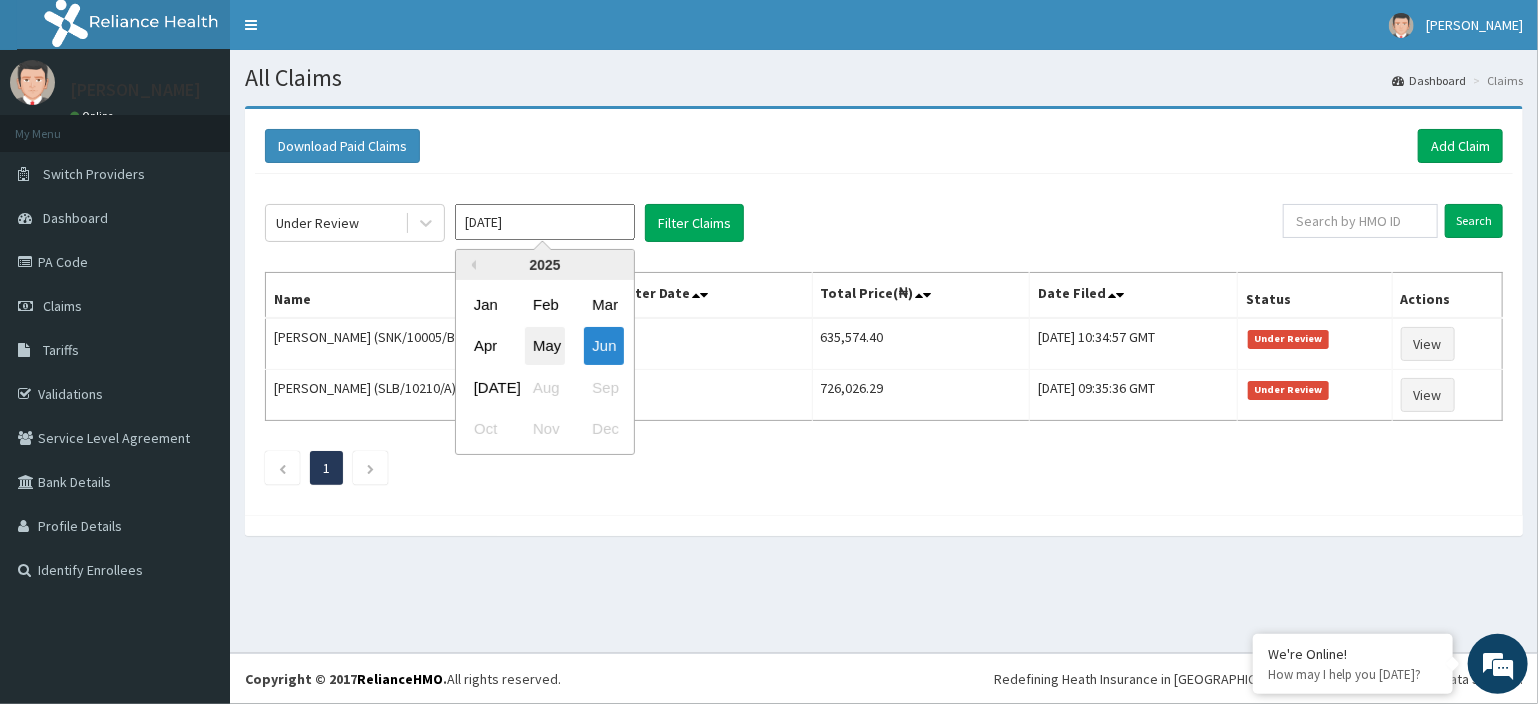 click on "May" at bounding box center [545, 346] 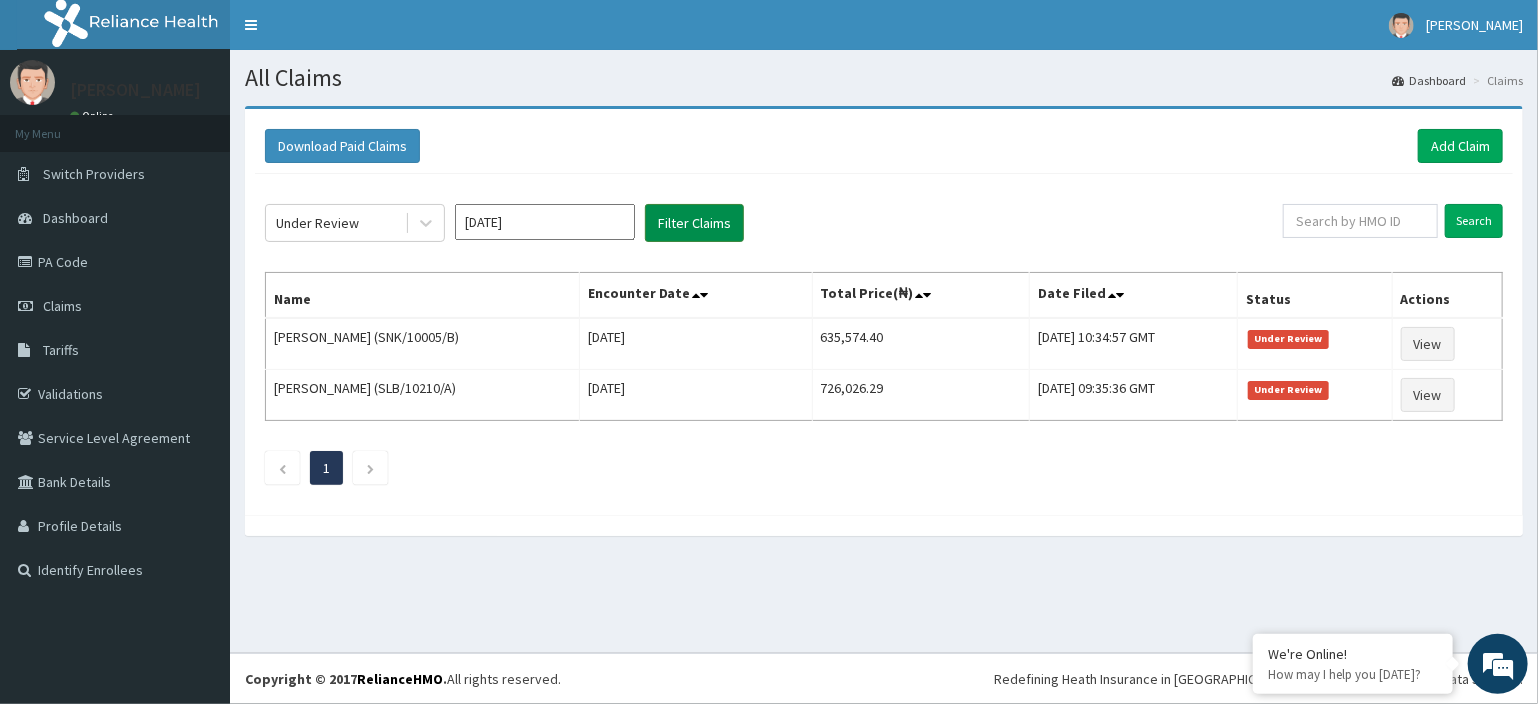 click on "Filter Claims" at bounding box center (694, 223) 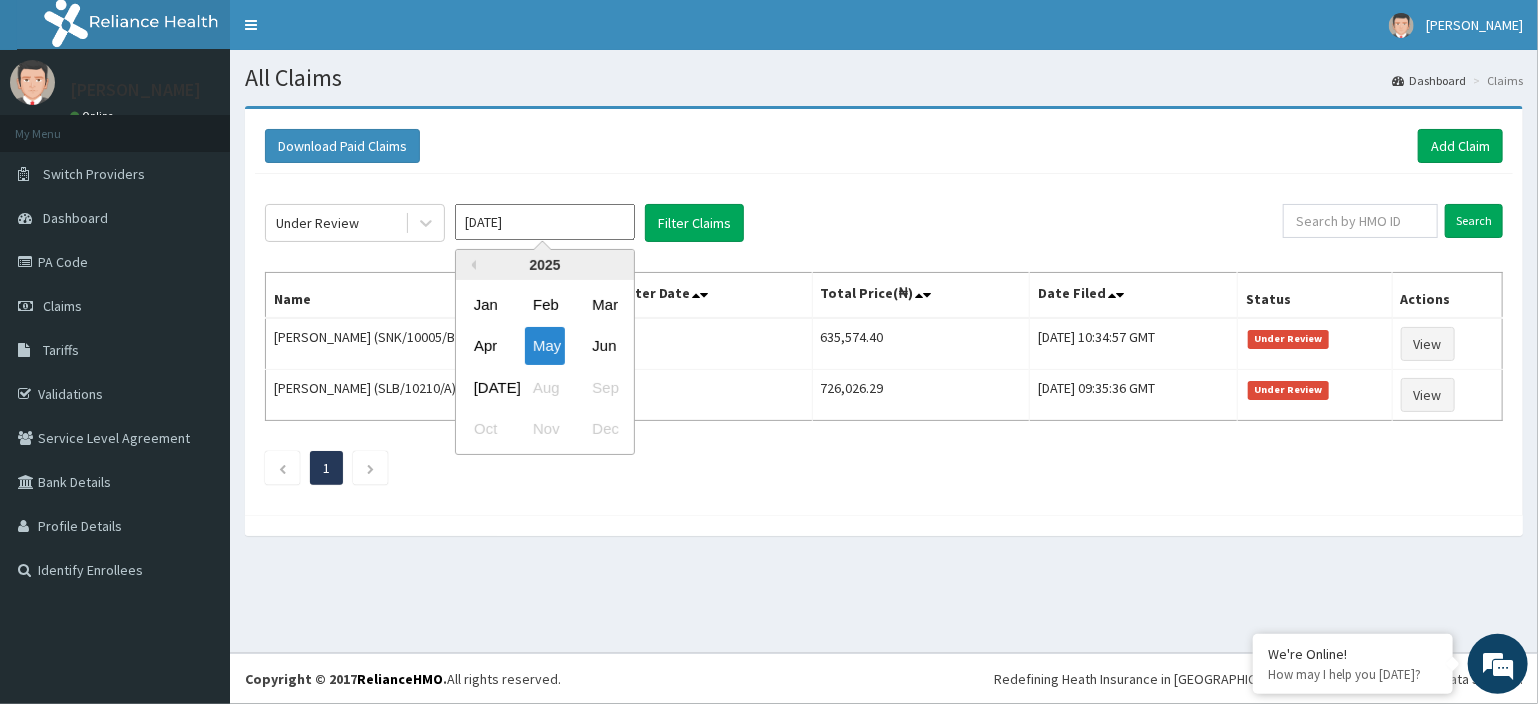 click on "[DATE]" at bounding box center (545, 222) 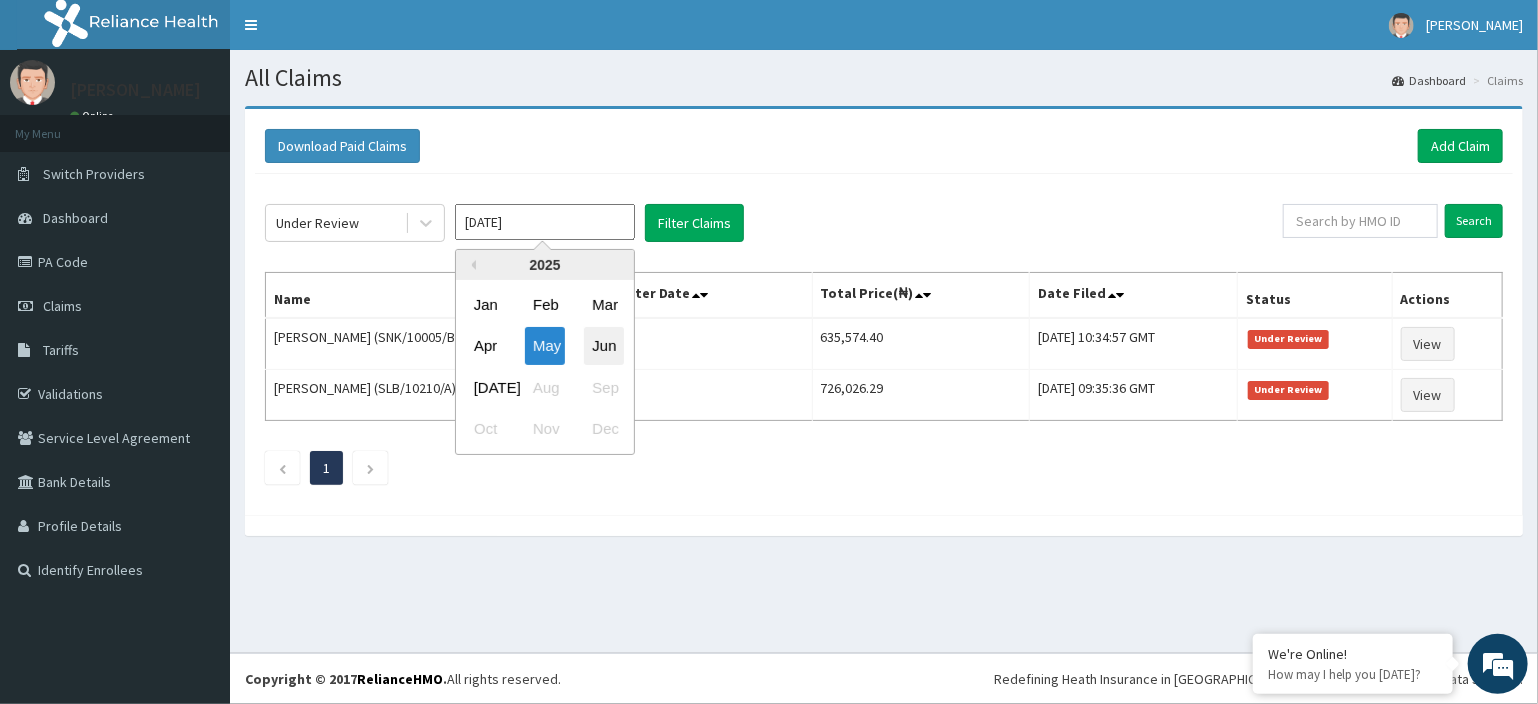 click on "Jun" at bounding box center [604, 346] 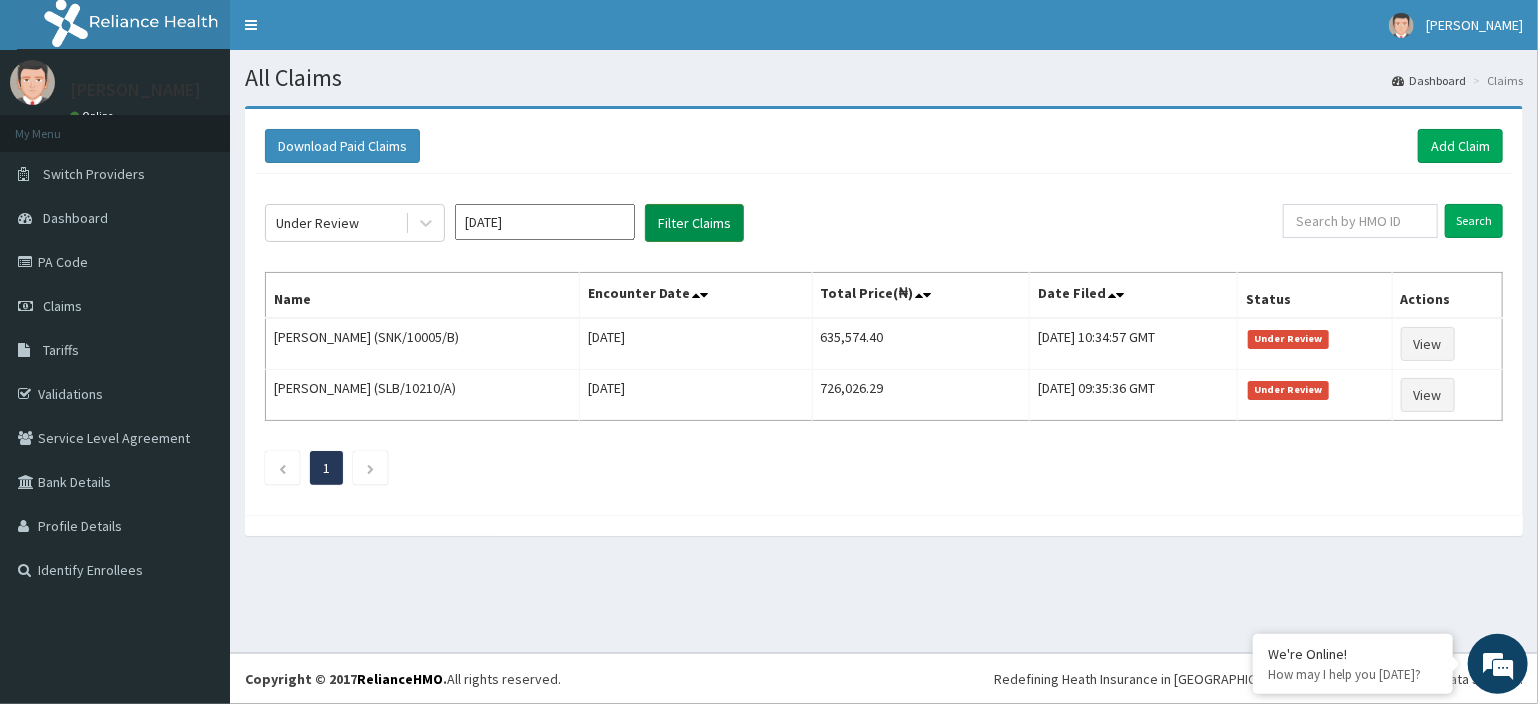 click on "Filter Claims" at bounding box center [694, 223] 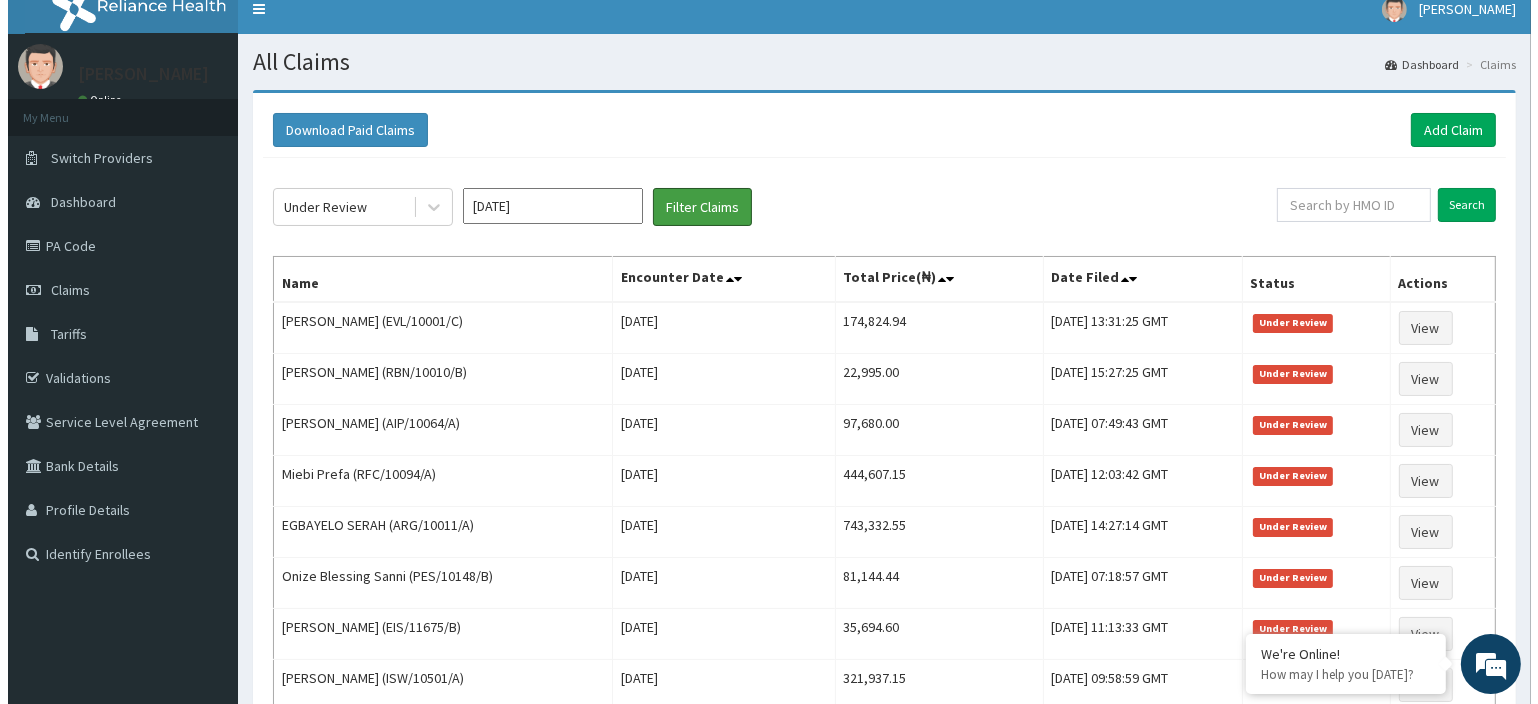 scroll, scrollTop: 0, scrollLeft: 0, axis: both 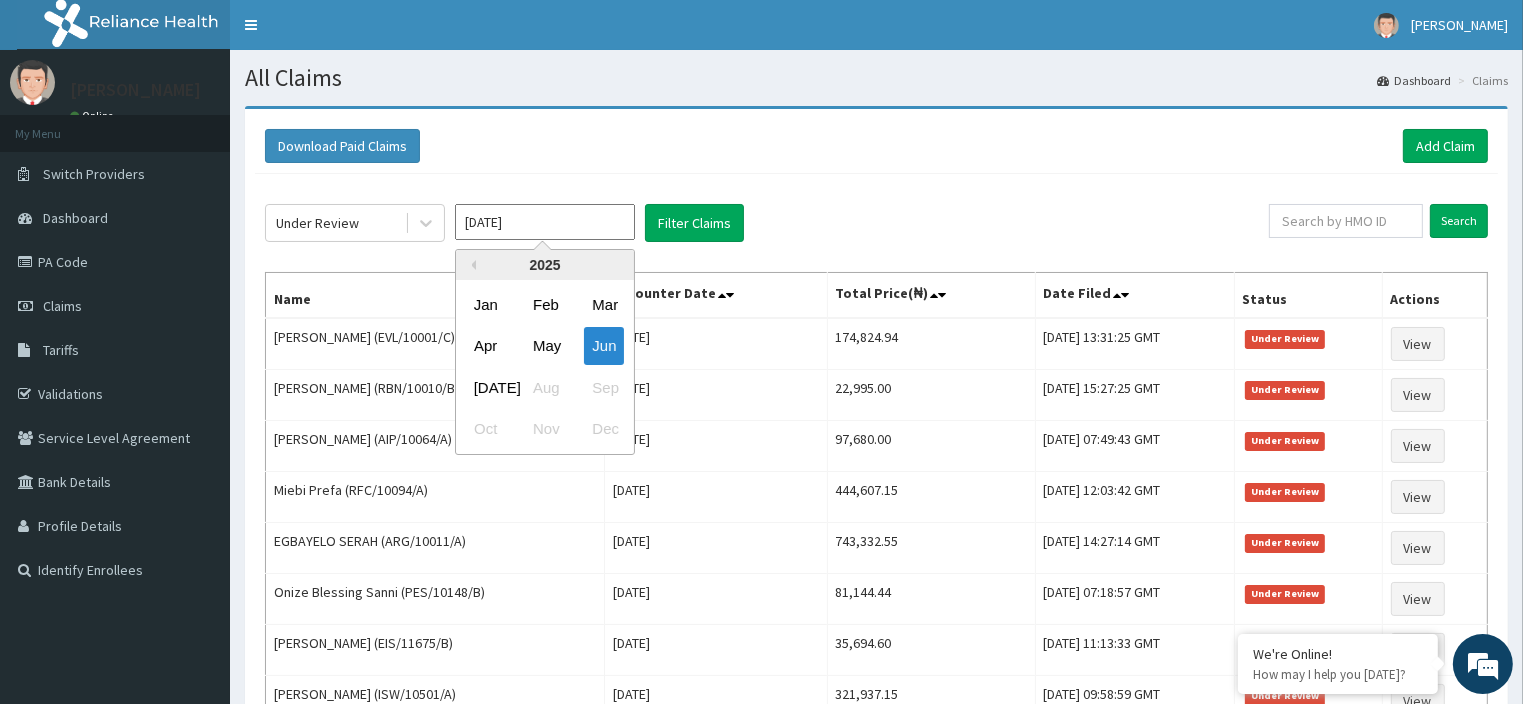 click on "[DATE]" at bounding box center (545, 222) 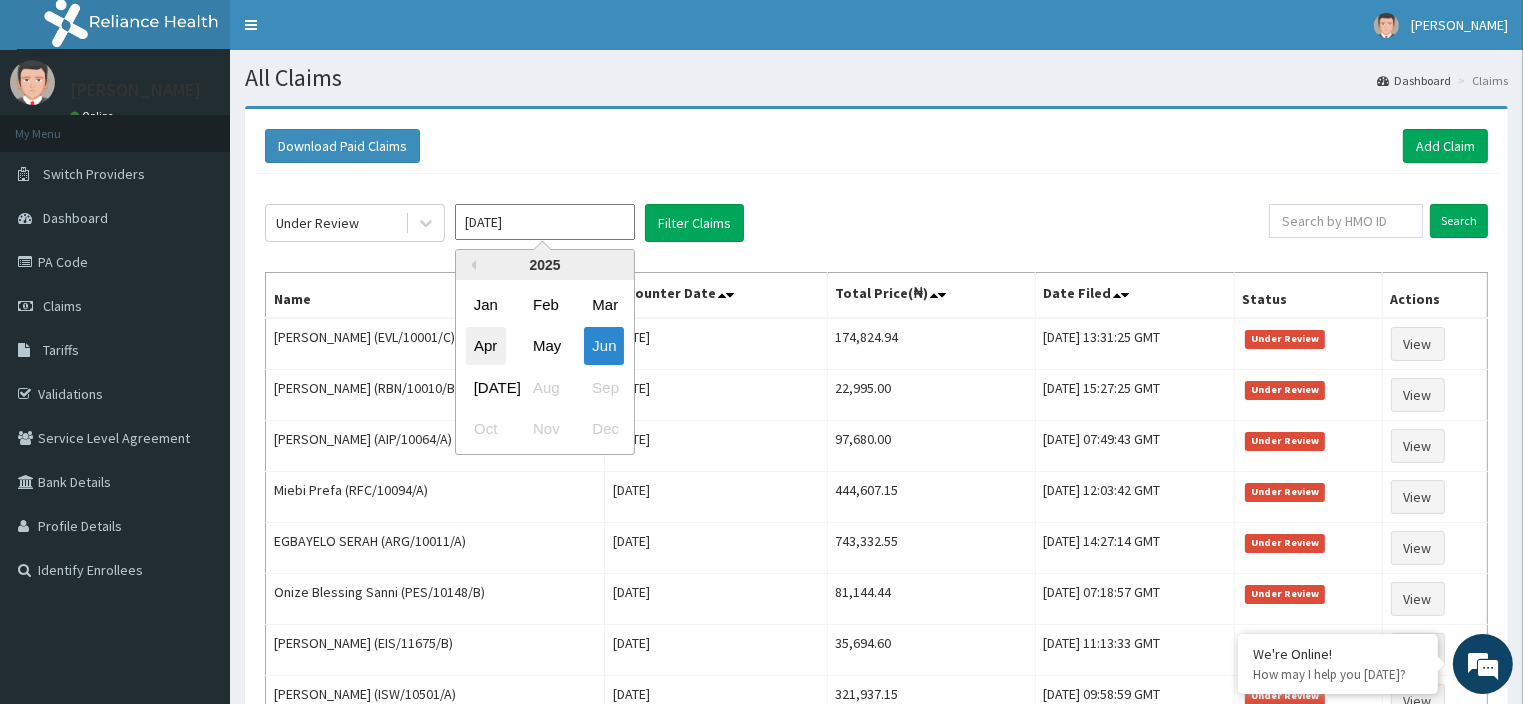 click on "Apr" at bounding box center (486, 346) 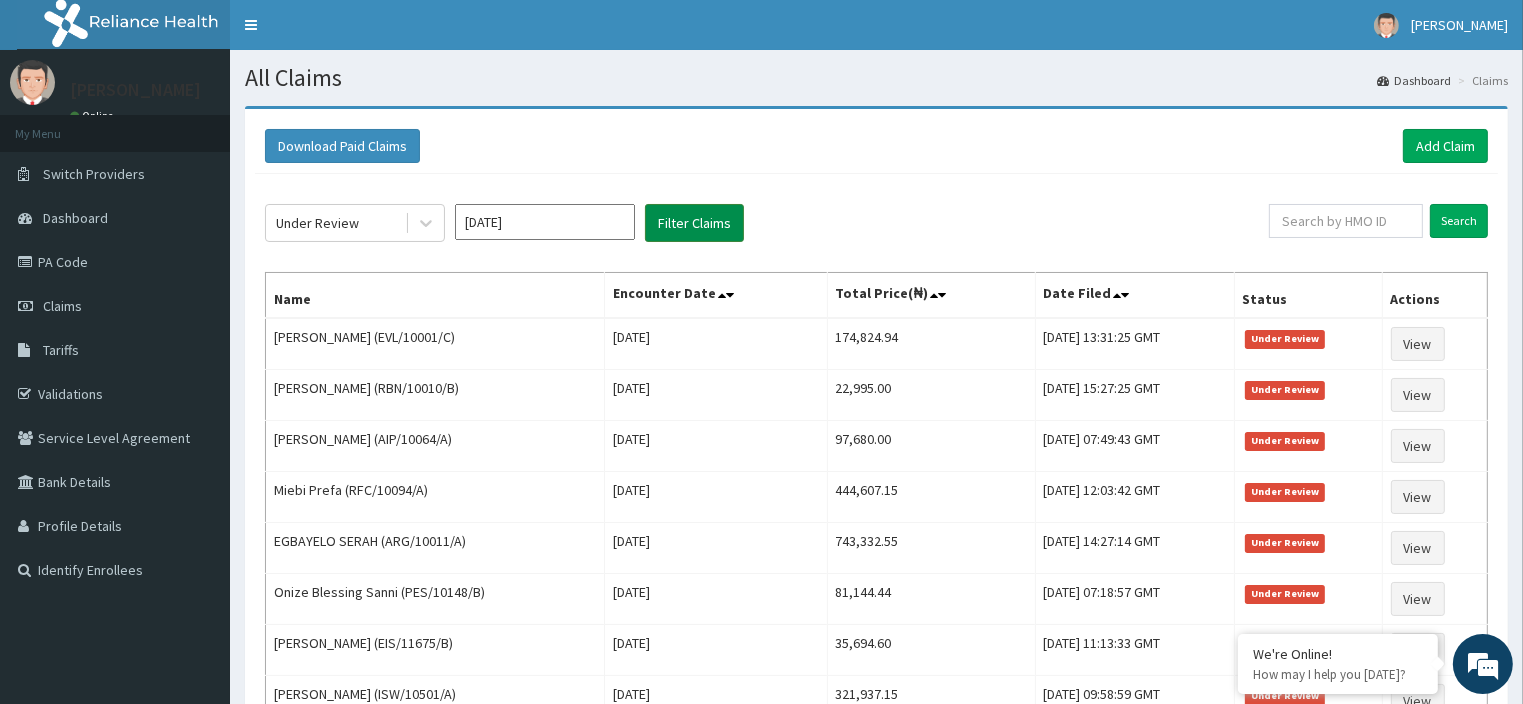 click on "Filter Claims" at bounding box center [694, 223] 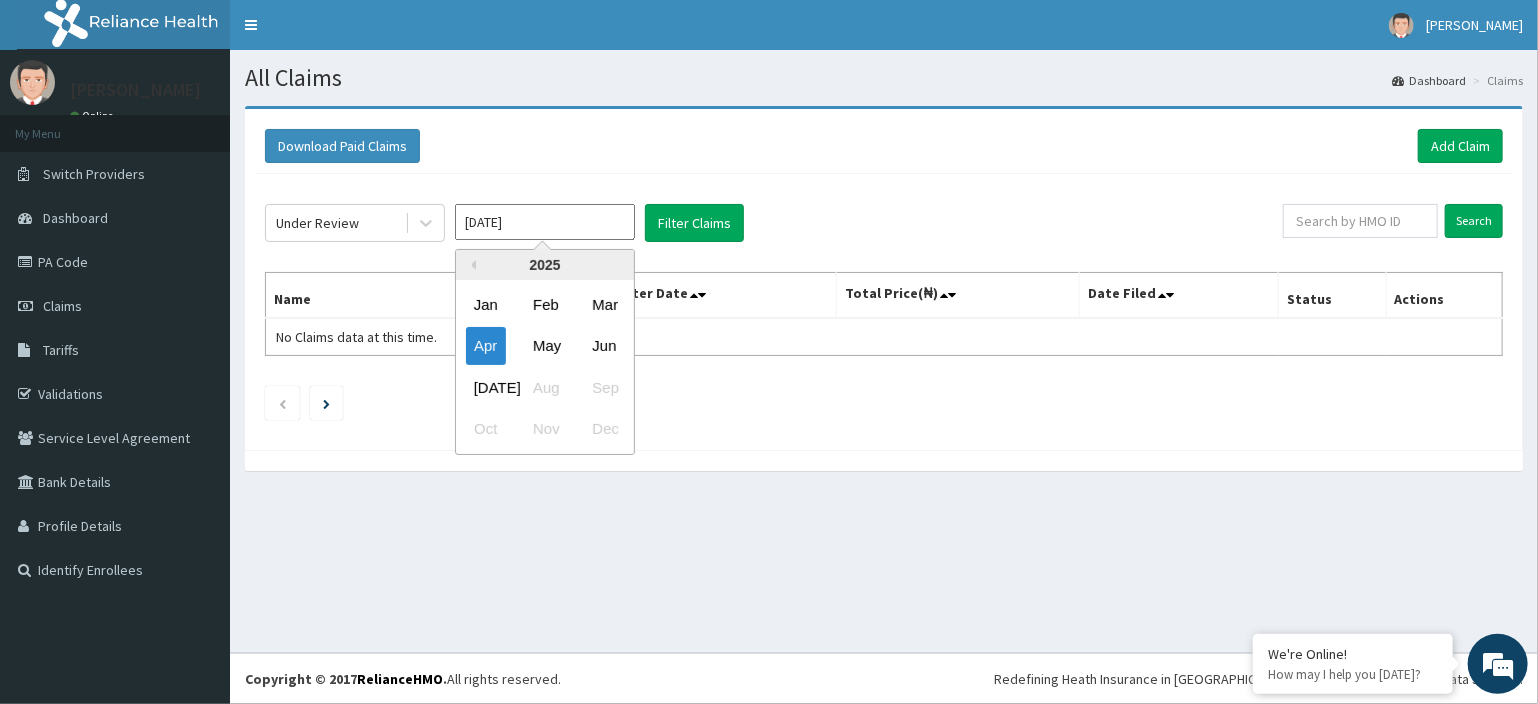 click on "[DATE]" at bounding box center (545, 222) 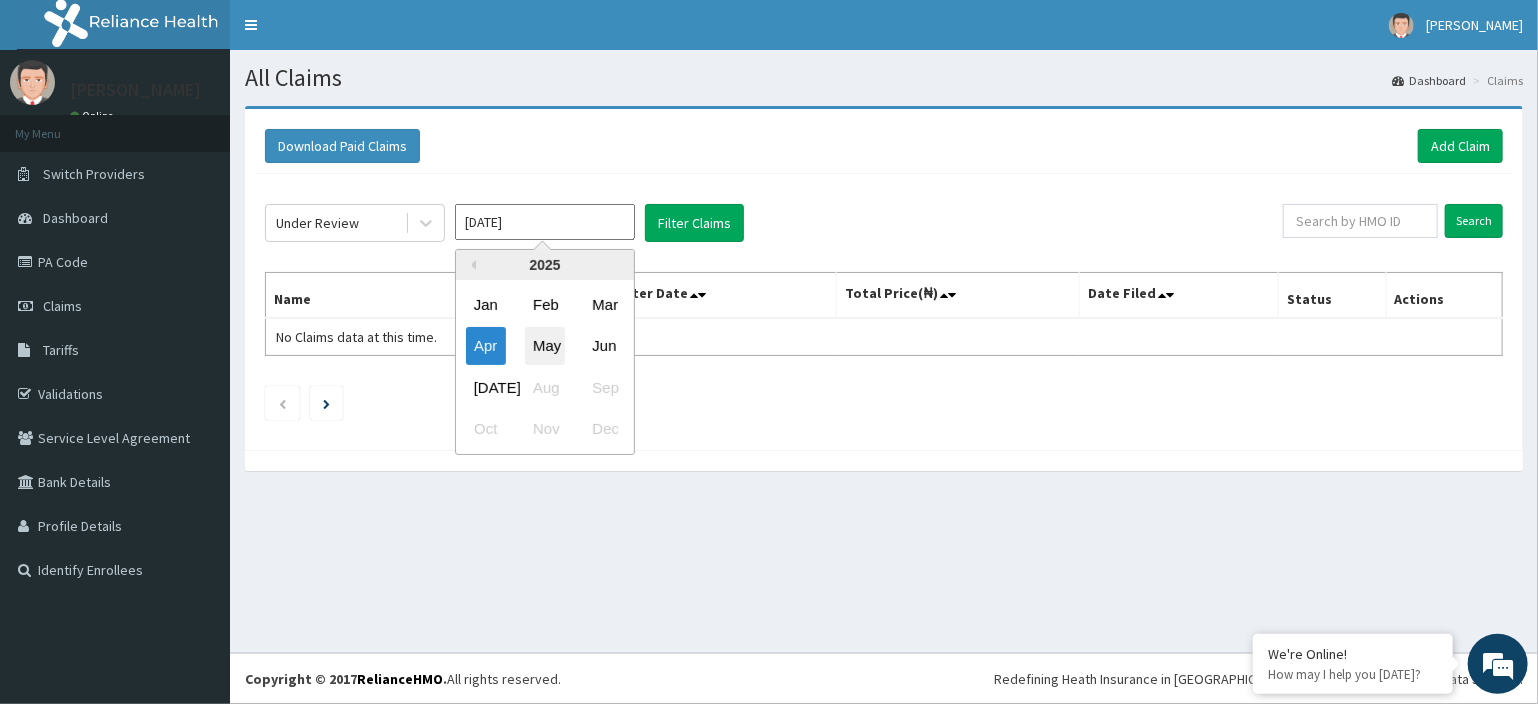 click on "May" at bounding box center (545, 346) 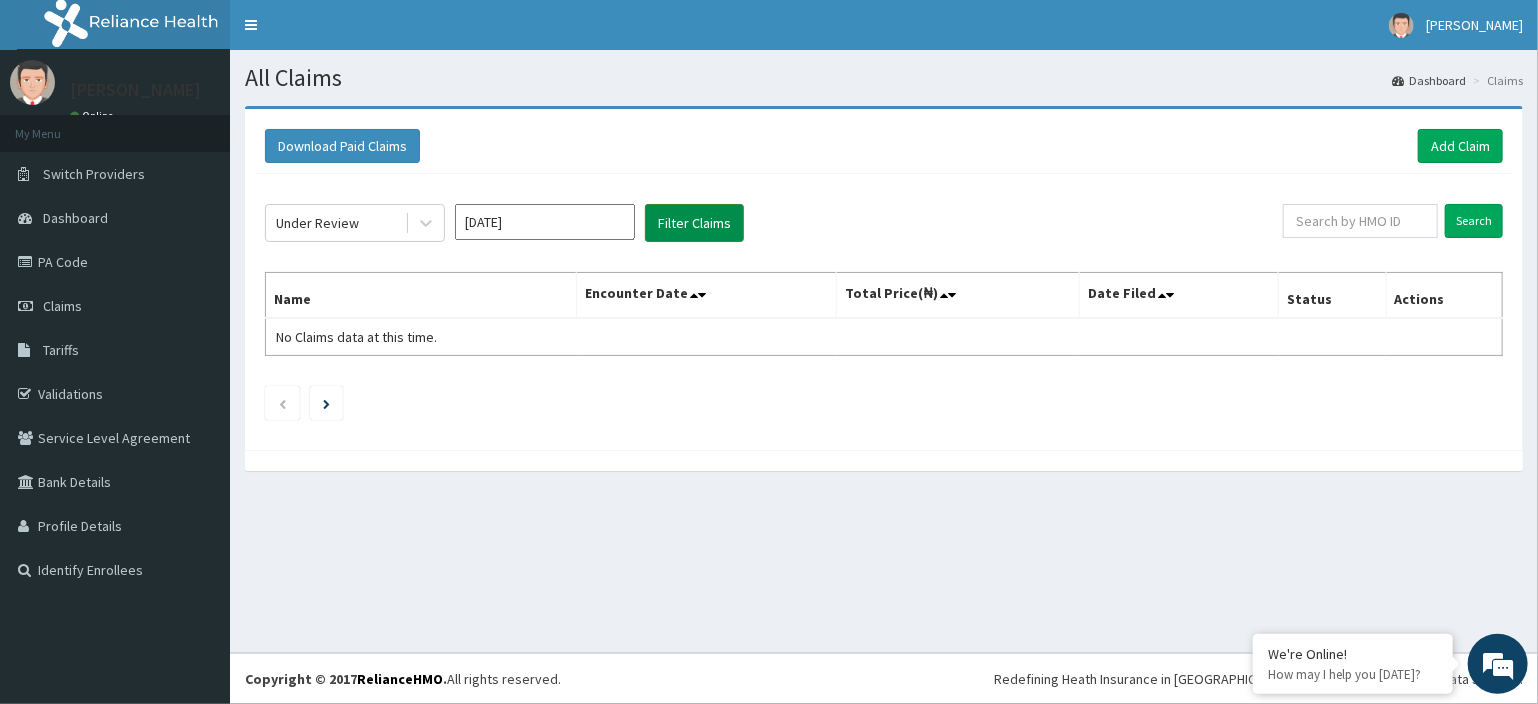 click on "Filter Claims" at bounding box center (694, 223) 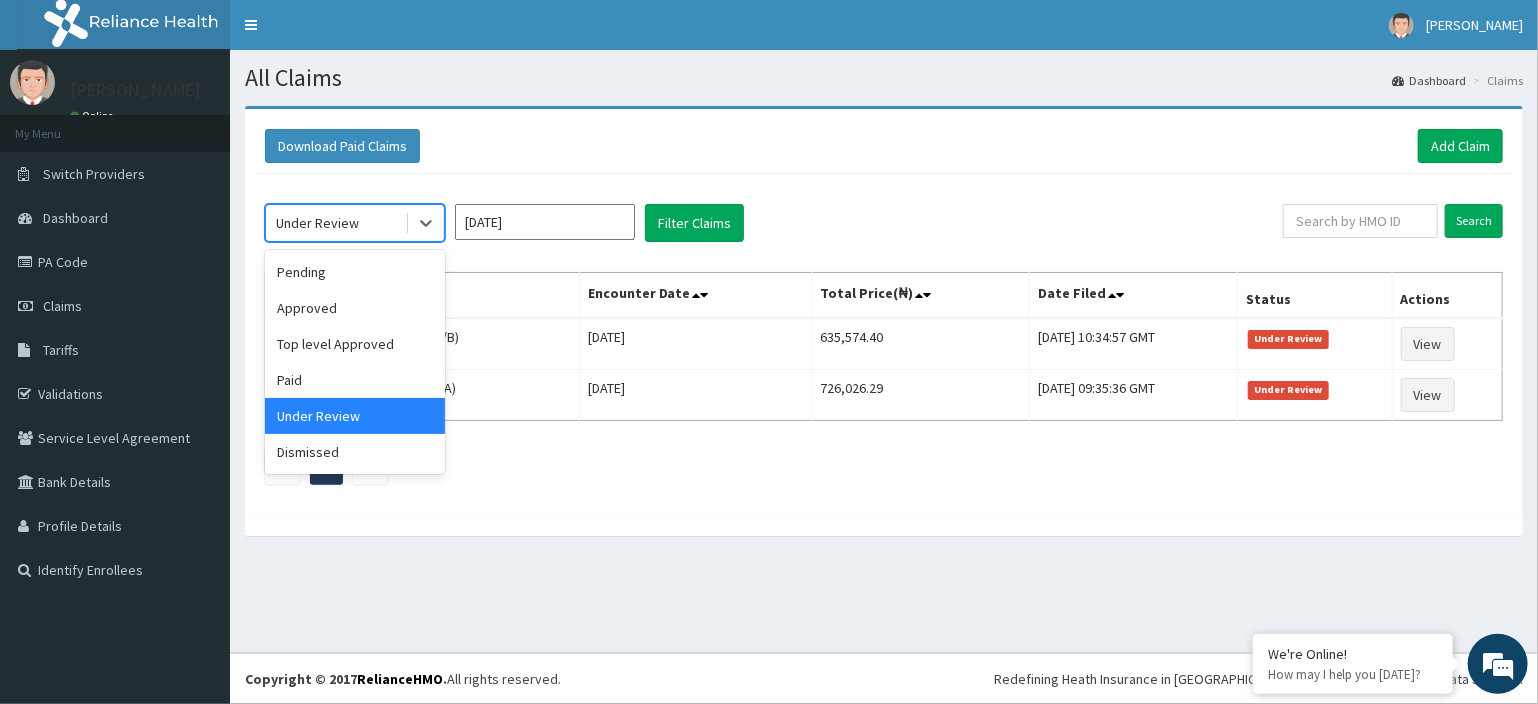 click on "Under Review" at bounding box center (335, 223) 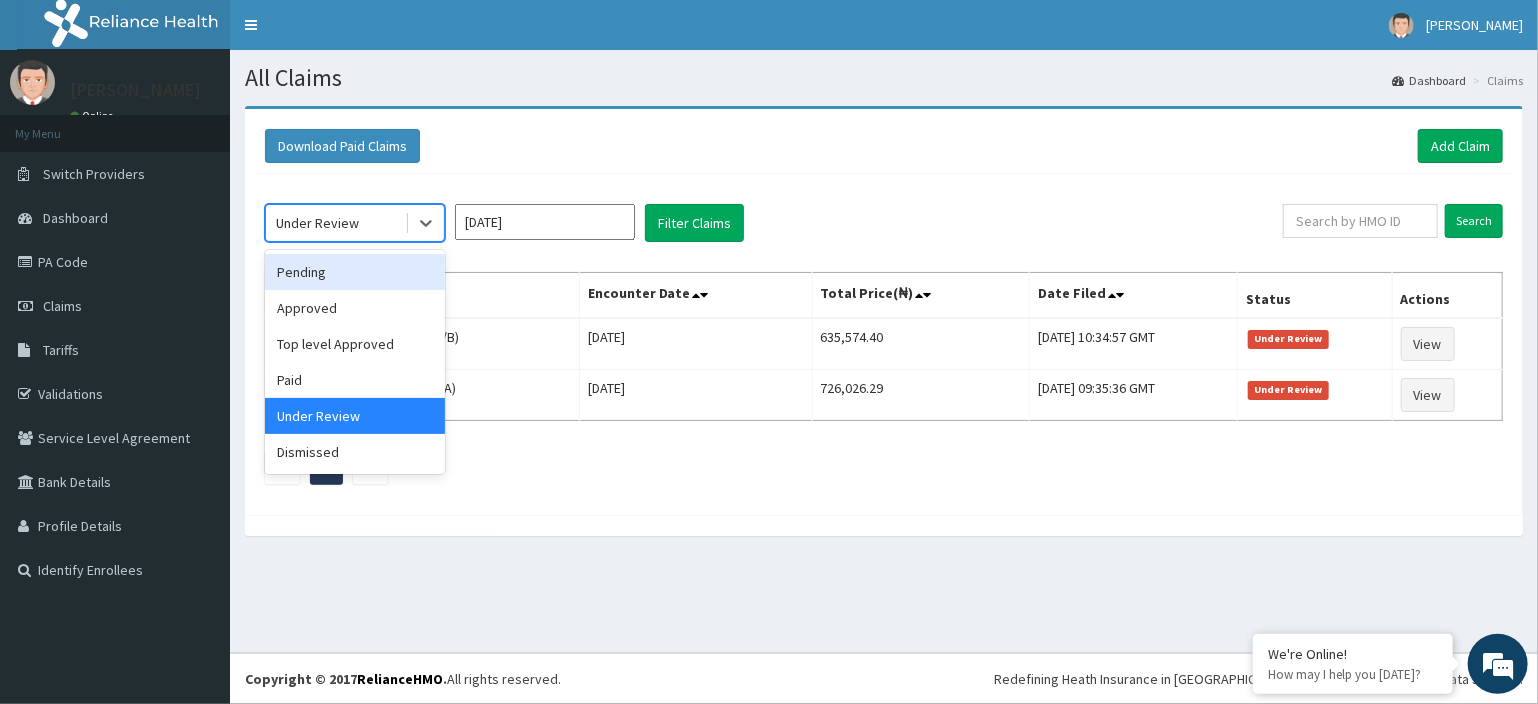 click on "Pending" at bounding box center (355, 272) 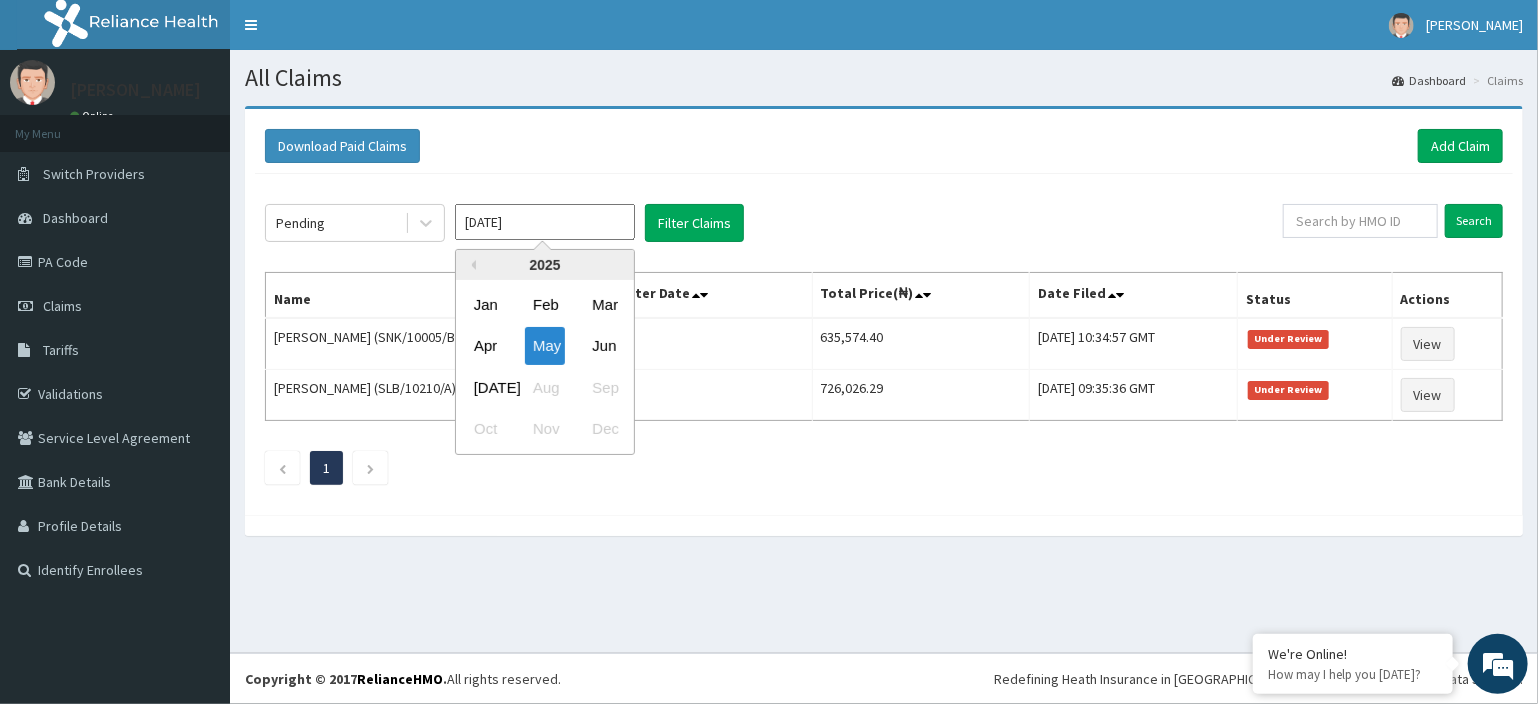 click on "[DATE]" at bounding box center [545, 222] 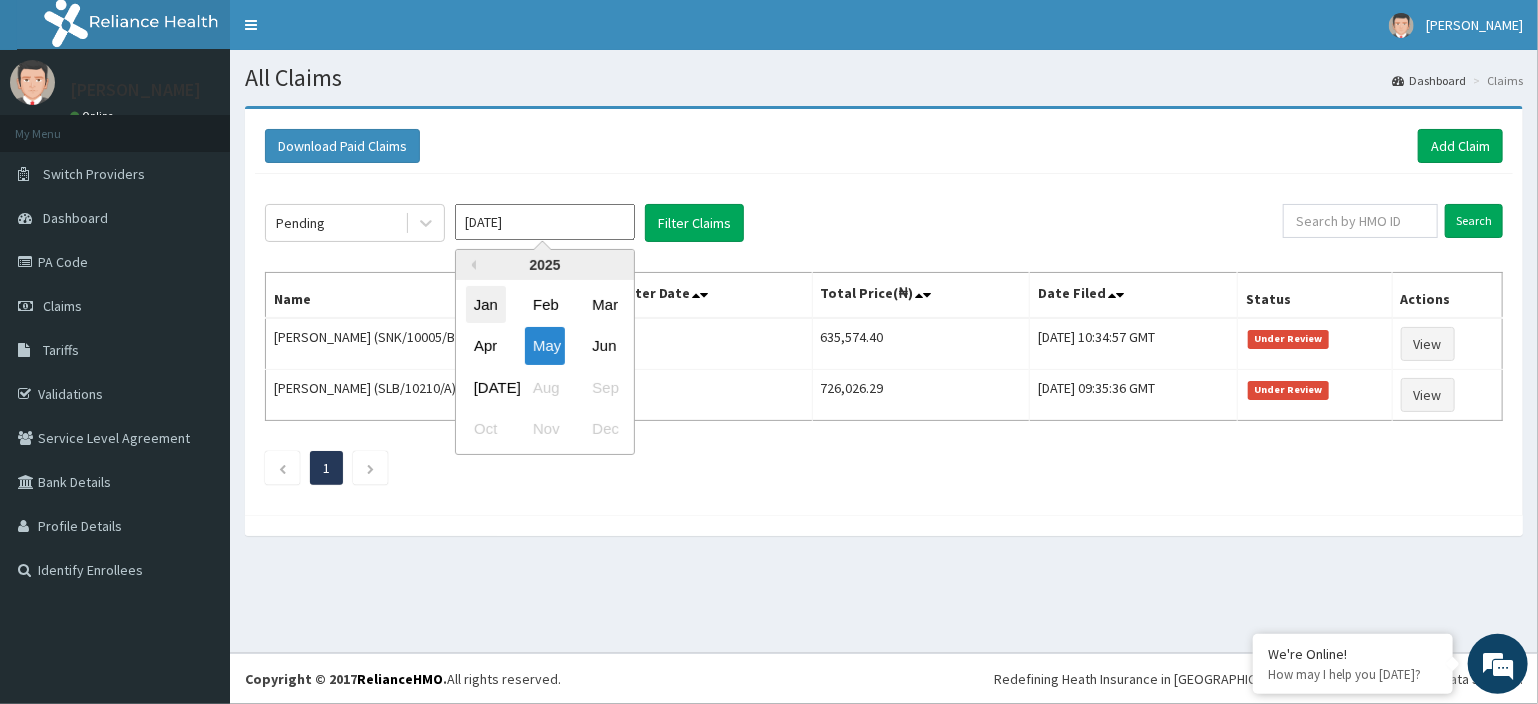 click on "Jan" at bounding box center [486, 304] 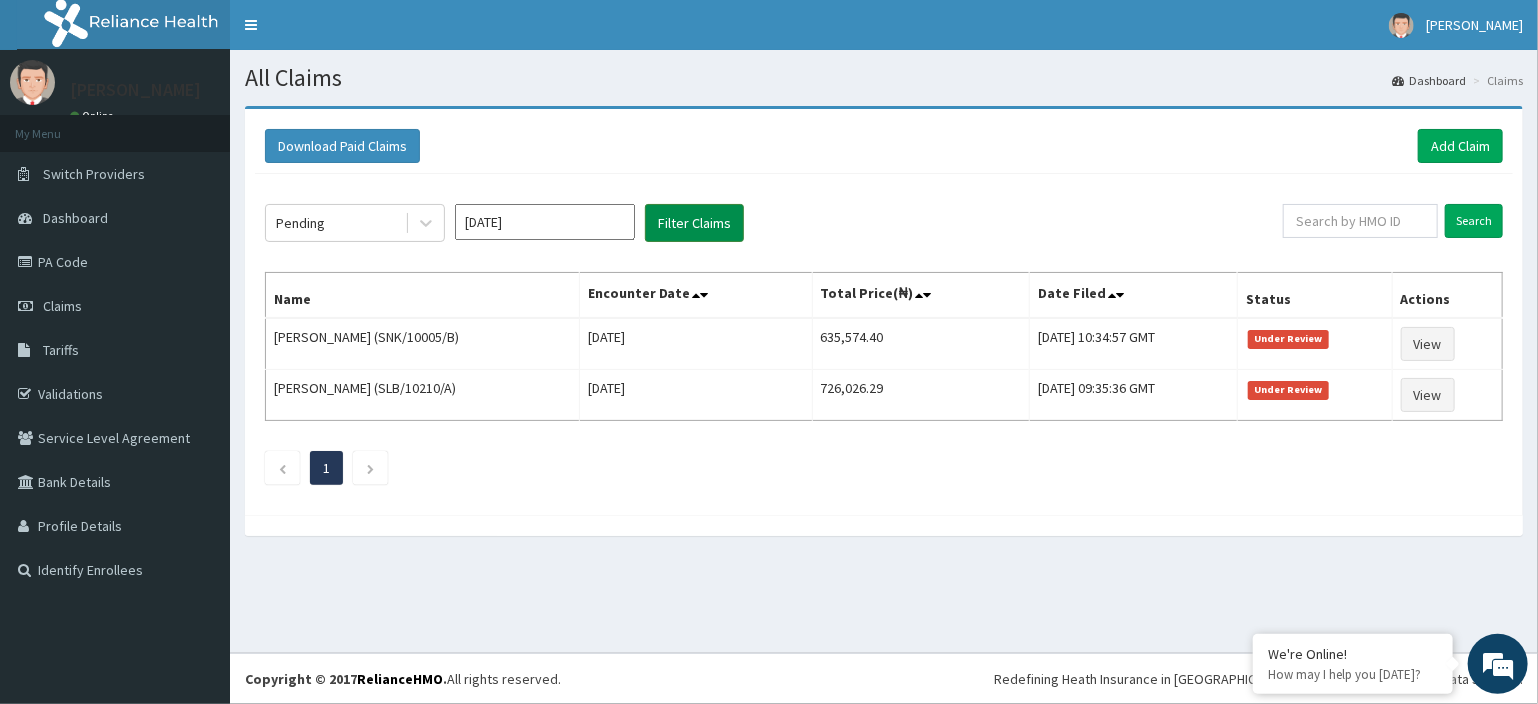 click on "Filter Claims" at bounding box center (694, 223) 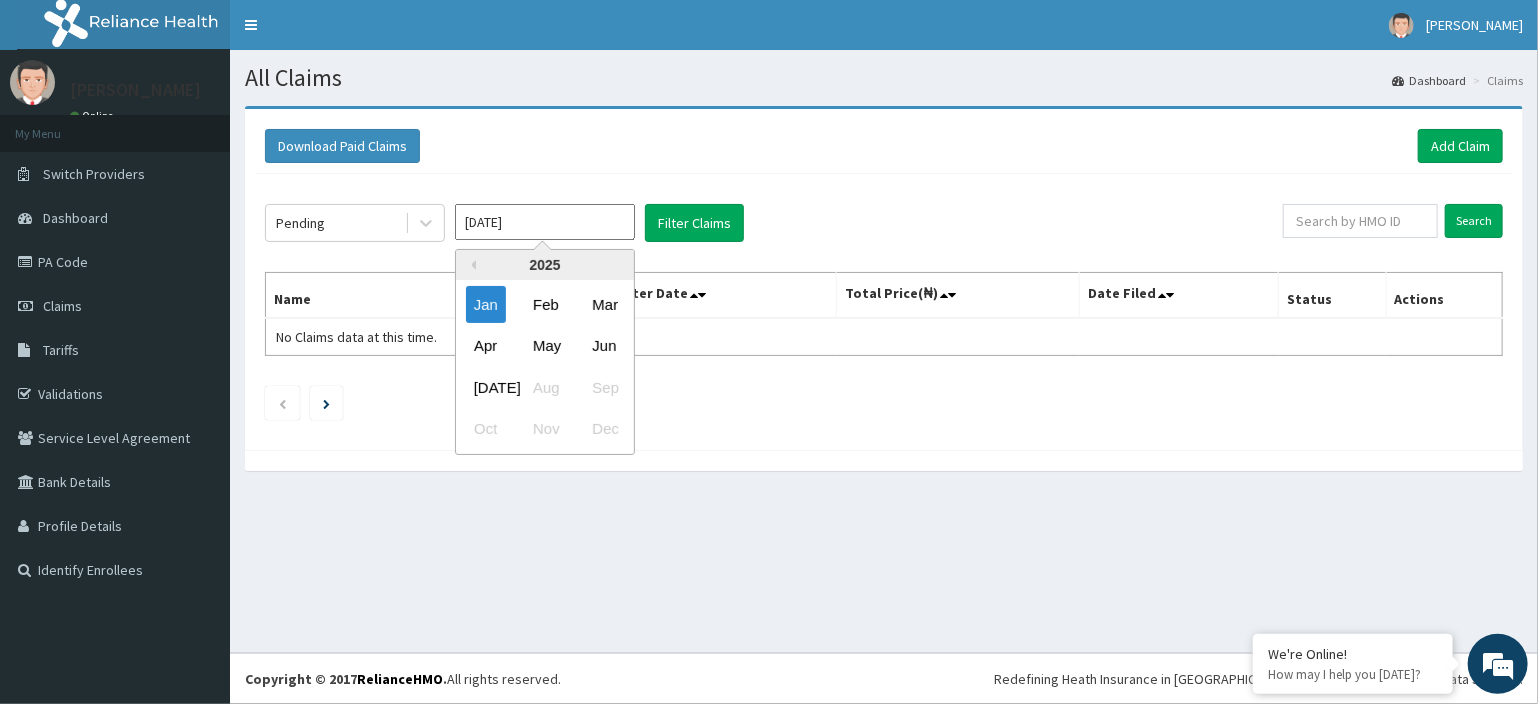 click on "[DATE]" at bounding box center [545, 222] 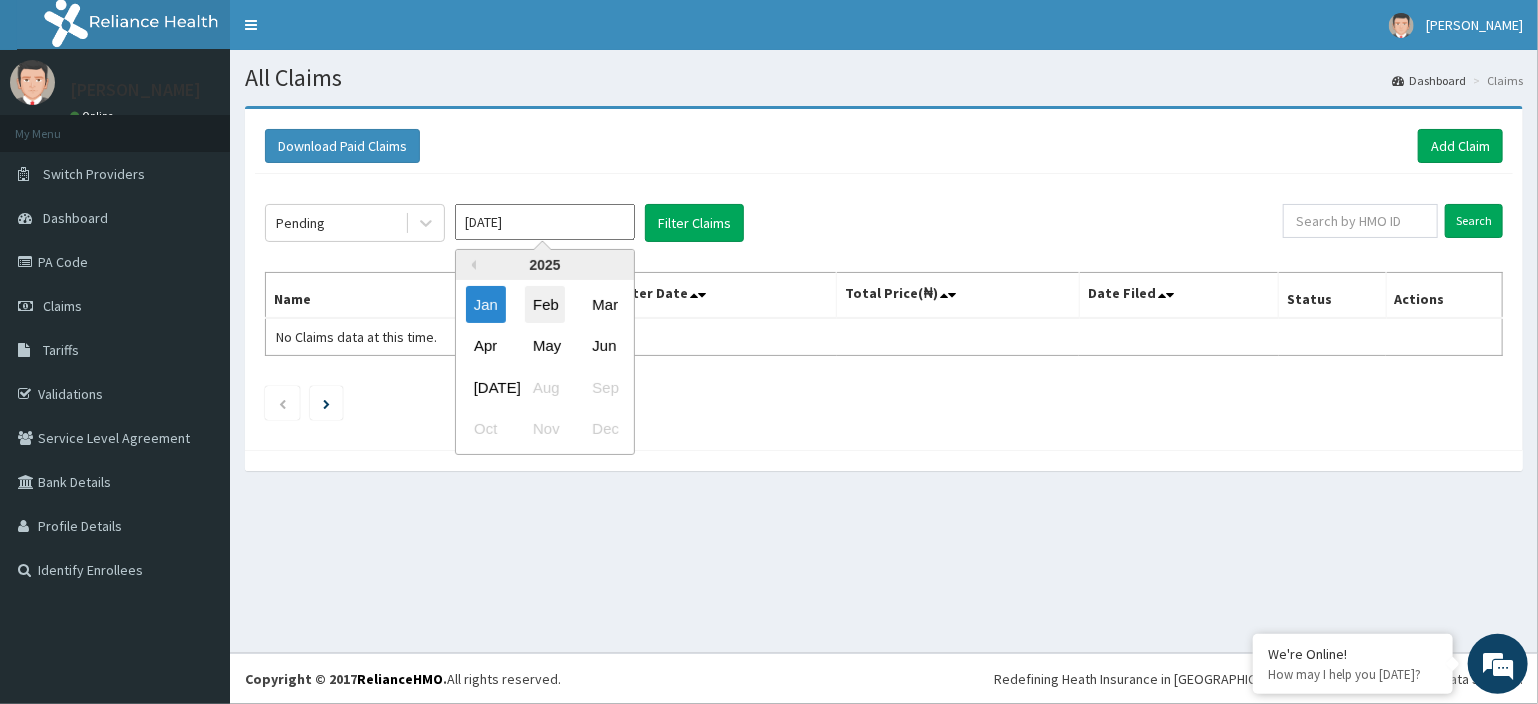 click on "Feb" at bounding box center (545, 304) 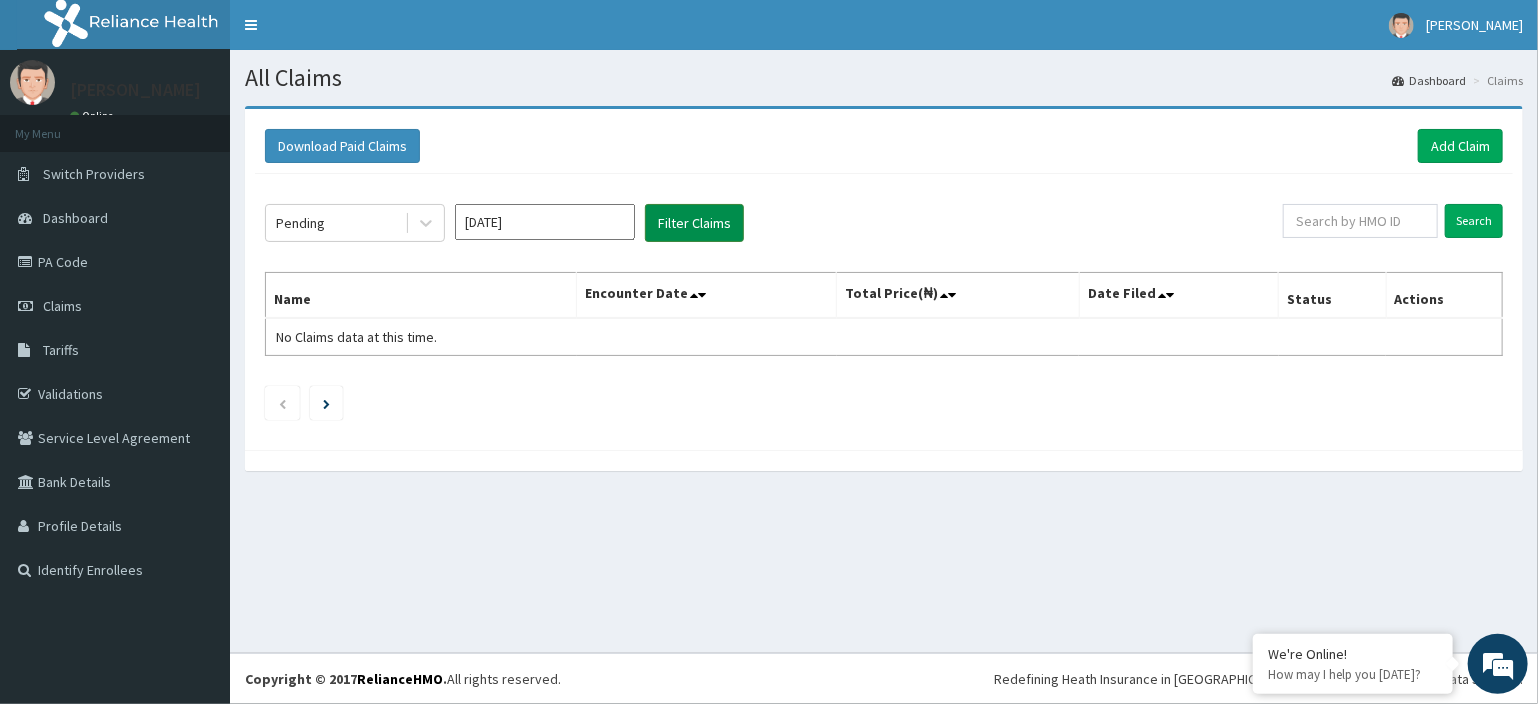 click on "Filter Claims" at bounding box center [694, 223] 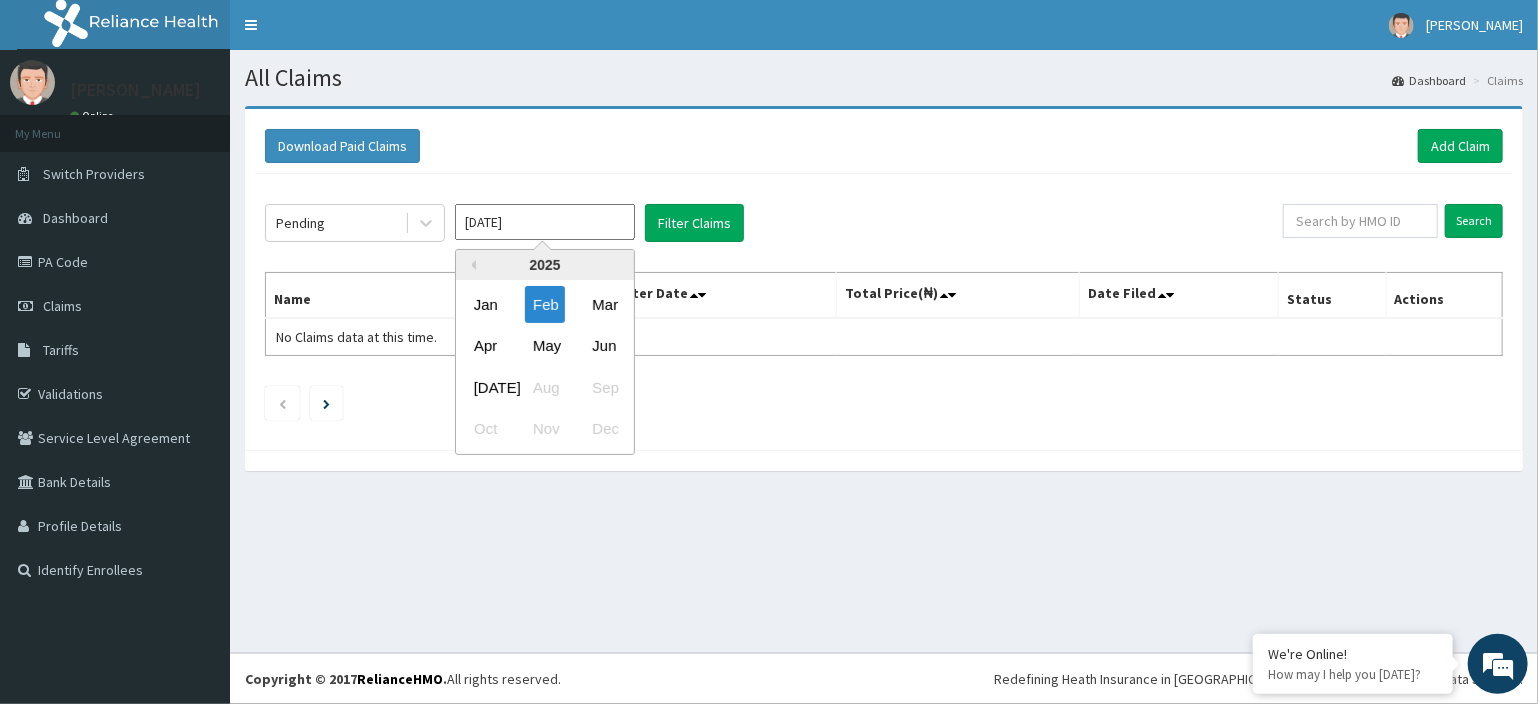 click on "[DATE]" at bounding box center [545, 222] 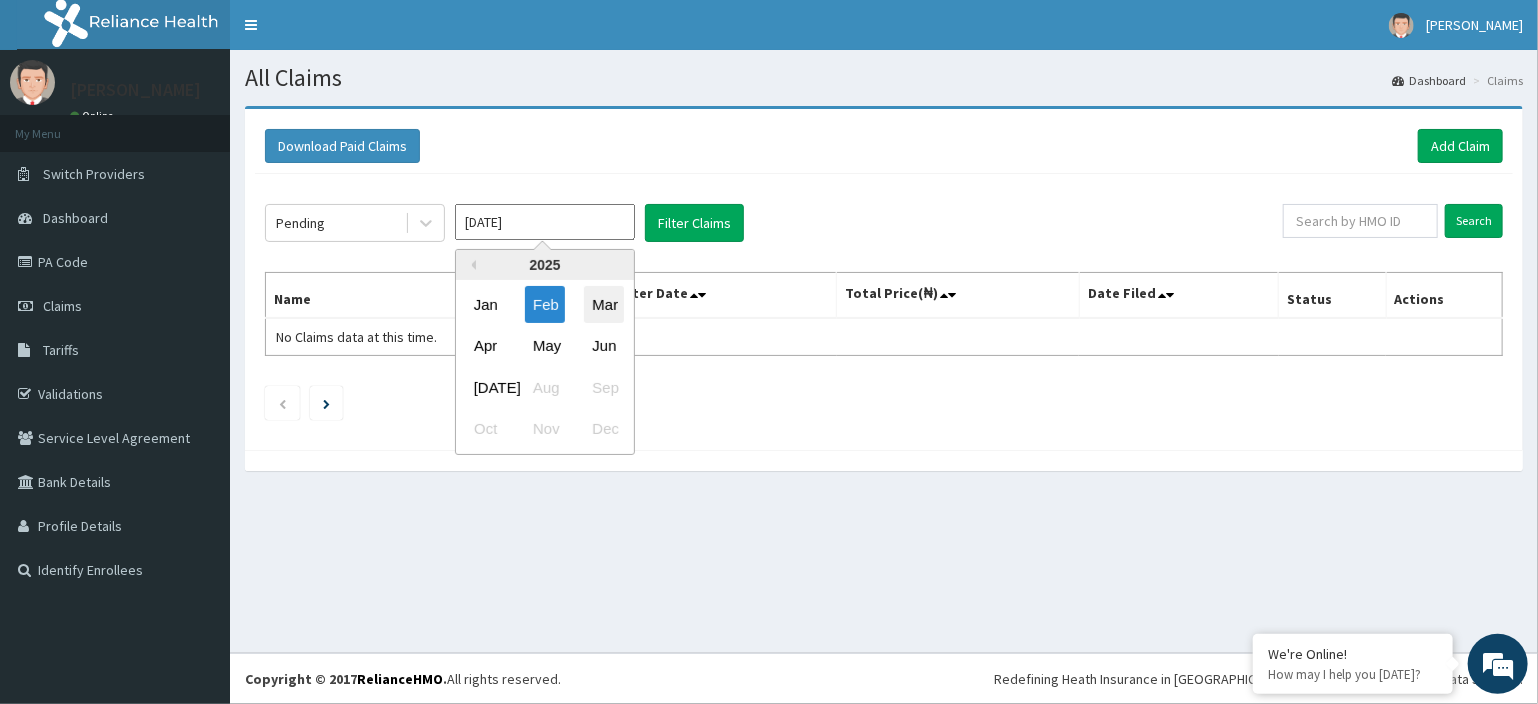 click on "Mar" at bounding box center [604, 304] 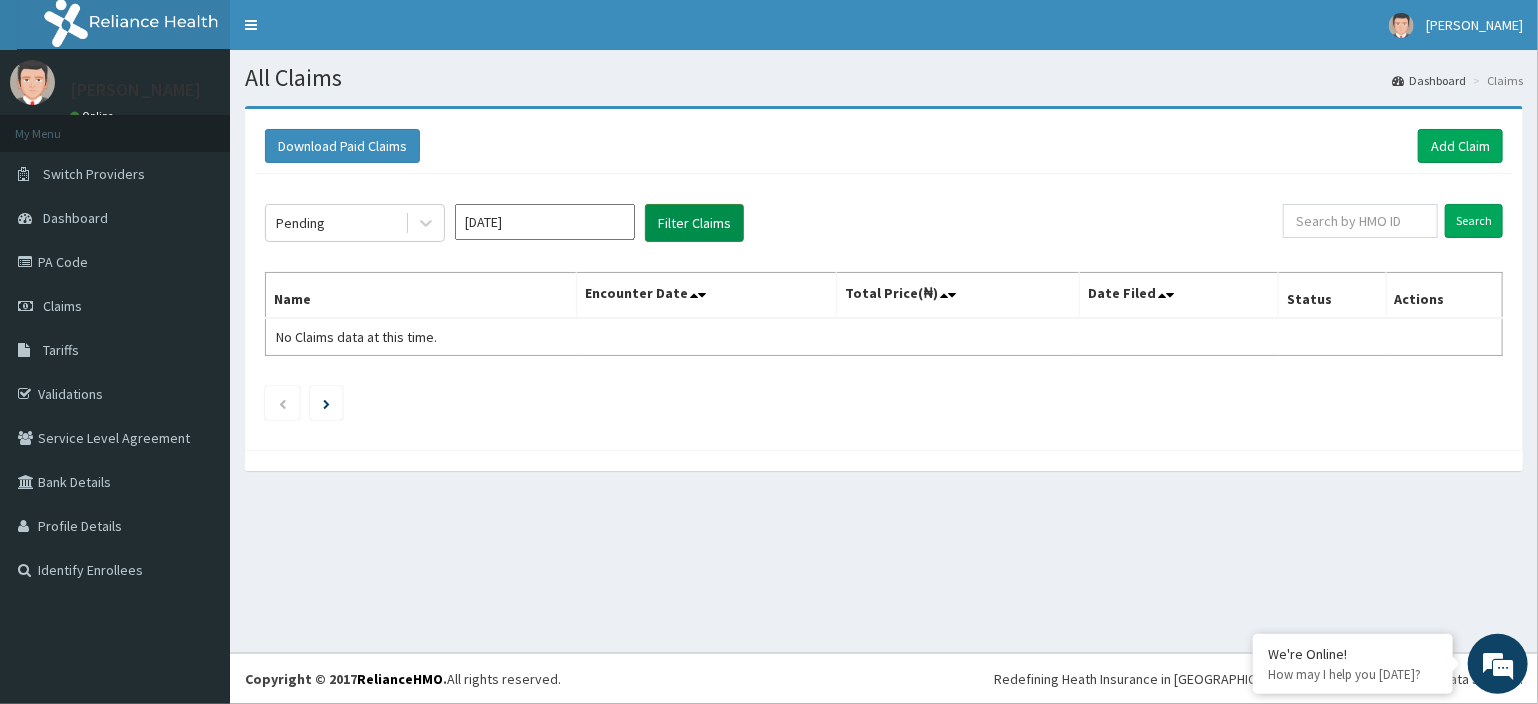 click on "Filter Claims" at bounding box center (694, 223) 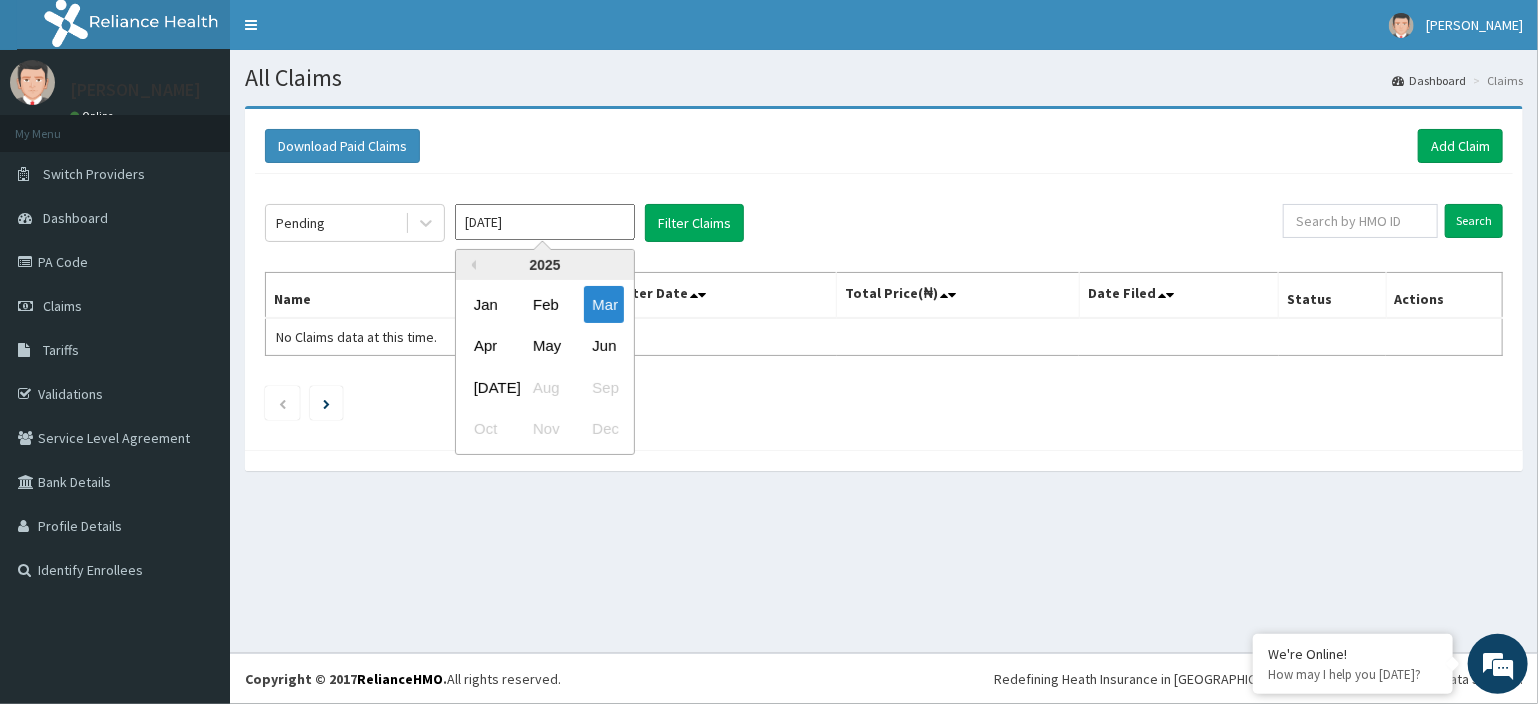 click on "[DATE]" at bounding box center (545, 222) 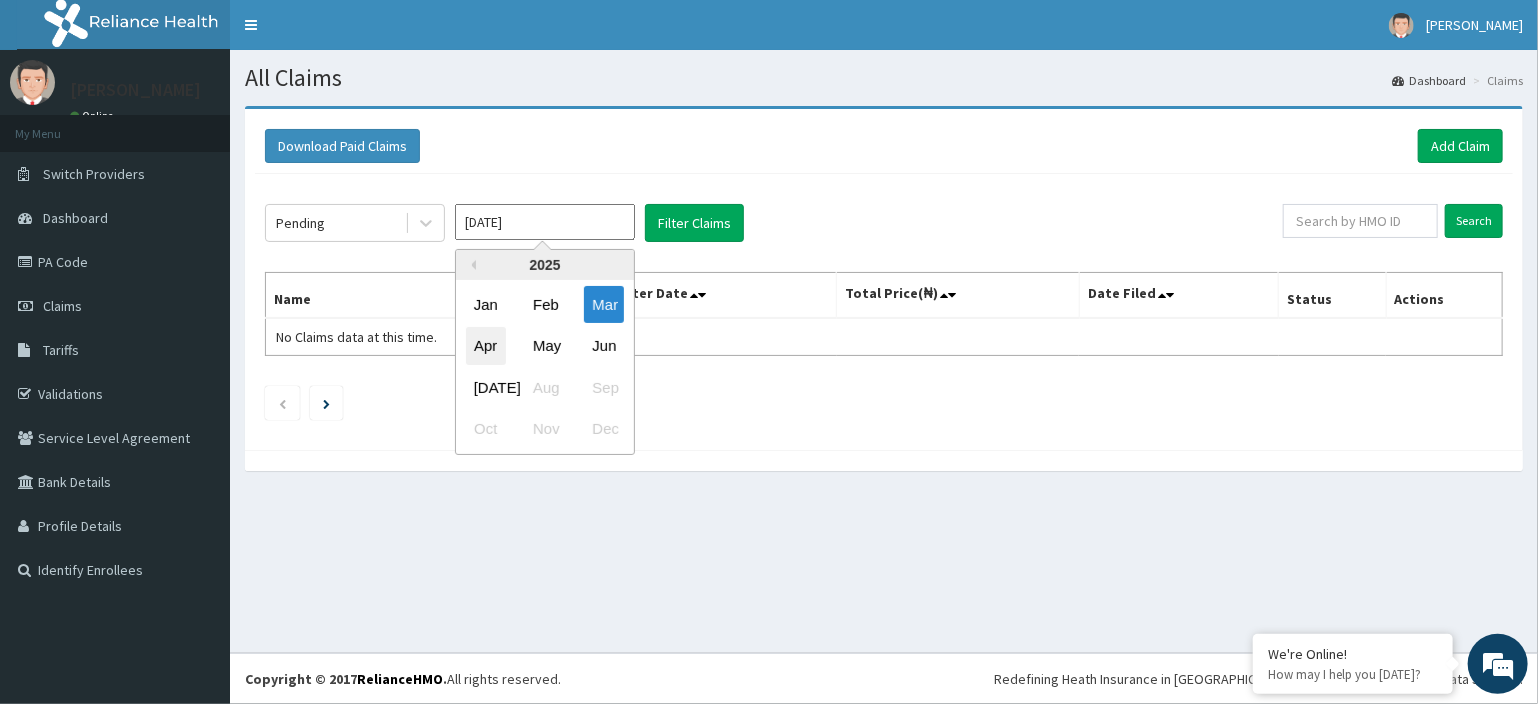 click on "Apr" at bounding box center (486, 346) 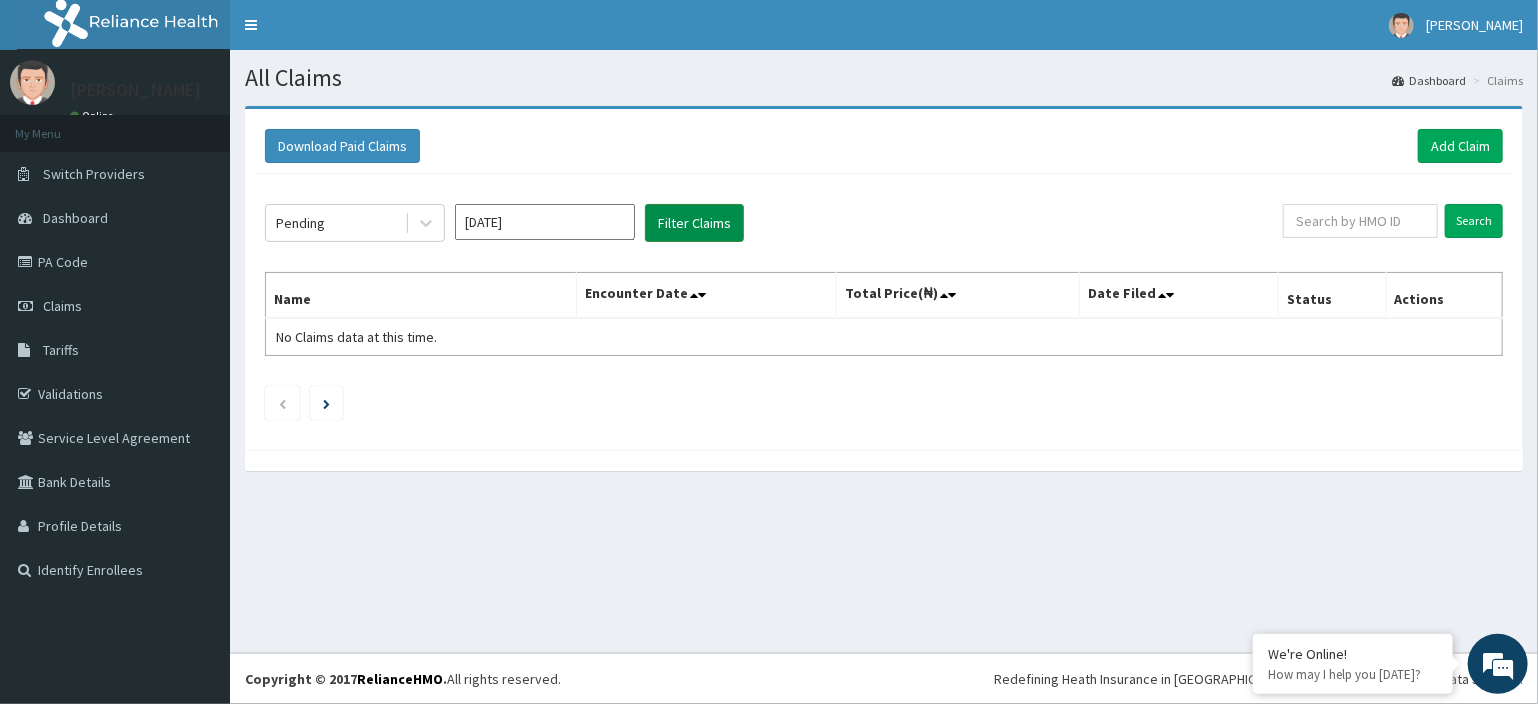 click on "Filter Claims" at bounding box center (694, 223) 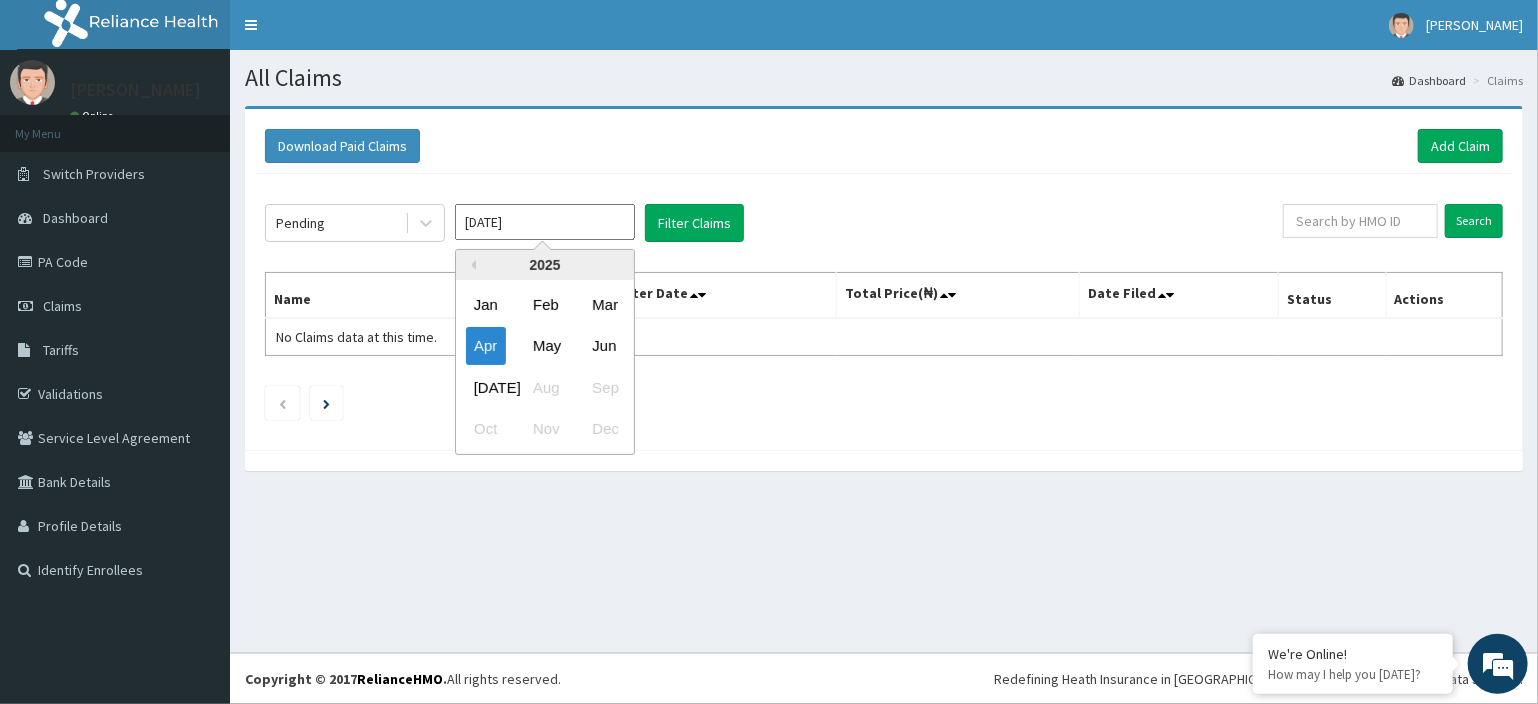 click on "[DATE]" at bounding box center [545, 222] 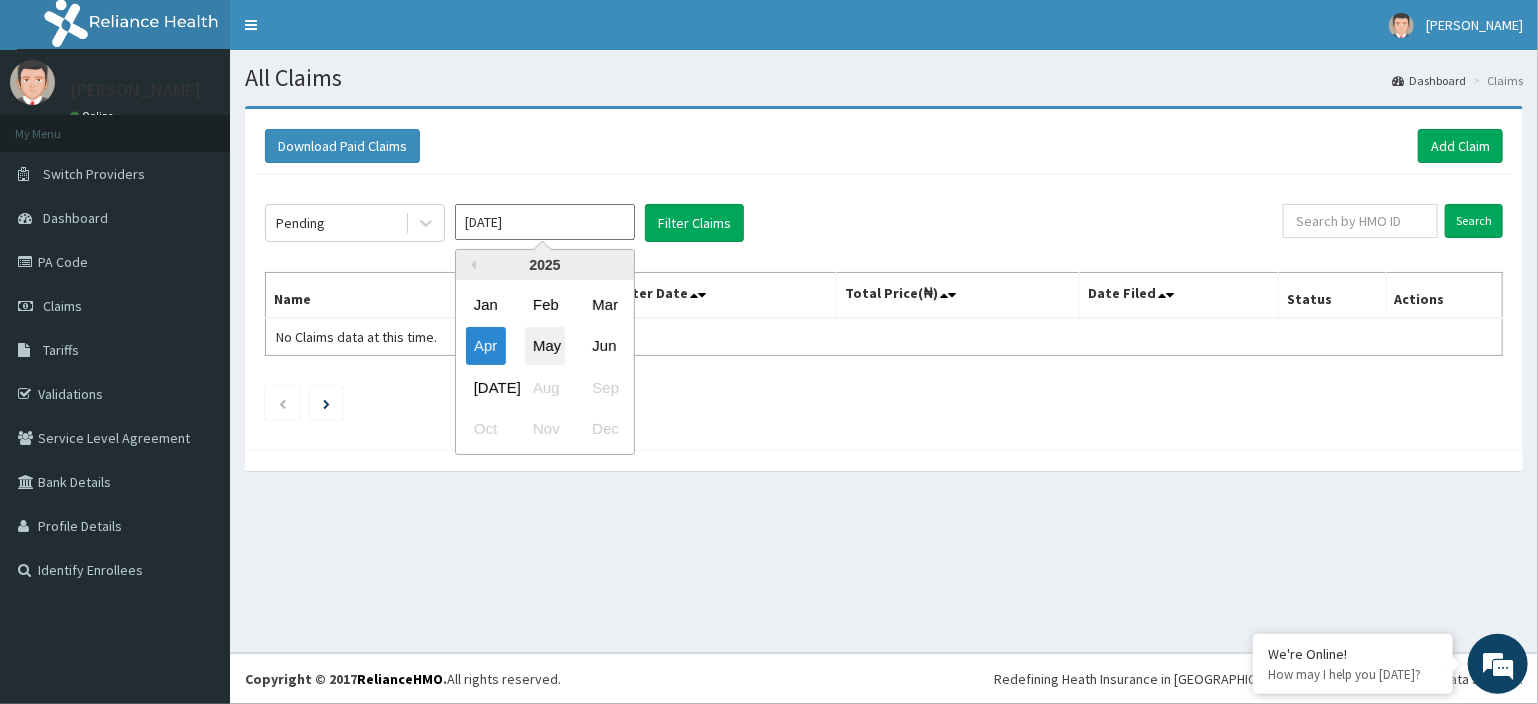 click on "May" at bounding box center (545, 346) 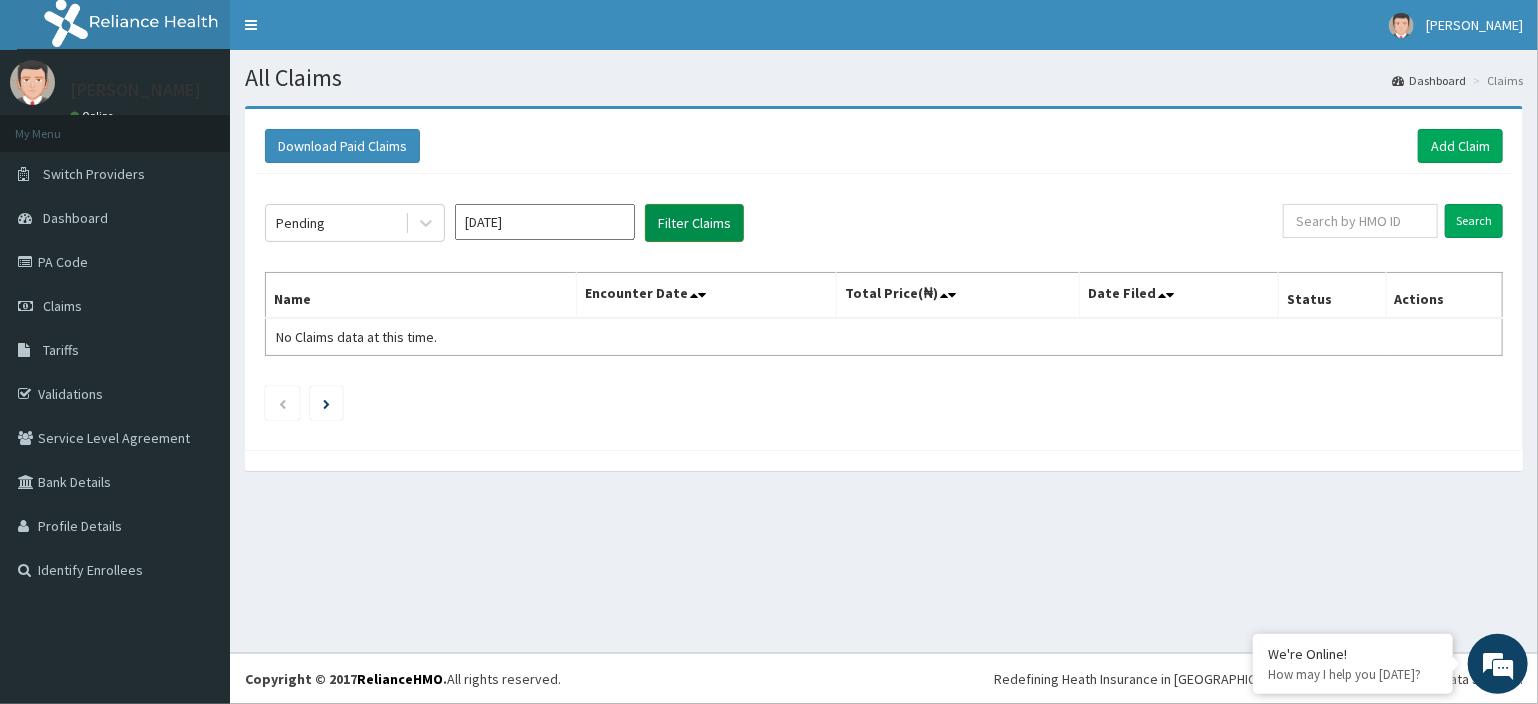 click on "Filter Claims" at bounding box center (694, 223) 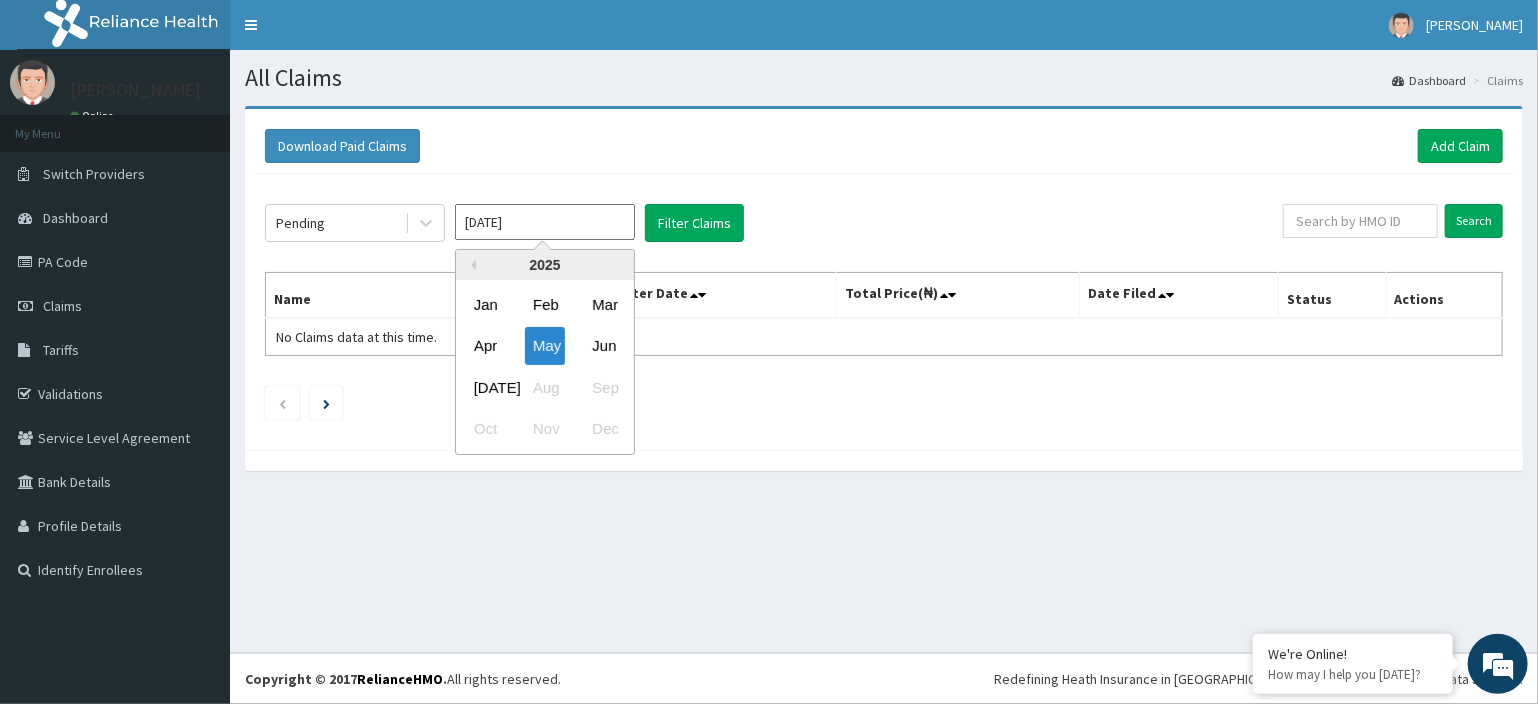 click on "[DATE]" at bounding box center [545, 222] 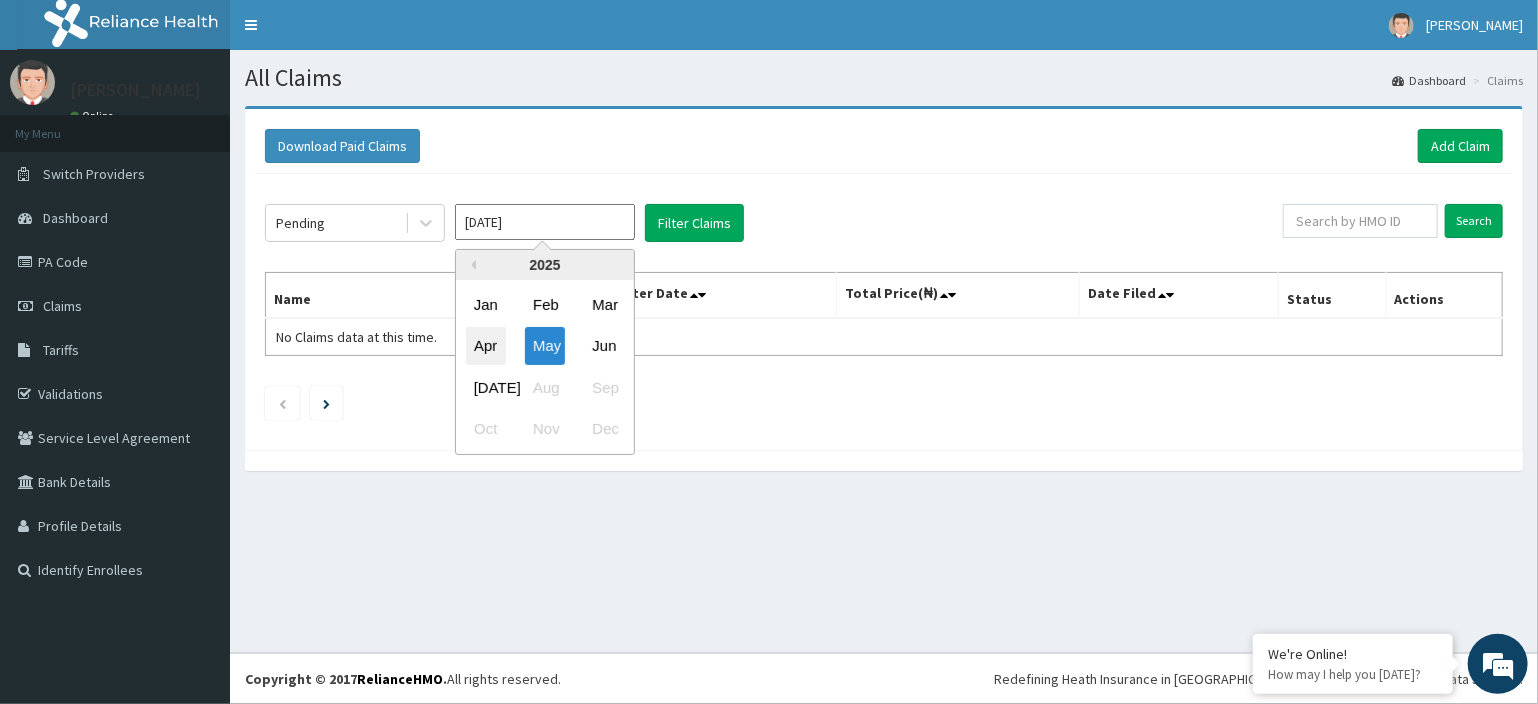 click on "Apr" at bounding box center [486, 346] 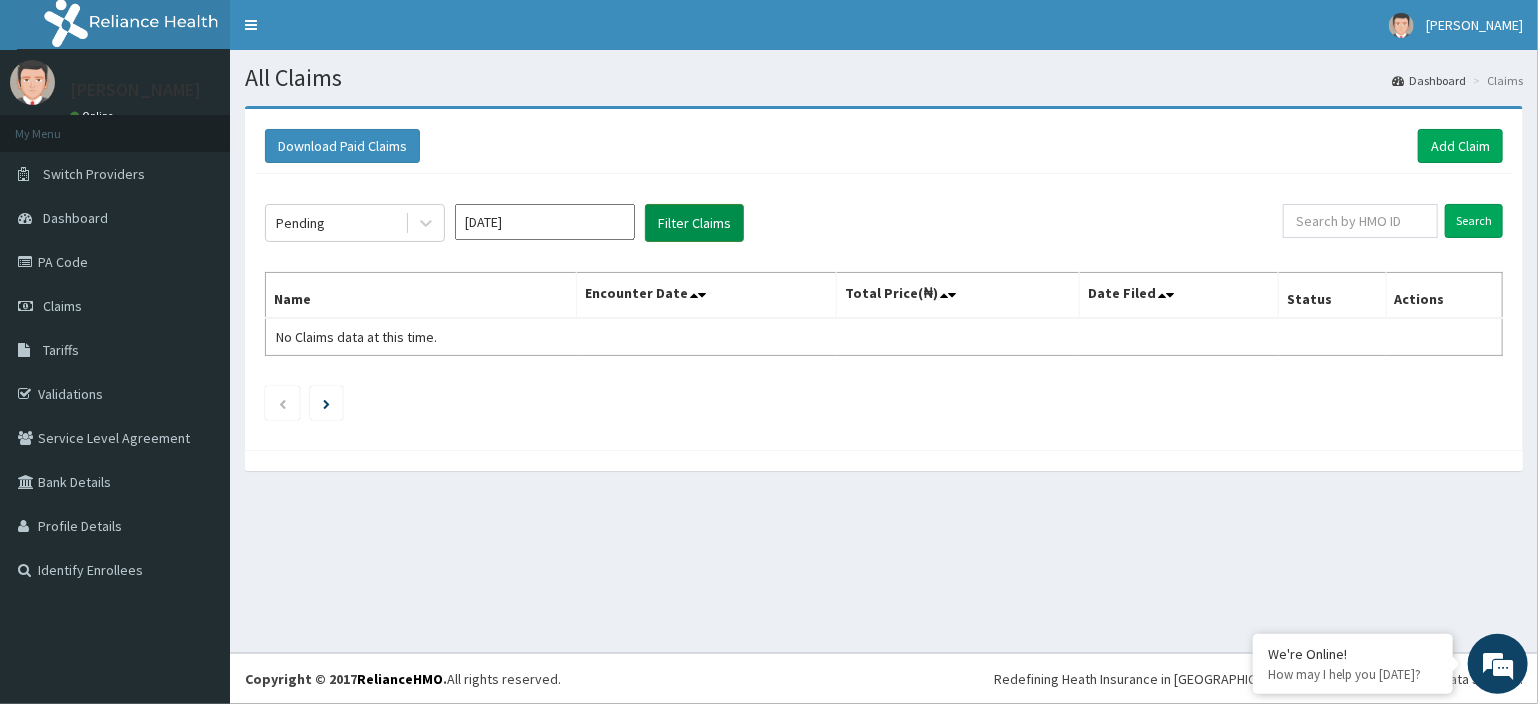 click on "Filter Claims" at bounding box center [694, 223] 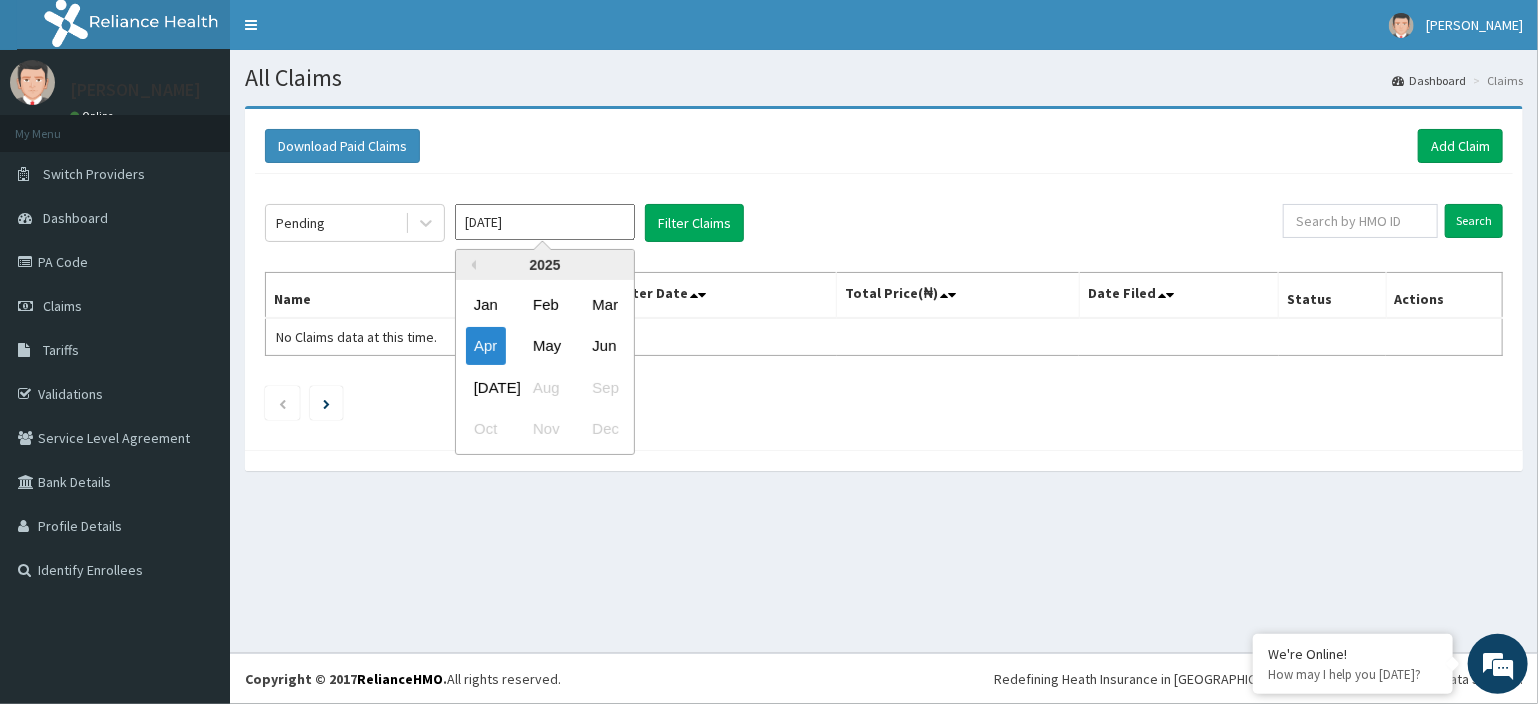 click on "[DATE]" at bounding box center (545, 222) 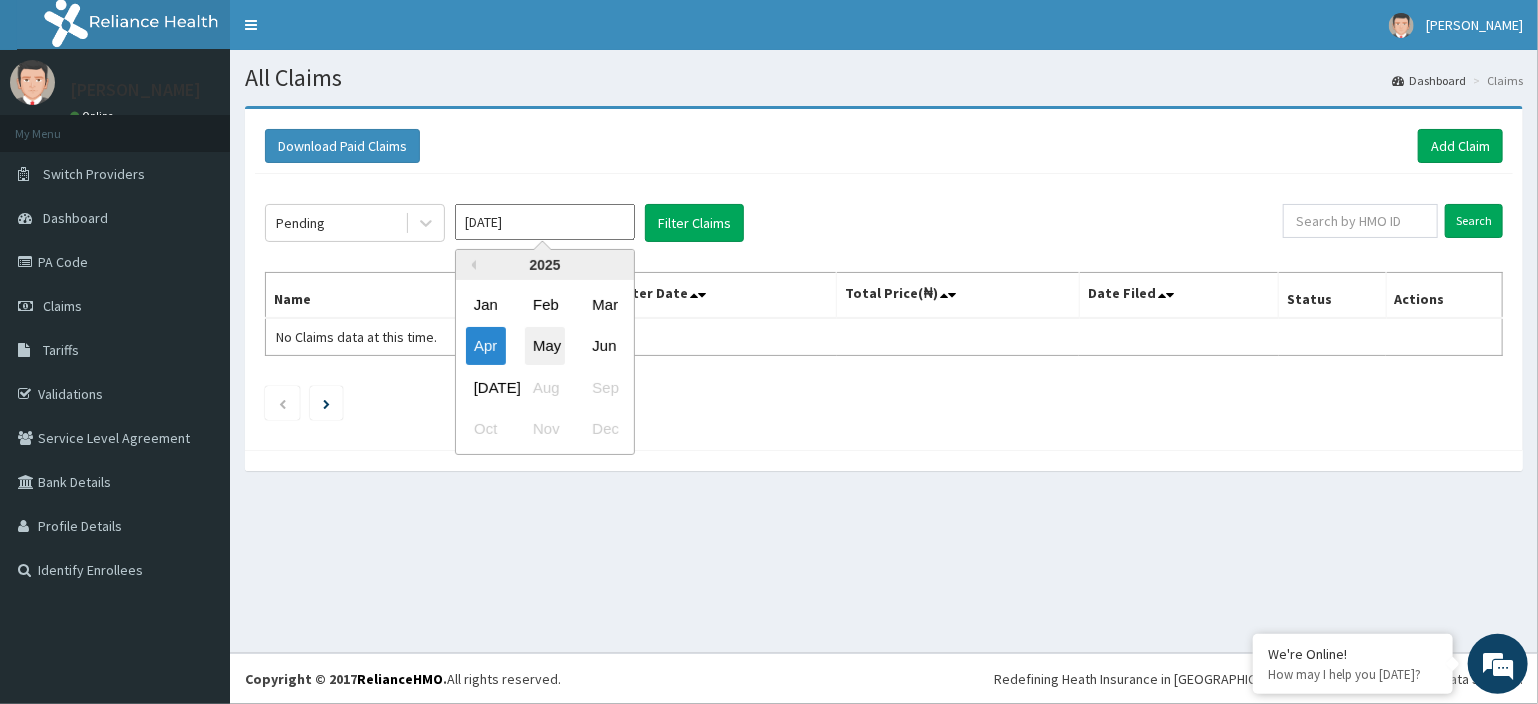 click on "May" at bounding box center (545, 346) 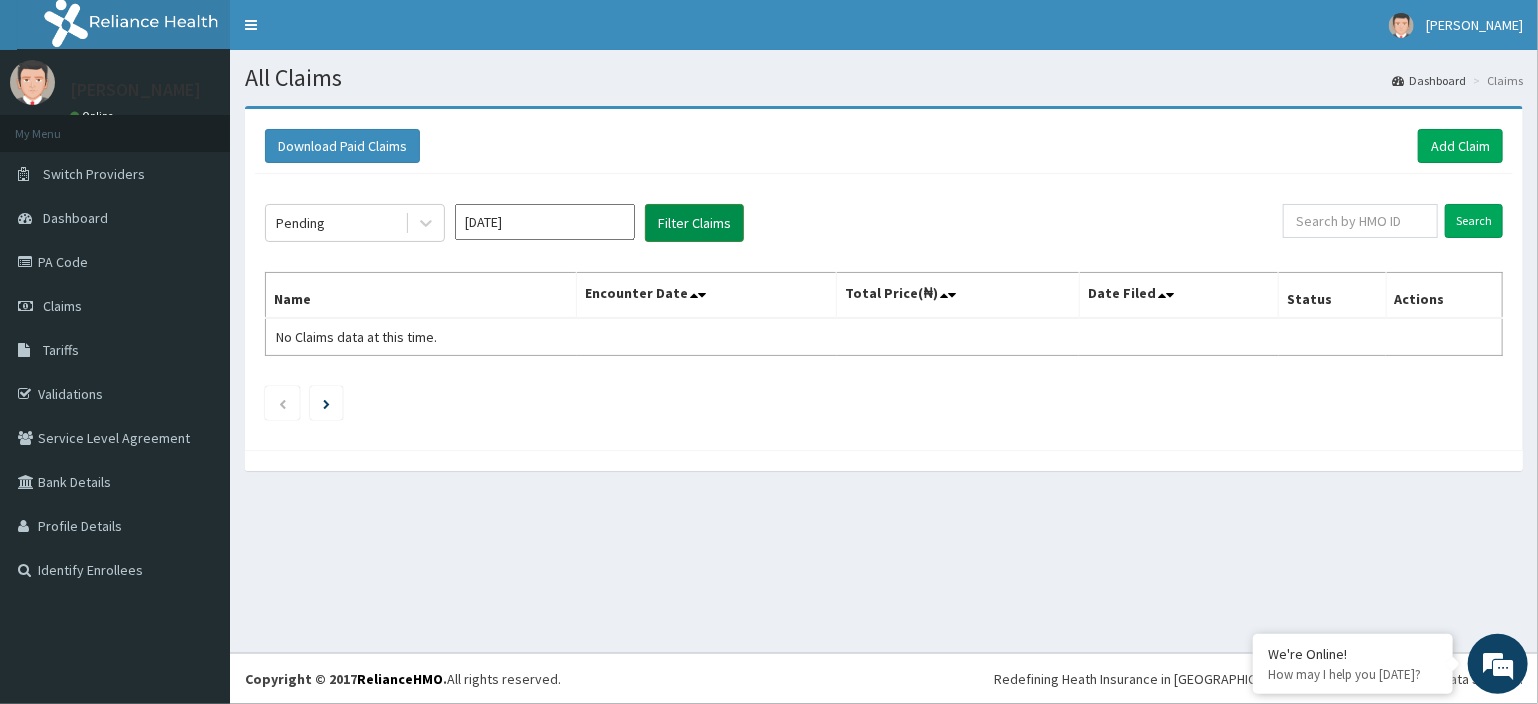click on "Filter Claims" at bounding box center (694, 223) 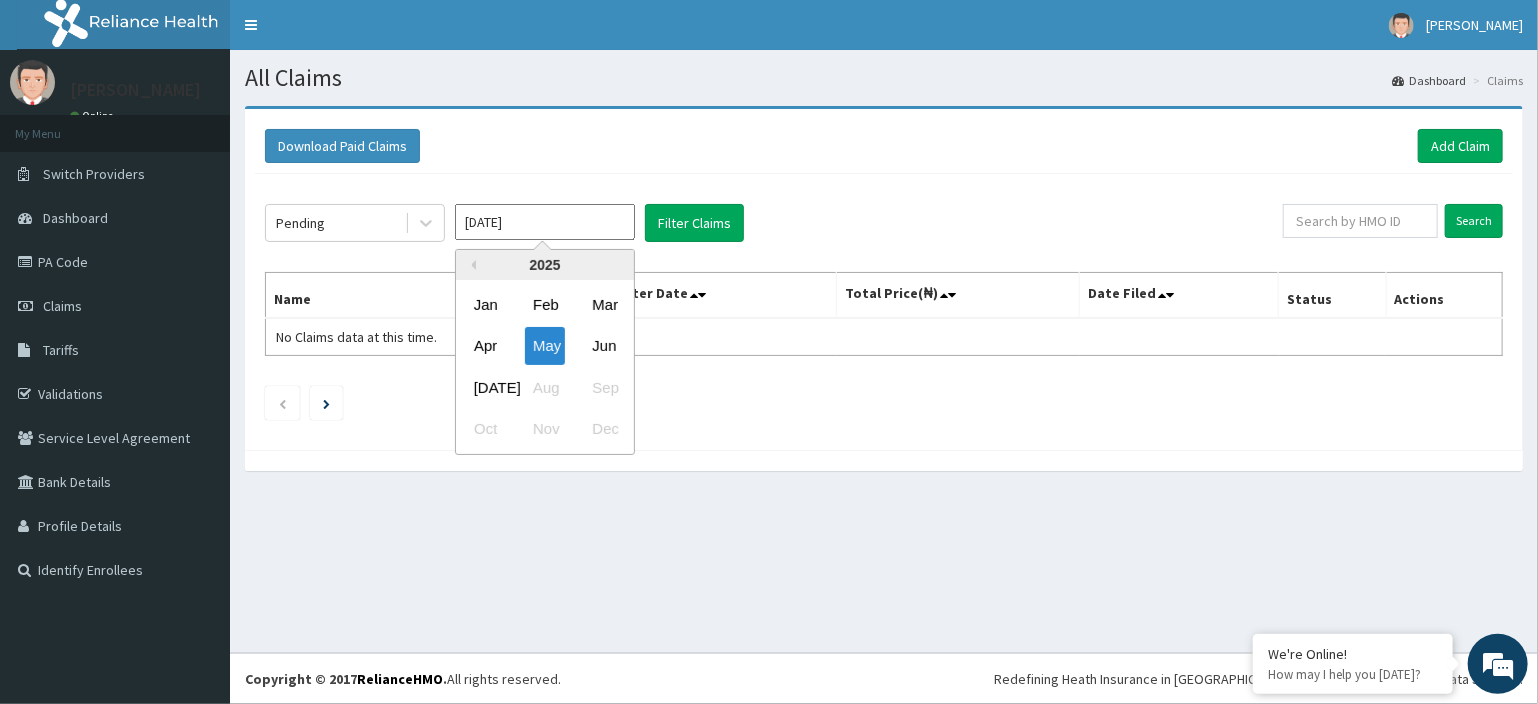 click on "[DATE]" at bounding box center [545, 222] 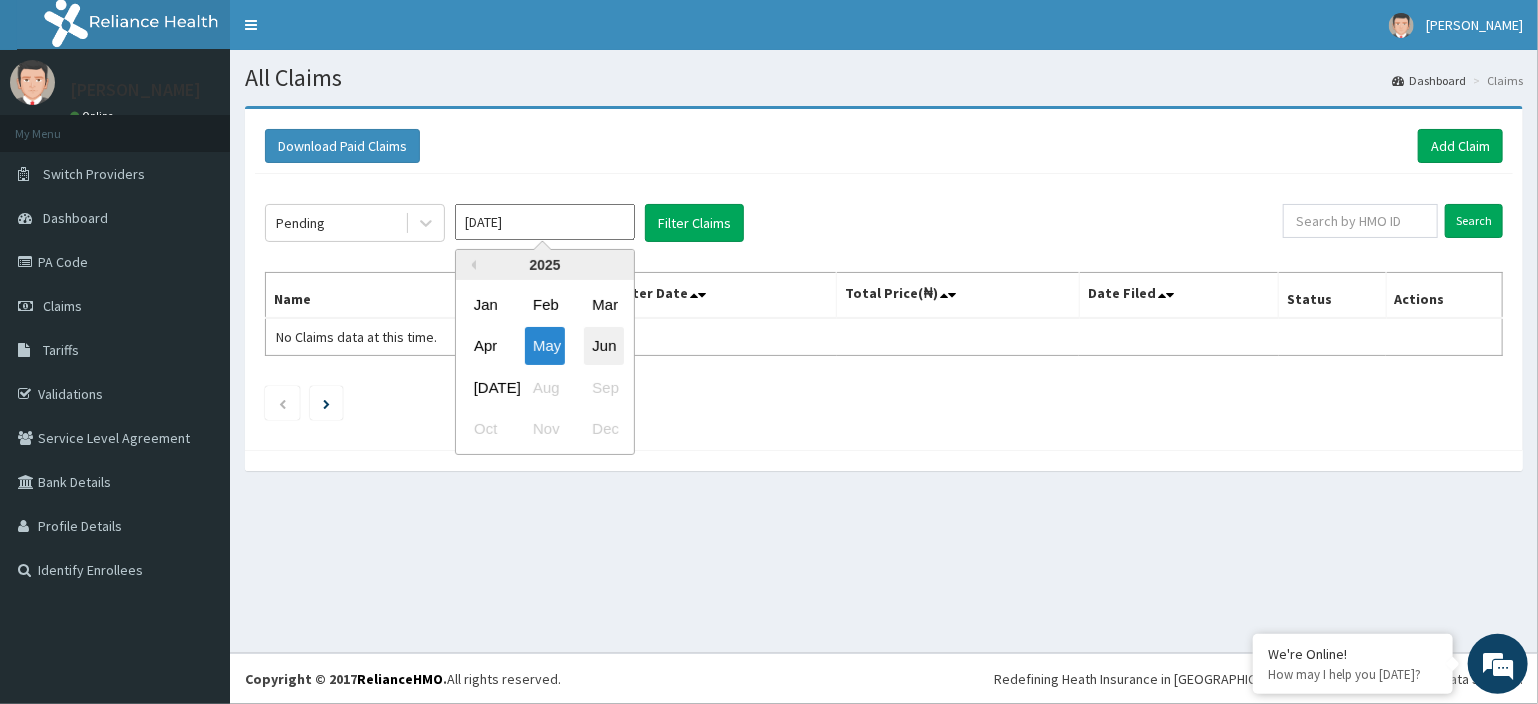 click on "Jun" at bounding box center [604, 346] 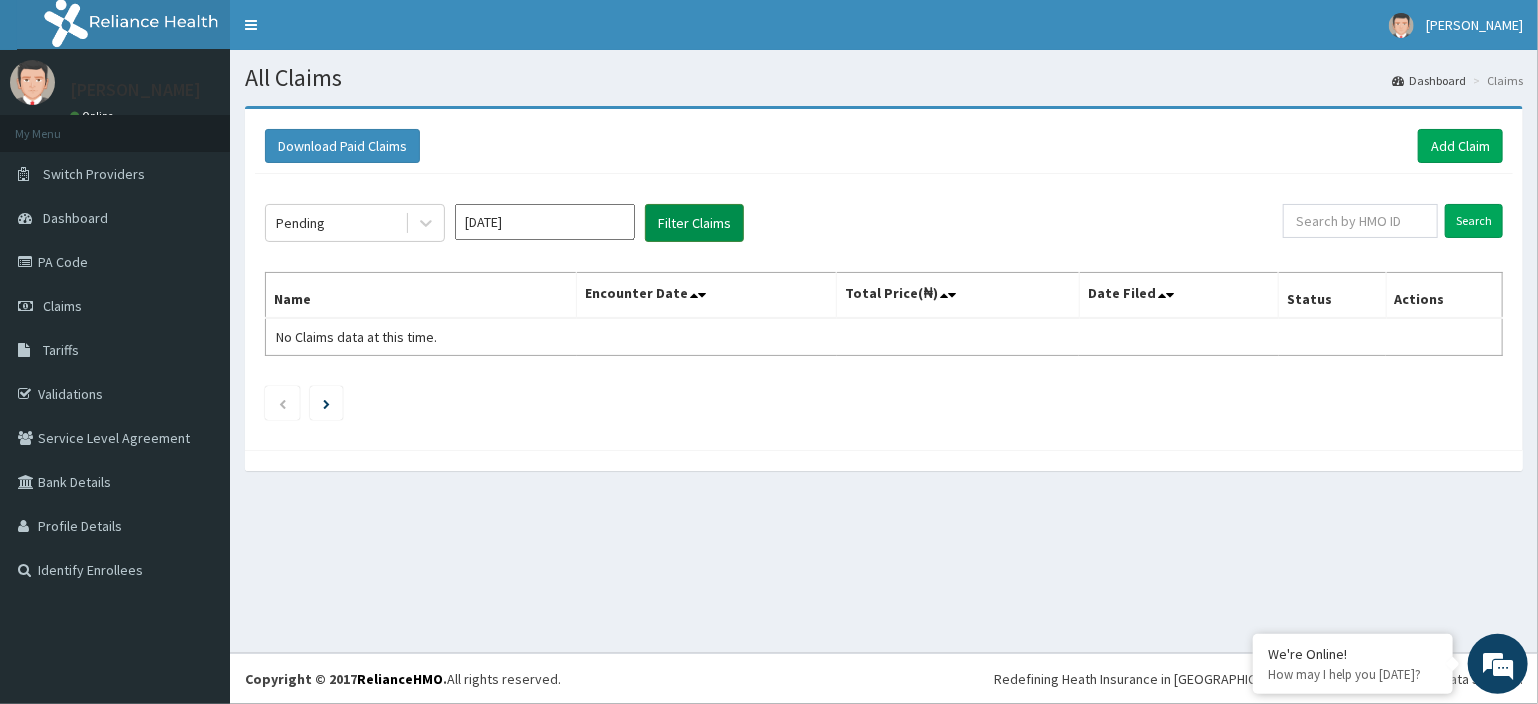 click on "Filter Claims" at bounding box center [694, 223] 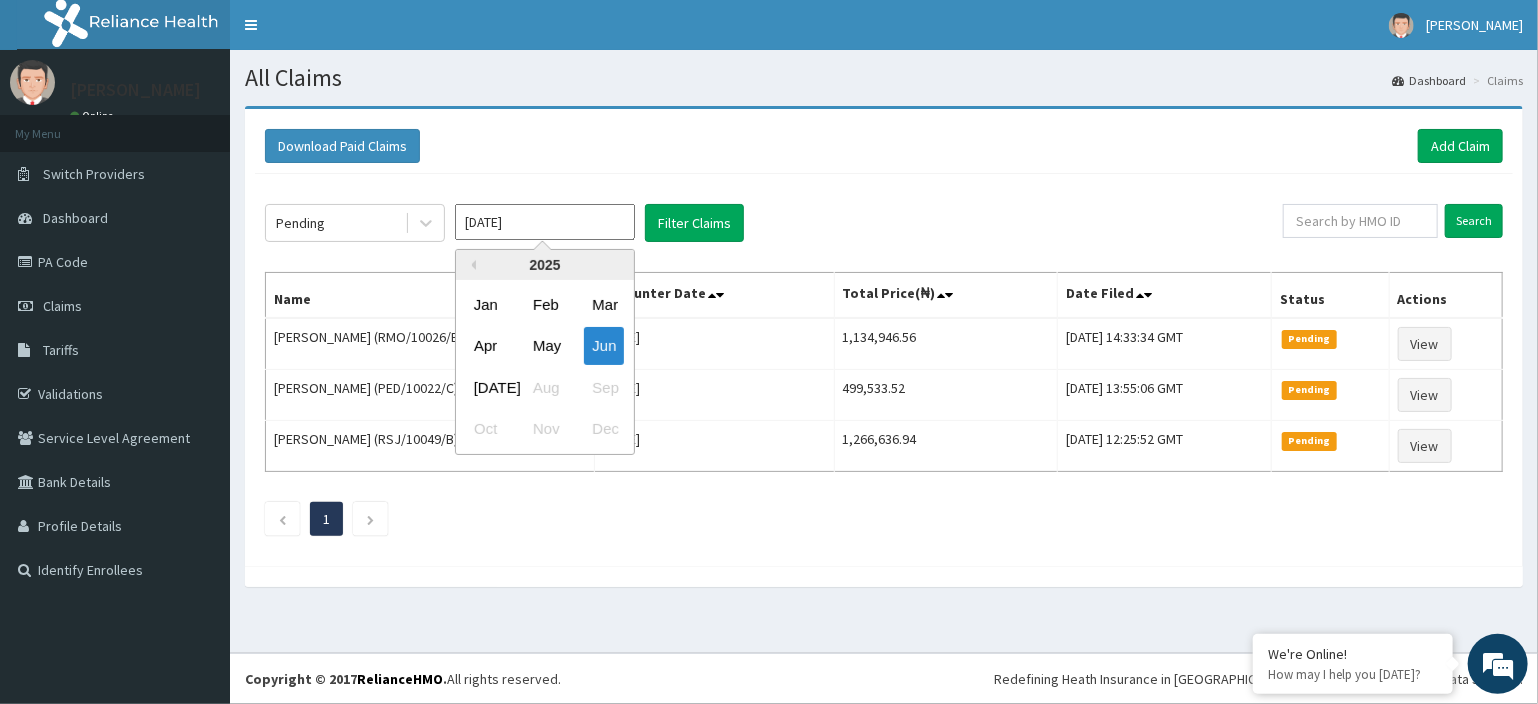 click on "[DATE]" at bounding box center [545, 222] 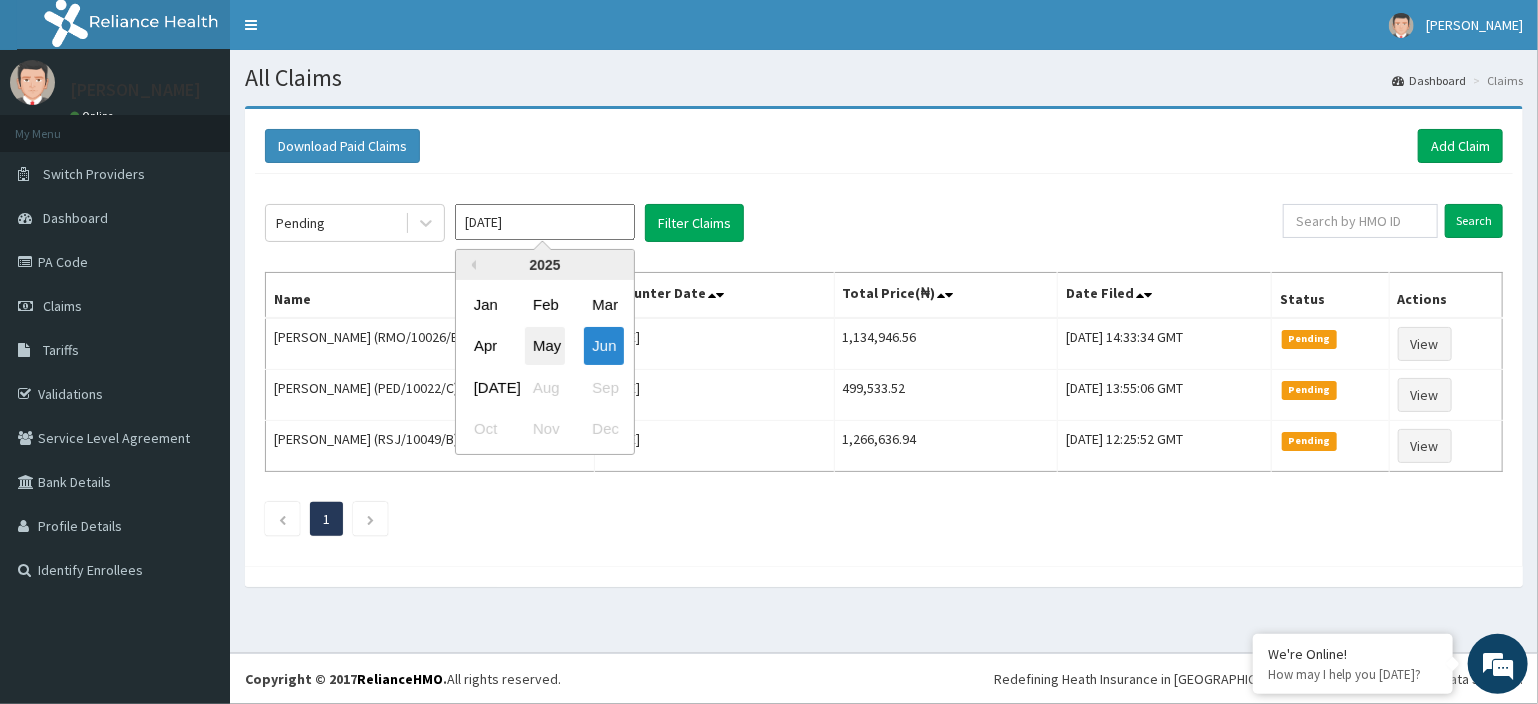 click on "May" at bounding box center [545, 346] 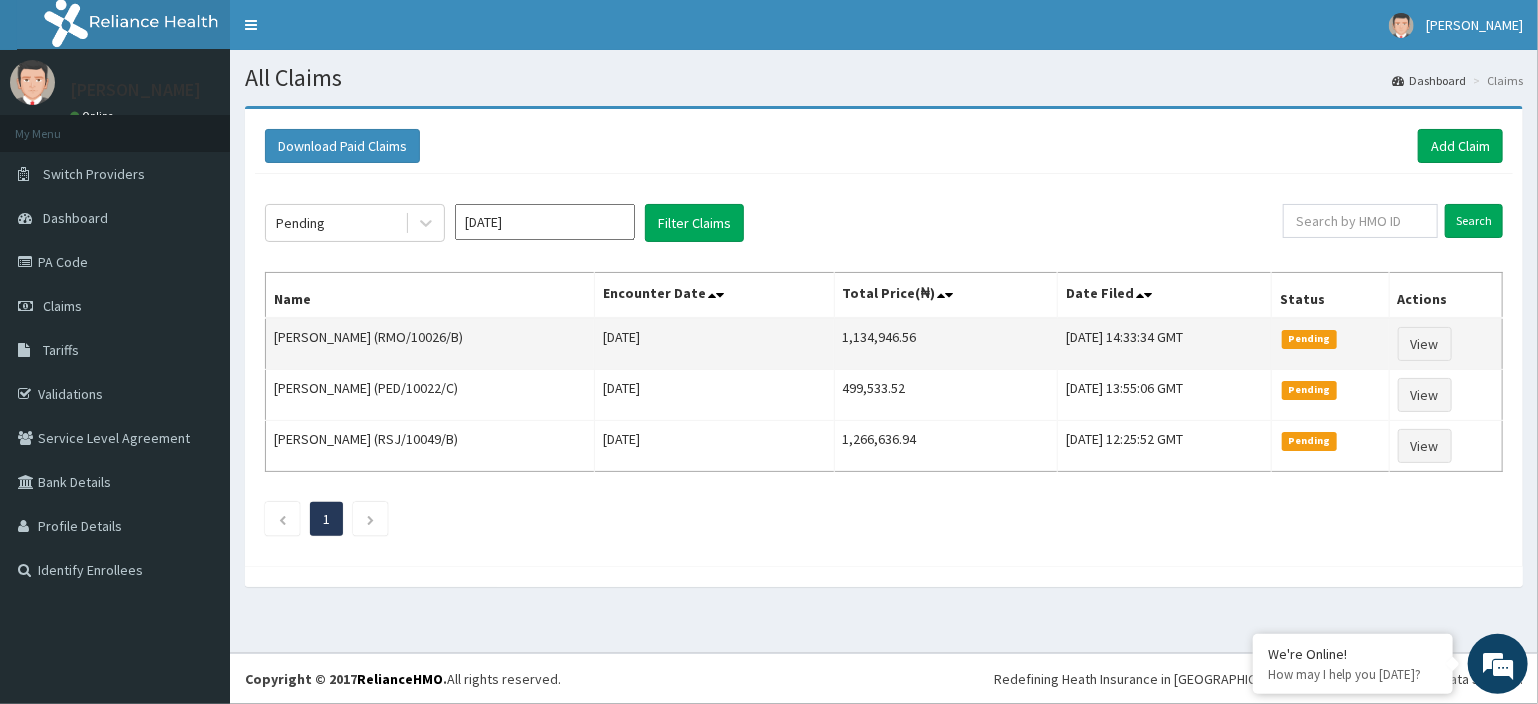 click on "Tolulope Afolayan (RMO/10026/B)" at bounding box center (430, 344) 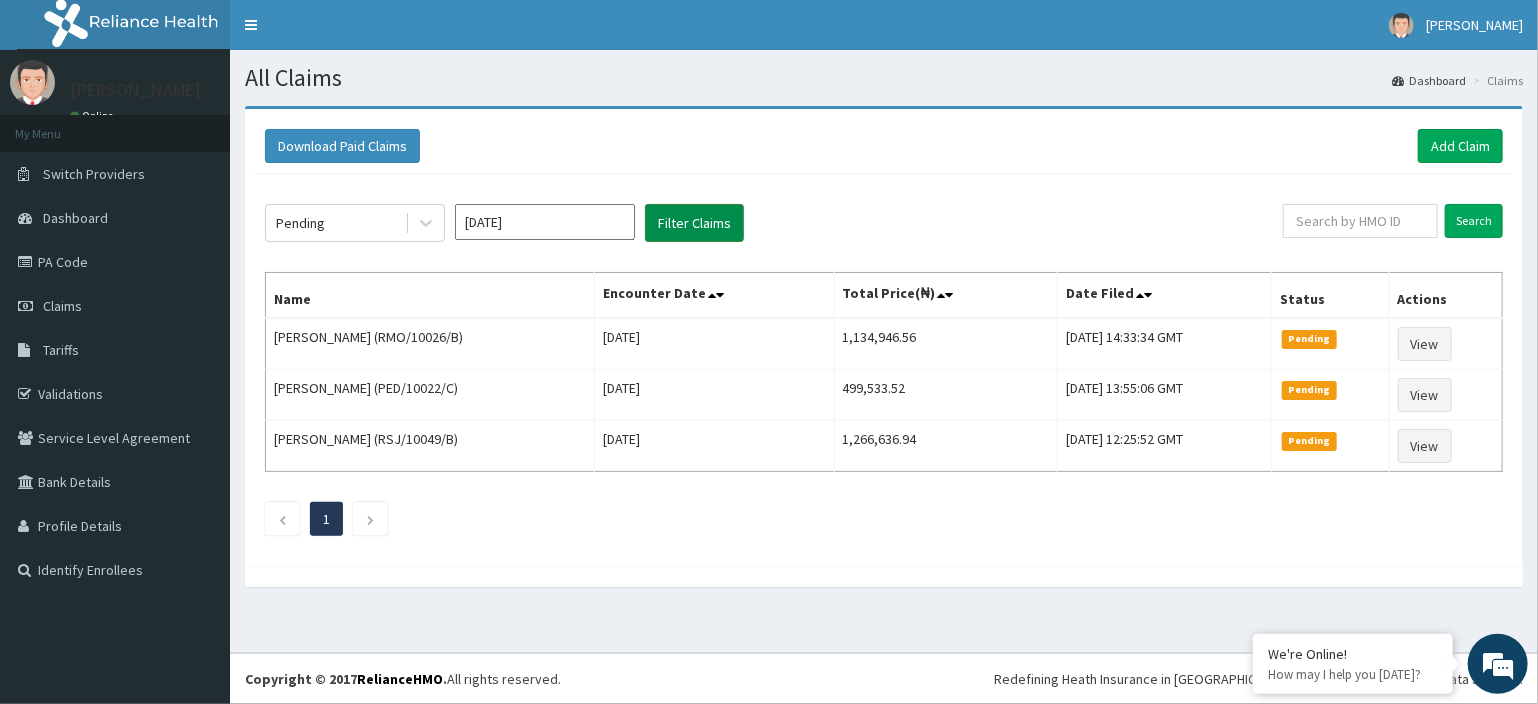 click on "Filter Claims" at bounding box center (694, 223) 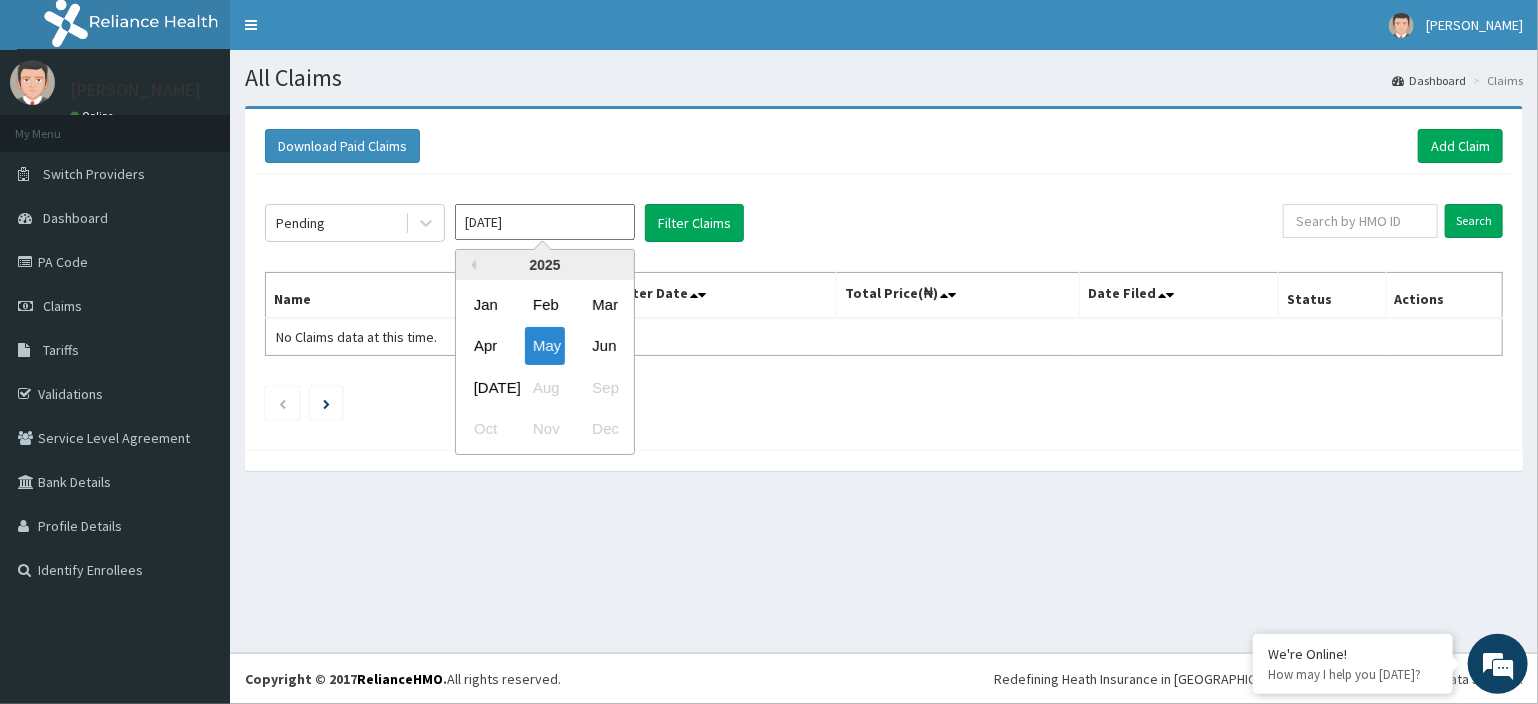 click on "[DATE]" at bounding box center (545, 222) 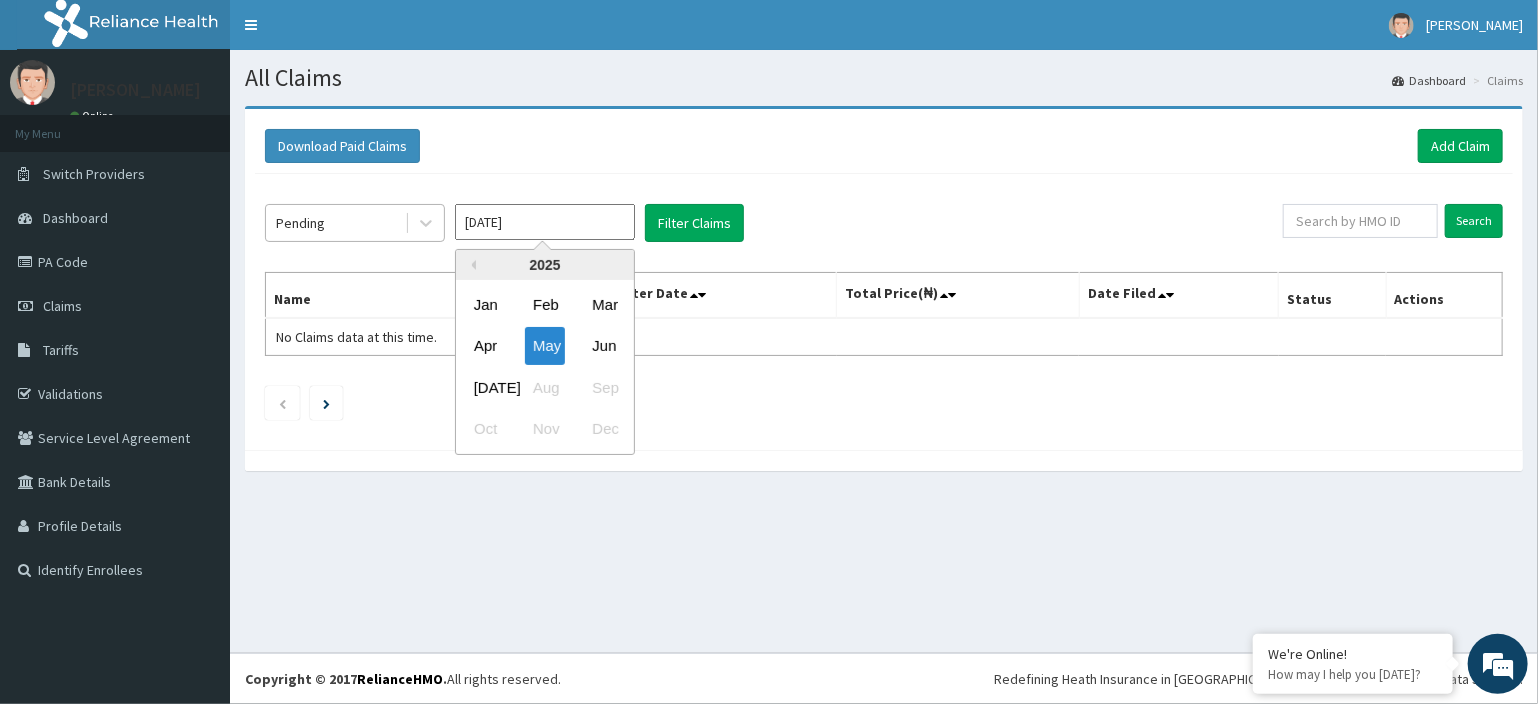 click on "Pending" at bounding box center (335, 223) 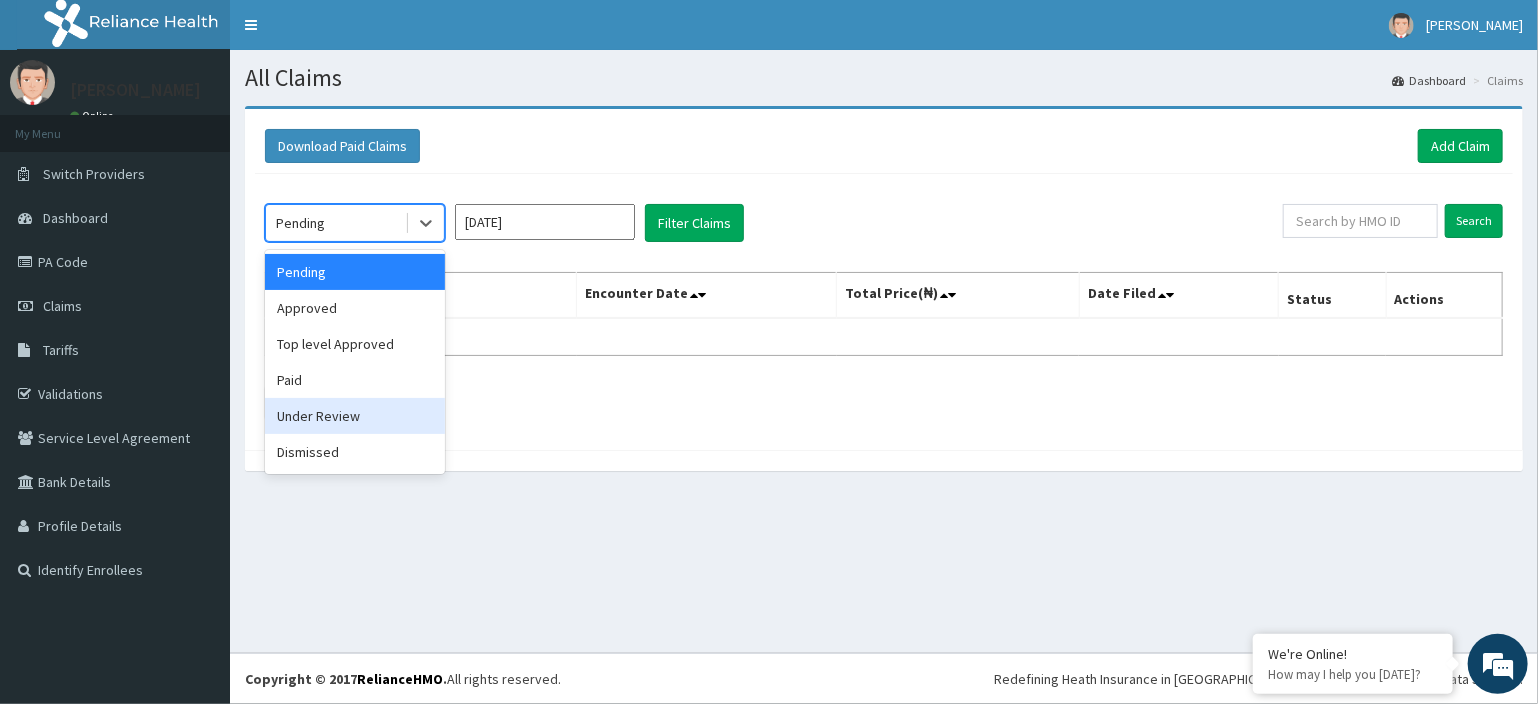 click on "Under Review" at bounding box center (355, 416) 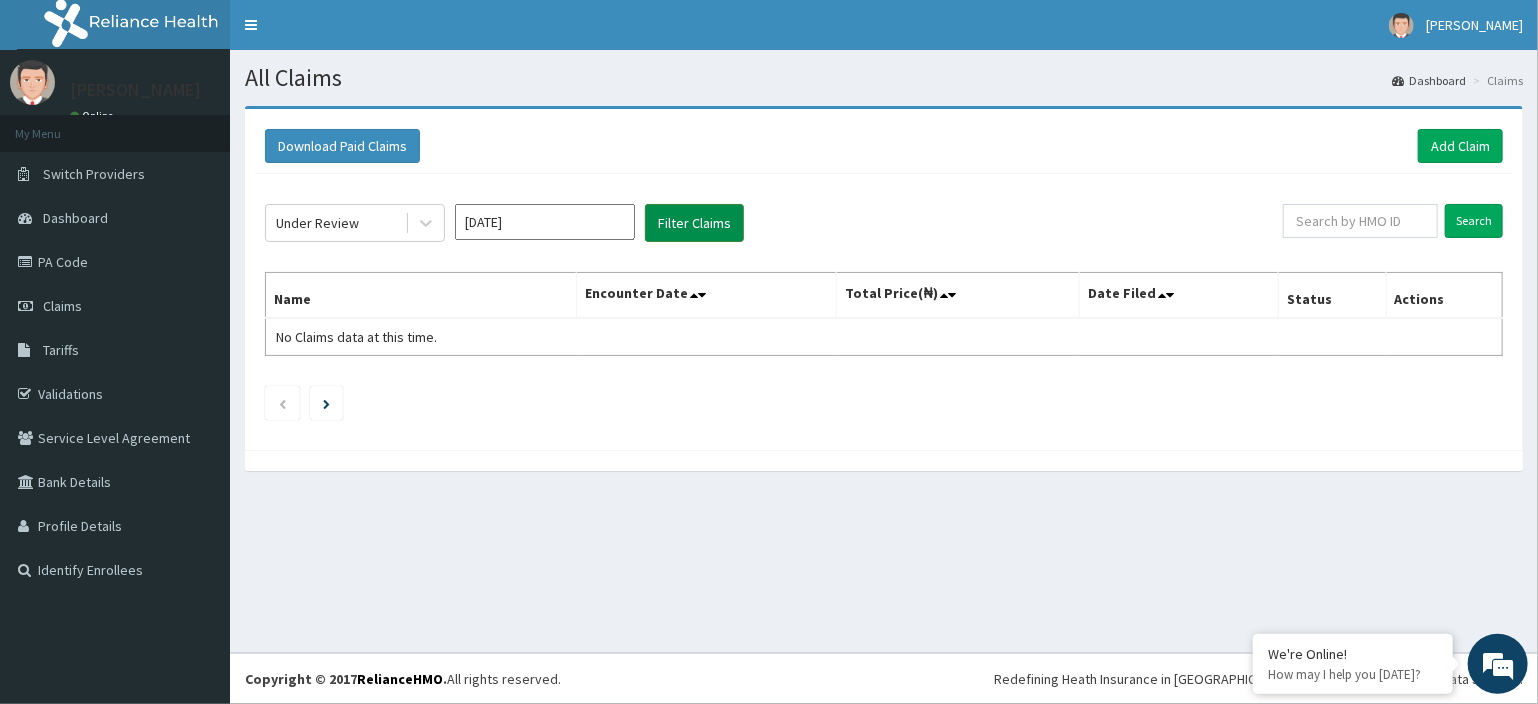 click on "Filter Claims" at bounding box center (694, 223) 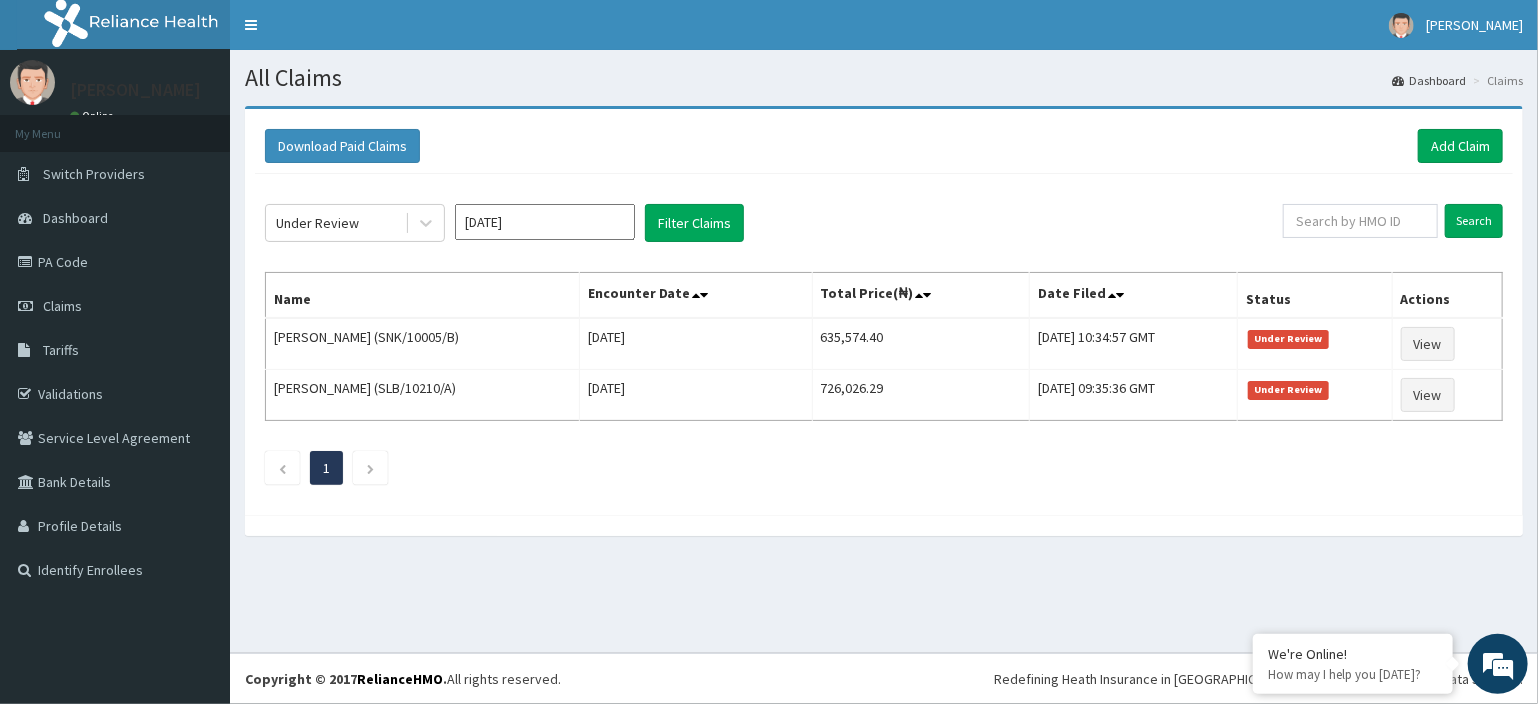 click on "Download Paid Claims Add Claim × Note you can only download claims within a maximum of 1 year and the dates will auto-adjust when you select range that is greater than 1 year From 10-04-2025 To 10-07-2025 Close Download Under Review May 2025 Filter Claims Search Name Encounter Date Total Price(₦) Date Filed Status Actions Oluwatumininu Enigbokan (SNK/10005/B) Sat May 31 2025 635,574.40 Tue, 03 Jun 2025 10:34:57 GMT Under Review View Cynthia  Ajuonuma (SLB/10210/A) Fri May 30 2025 726,026.29 Tue, 03 Jun 2025 09:35:36 GMT Under Review View 1" at bounding box center [884, 331] 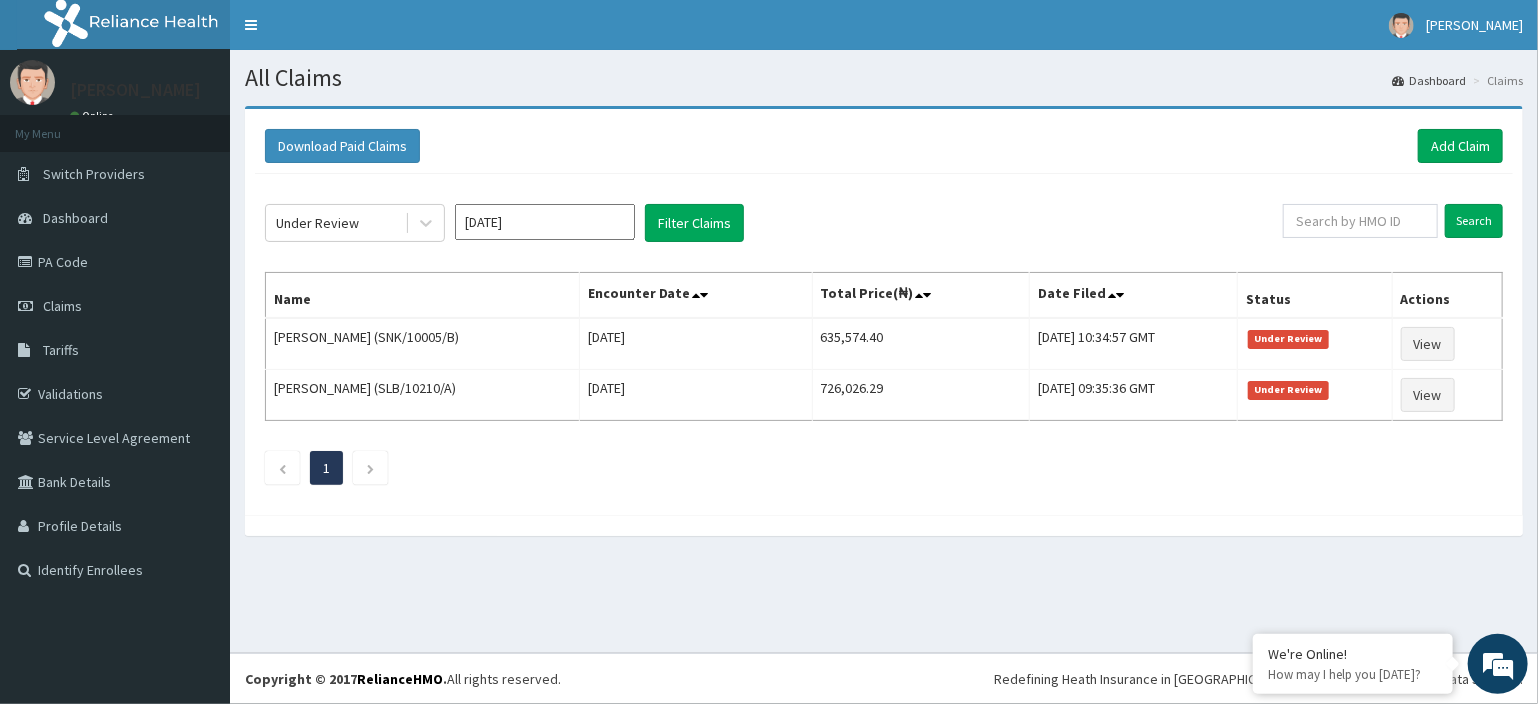 click on "Under Review [DATE] Filter Claims Search Name Encounter Date Total Price(₦) Date Filed Status Actions [PERSON_NAME] (SNK/10005/B) [DATE] 635,574.40 [DATE] 10:34:57 GMT Under Review View [PERSON_NAME] (SLB/10210/A) [DATE] 726,026.29 [DATE] 09:35:36 GMT Under Review View 1" 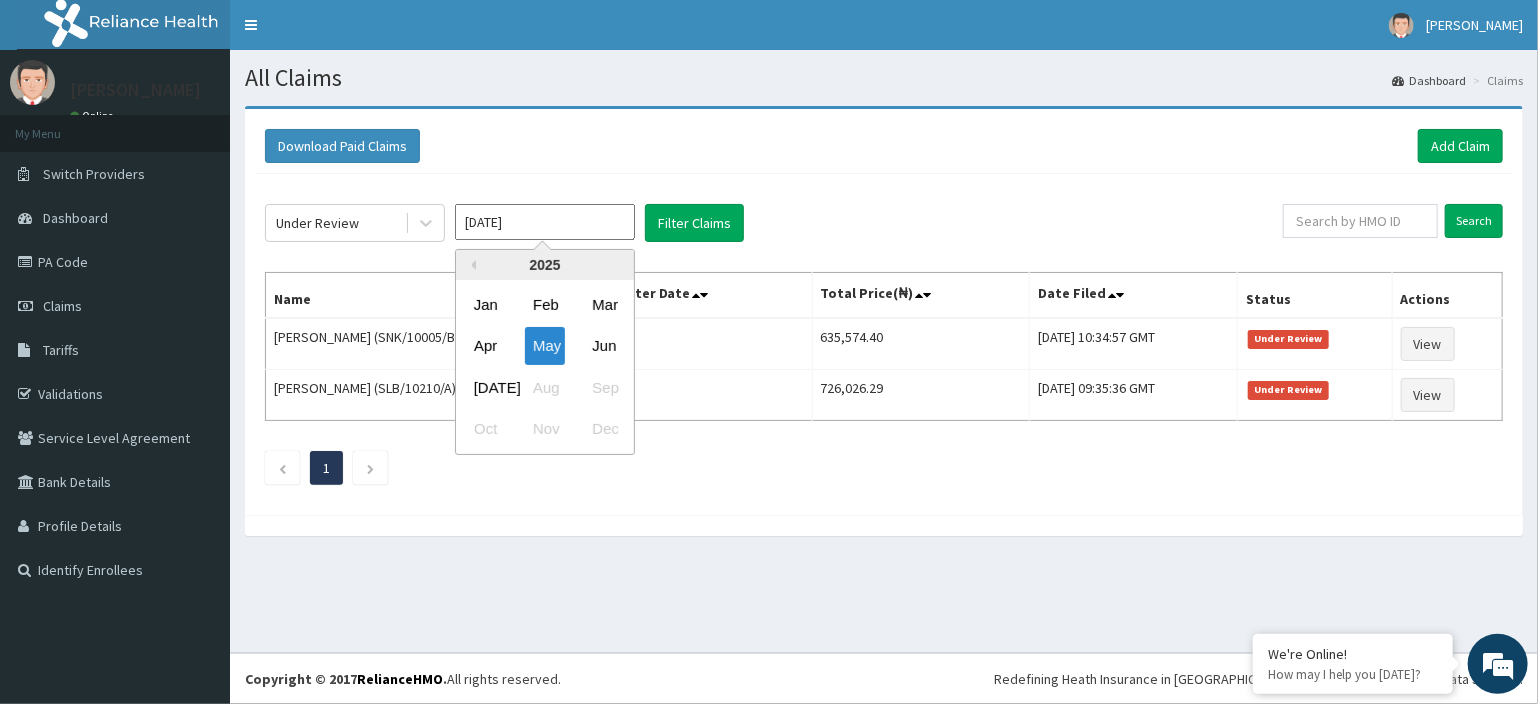 click on "[DATE]" at bounding box center (545, 222) 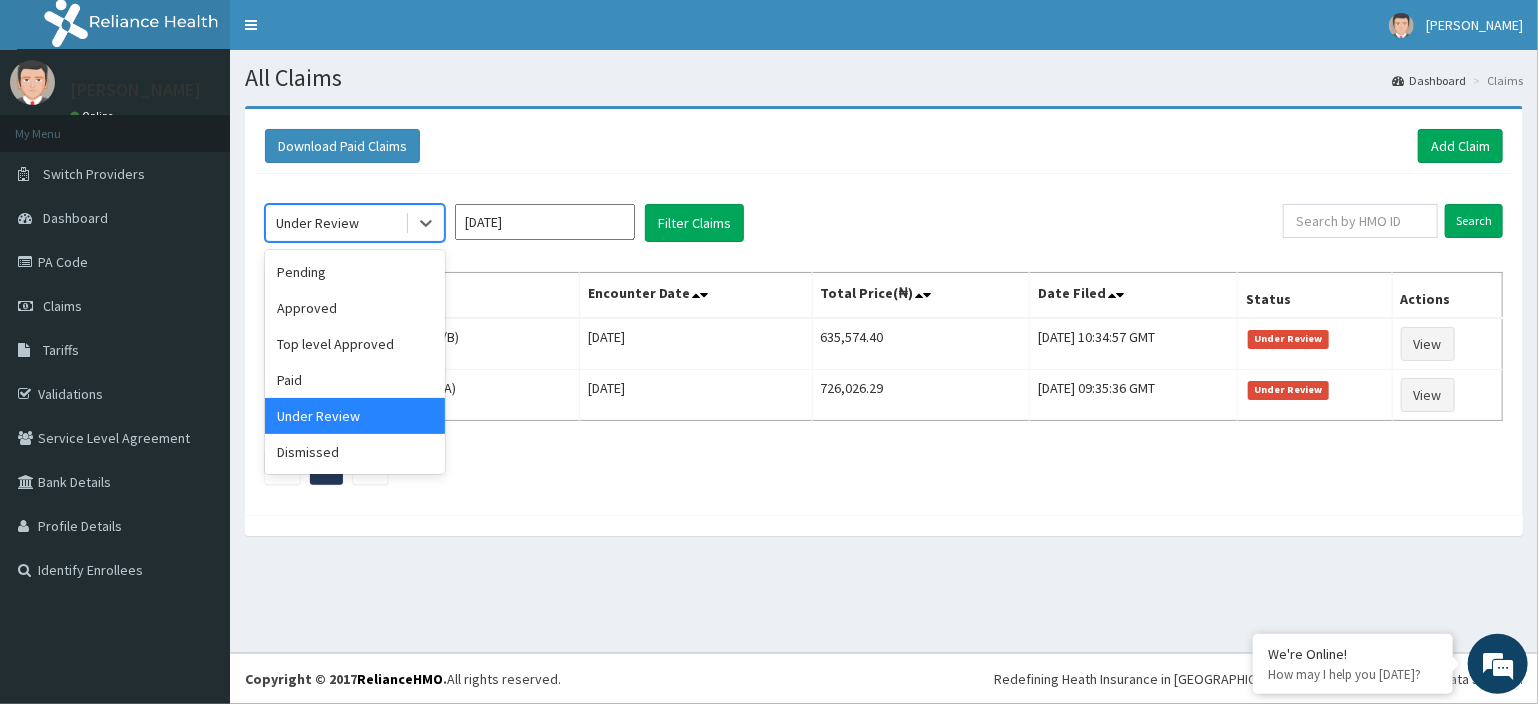 click on "Under Review" at bounding box center (335, 223) 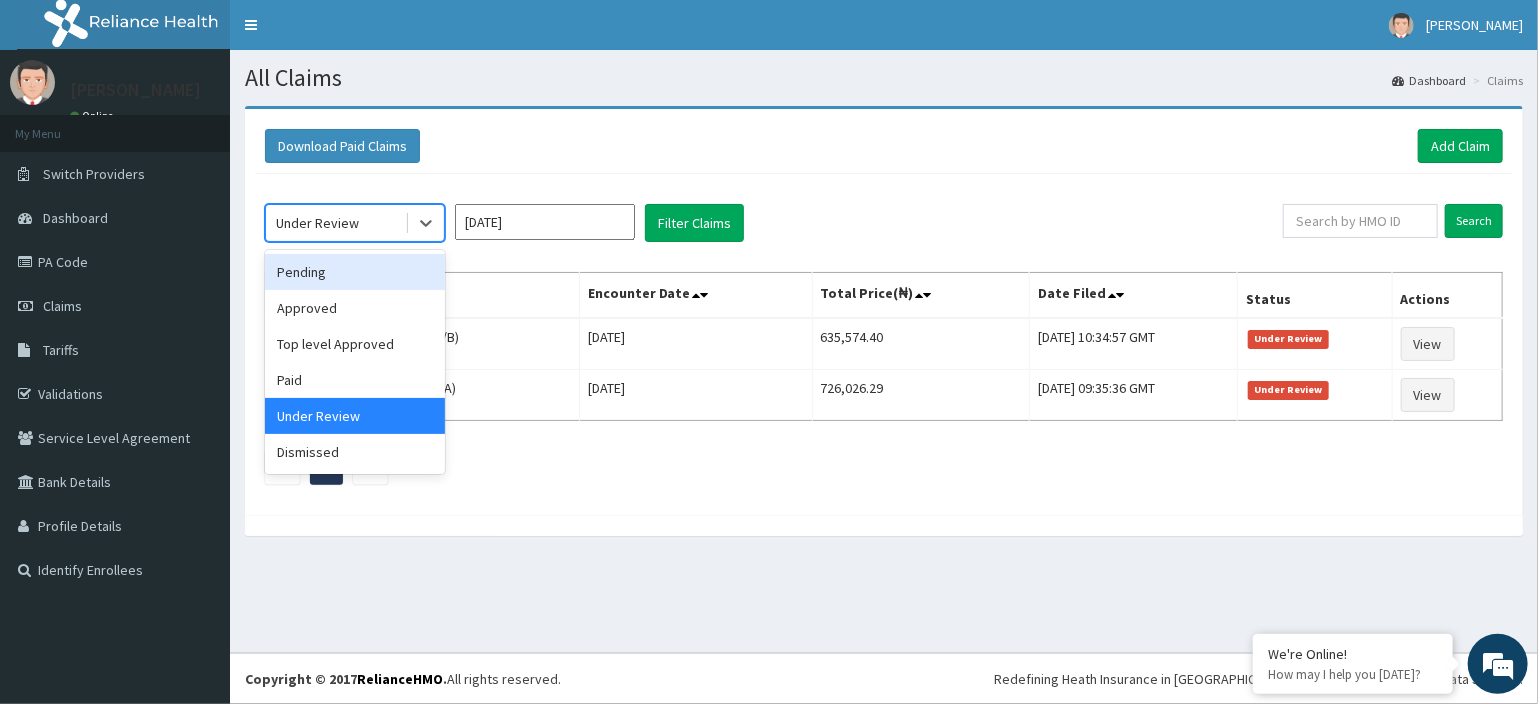 click on "Pending" at bounding box center (355, 272) 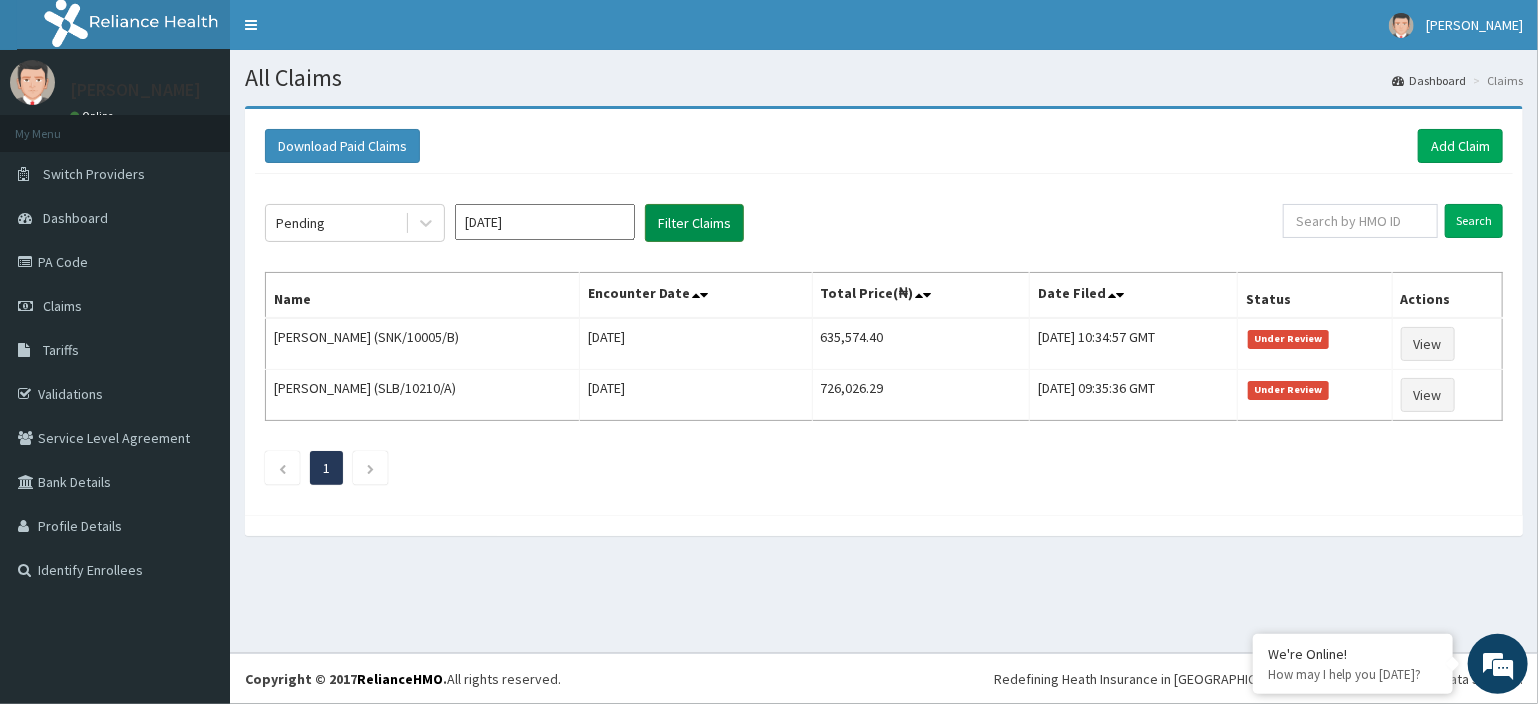 click on "Filter Claims" at bounding box center [694, 223] 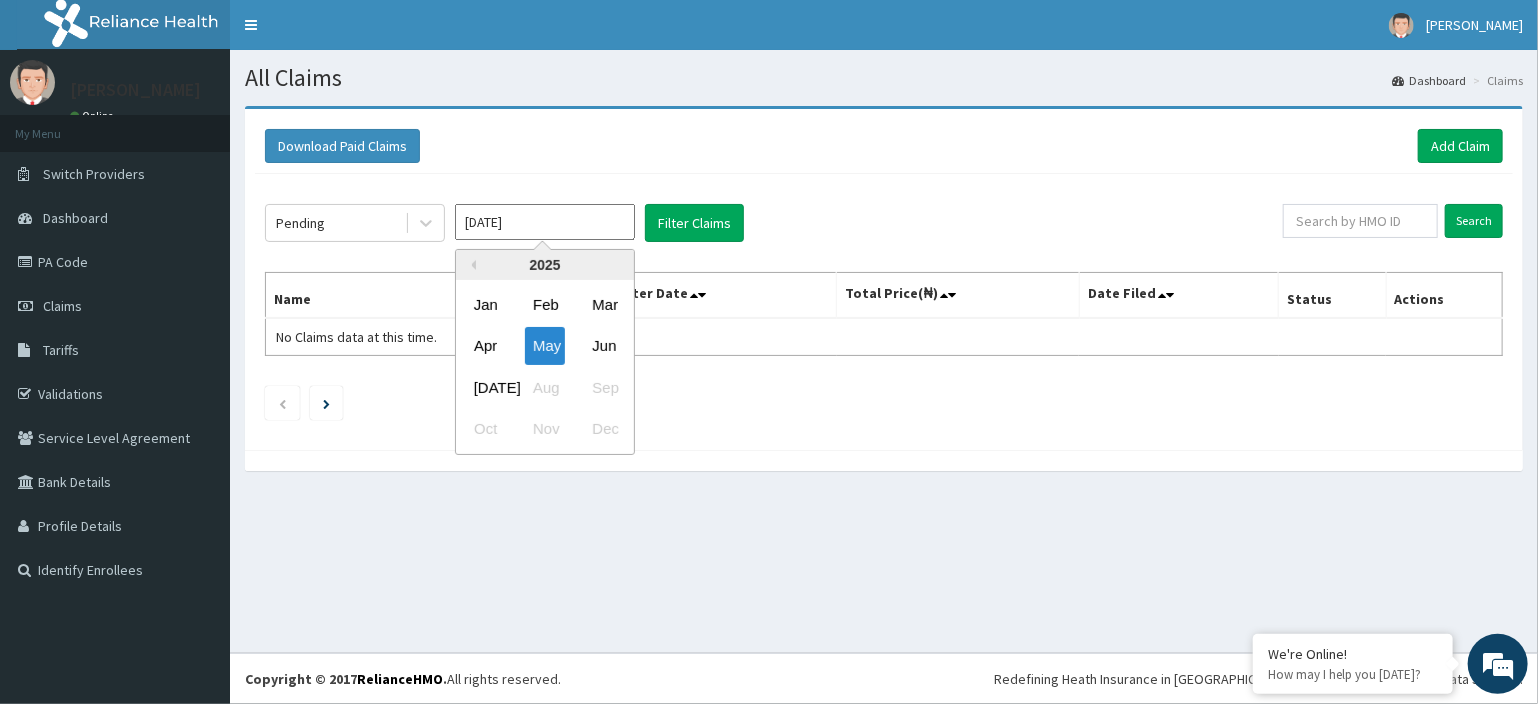 click on "[DATE]" at bounding box center [545, 222] 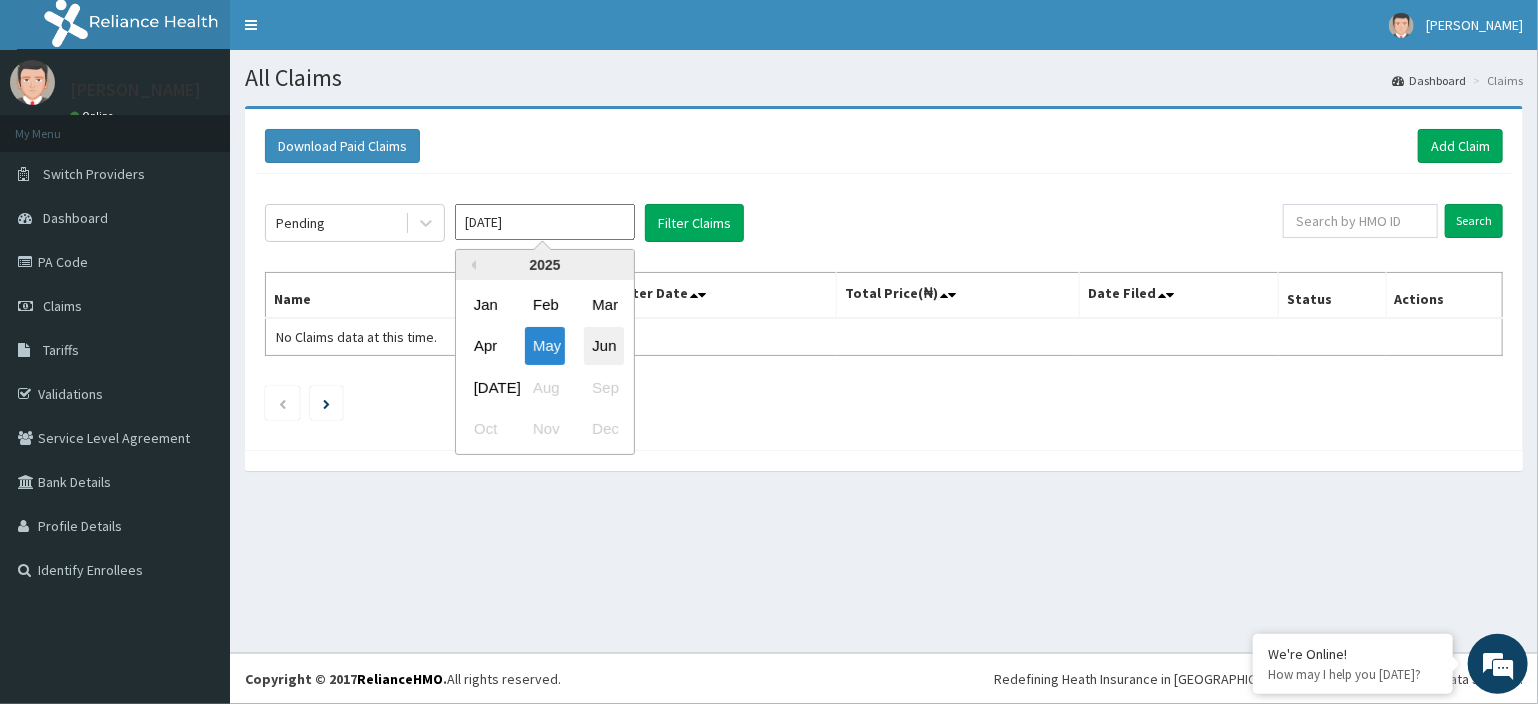 click on "Jun" at bounding box center [604, 346] 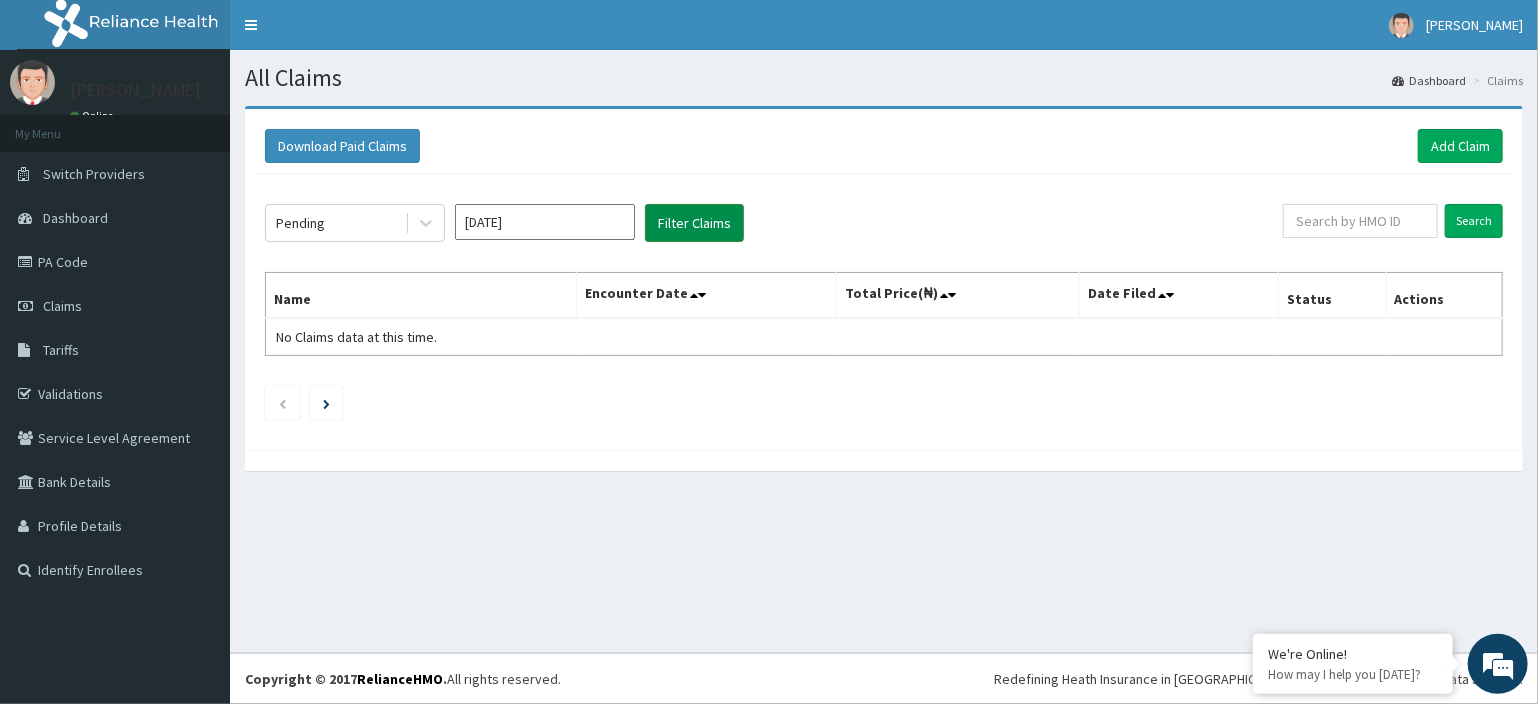 click on "Filter Claims" at bounding box center [694, 223] 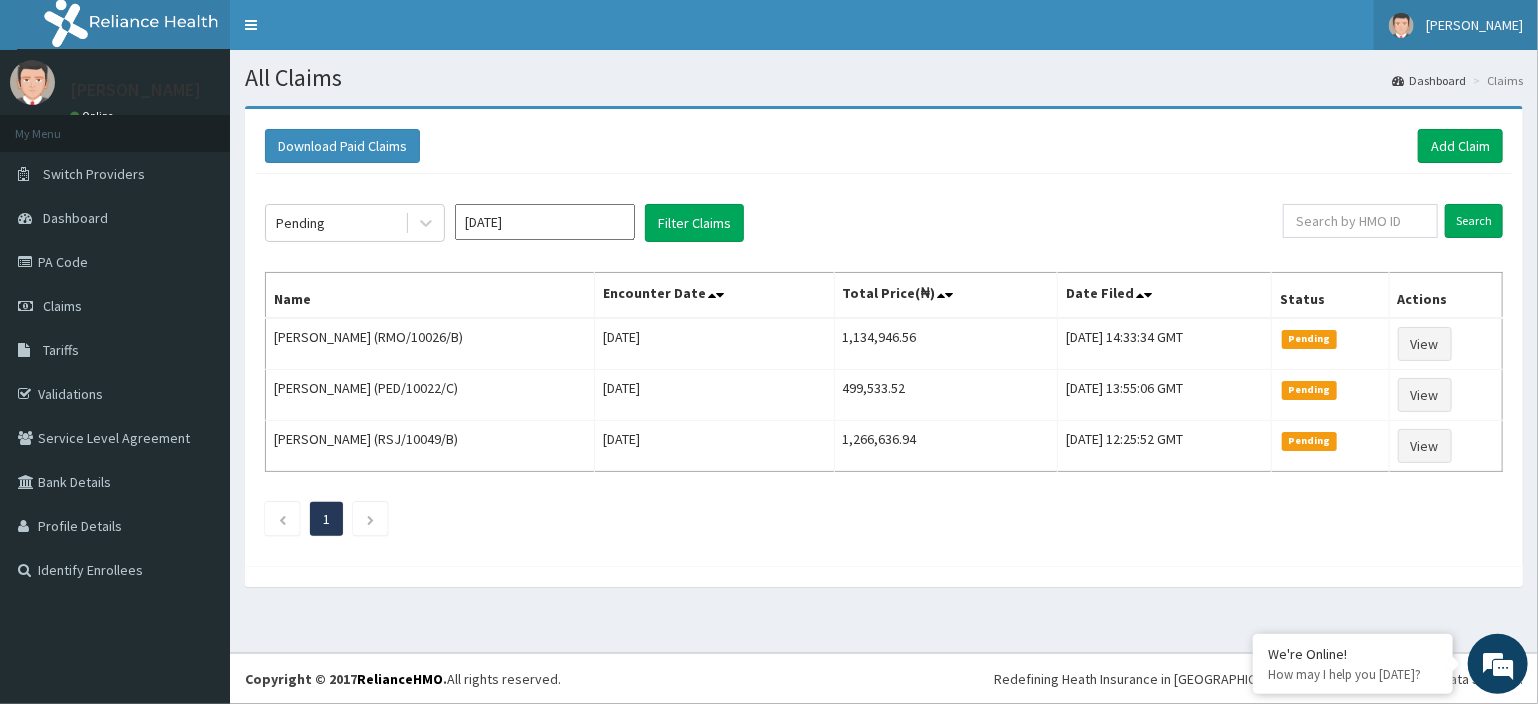 click on "Dr Ogunfuwa" at bounding box center [1474, 25] 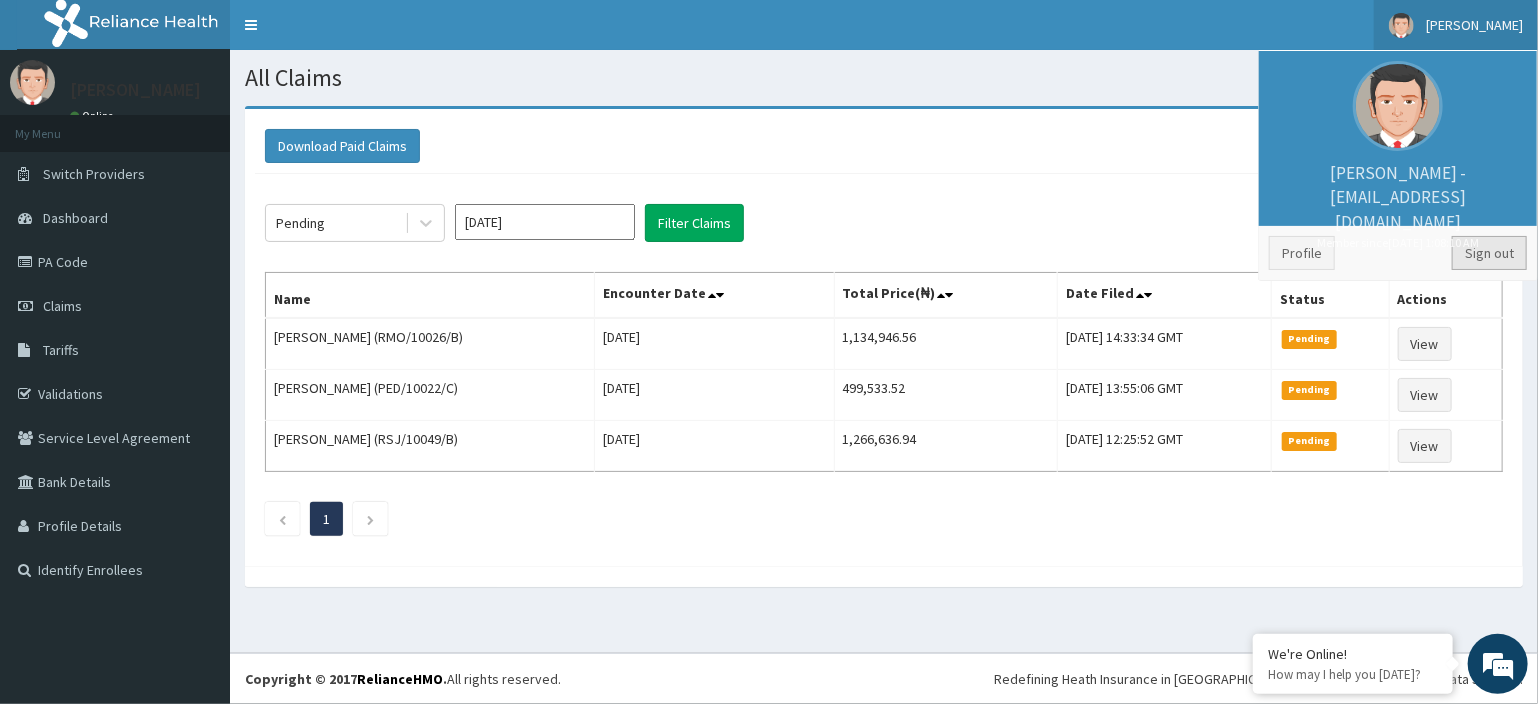 click on "Sign out" at bounding box center (1489, 253) 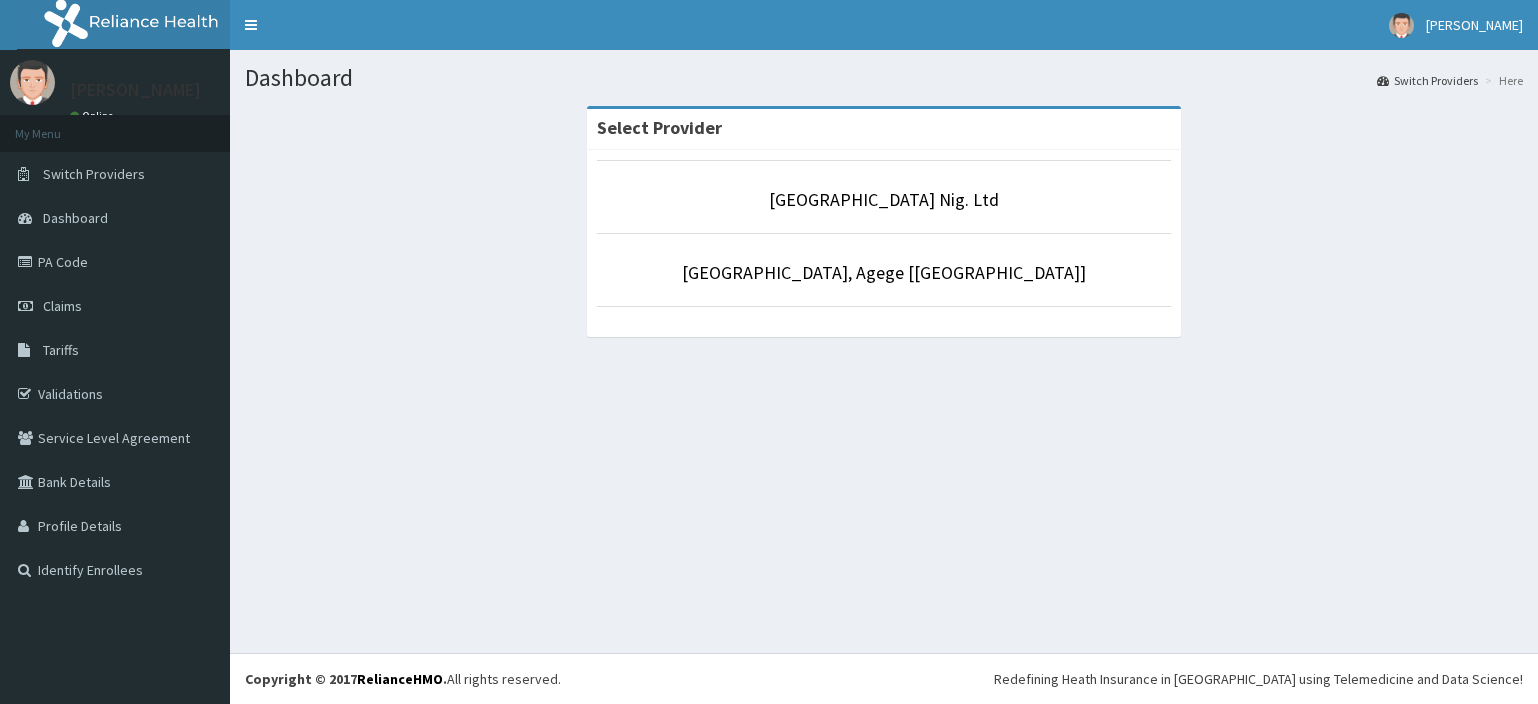 scroll, scrollTop: 0, scrollLeft: 0, axis: both 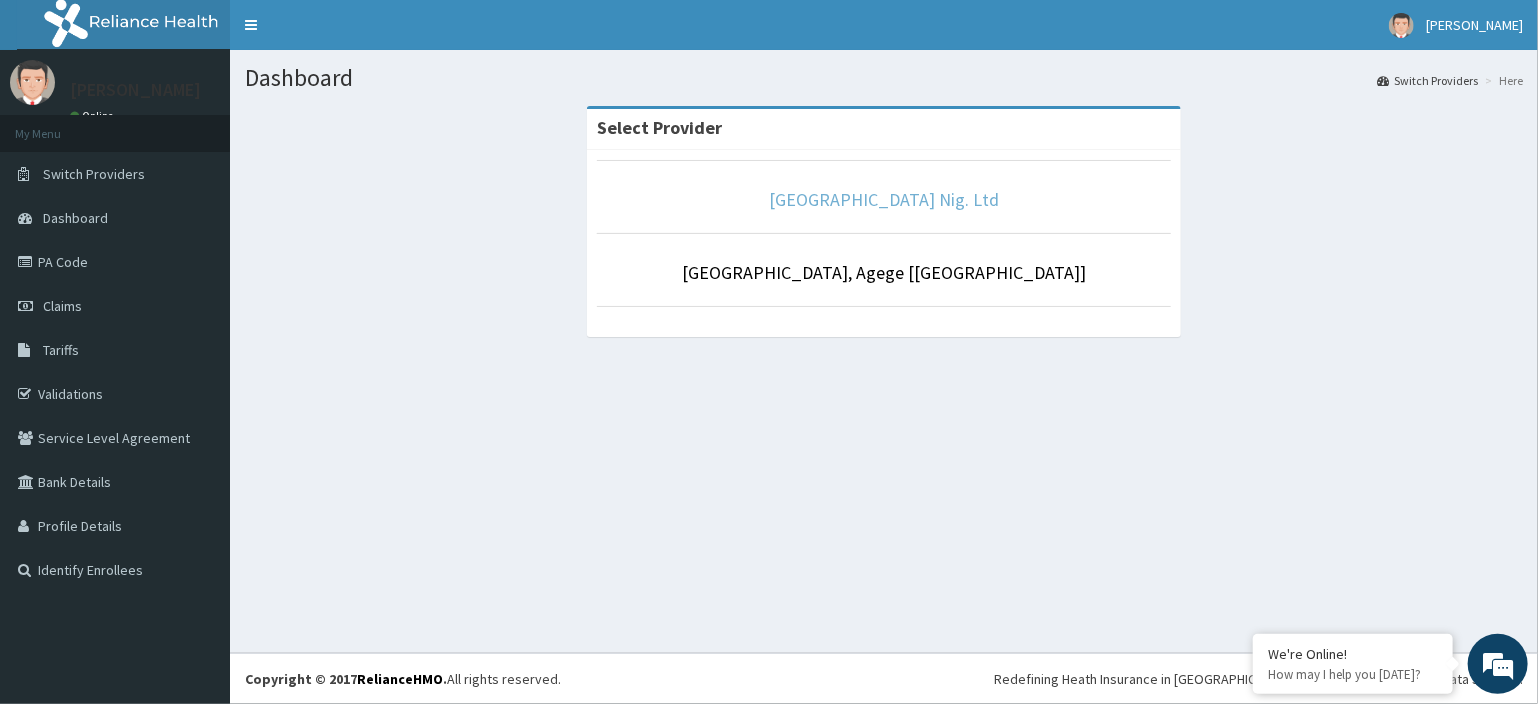 click on "R-Jolad Hospital Nig. Ltd" at bounding box center [884, 199] 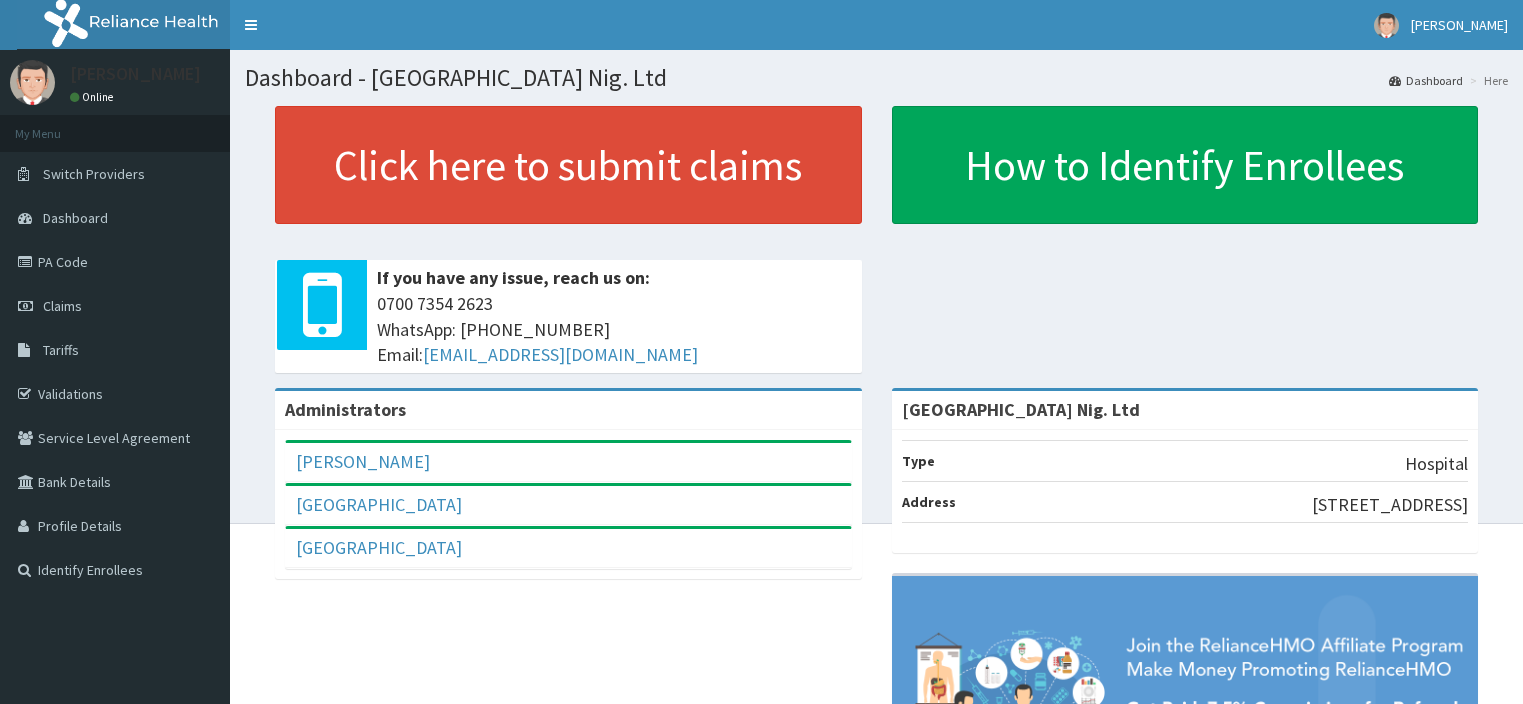 scroll, scrollTop: 0, scrollLeft: 0, axis: both 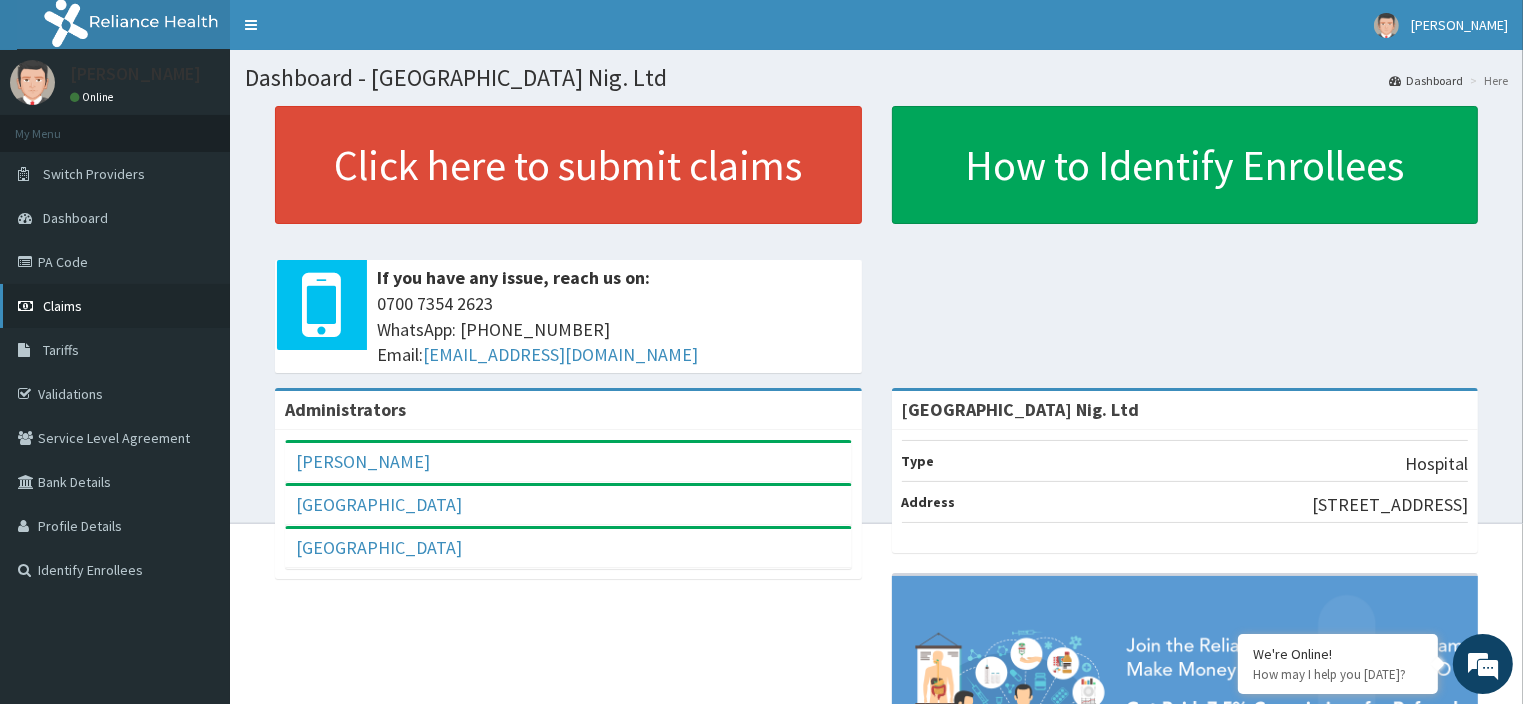 click on "Claims" at bounding box center (115, 306) 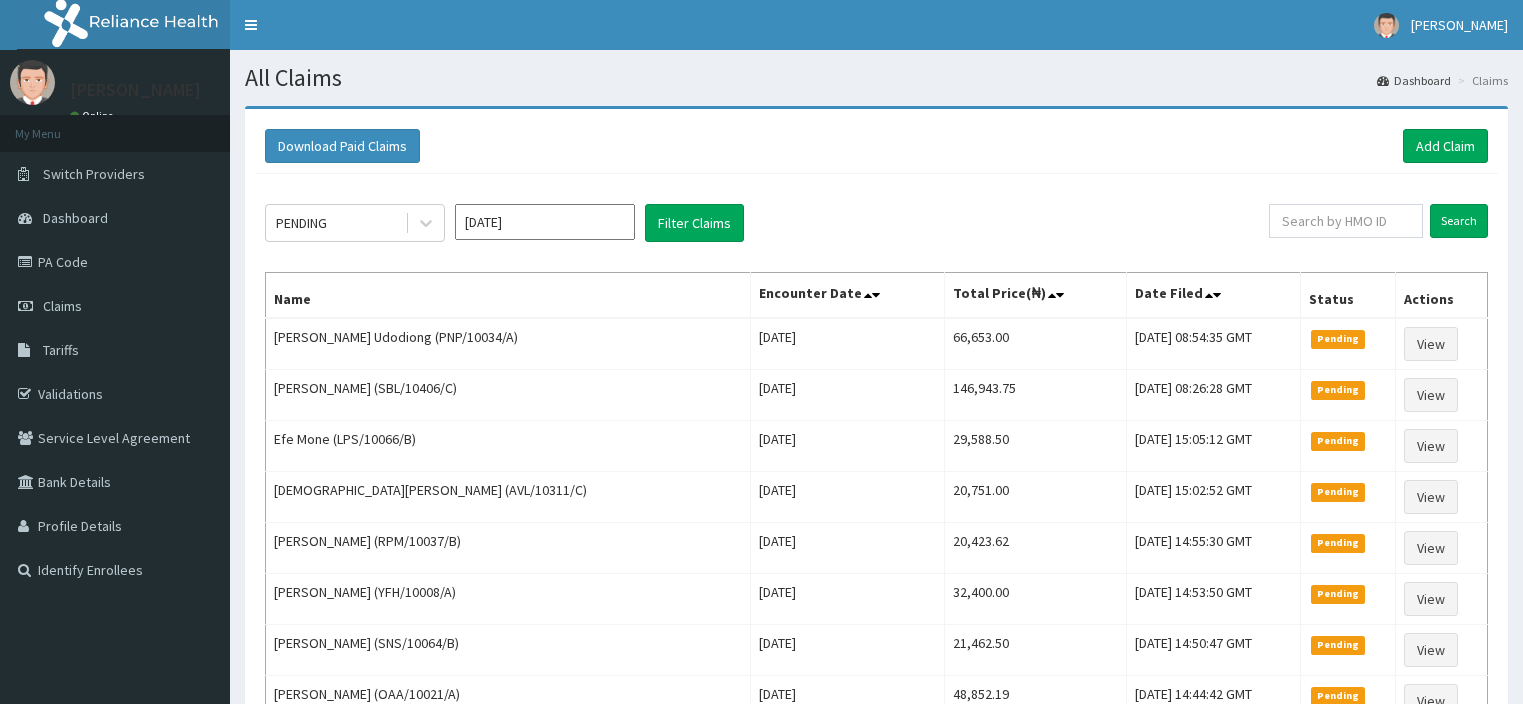 scroll, scrollTop: 0, scrollLeft: 0, axis: both 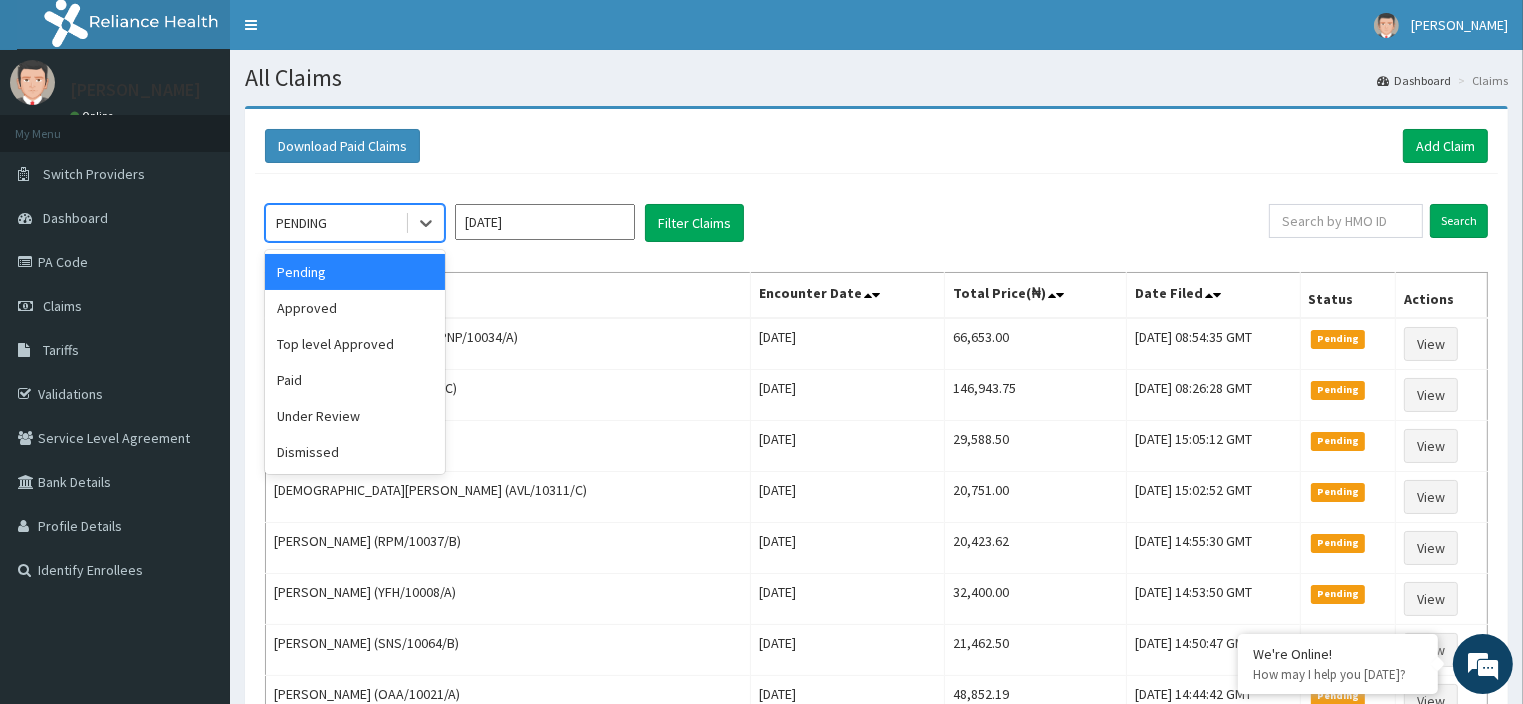 click on "PENDING" at bounding box center [335, 223] 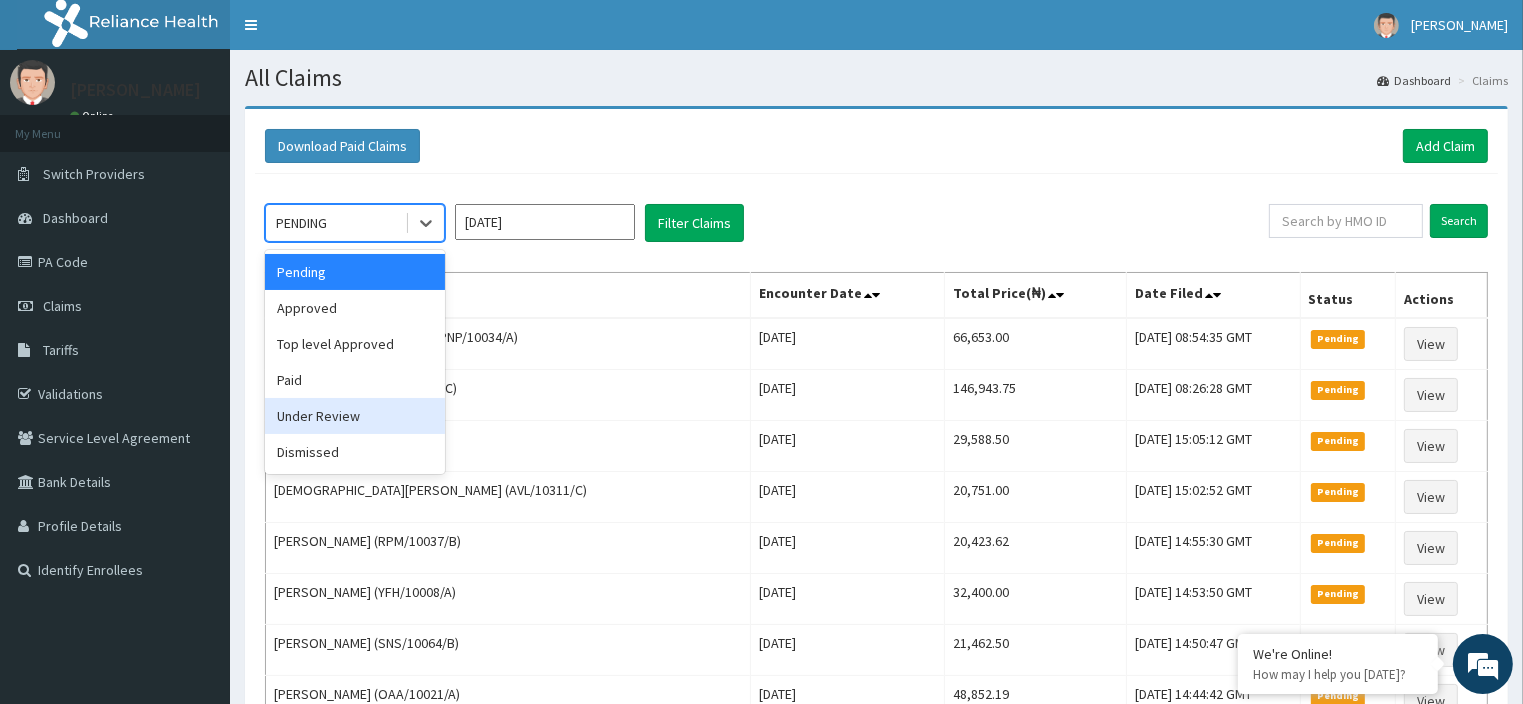 click on "Under Review" at bounding box center (355, 416) 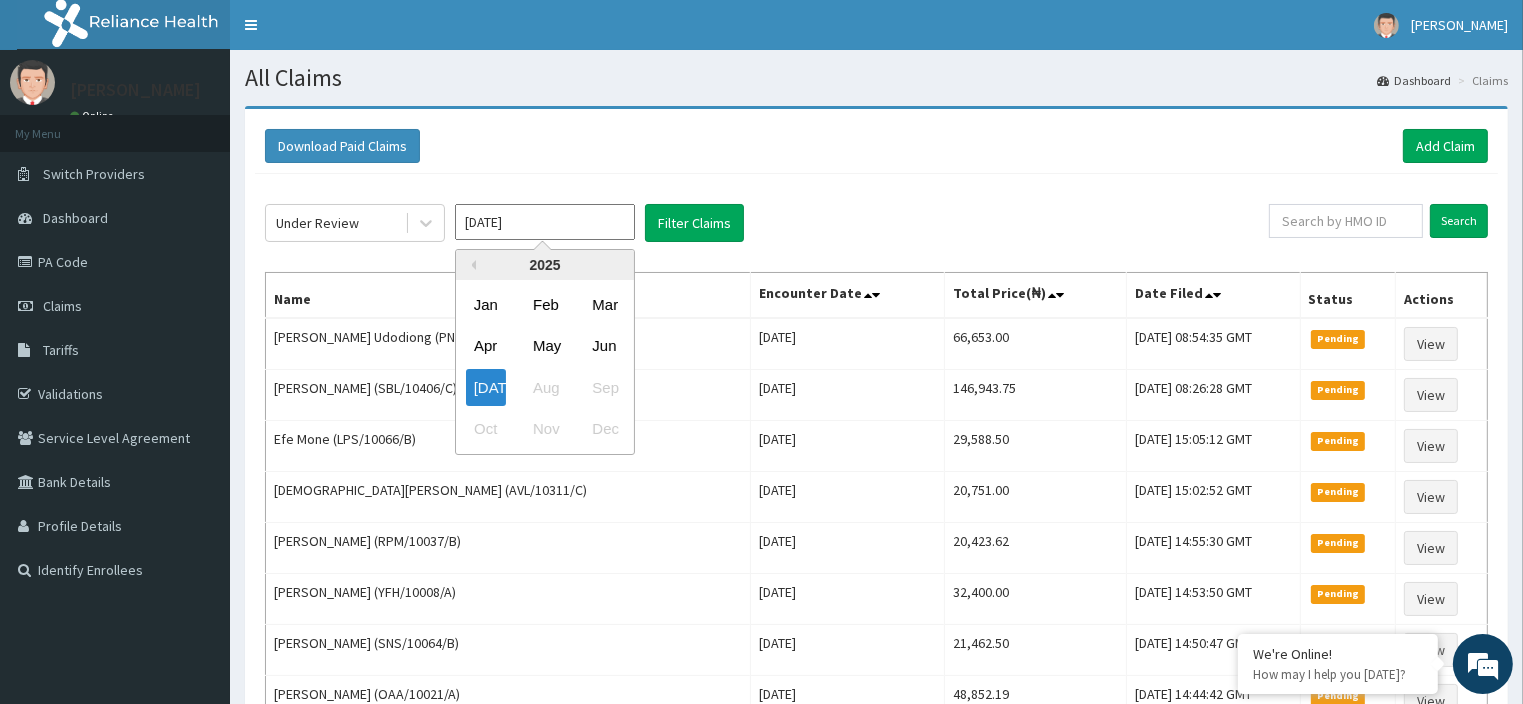 click on "Jul 2025" at bounding box center [545, 222] 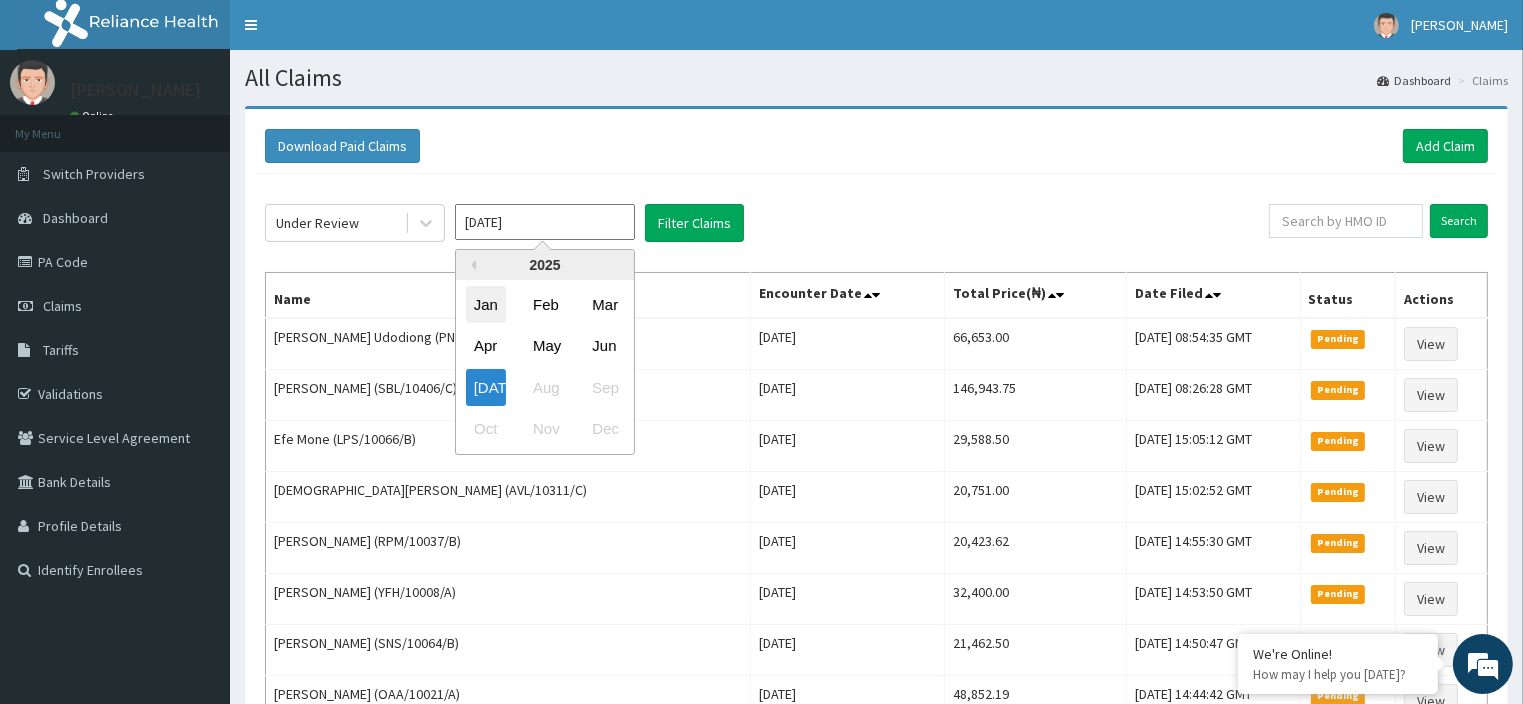 click on "Jan" at bounding box center (486, 304) 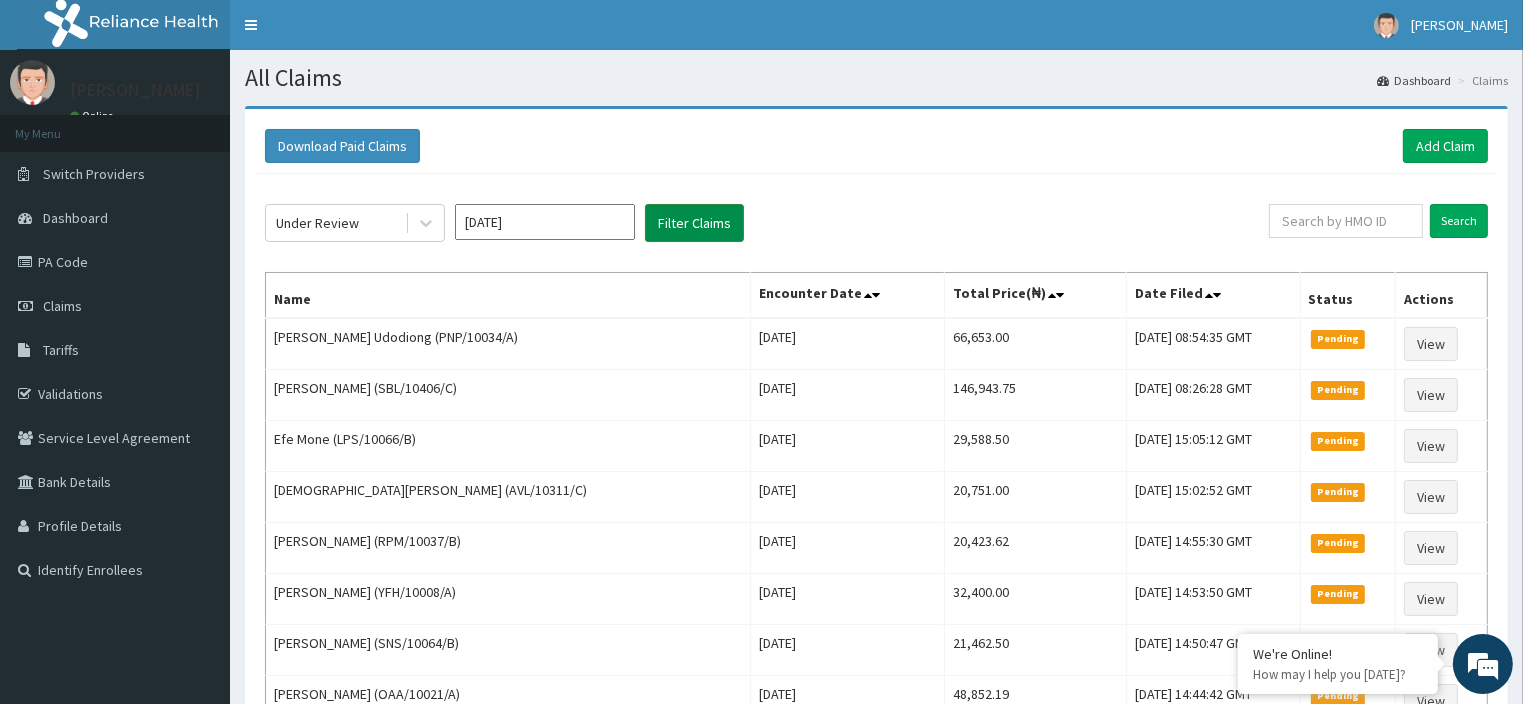 click on "Filter Claims" at bounding box center [694, 223] 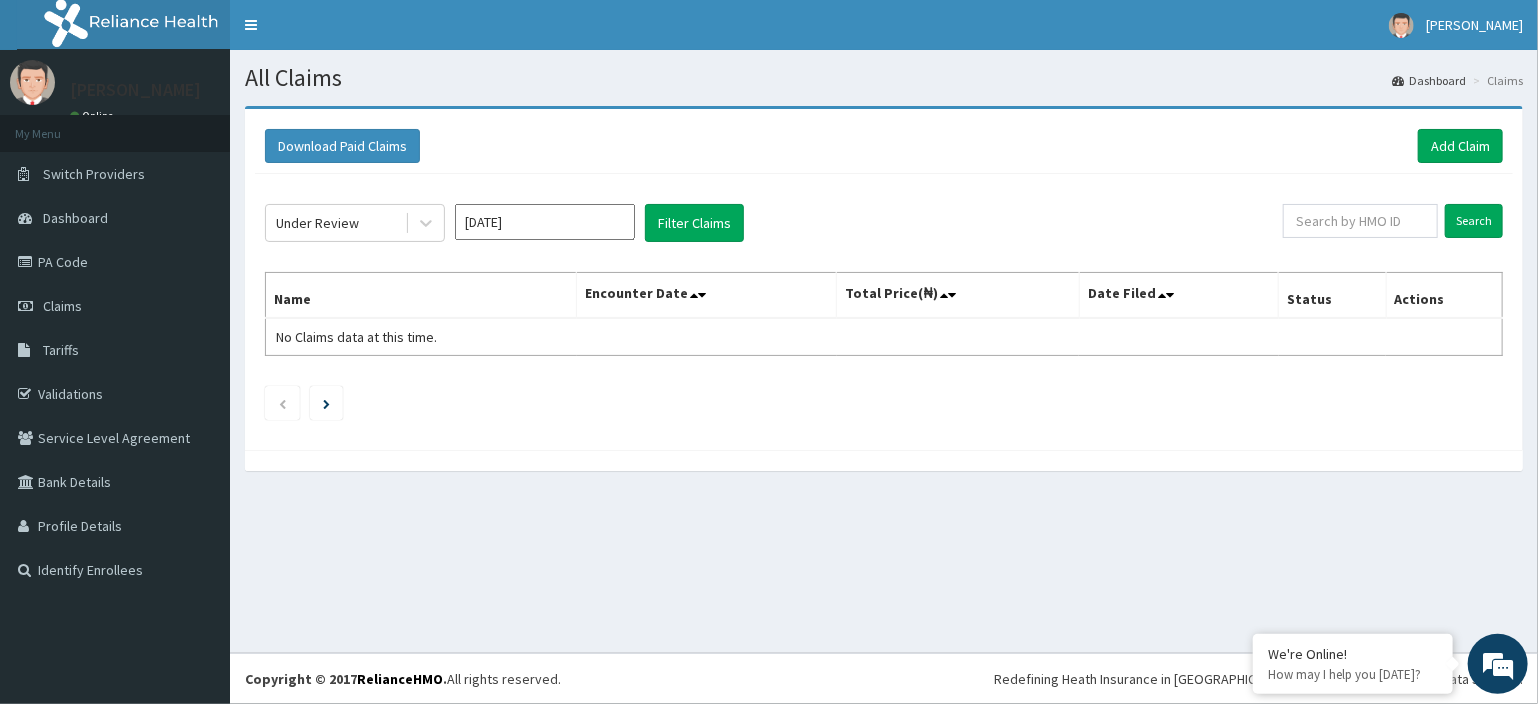 click on "[DATE]" at bounding box center (545, 222) 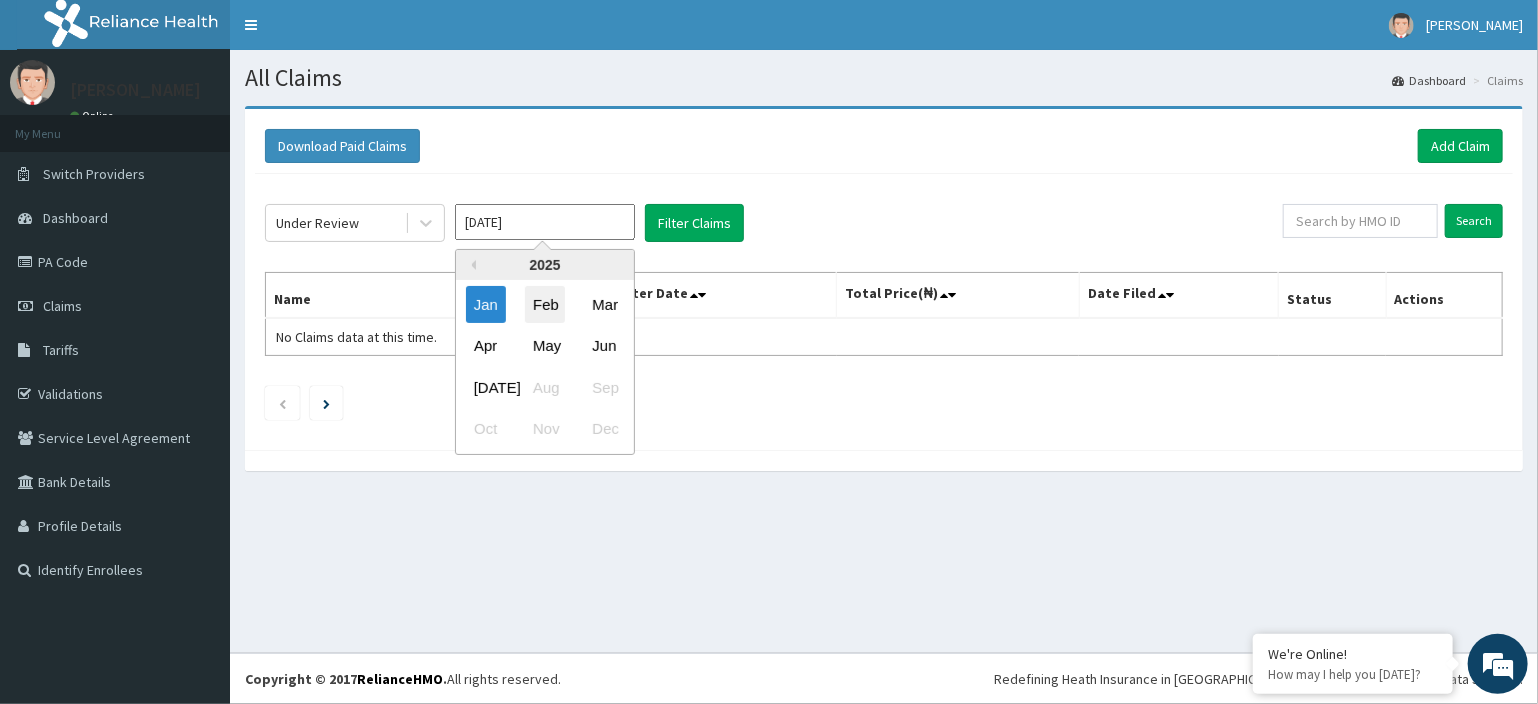 click on "Feb" at bounding box center (545, 304) 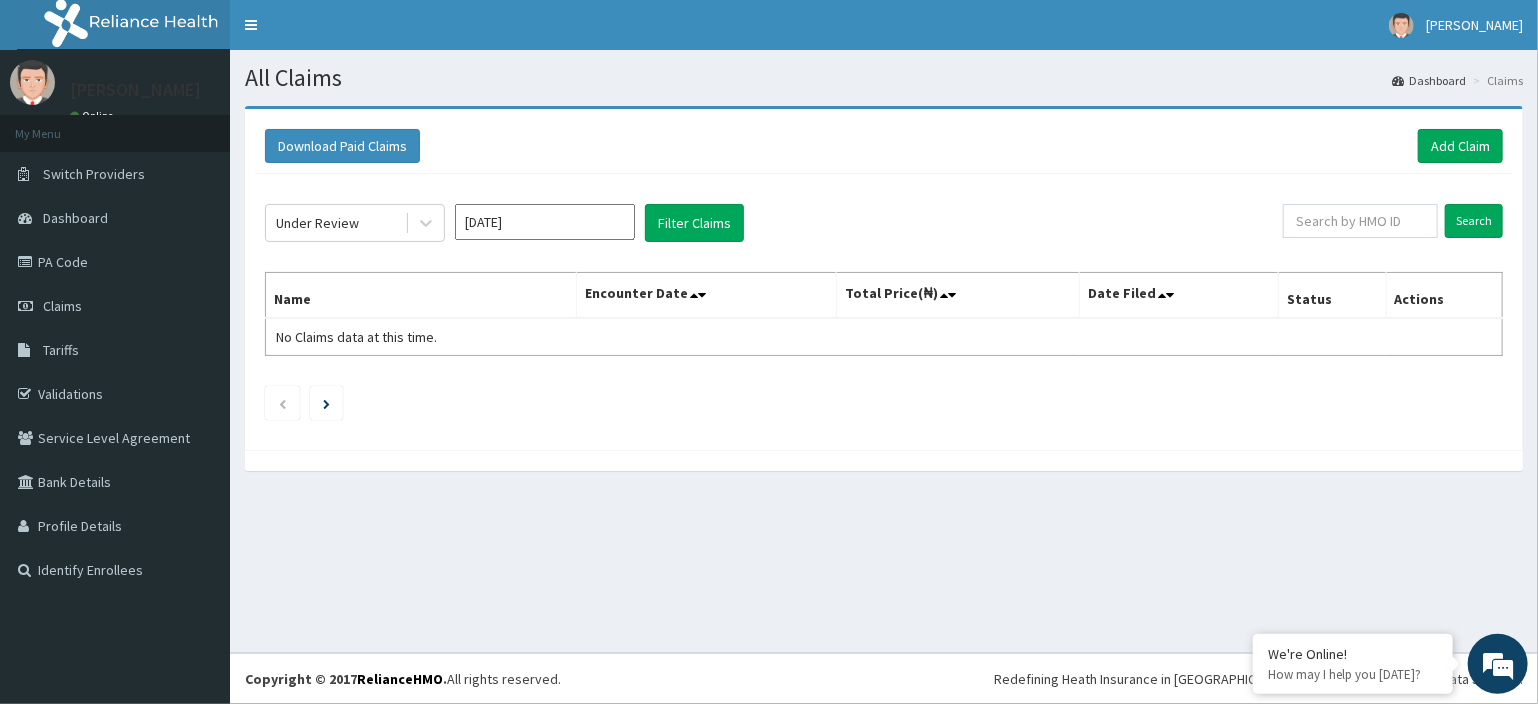 click at bounding box center [884, 403] 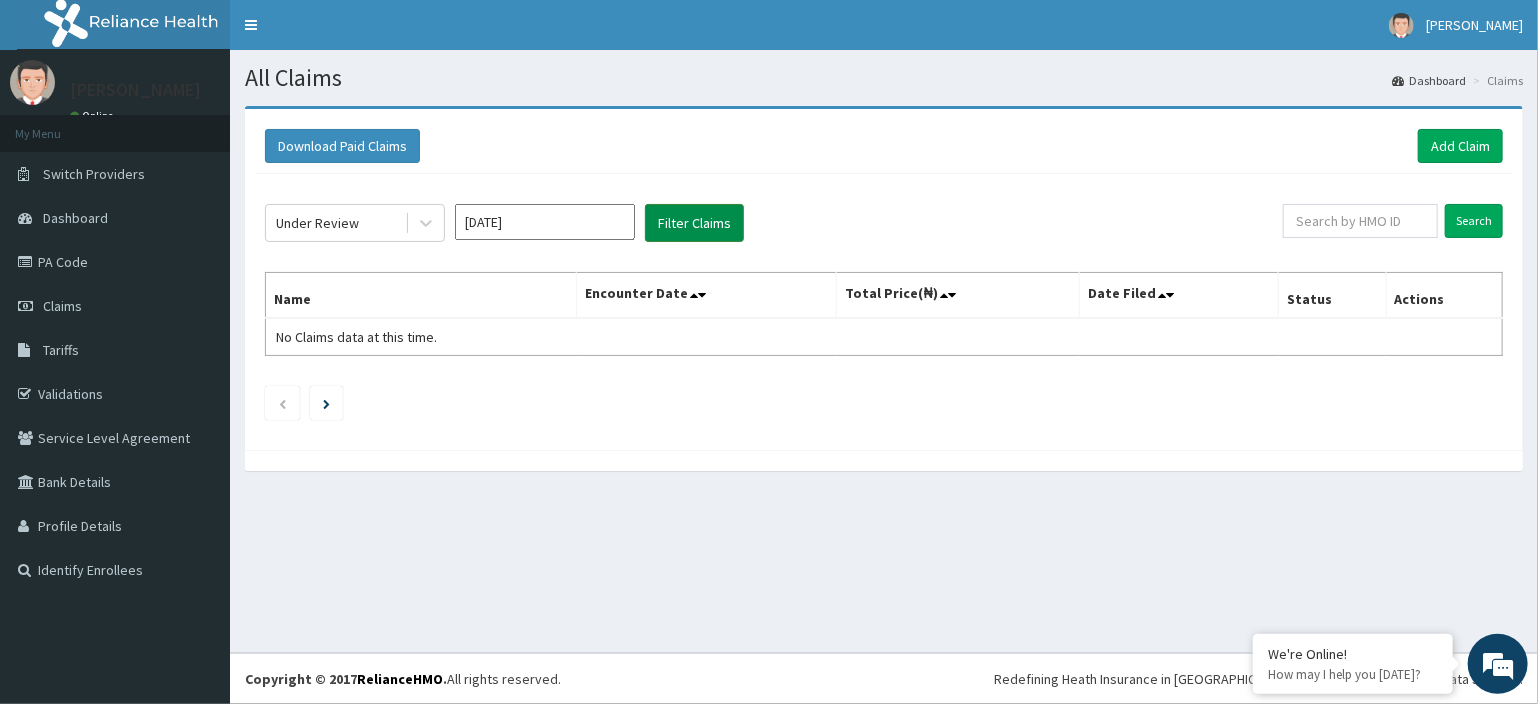 click on "Filter Claims" at bounding box center [694, 223] 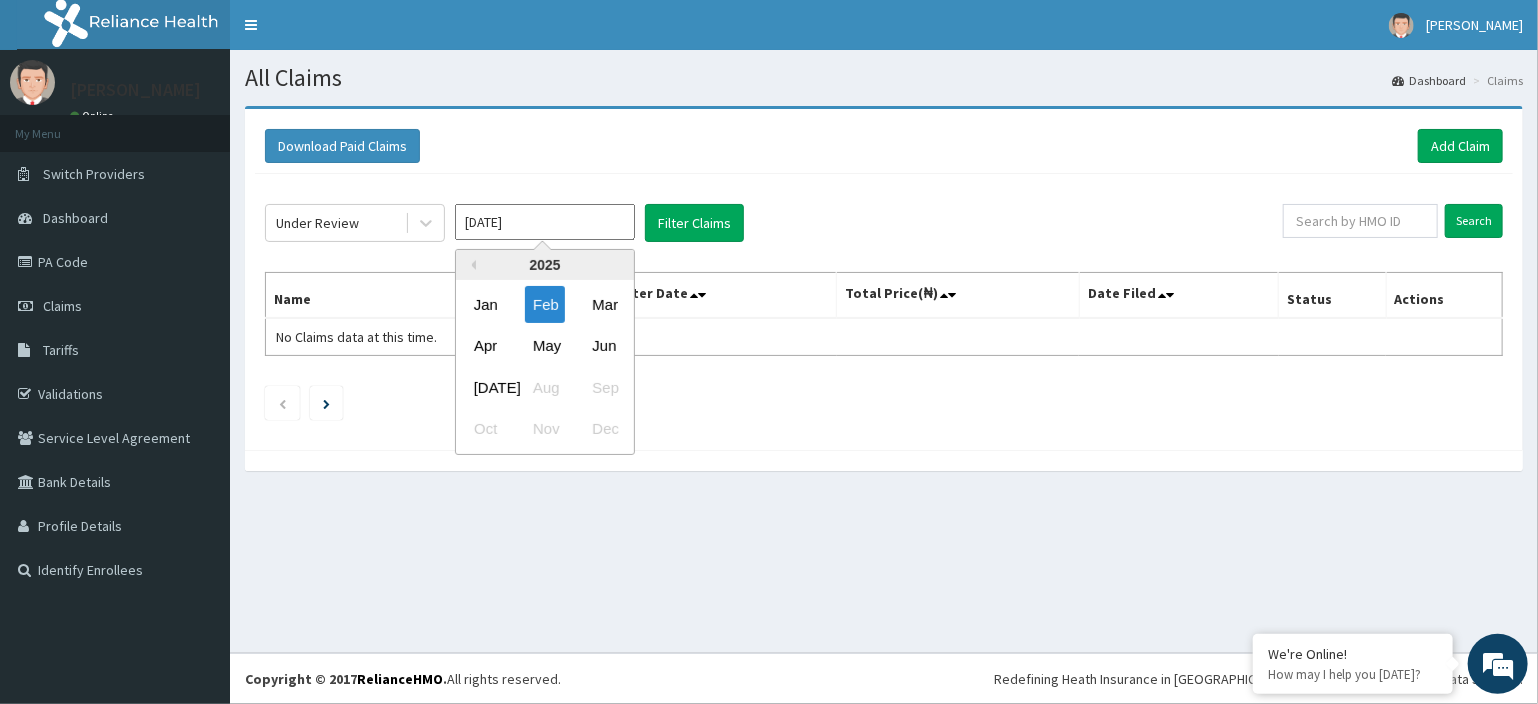 click on "[DATE]" at bounding box center (545, 222) 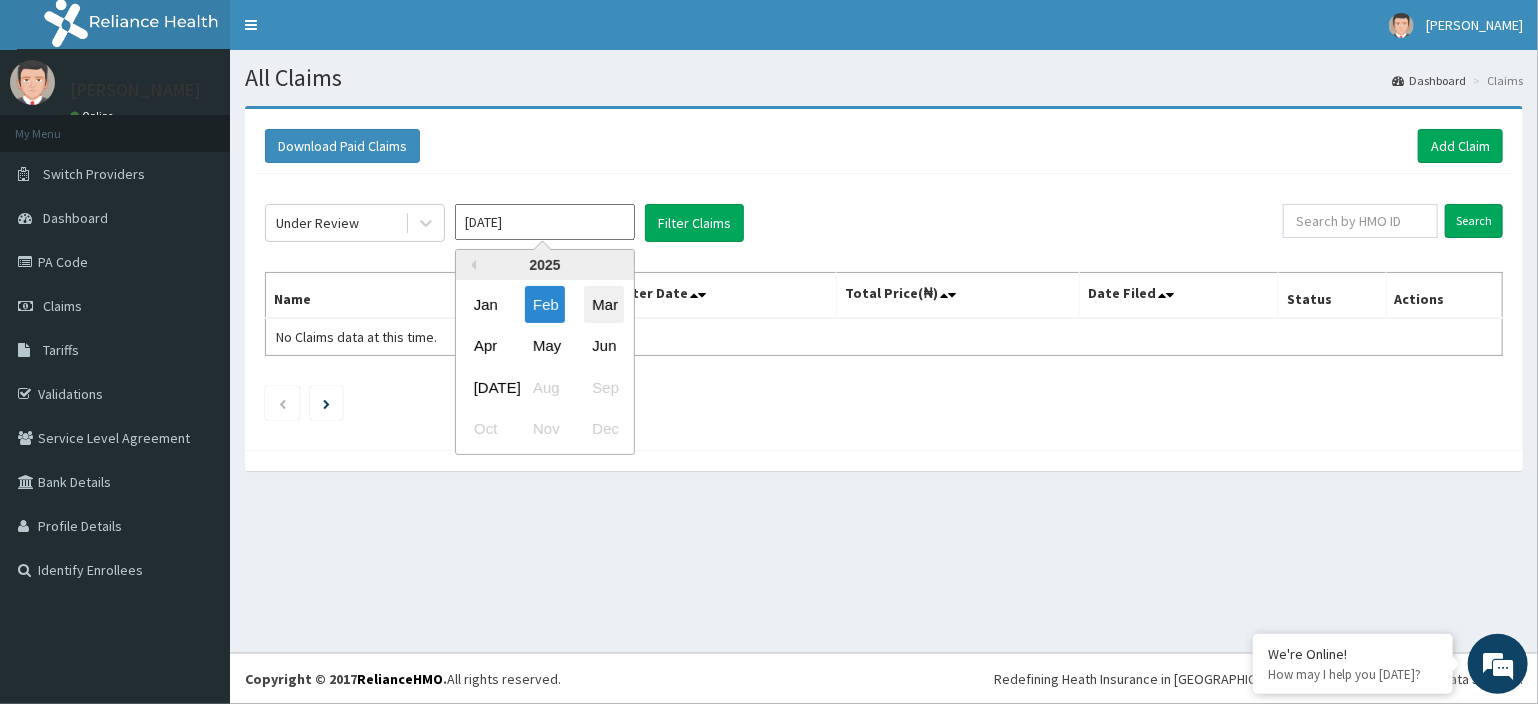 click on "Mar" at bounding box center (604, 304) 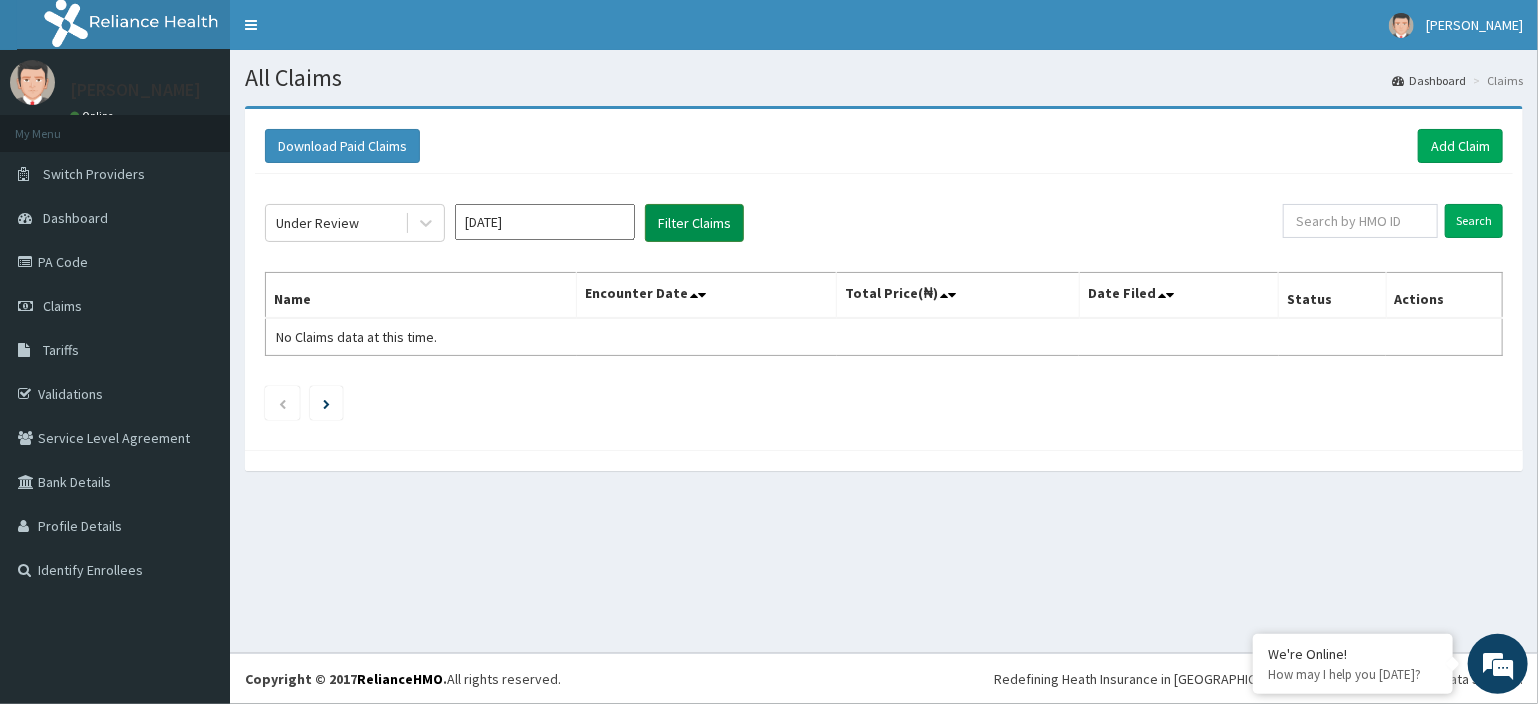 click on "Filter Claims" at bounding box center (694, 223) 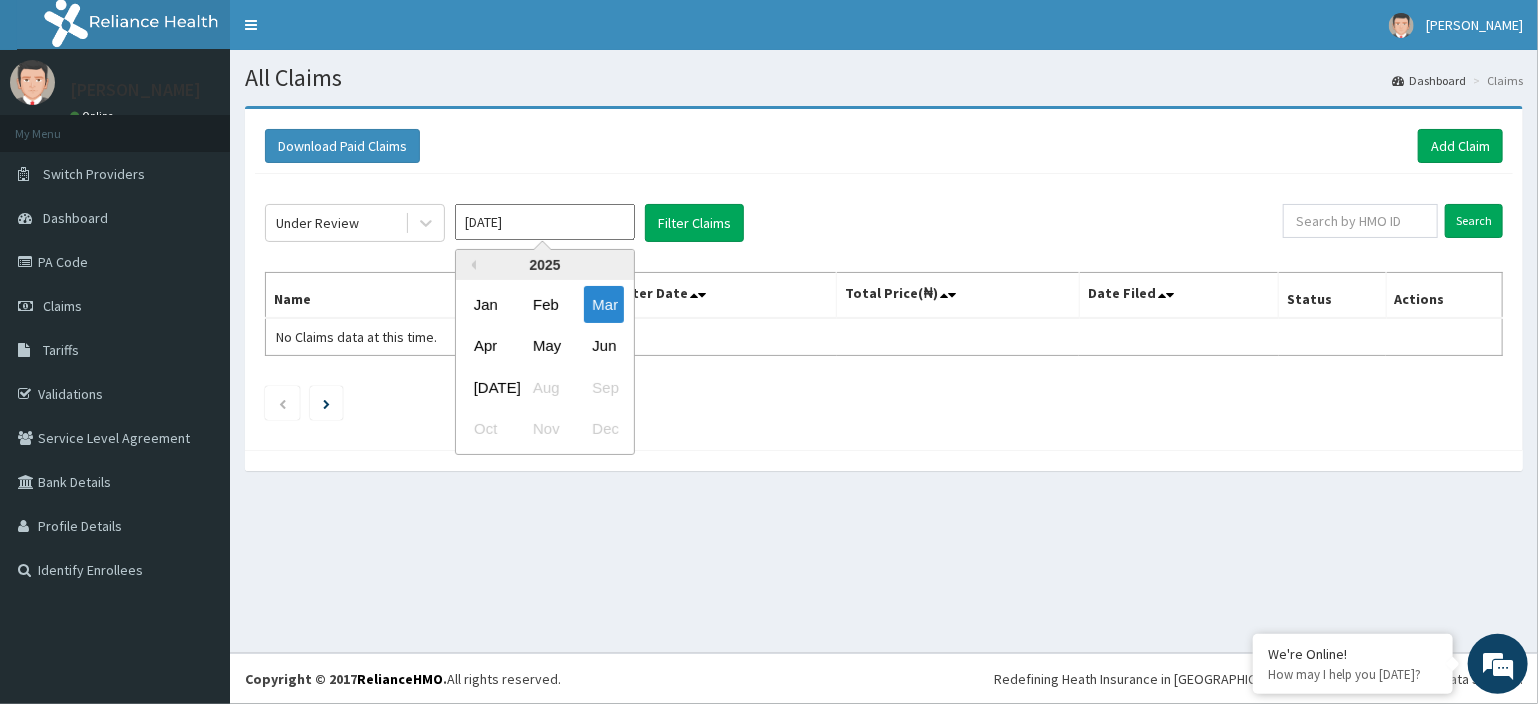 click on "[DATE]" at bounding box center (545, 222) 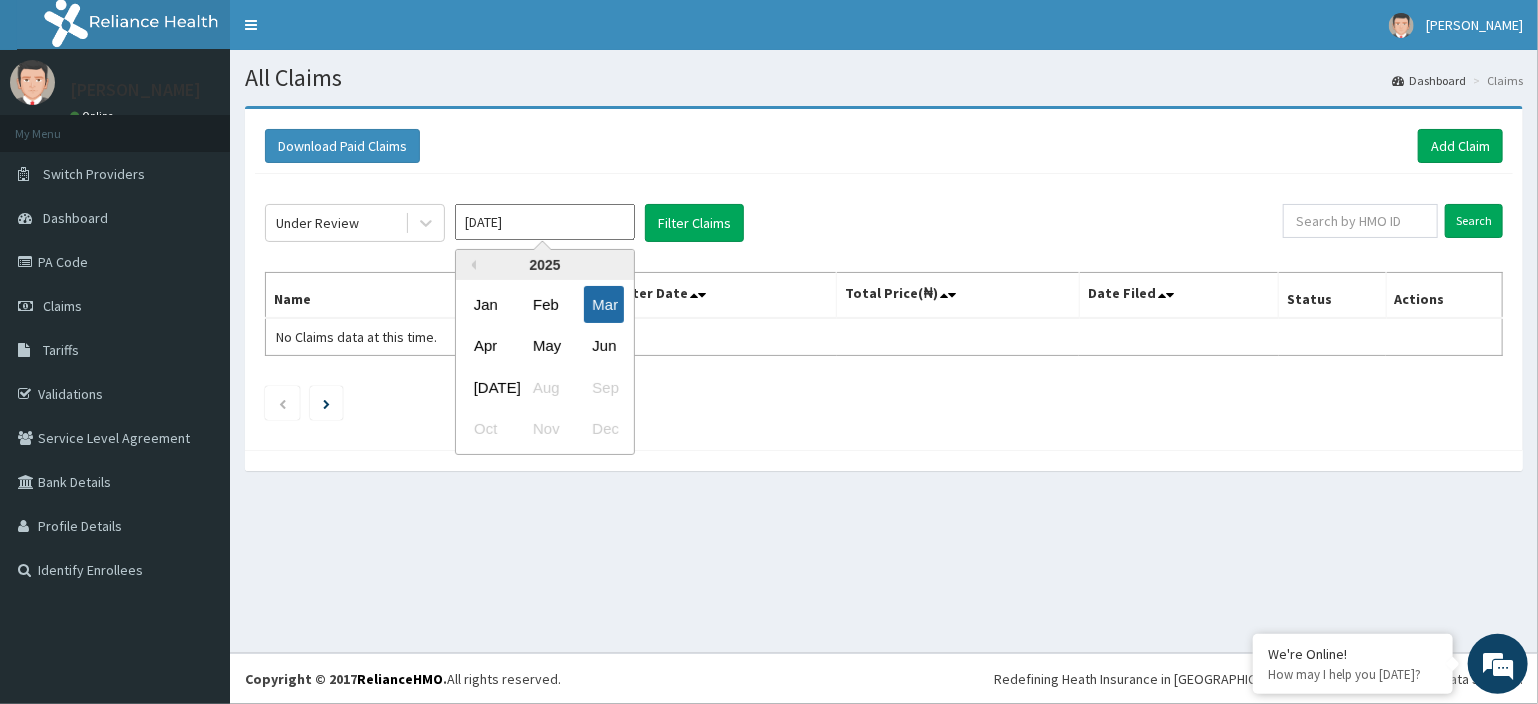 click on "Mar" at bounding box center [604, 304] 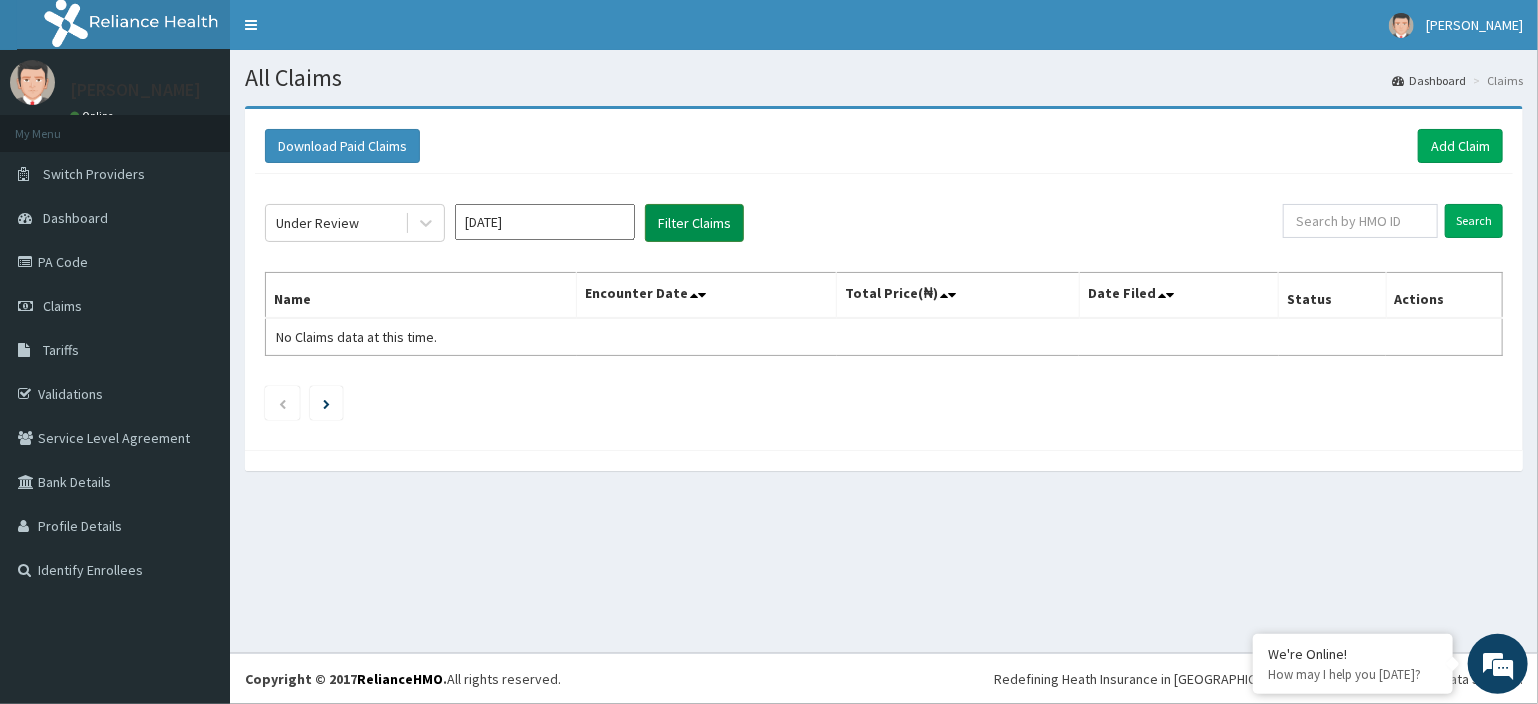 click on "Filter Claims" at bounding box center [694, 223] 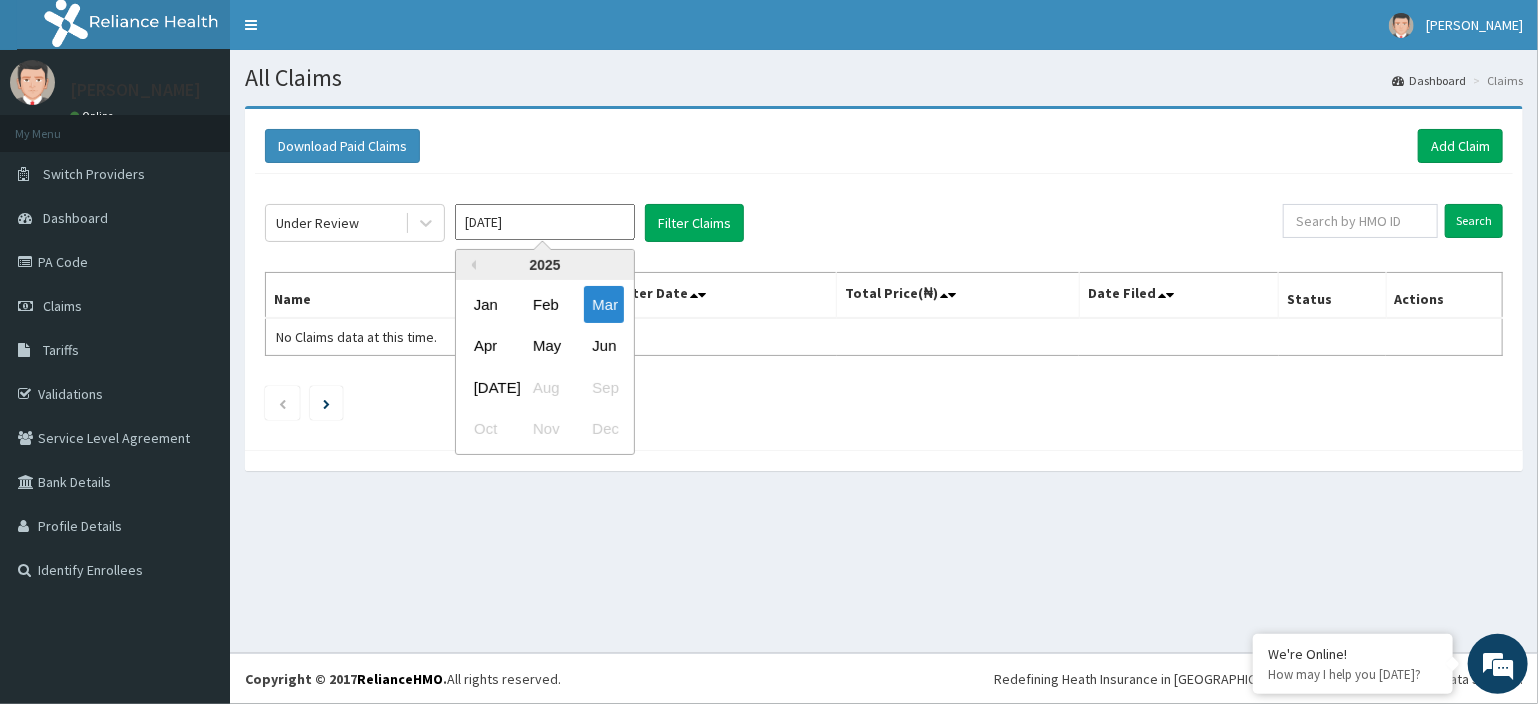 click on "[DATE]" at bounding box center (545, 222) 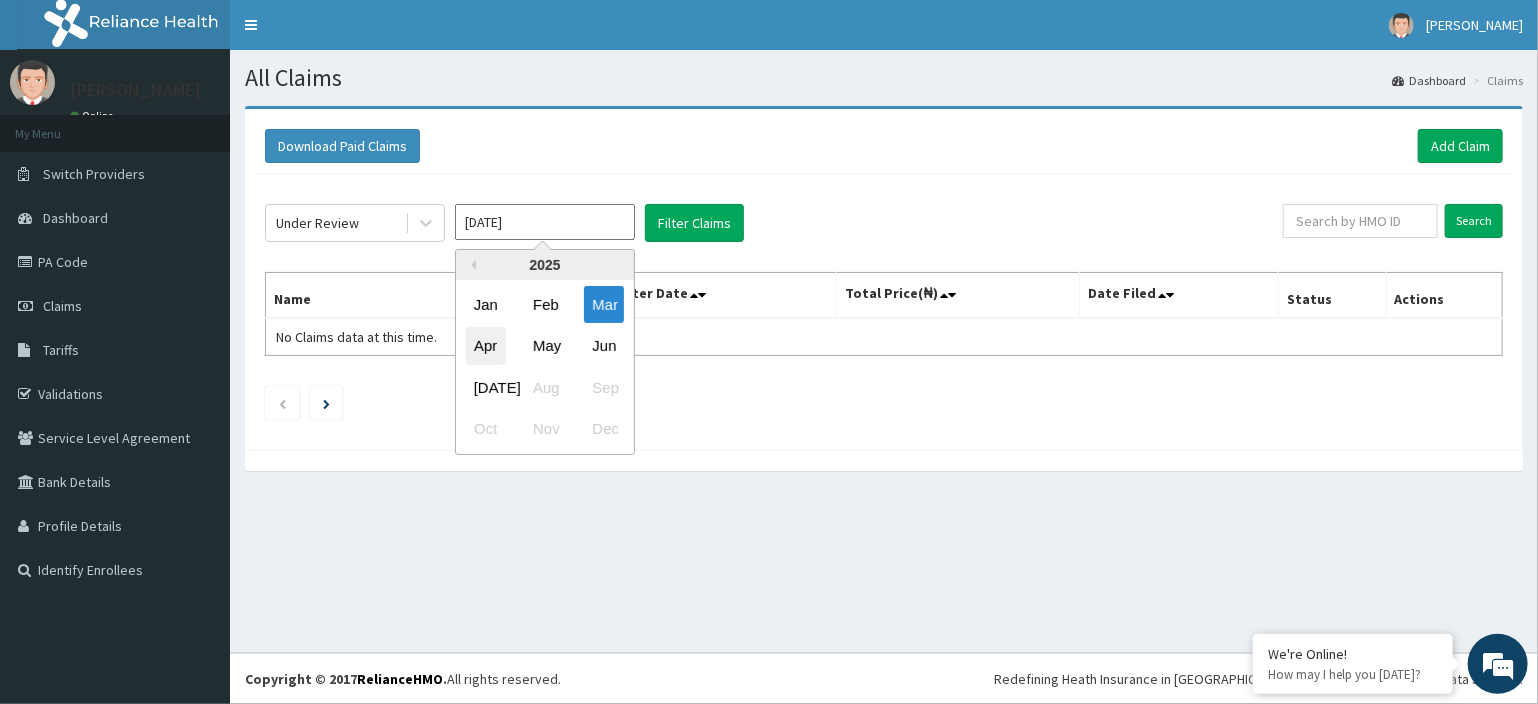 click on "Apr" at bounding box center (486, 346) 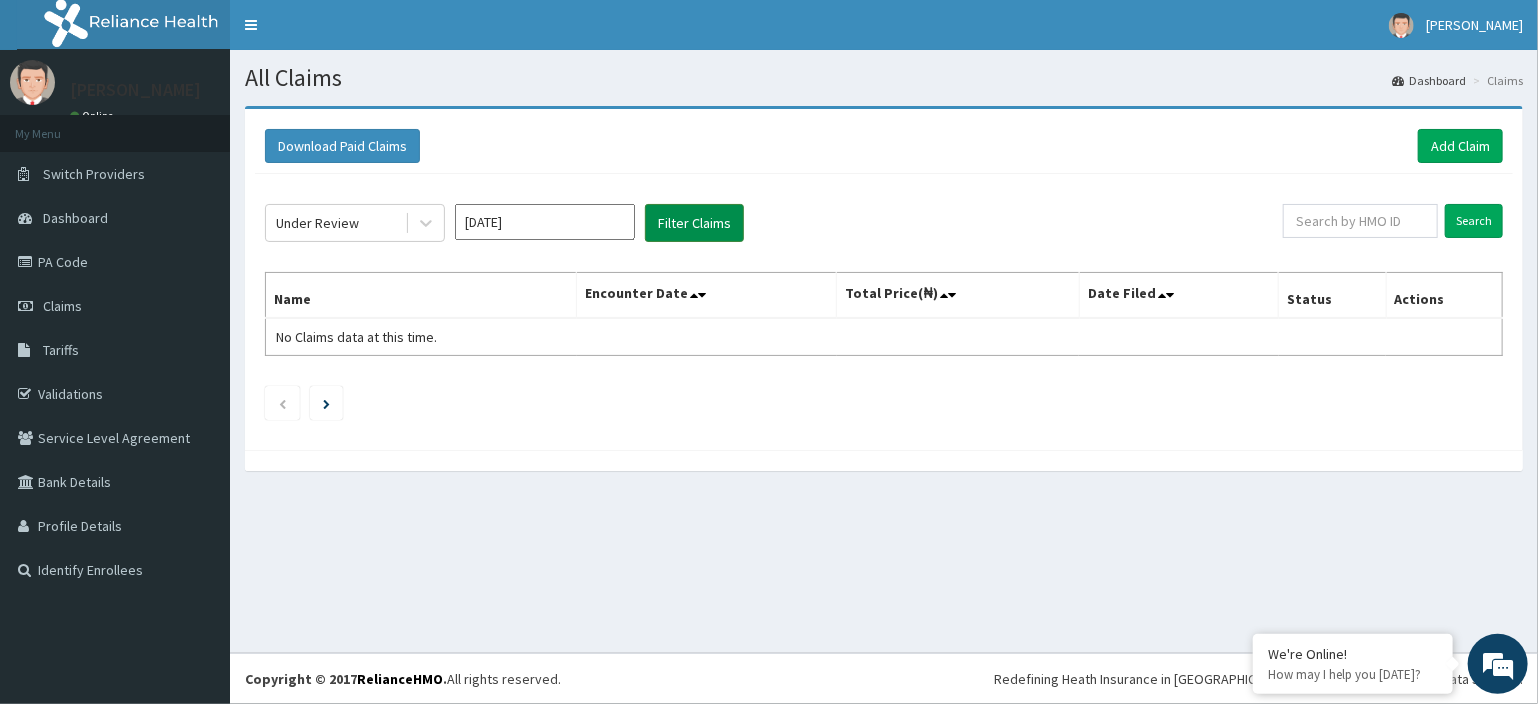 click on "Filter Claims" at bounding box center (694, 223) 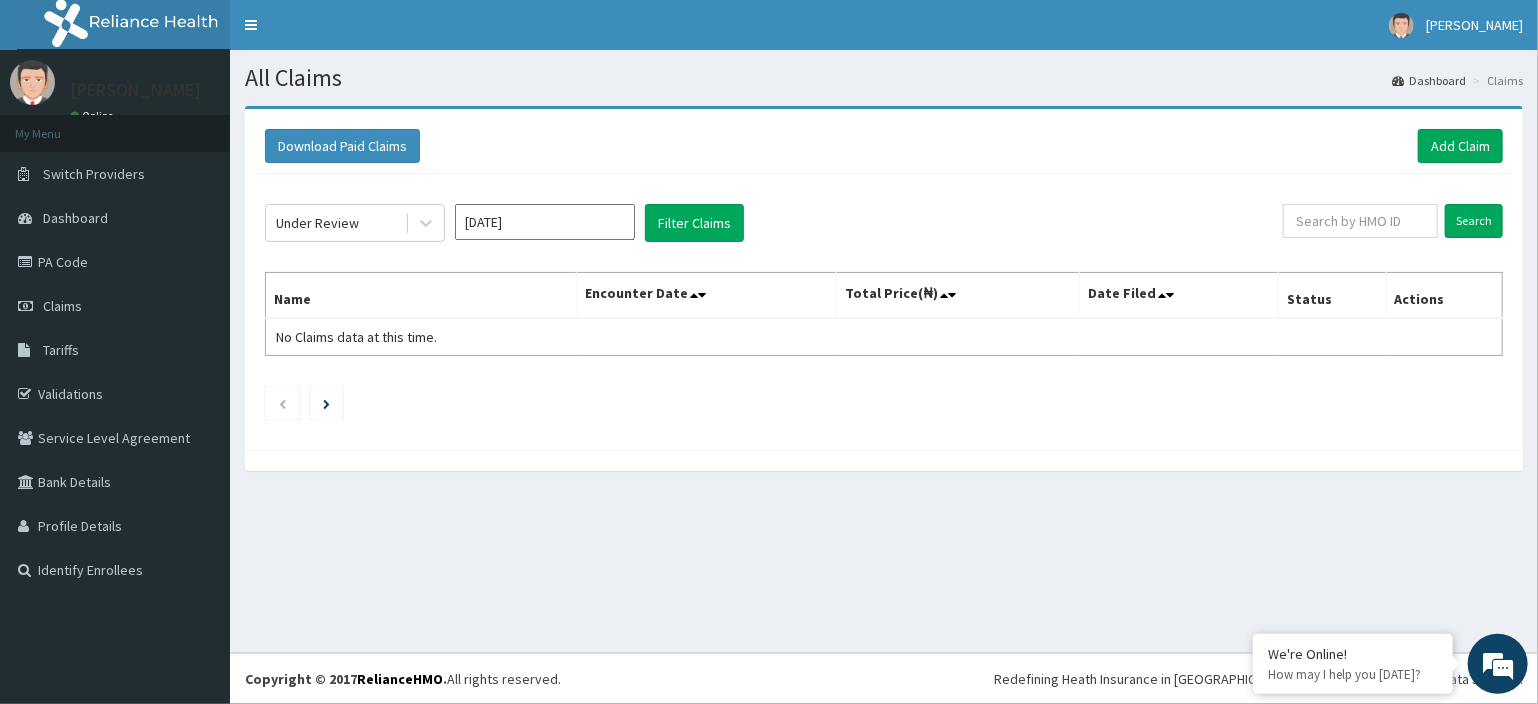 click on "Under Review Apr 2025 Filter Claims Search Name Encounter Date Total Price(₦) Date Filed Status Actions No Claims data at this time." 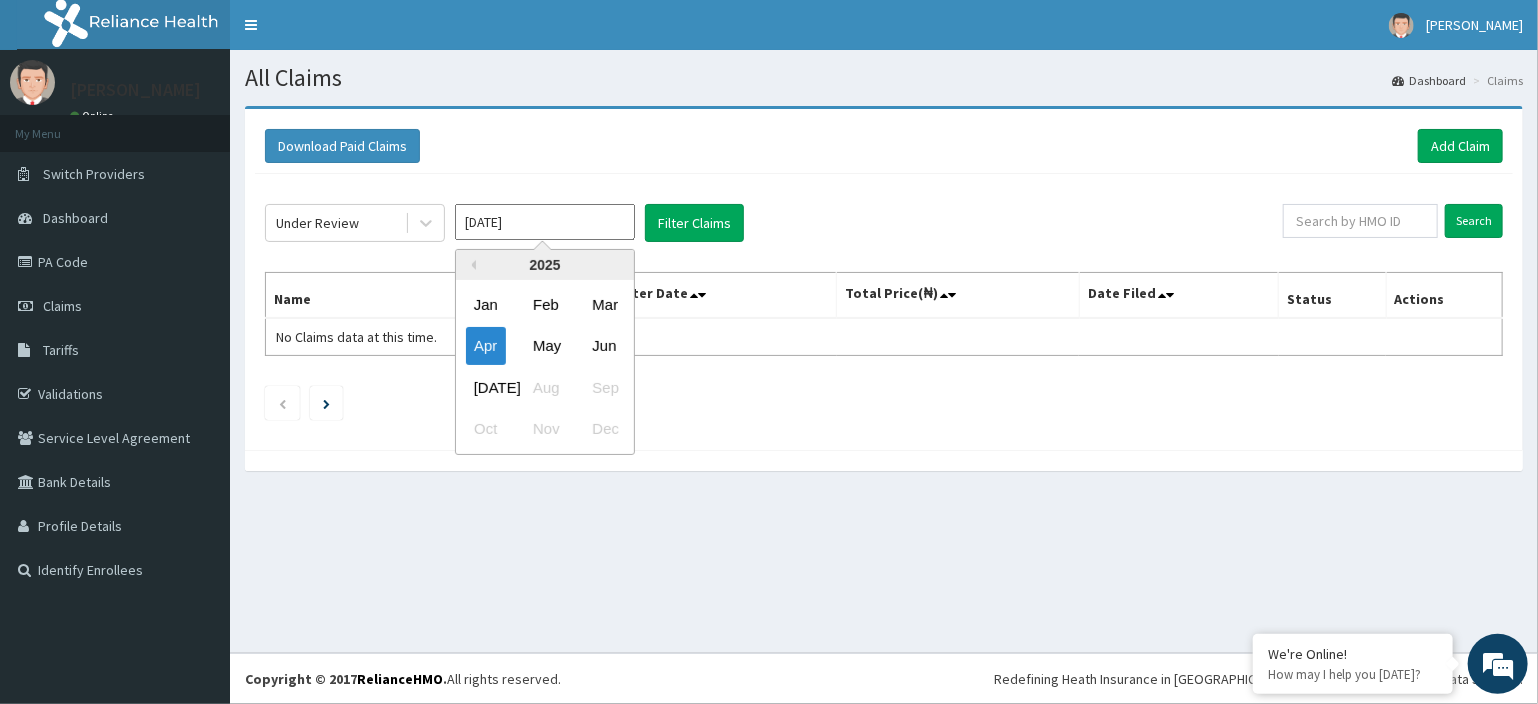 click on "[DATE]" at bounding box center (545, 222) 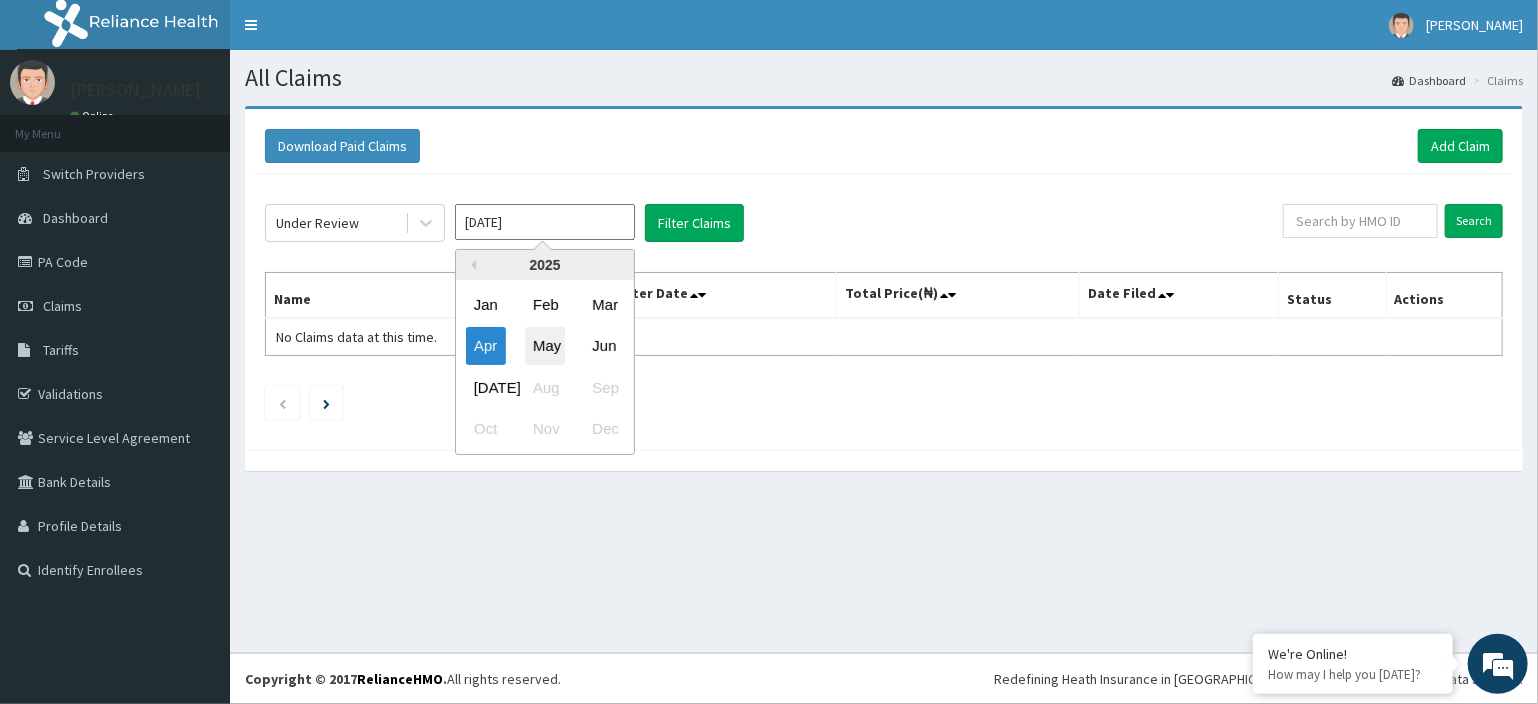 click on "May" at bounding box center [545, 346] 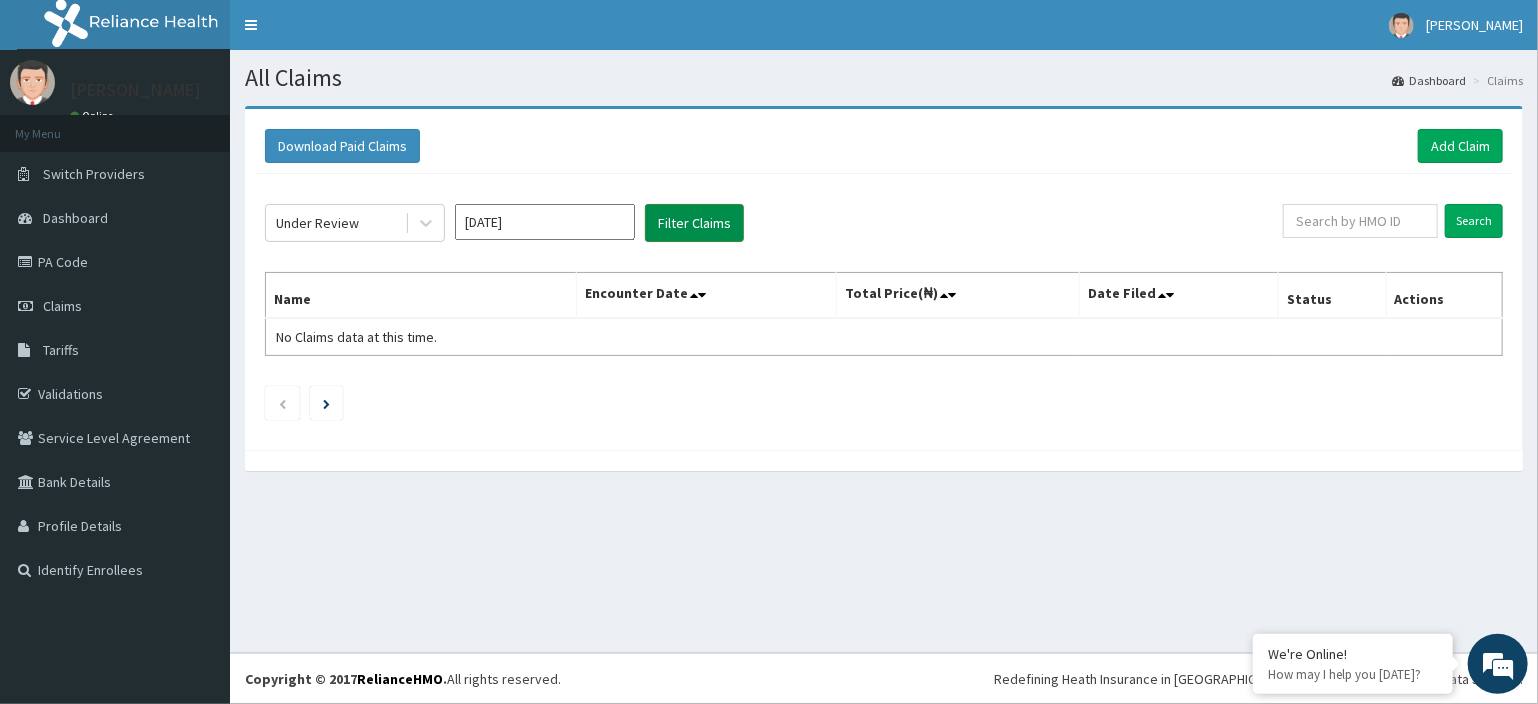 click on "Filter Claims" at bounding box center (694, 223) 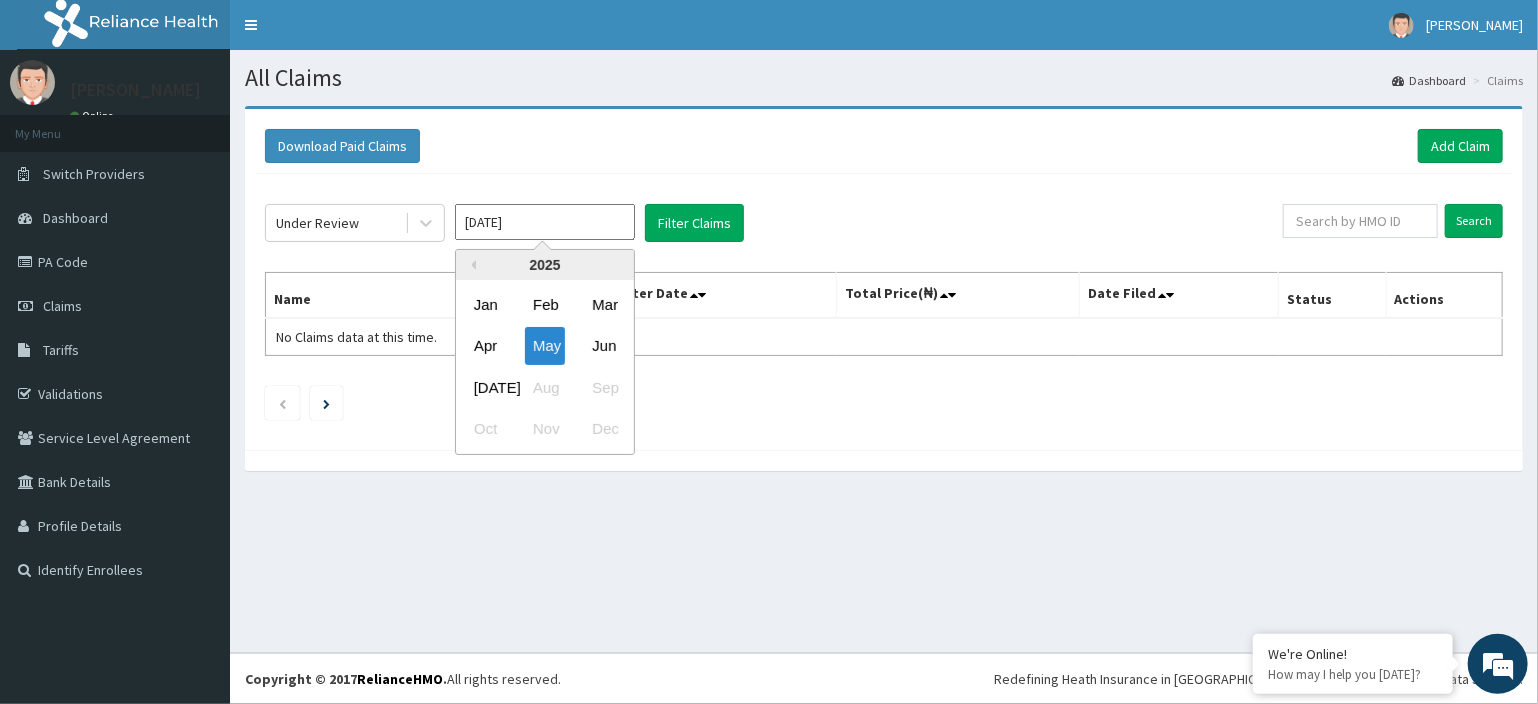 click on "[DATE]" at bounding box center (545, 222) 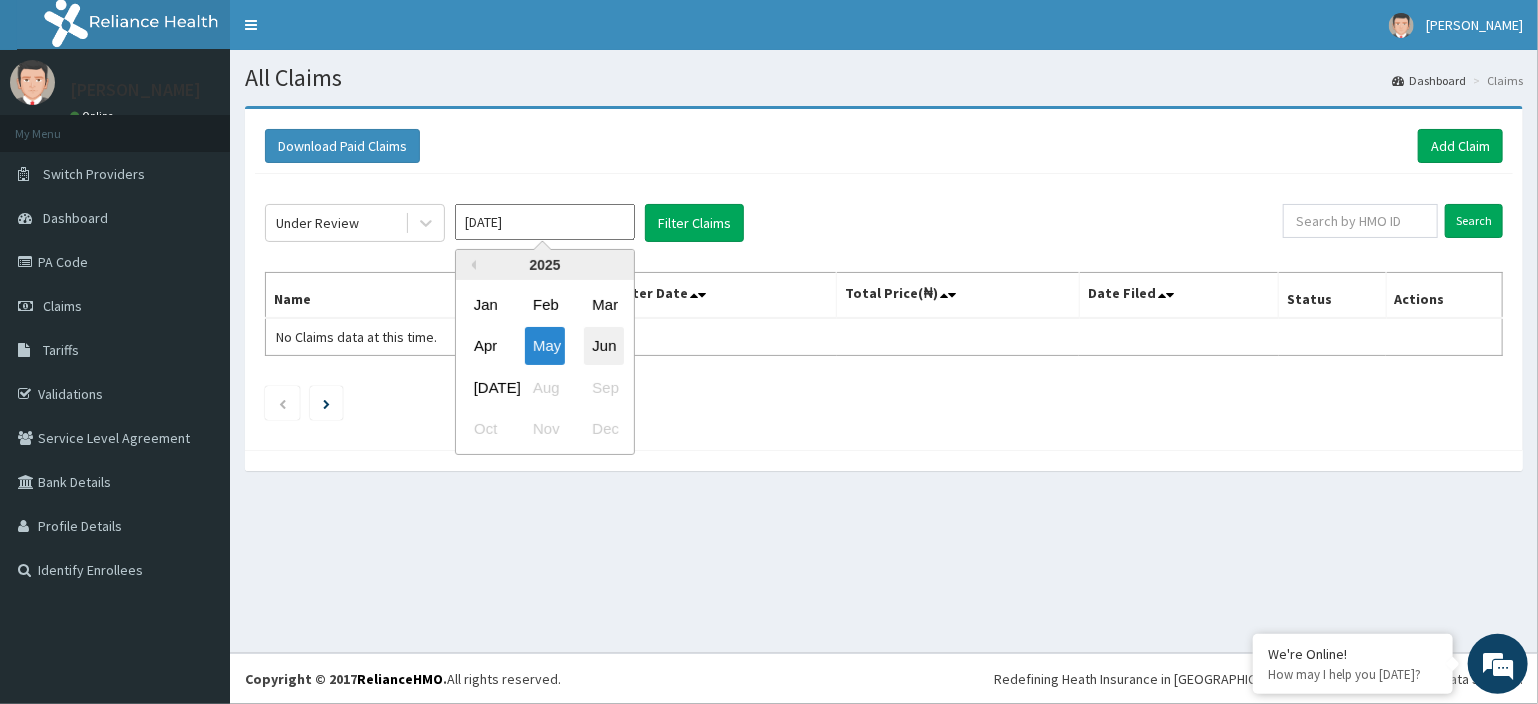 click on "Jun" at bounding box center (604, 346) 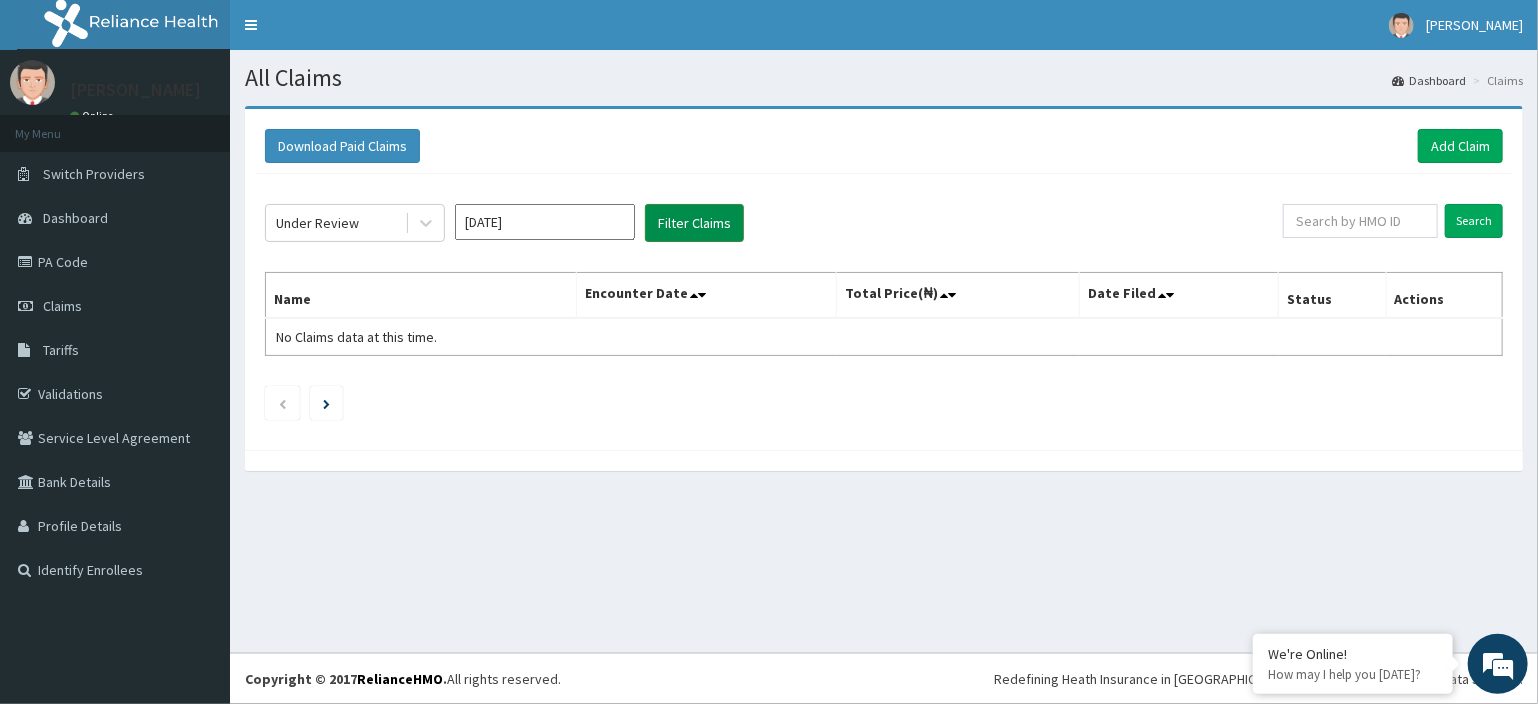 click on "Filter Claims" at bounding box center [694, 223] 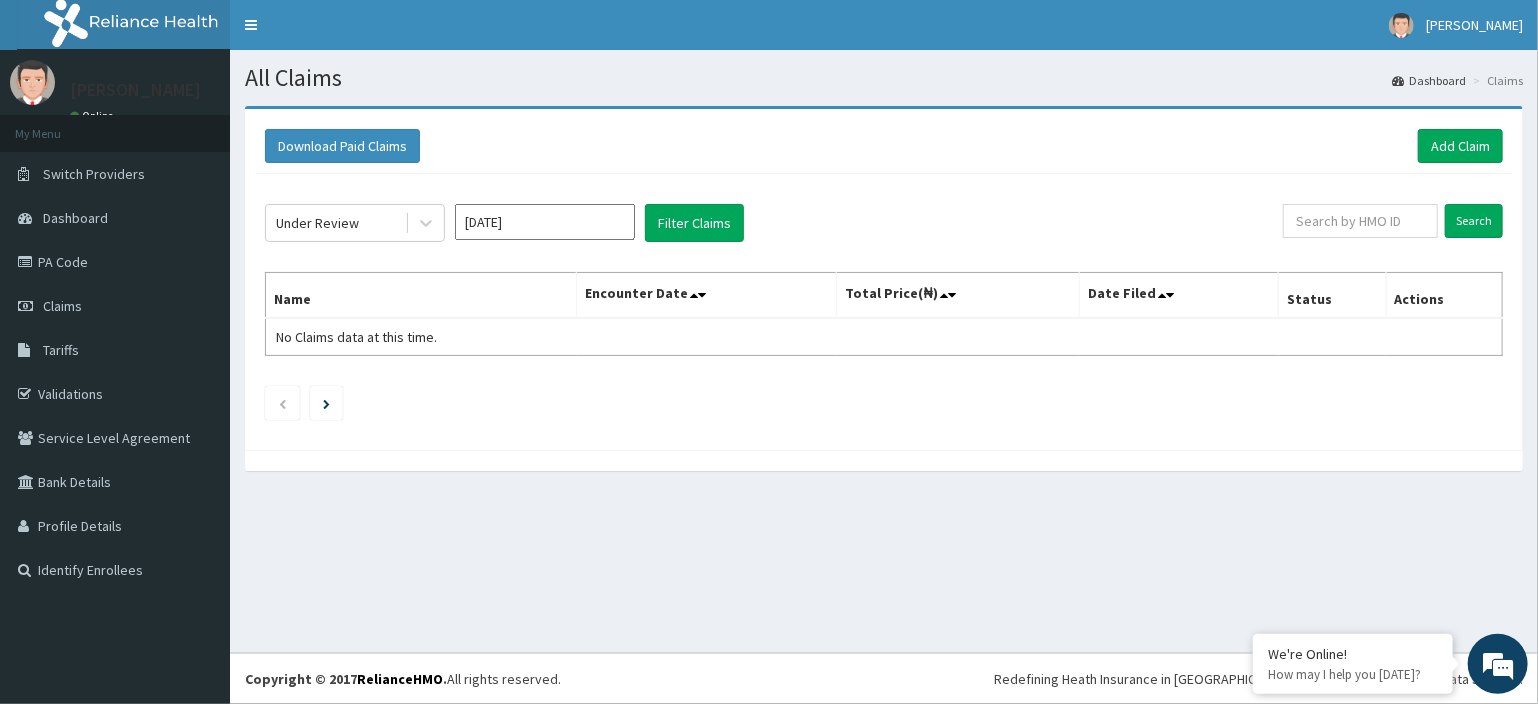 click on "[DATE]" at bounding box center (545, 222) 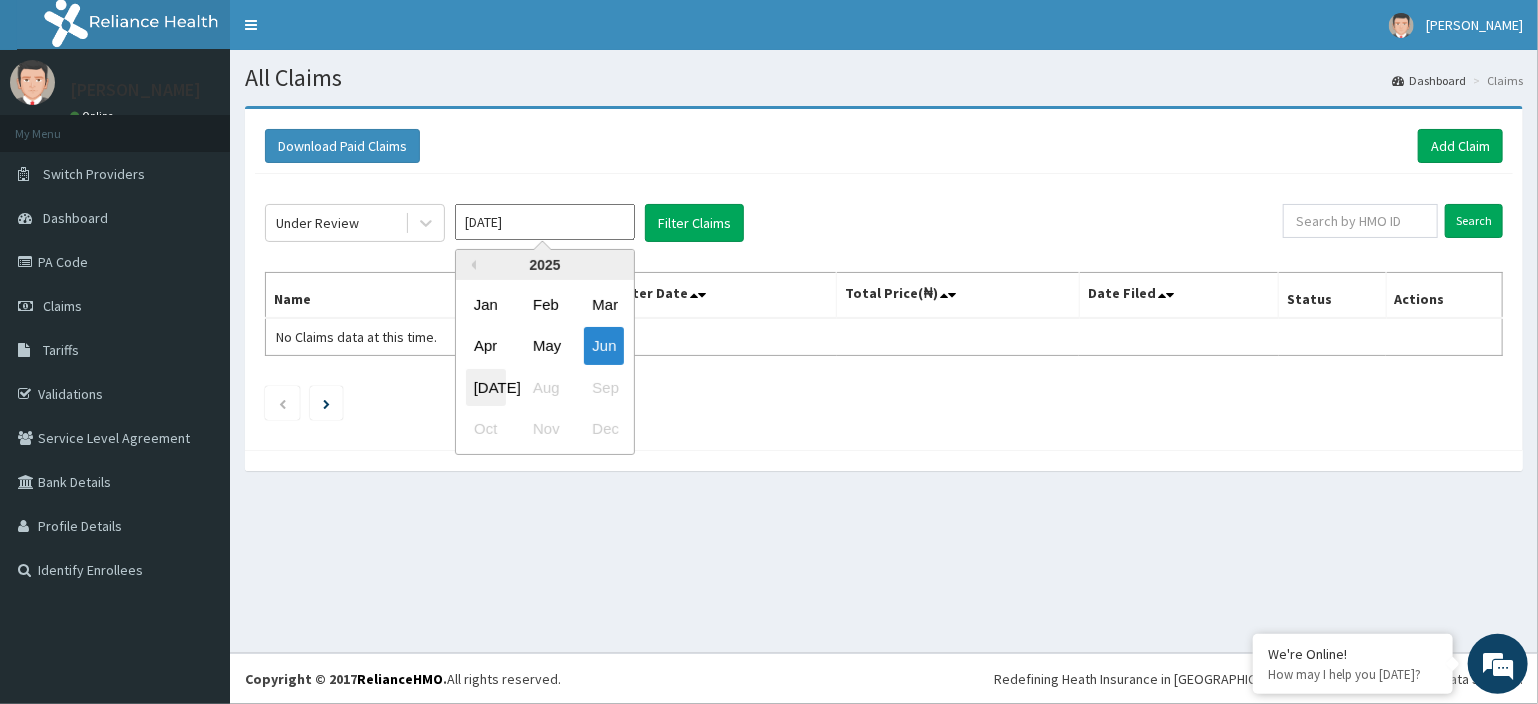 click on "[DATE]" at bounding box center (486, 387) 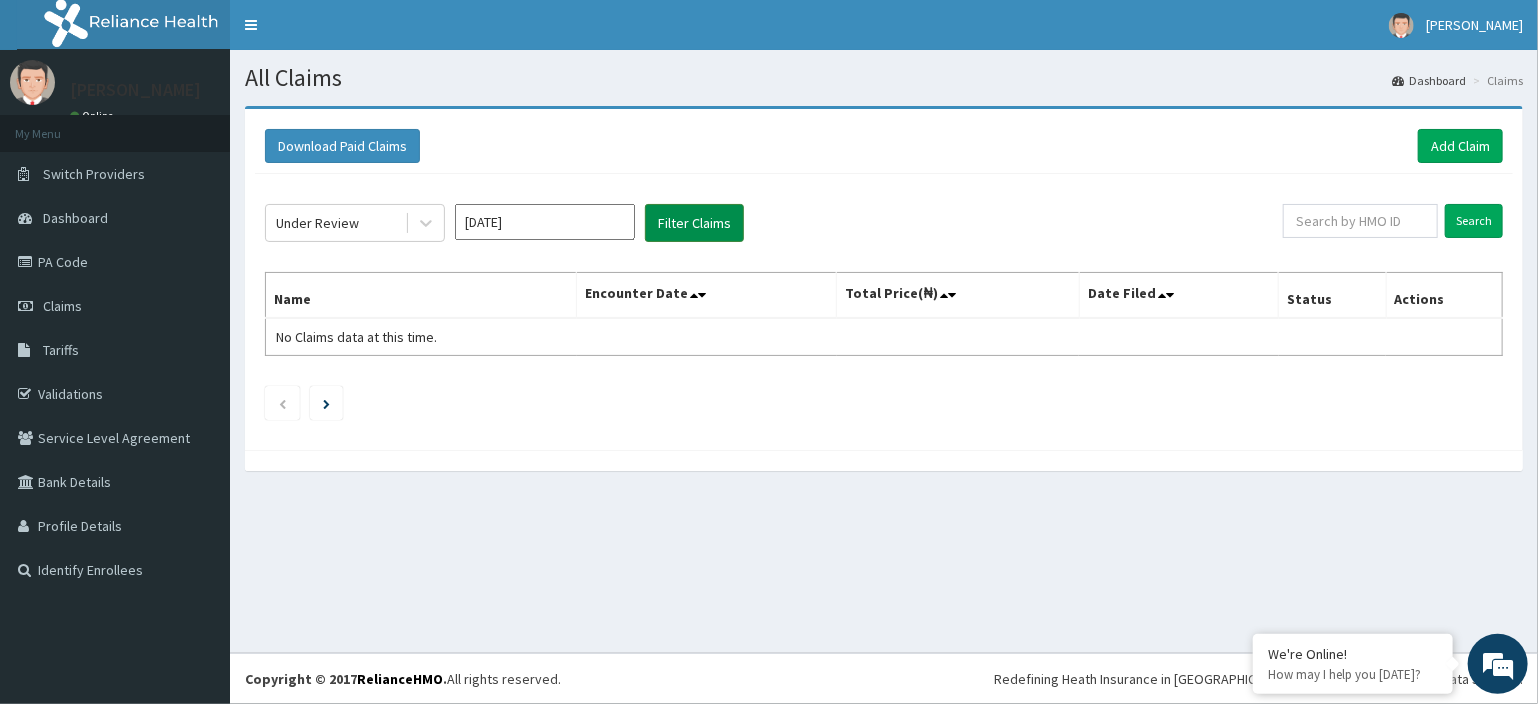 click on "Filter Claims" at bounding box center [694, 223] 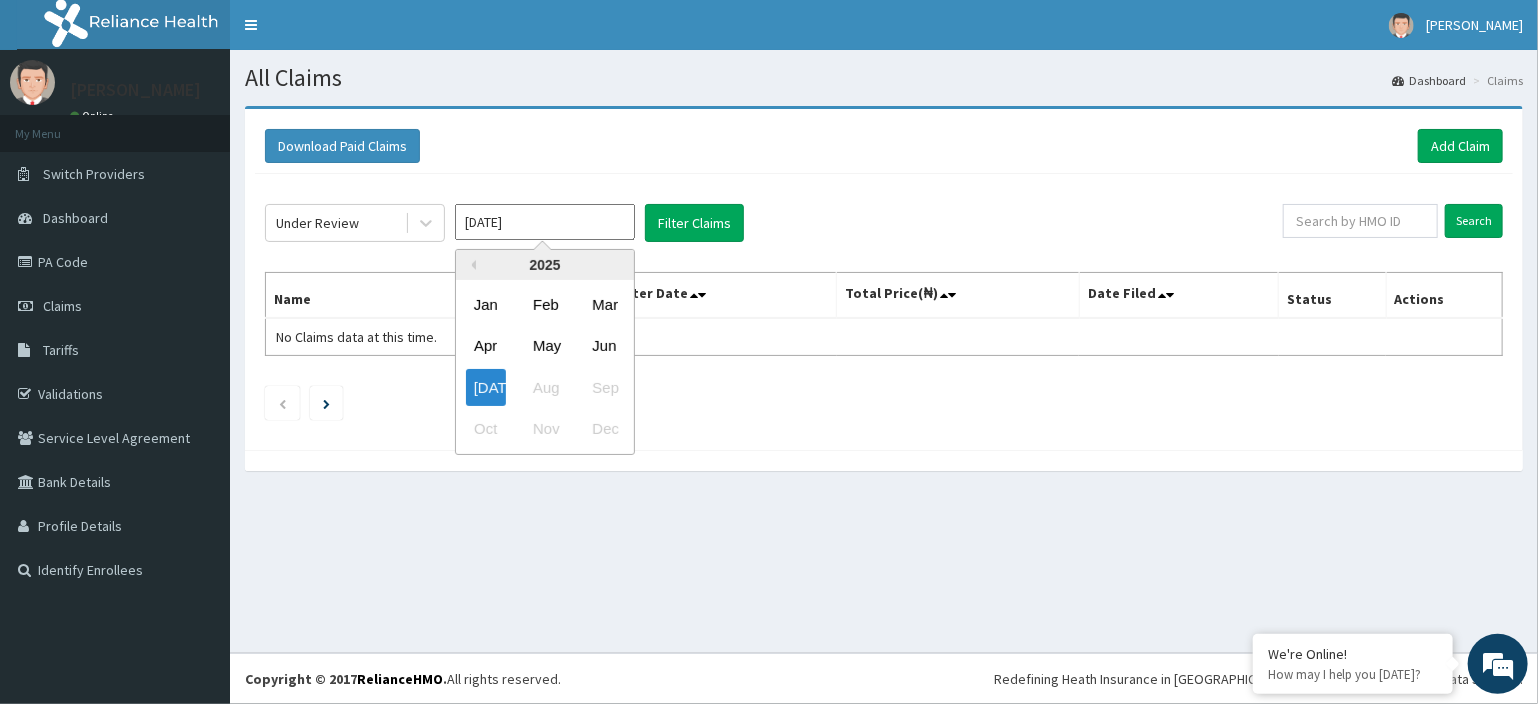 click on "[DATE]" at bounding box center [545, 222] 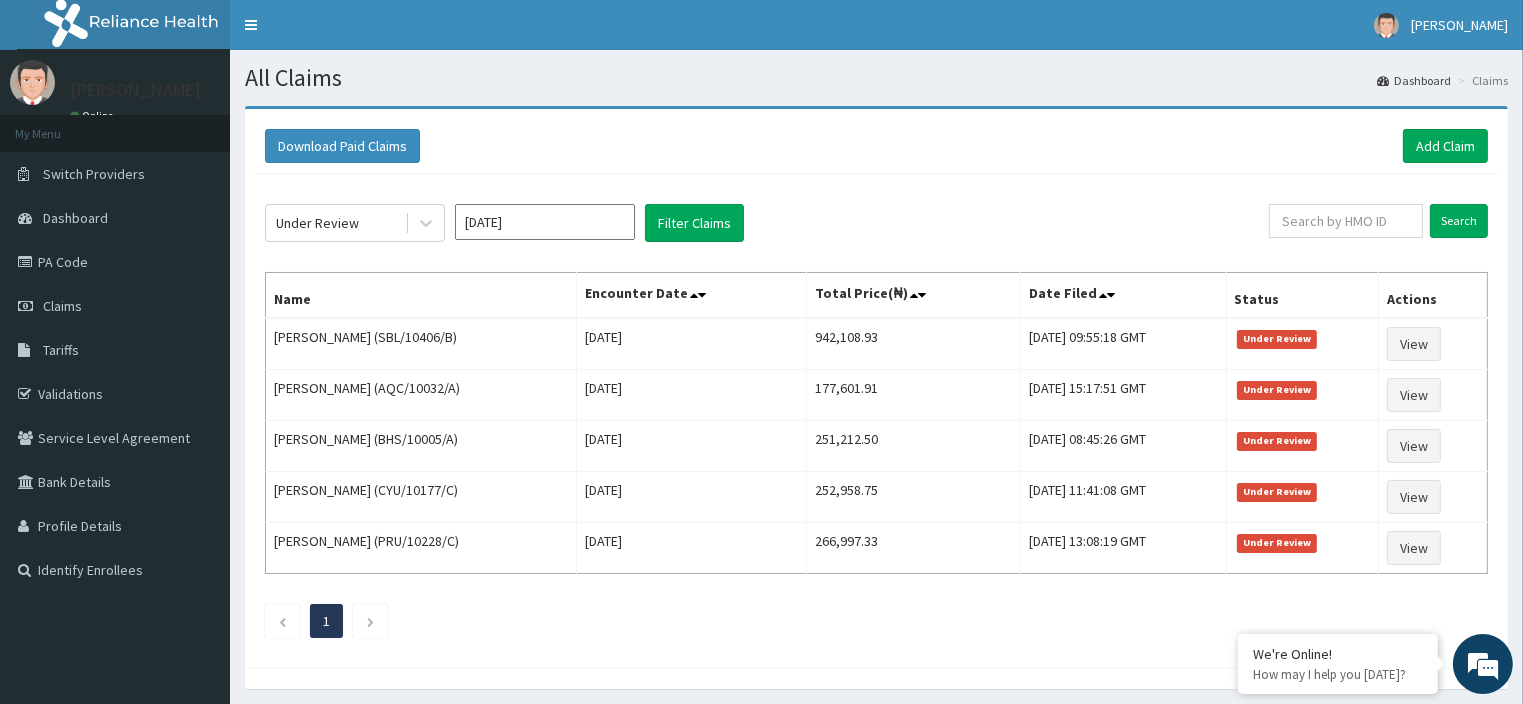 click on "Under Review Jul 2025 Filter Claims Search Name Encounter Date Total Price(₦) Date Filed Status Actions Zulikha Kaffo (SBL/10406/B) Sun Jun 29 2025 942,108.93 Tue, 08 Jul 2025 09:55:18 GMT Under Review View Vera Enubianozor (AQC/10032/A) Mon Jun 16 2025 177,601.91 Thu, 03 Jul 2025 15:17:51 GMT Under Review View OMOLAOLU OLAJIDE (BHS/10005/A) Thu Jun 26 2025 251,212.50 Thu, 03 Jul 2025 08:45:26 GMT Under Review View Eric Ajaps (CYU/10177/C) Sun Jun 22 2025 252,958.75 Wed, 02 Jul 2025 11:41:08 GMT Under Review View Fauziyah Edu (PRU/10228/C) Sat Jun 14 2025 266,997.33 Wed, 25 Jun 2025 13:08:19 GMT Under Review View 1" 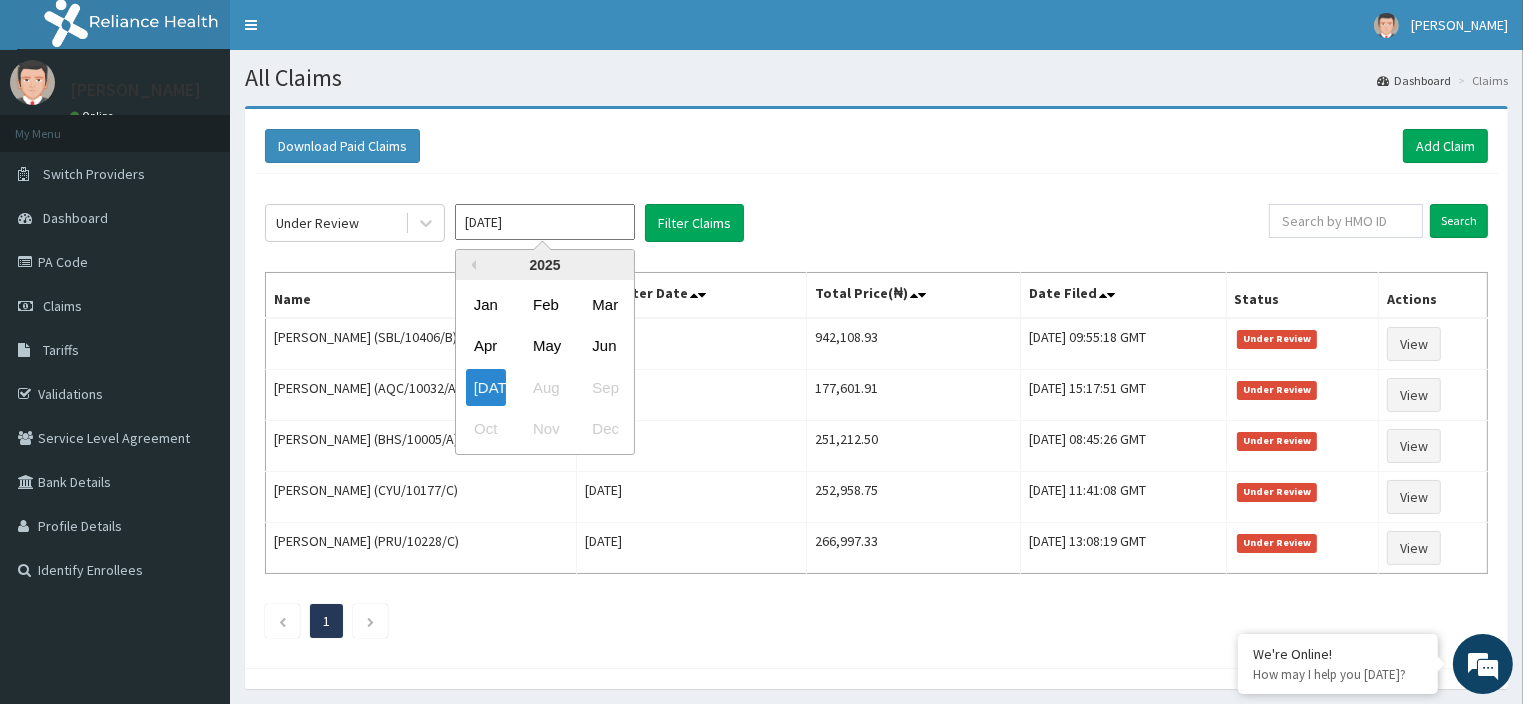 click on "[DATE]" at bounding box center [545, 222] 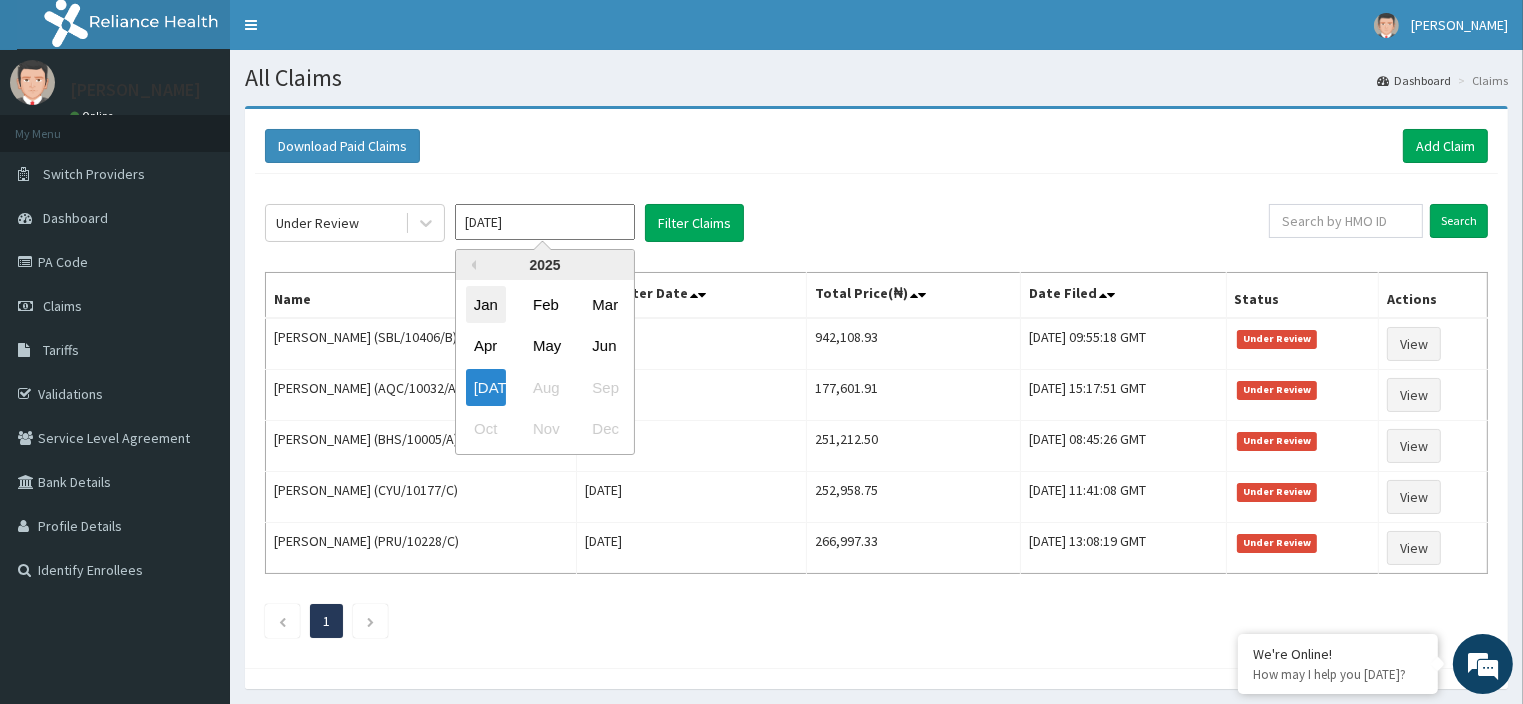 click on "Jan" at bounding box center (486, 304) 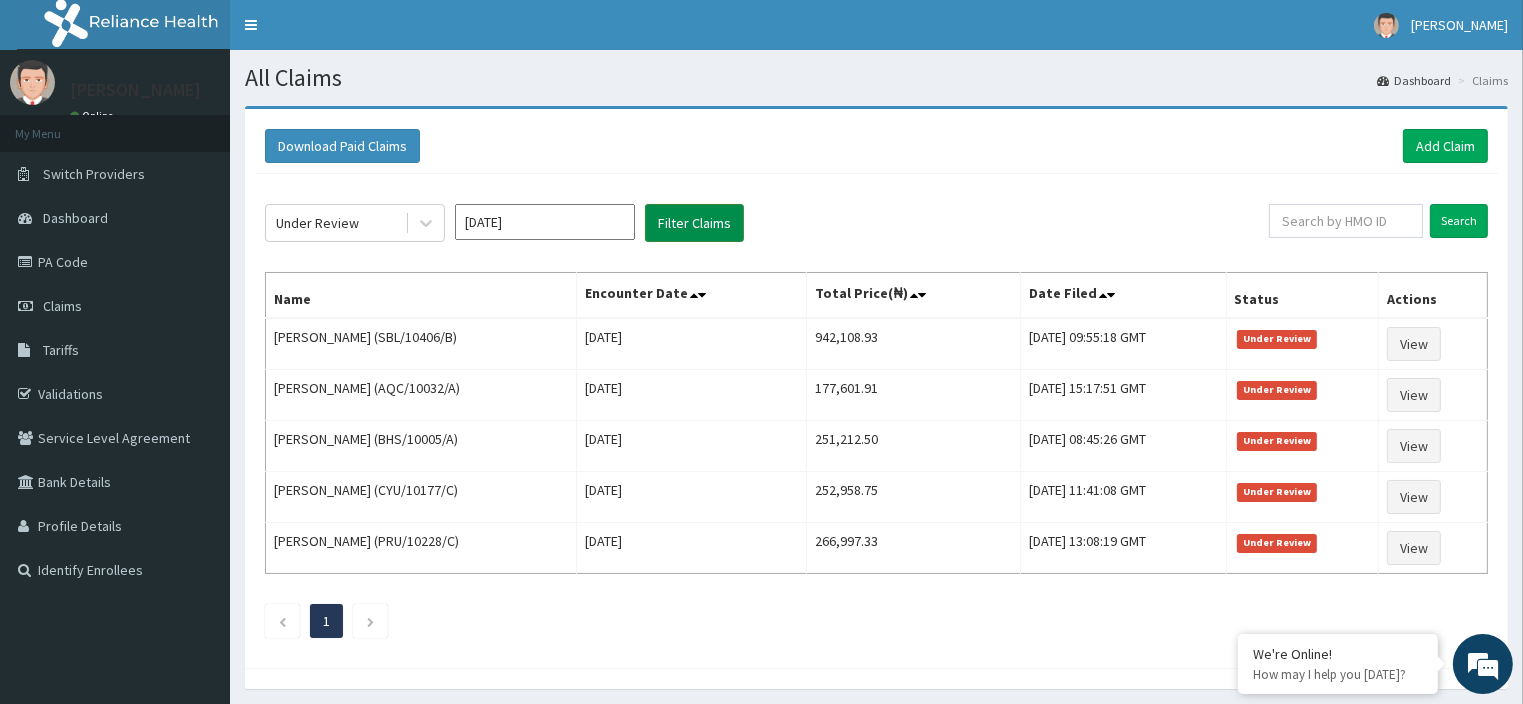 click on "Filter Claims" at bounding box center (694, 223) 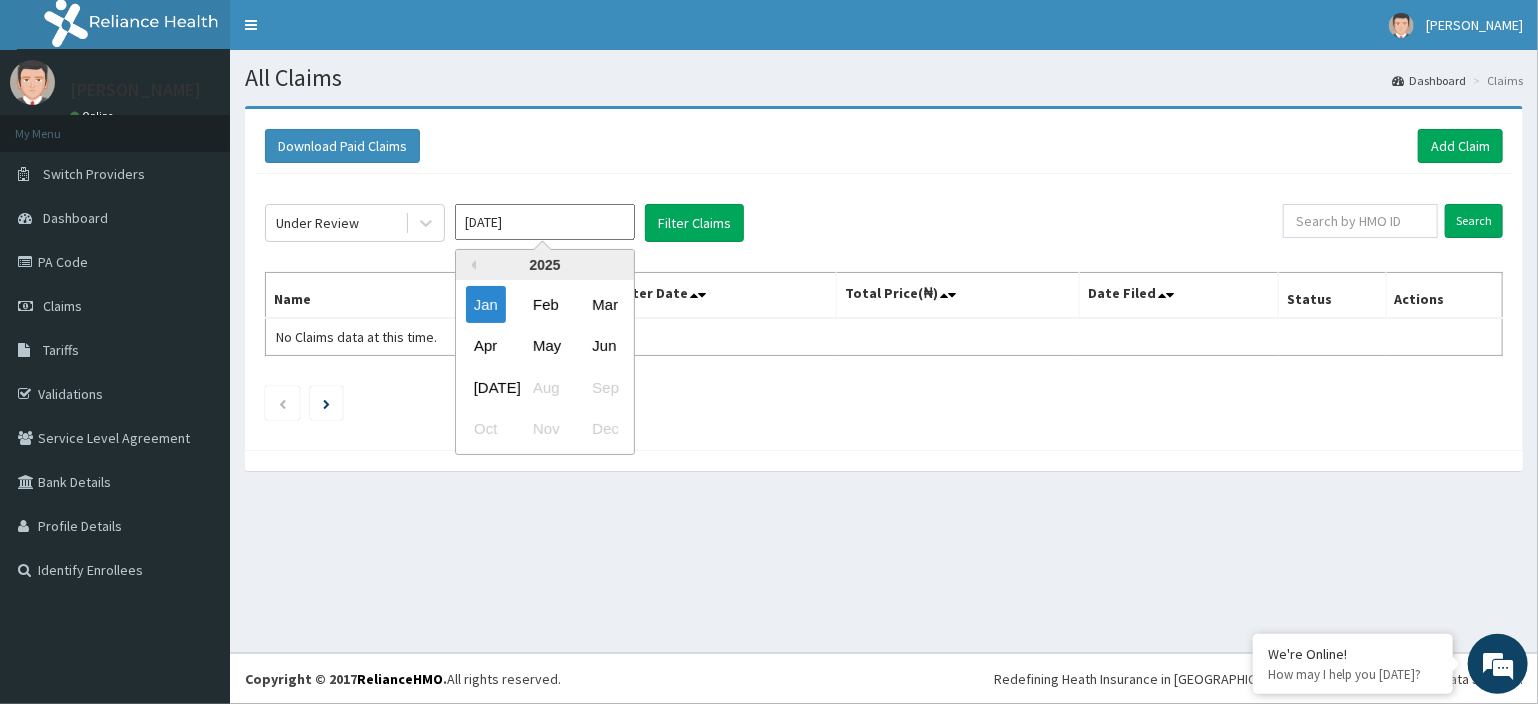click on "[DATE]" at bounding box center [545, 222] 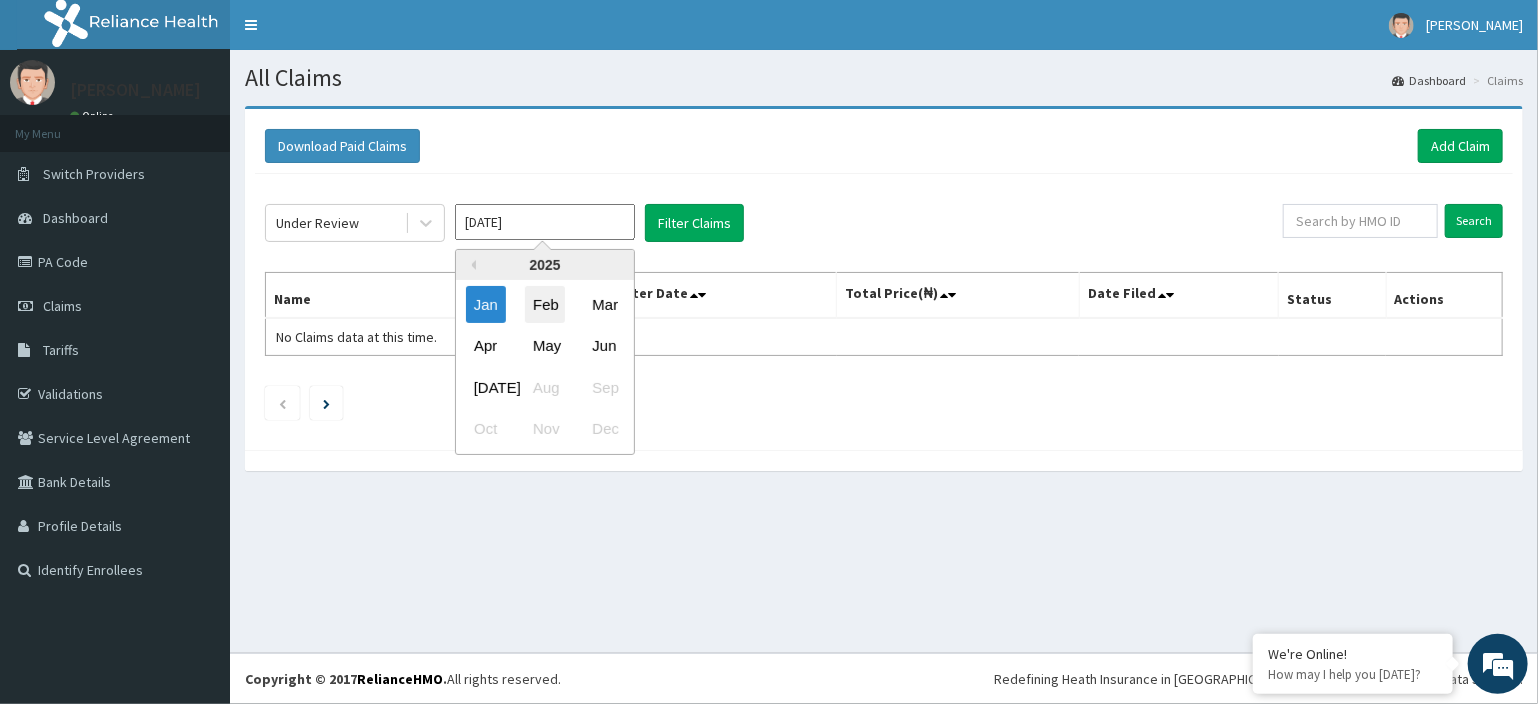 click on "Feb" at bounding box center [545, 304] 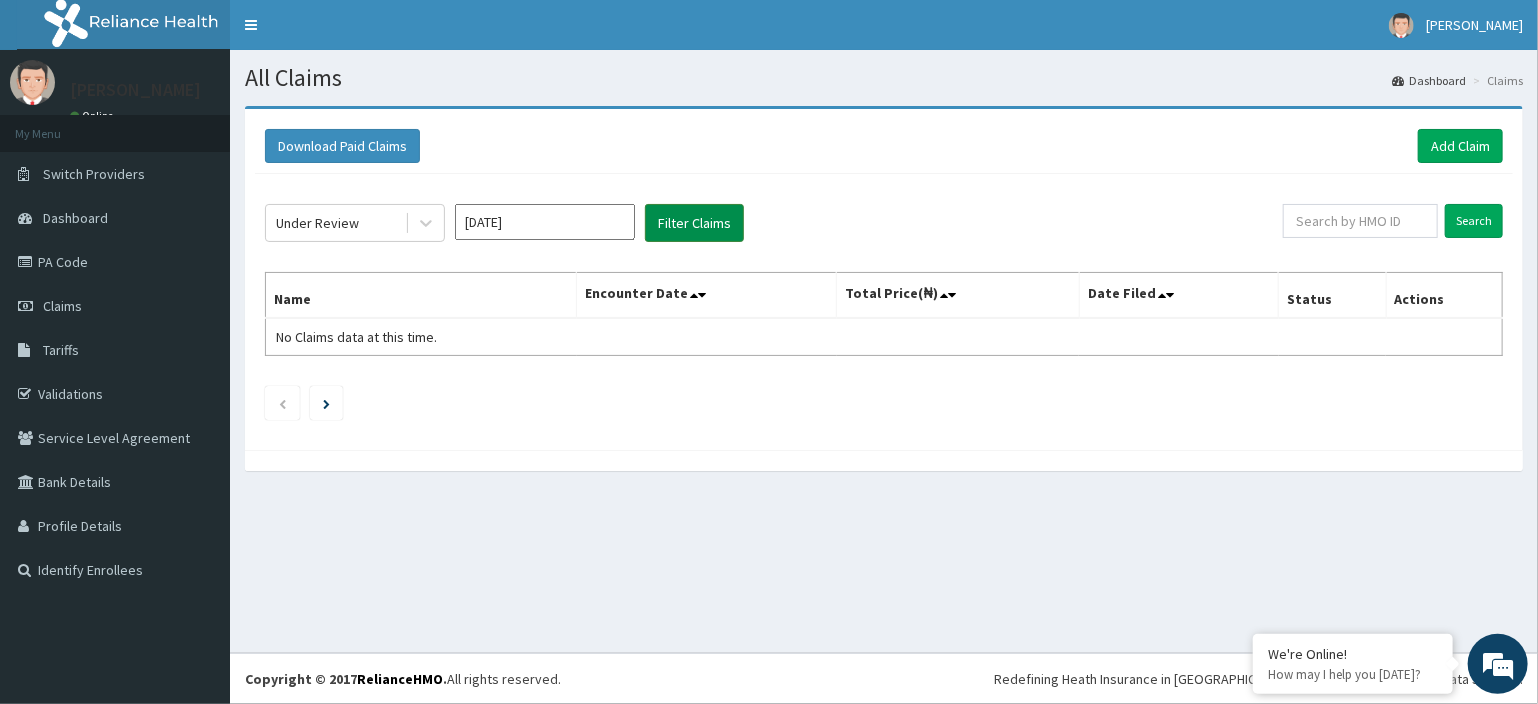 click on "Filter Claims" at bounding box center (694, 223) 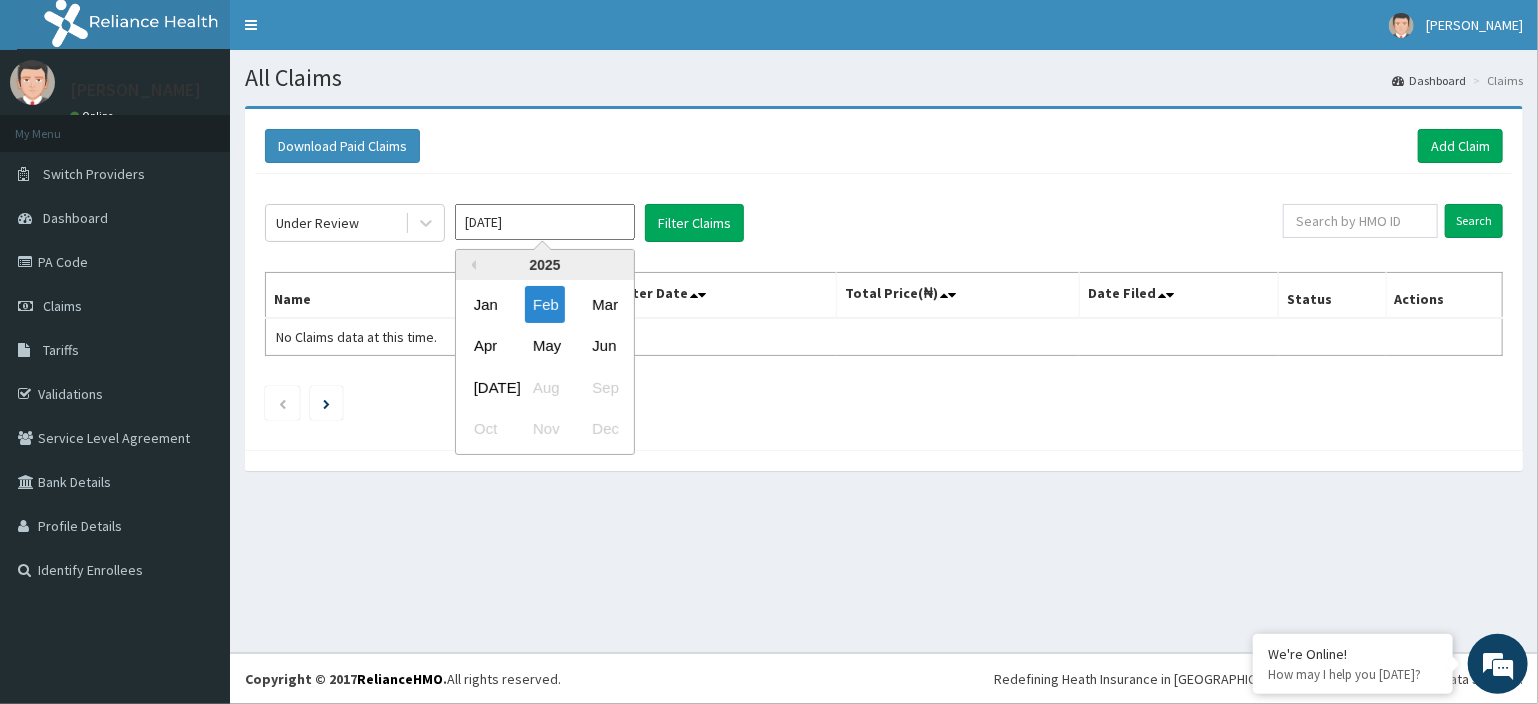click on "[DATE]" at bounding box center (545, 222) 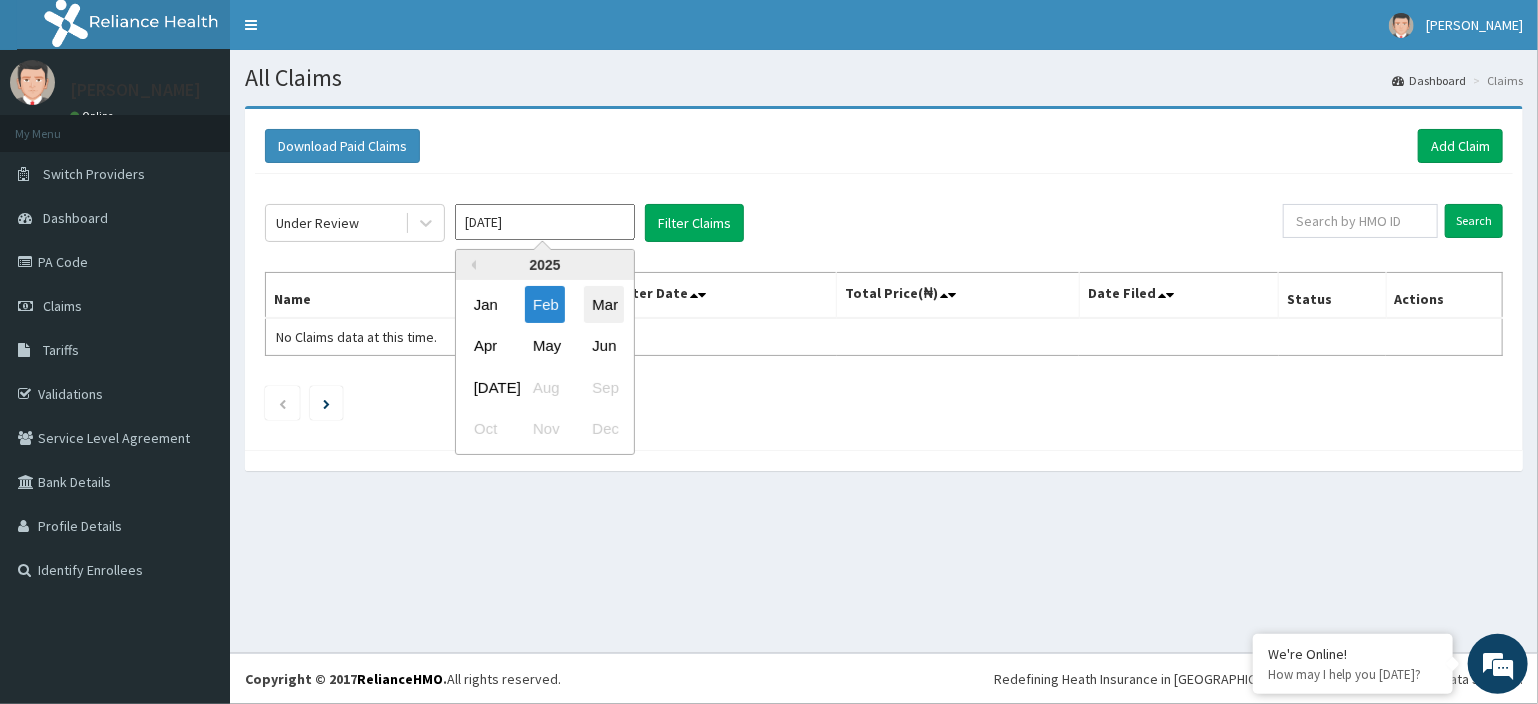 click on "Mar" at bounding box center (604, 304) 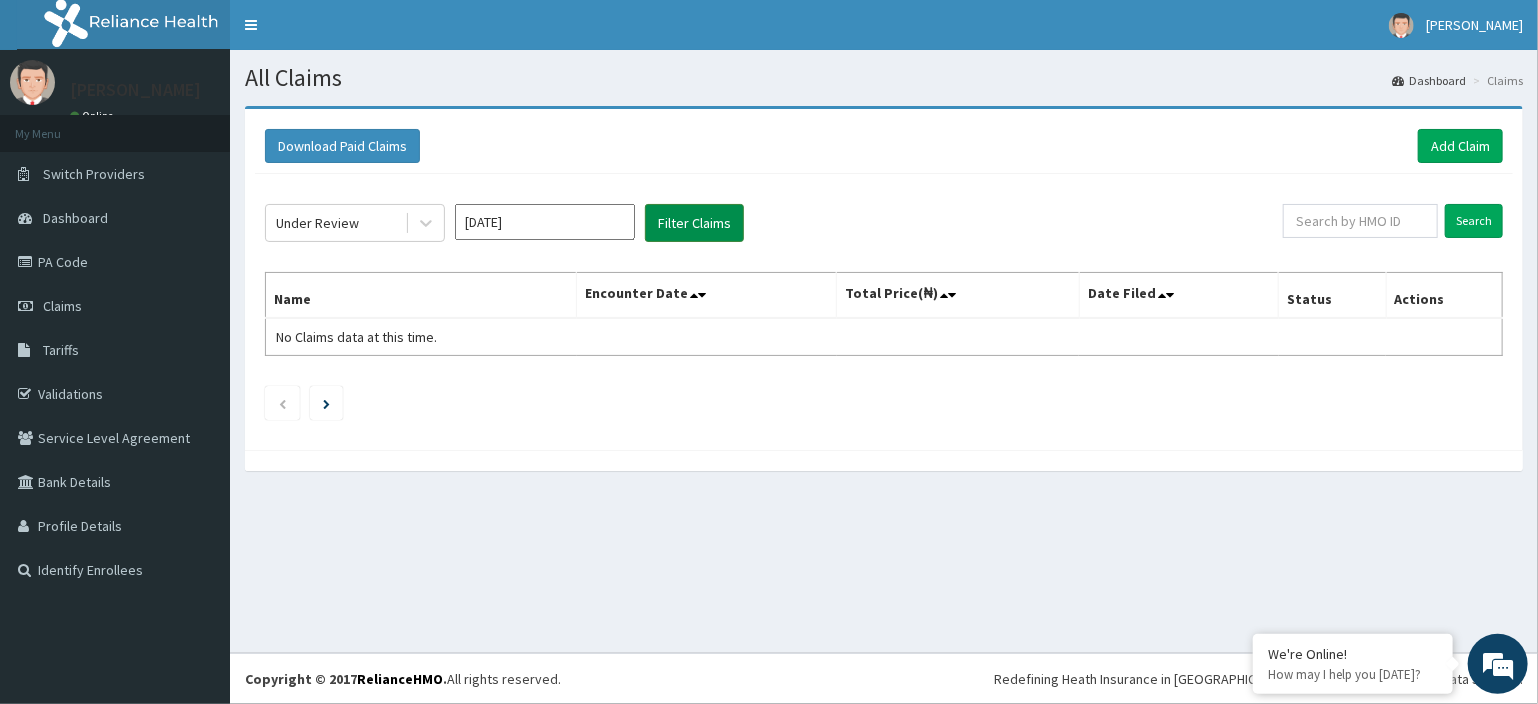 click on "Filter Claims" at bounding box center (694, 223) 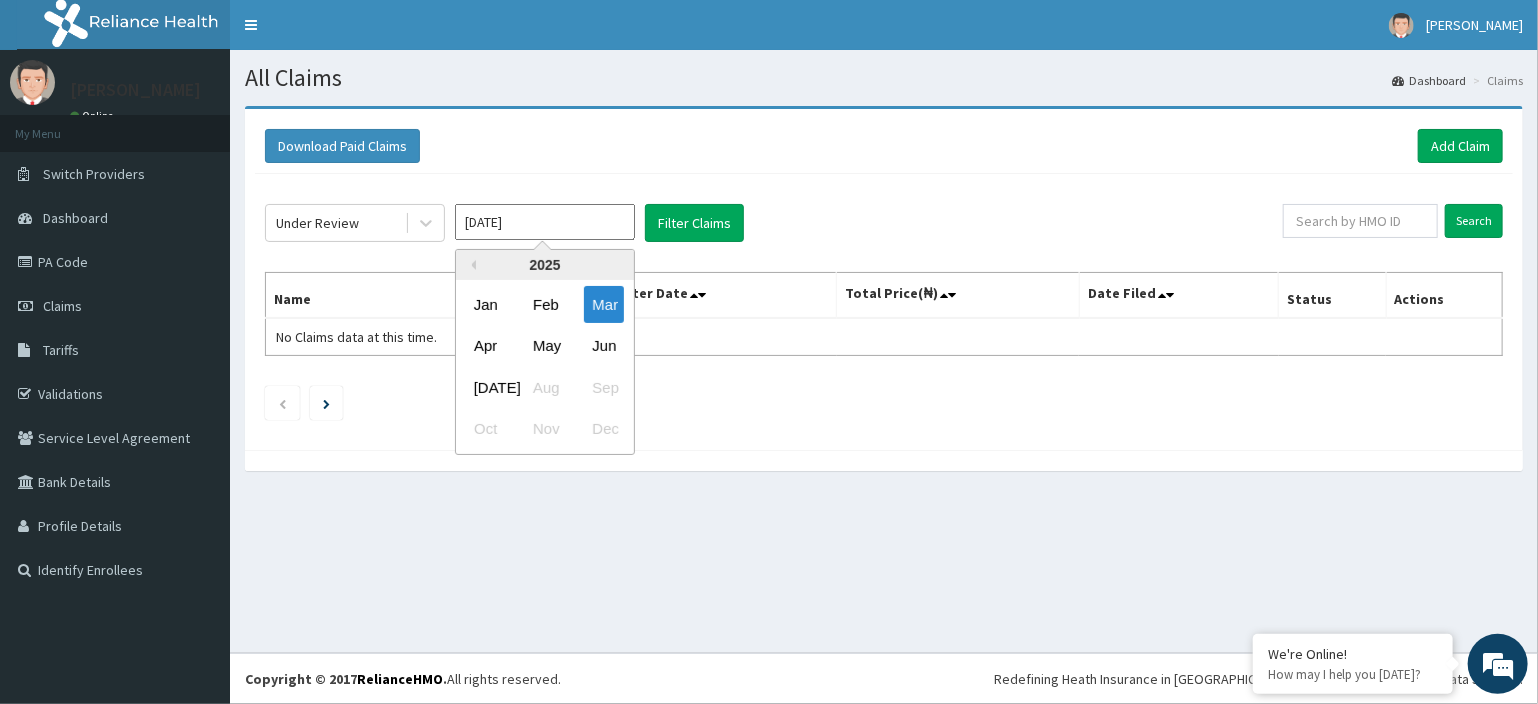 click on "[DATE]" at bounding box center (545, 222) 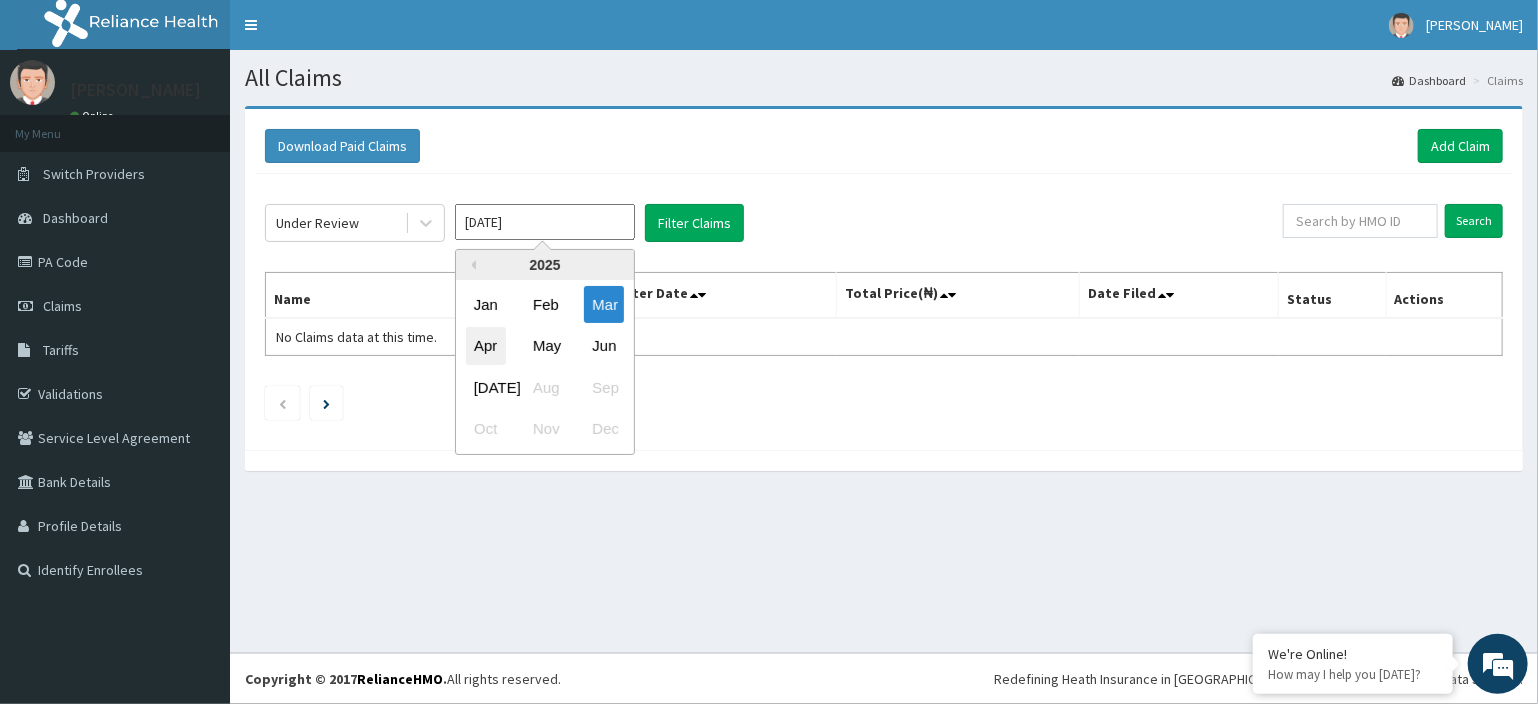 click on "Apr" at bounding box center [486, 346] 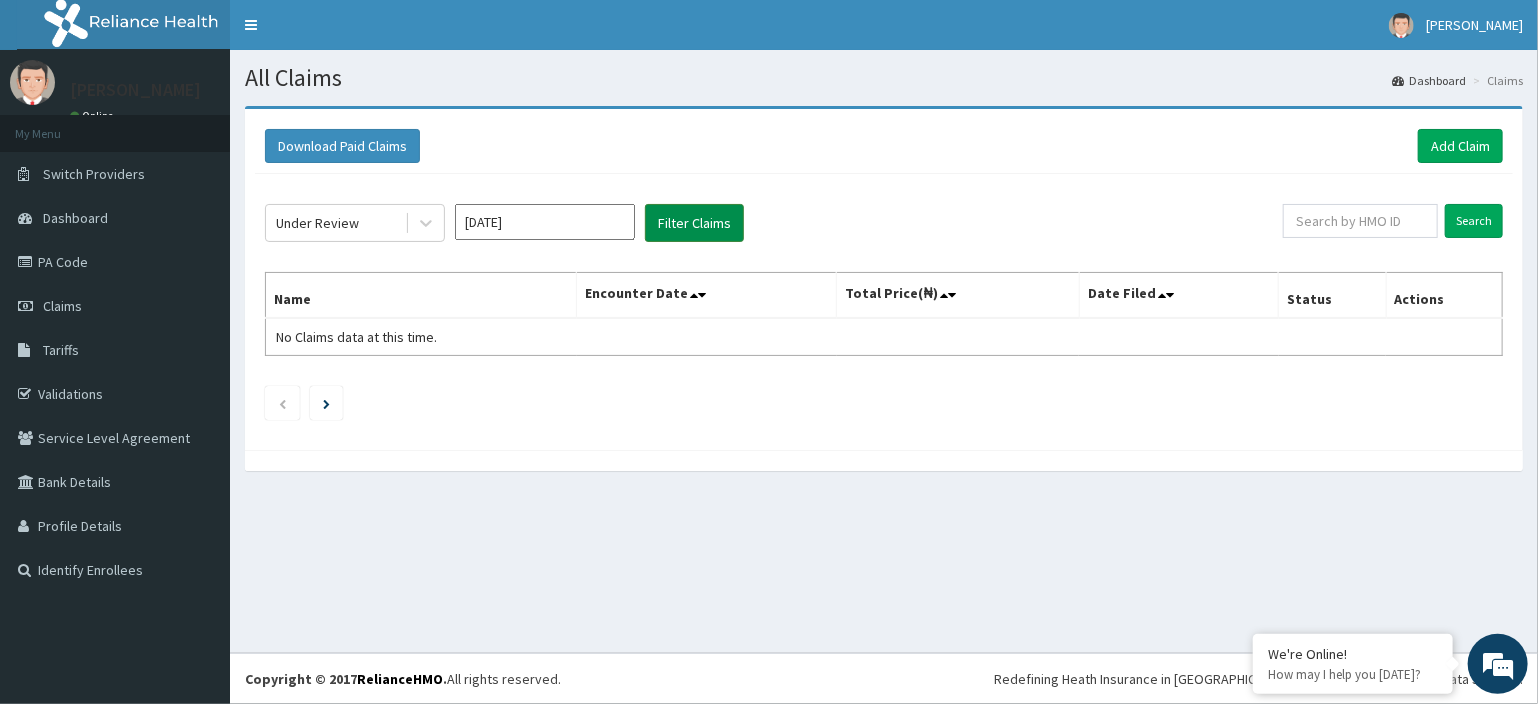click on "Filter Claims" at bounding box center (694, 223) 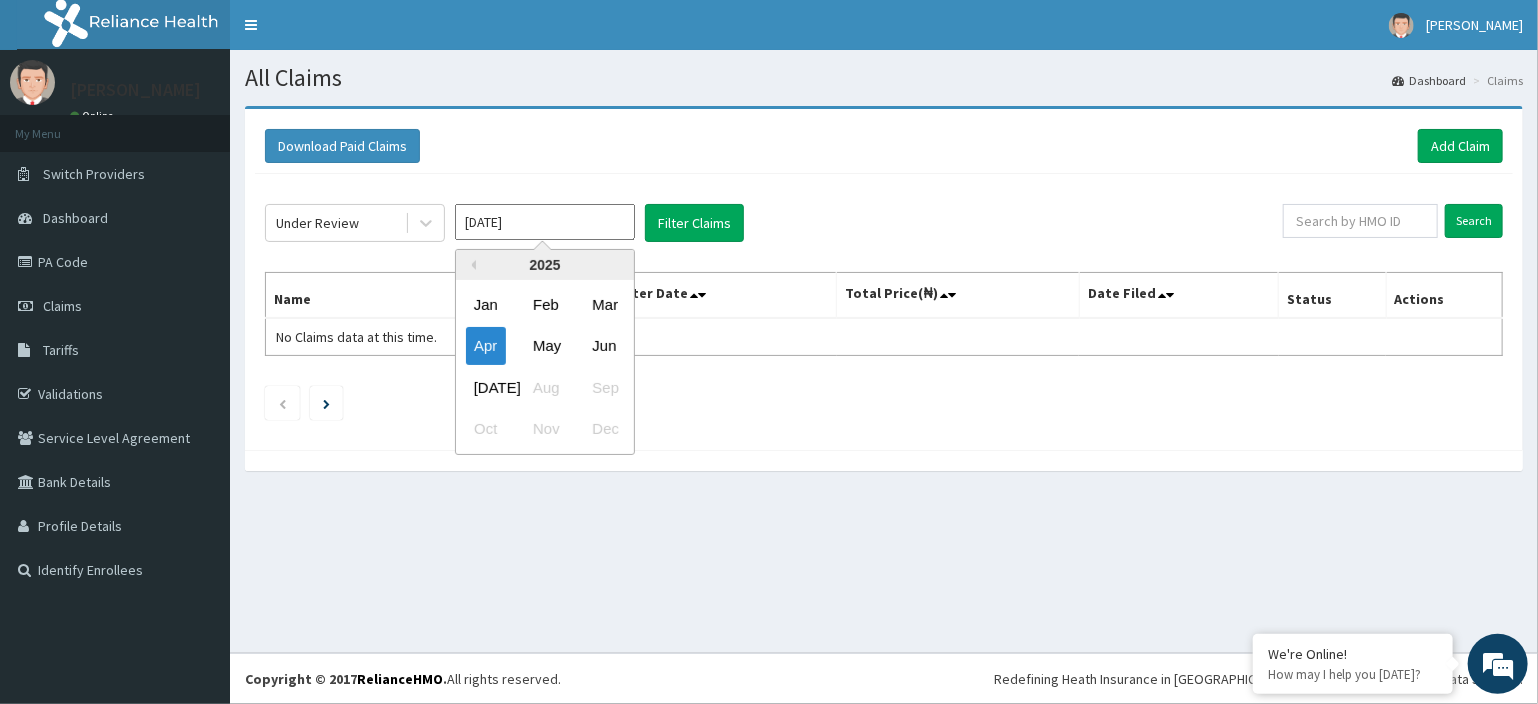 click on "[DATE]" at bounding box center [545, 222] 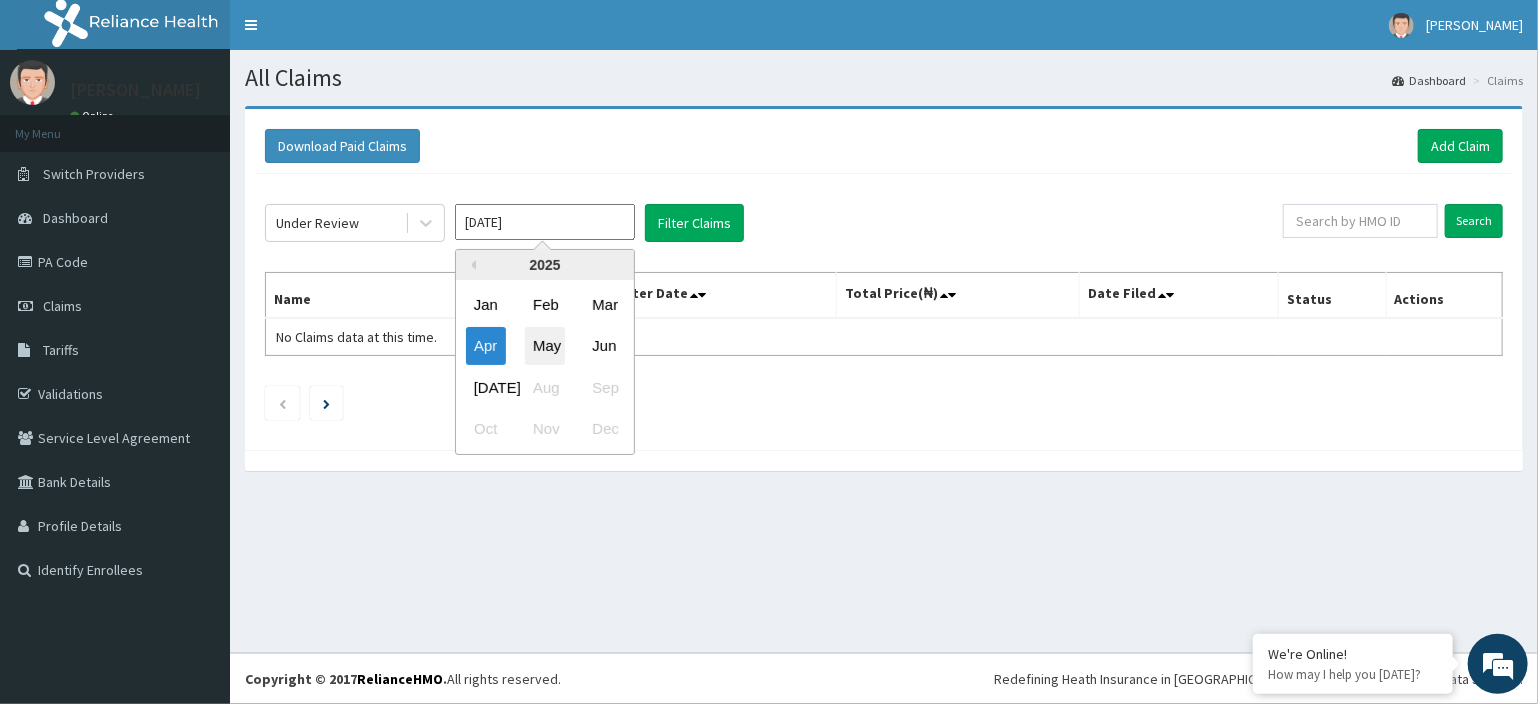 click on "May" at bounding box center [545, 346] 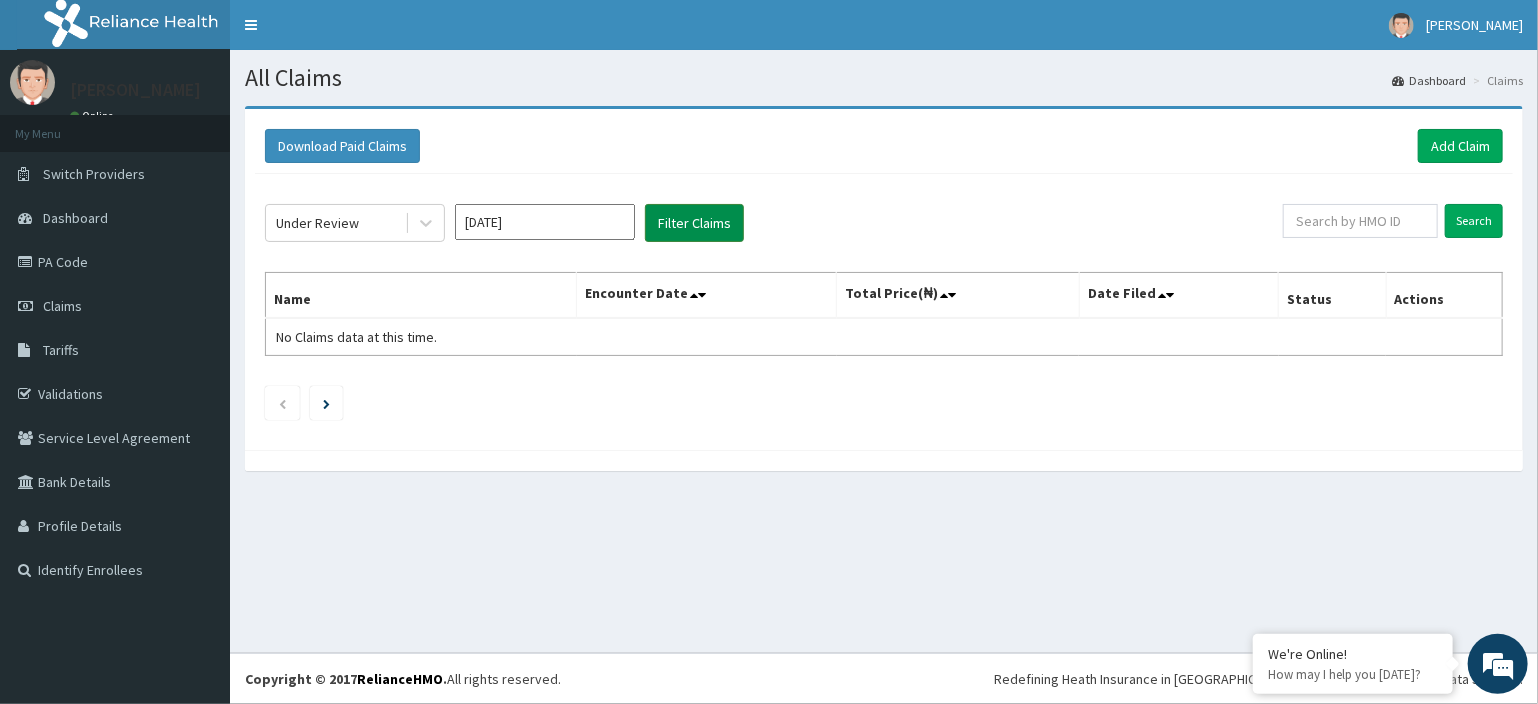 click on "Filter Claims" at bounding box center (694, 223) 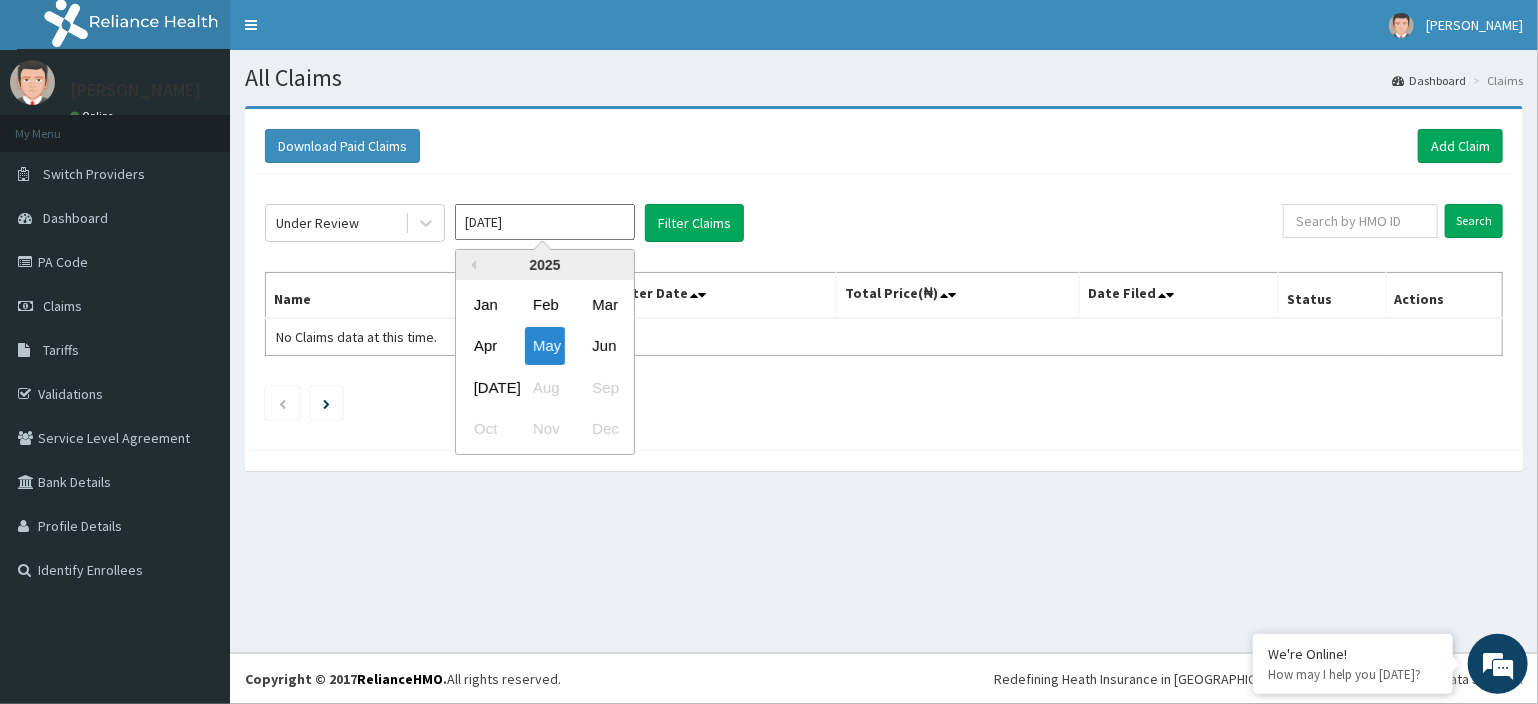 click on "[DATE]" at bounding box center (545, 222) 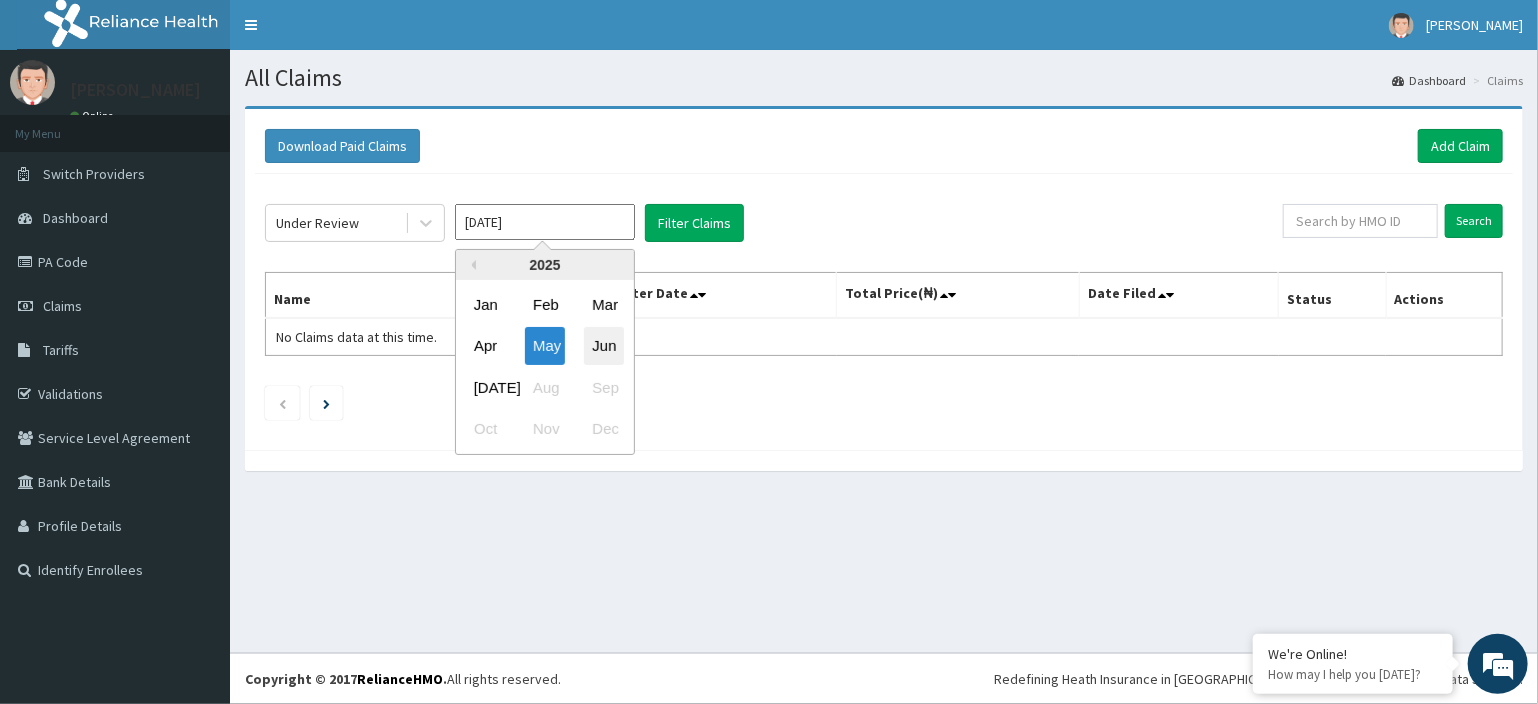 click on "Jun" at bounding box center (604, 346) 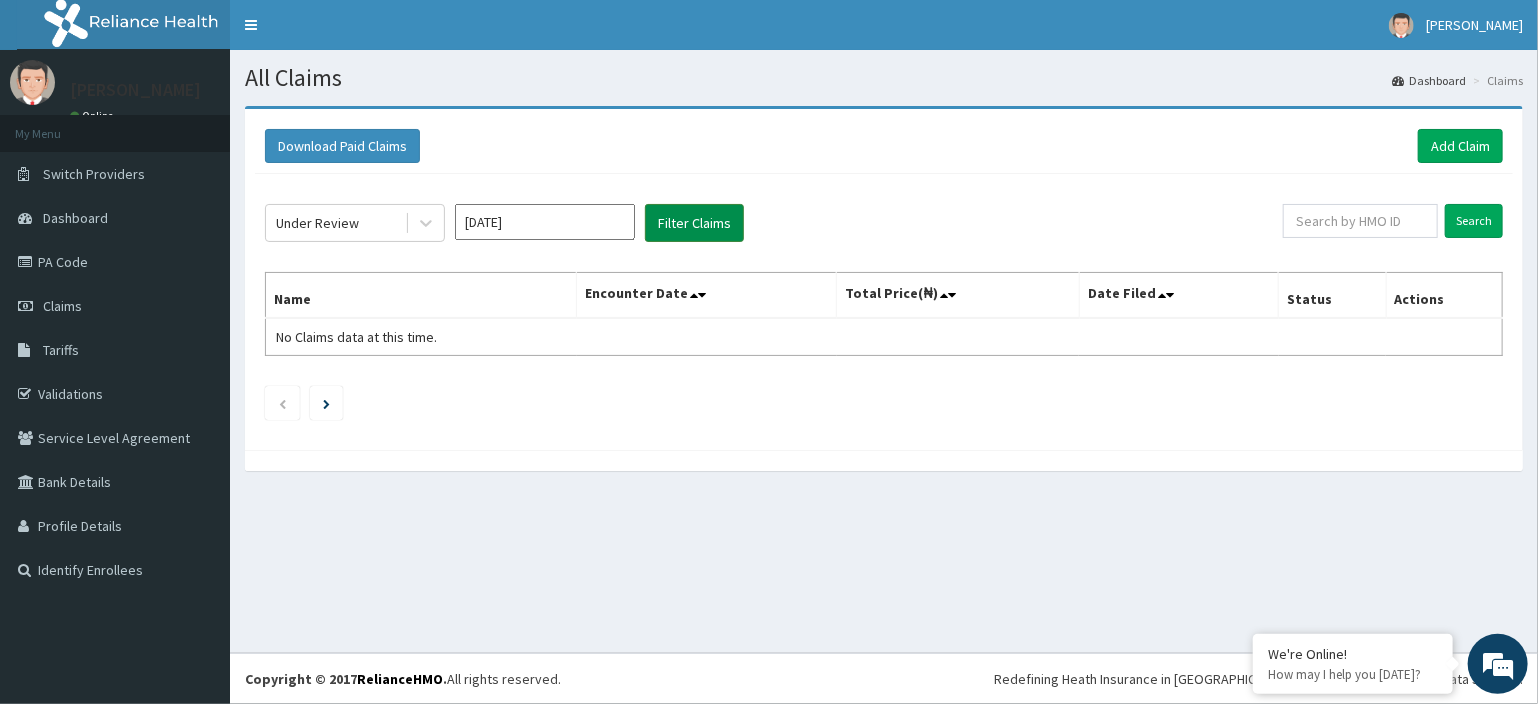 click on "Filter Claims" at bounding box center [694, 223] 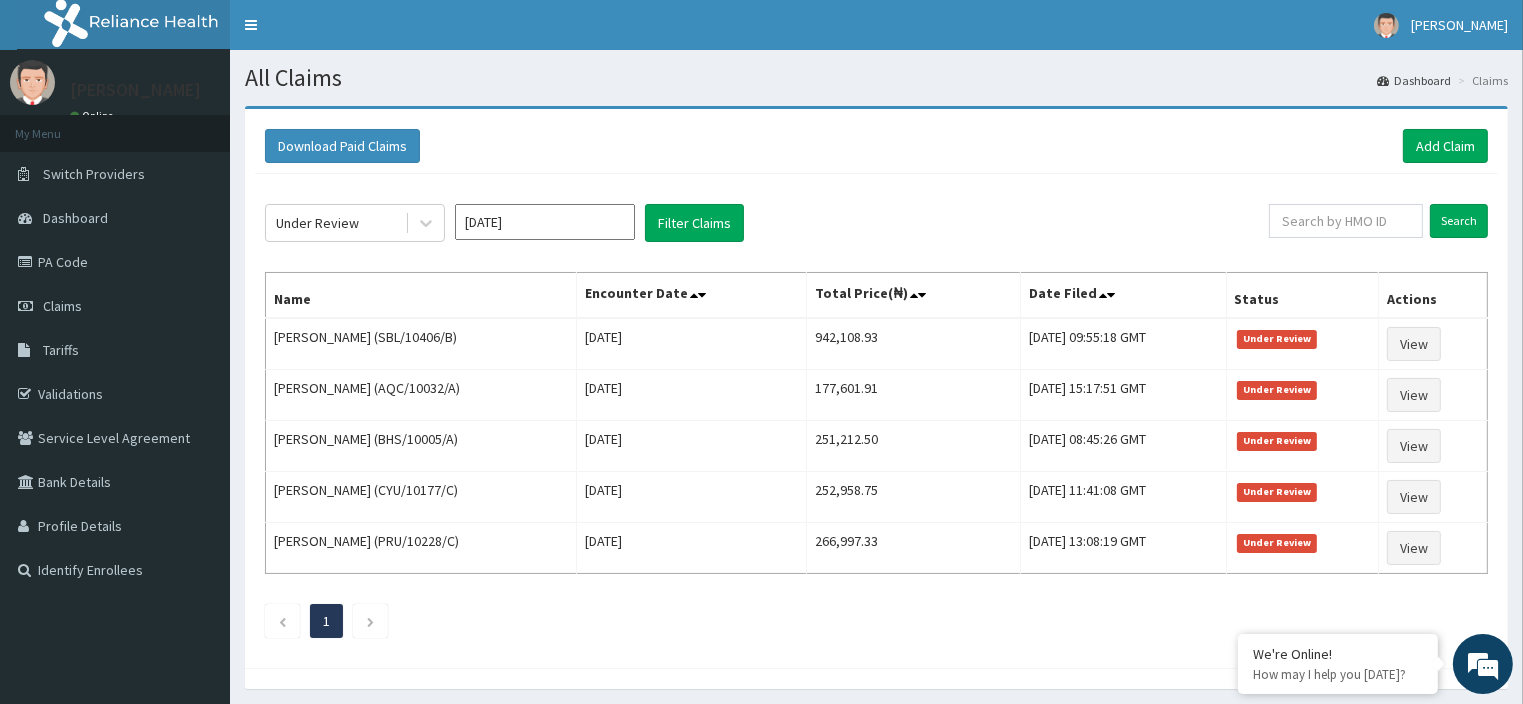 click on "[DATE]" at bounding box center [545, 222] 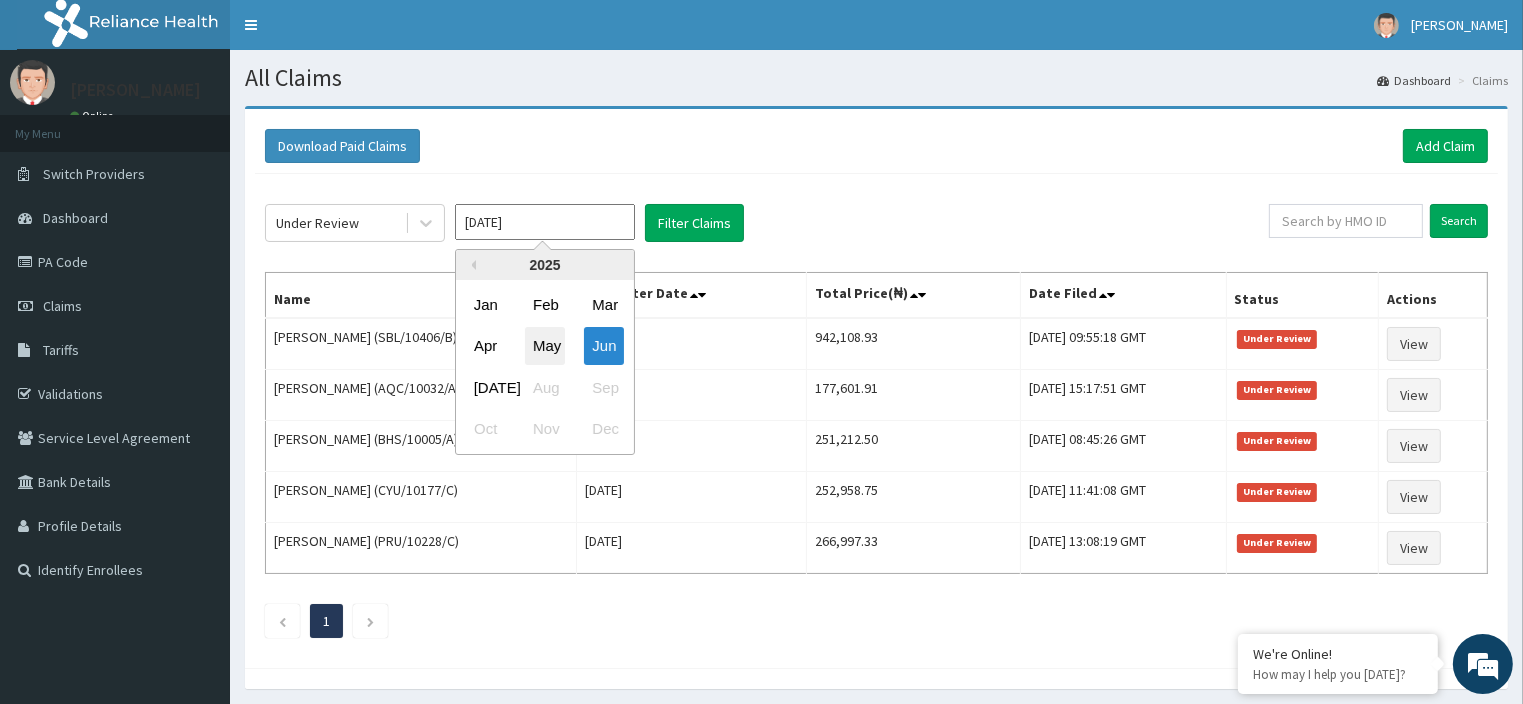 click on "May" at bounding box center [545, 346] 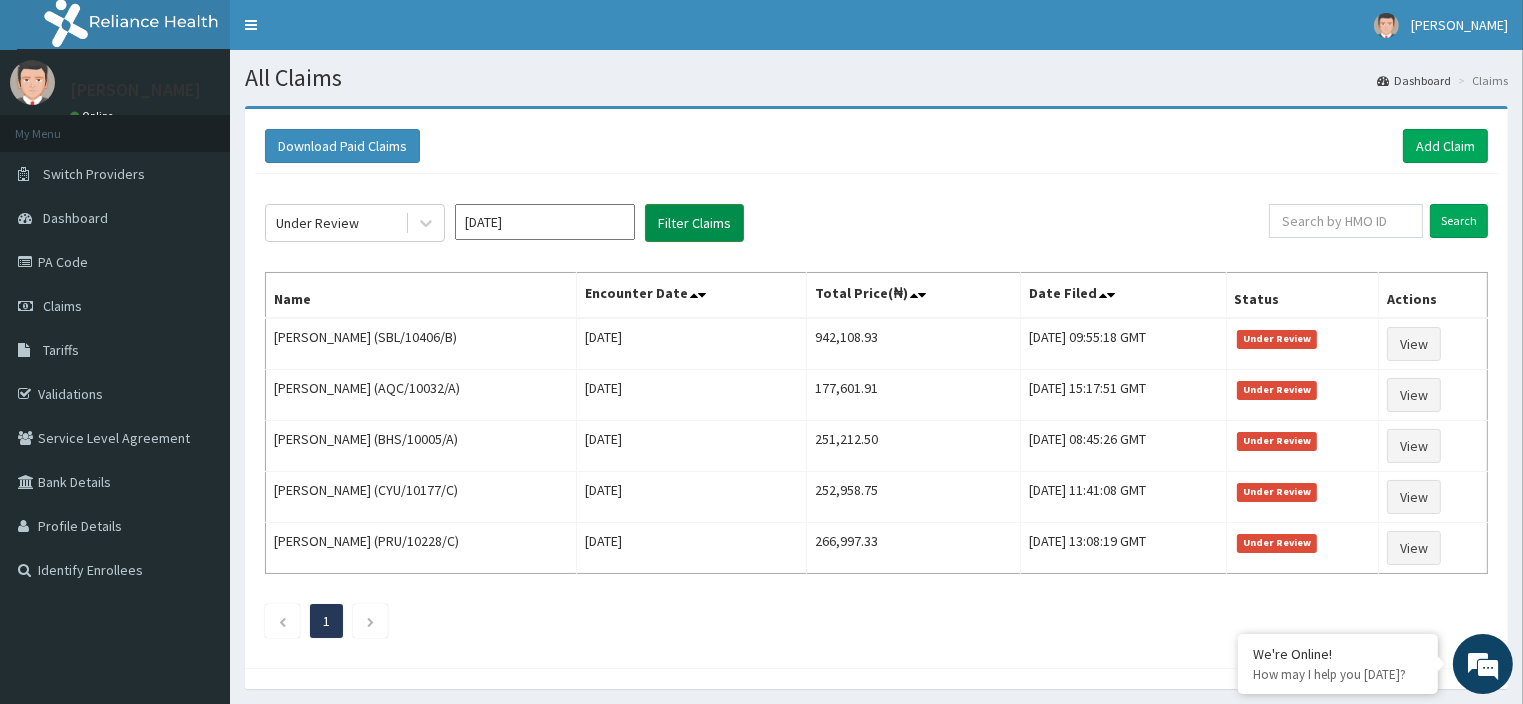 click on "Filter Claims" at bounding box center (694, 223) 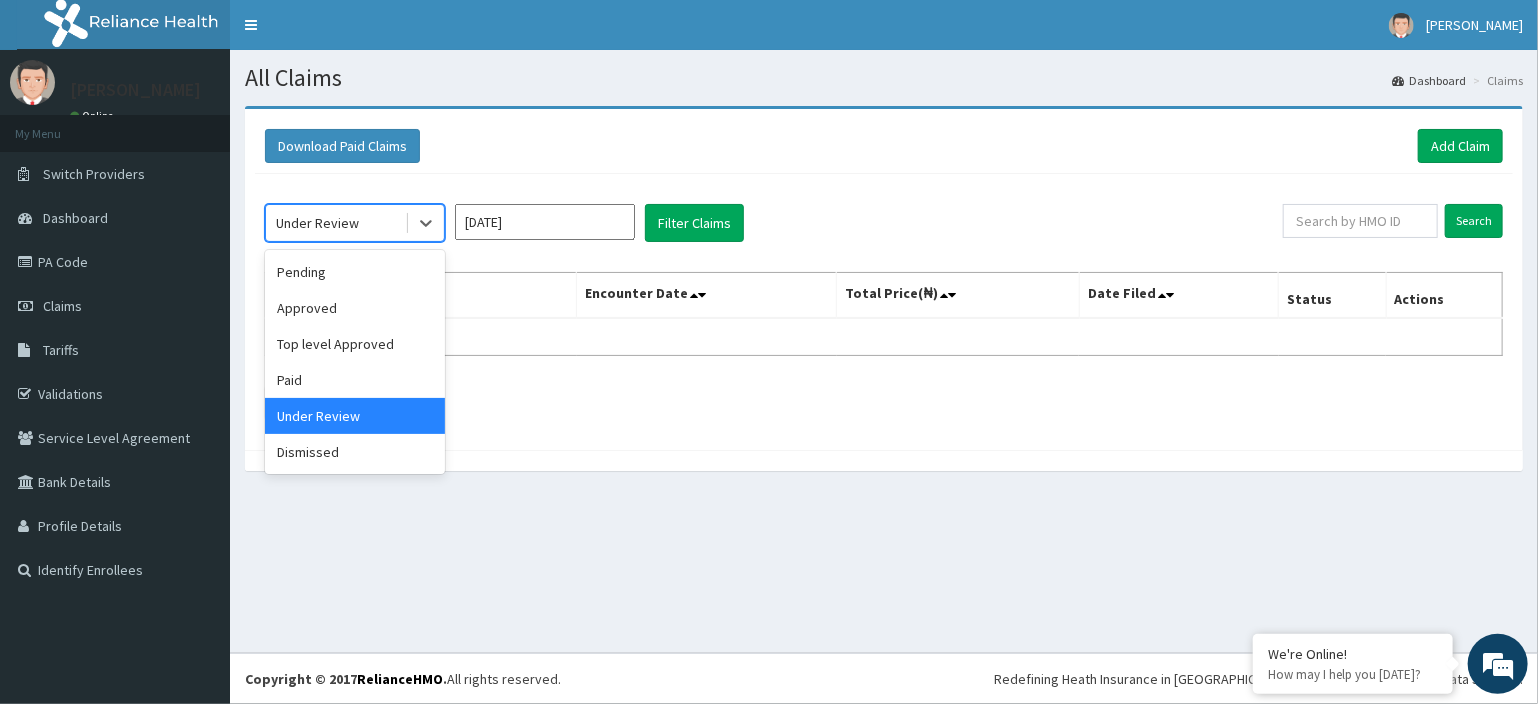 click on "Under Review" at bounding box center [317, 223] 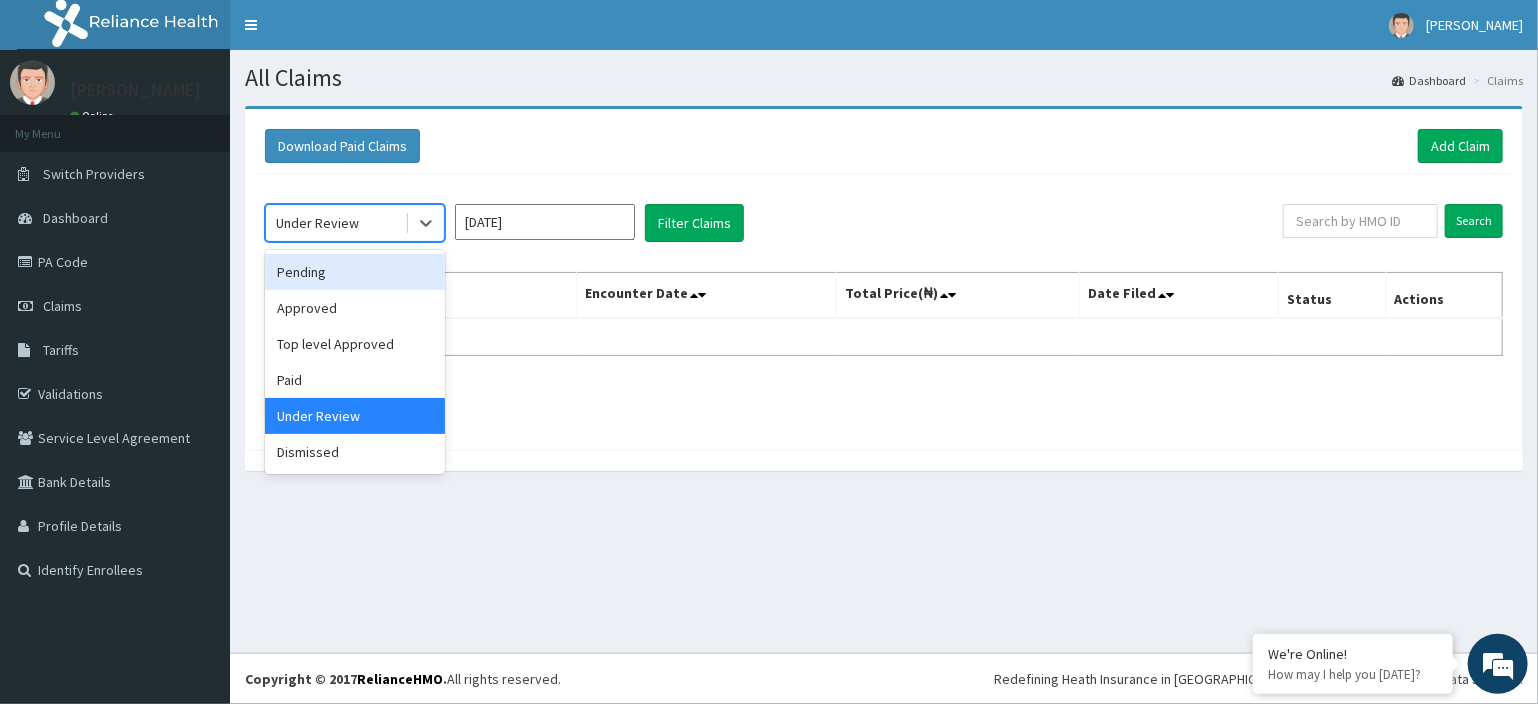 click on "Pending" at bounding box center (355, 272) 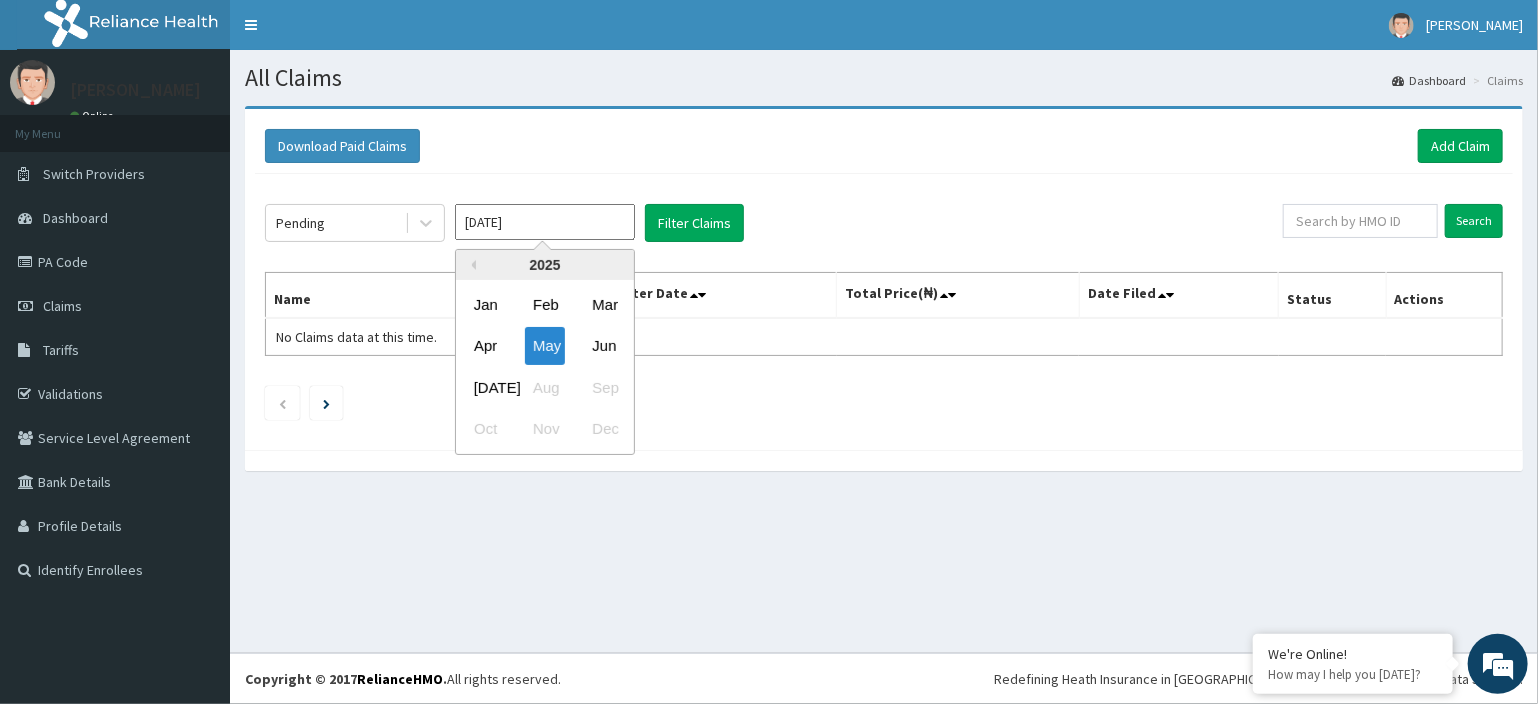 click on "[DATE]" at bounding box center (545, 222) 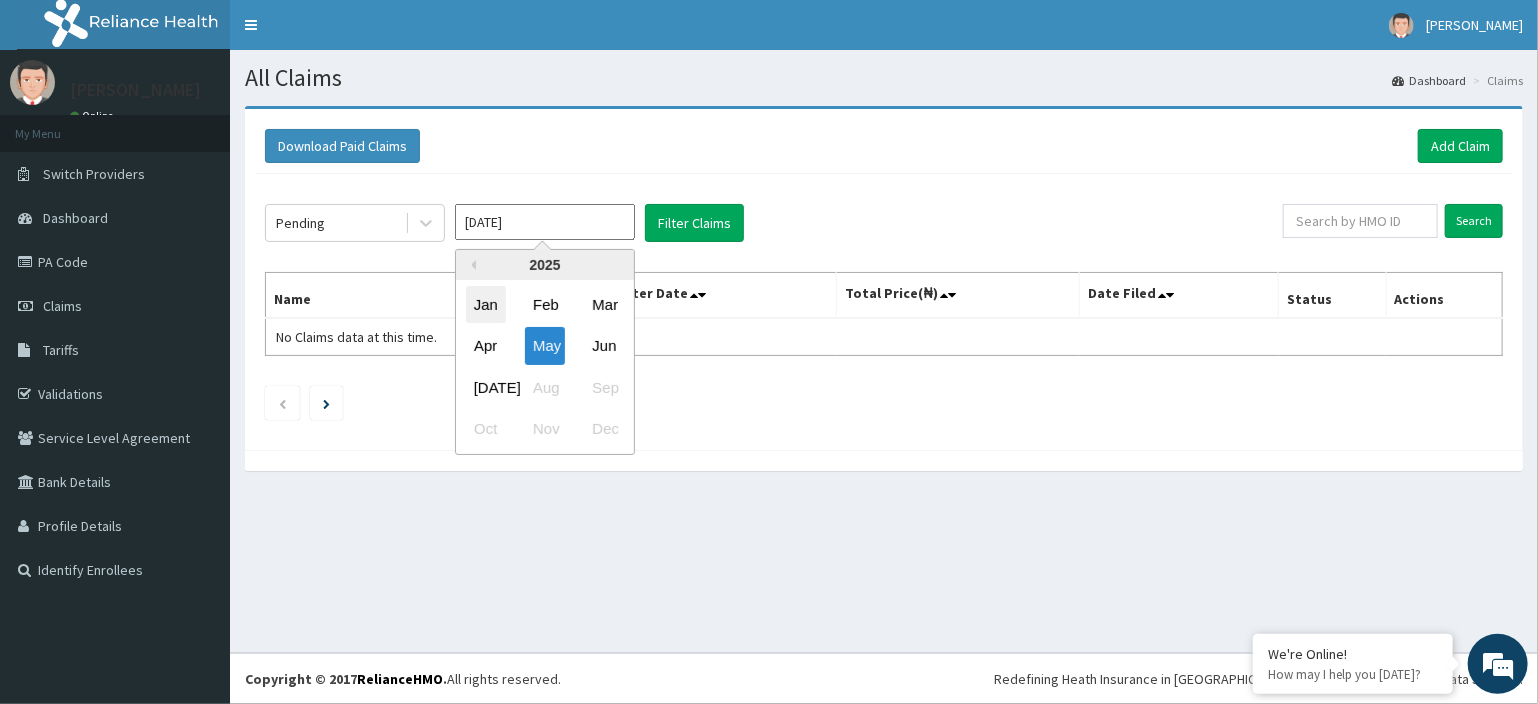 click on "Jan" at bounding box center (486, 304) 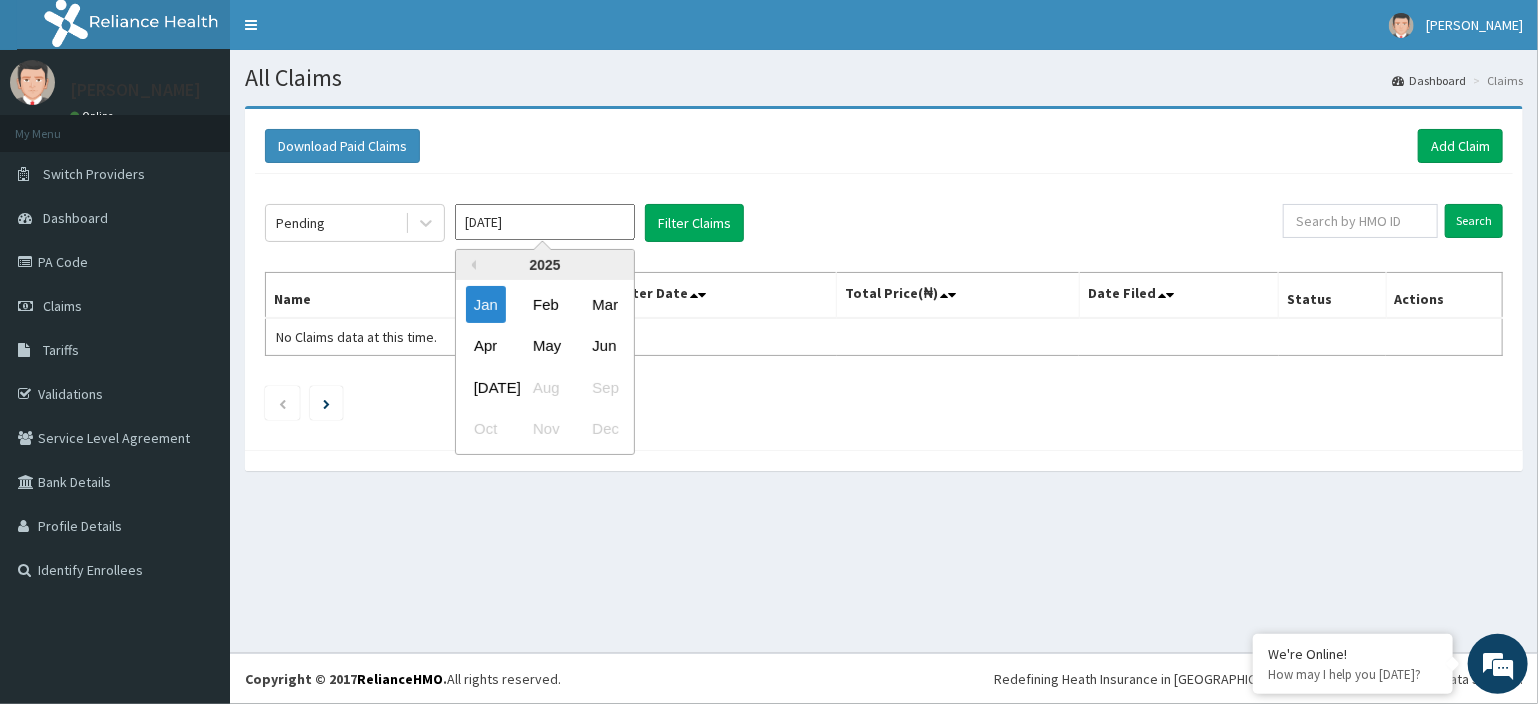 click on "[DATE]" at bounding box center (545, 222) 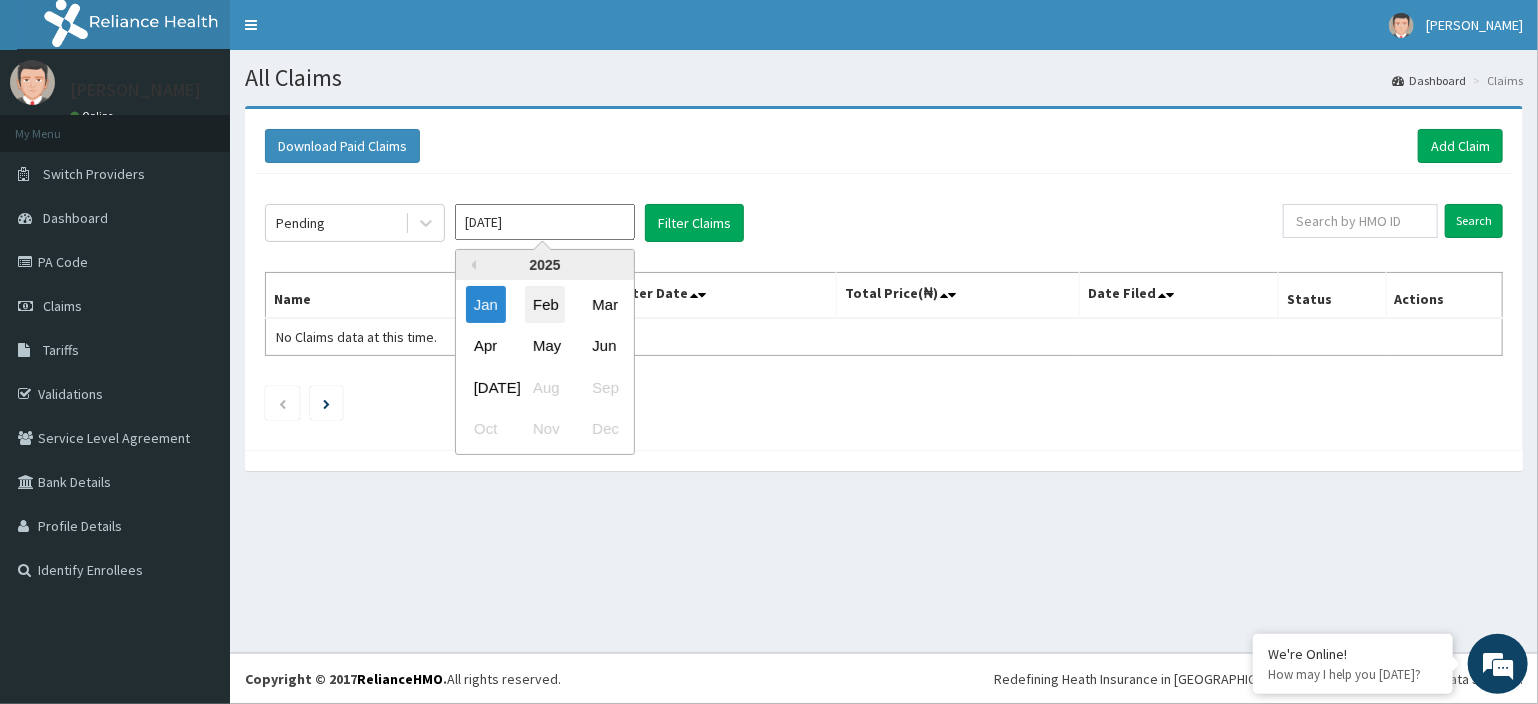 click on "Feb" at bounding box center [545, 304] 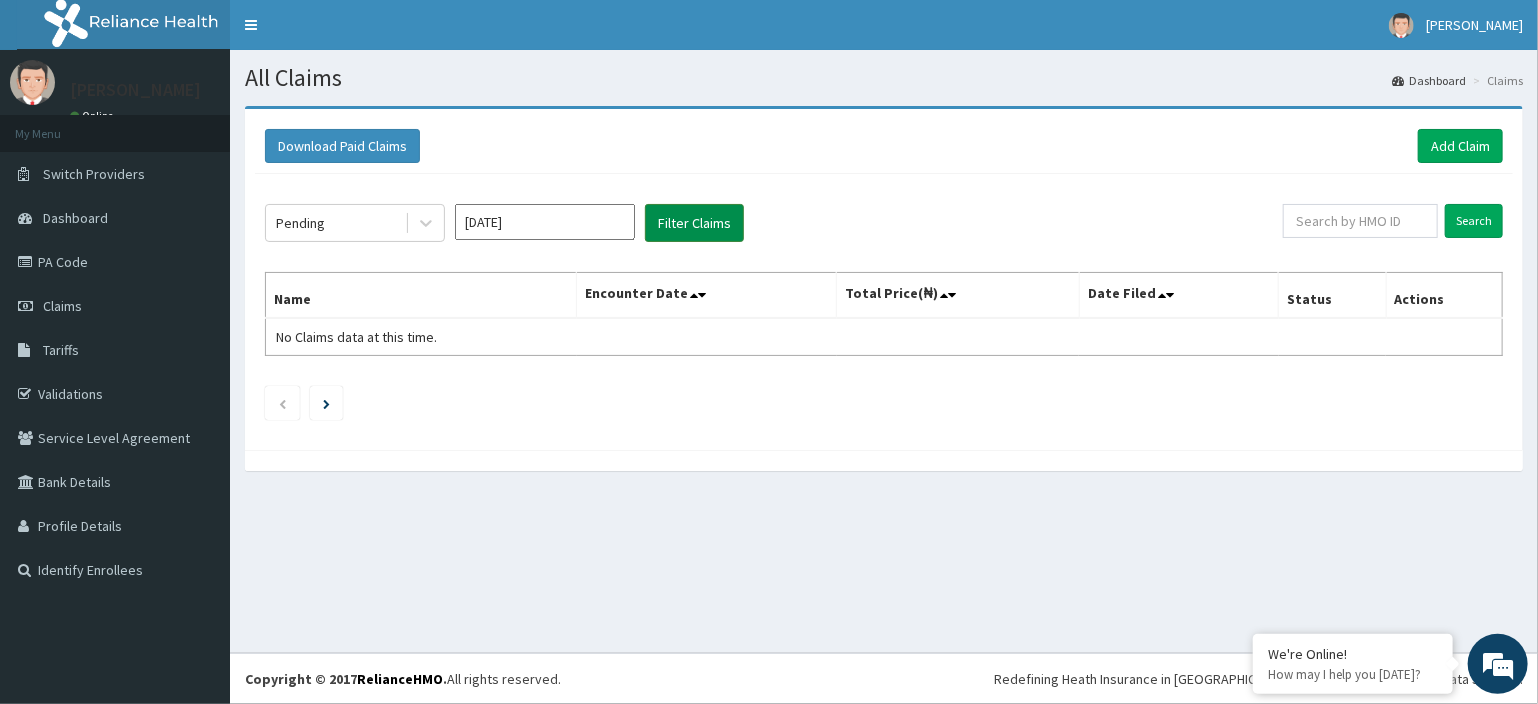 click on "Filter Claims" at bounding box center [694, 223] 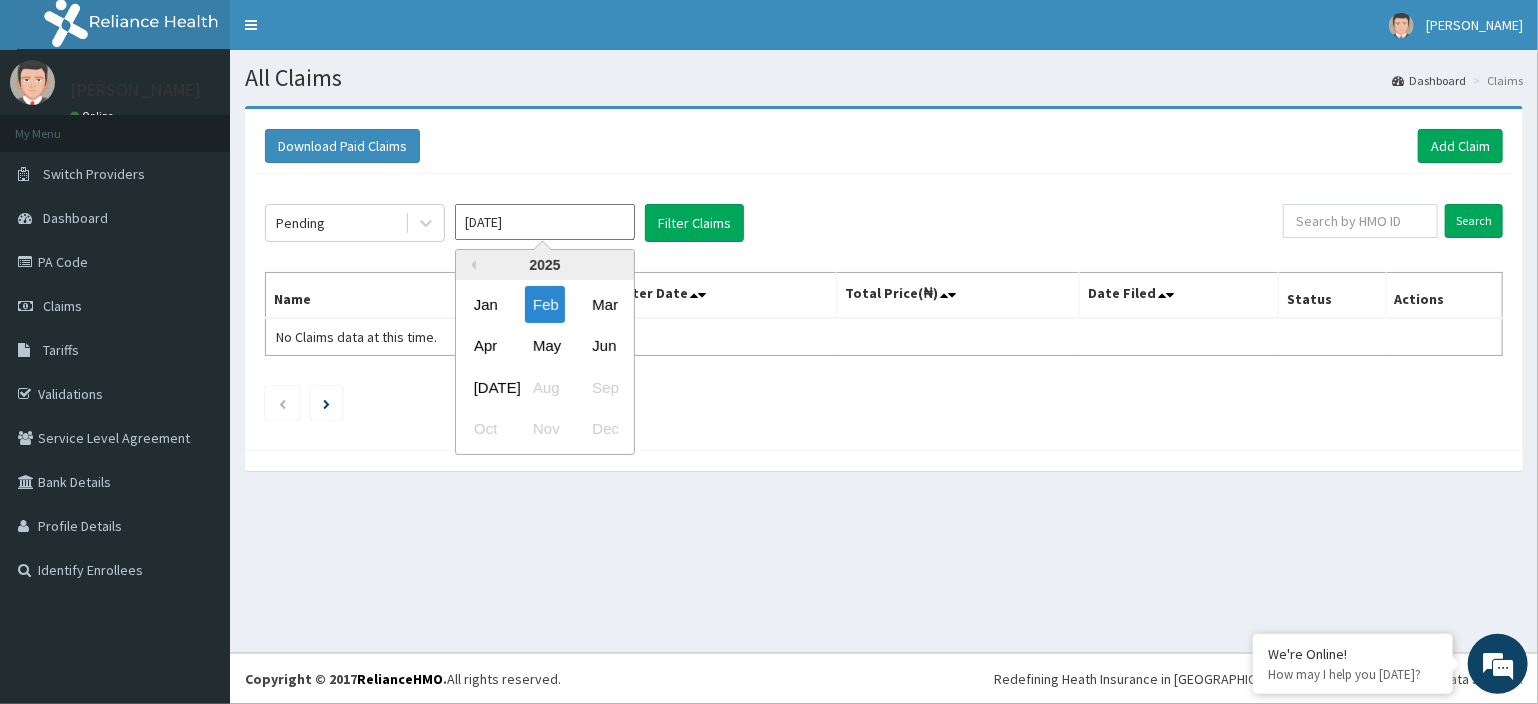 click on "[DATE]" at bounding box center (545, 222) 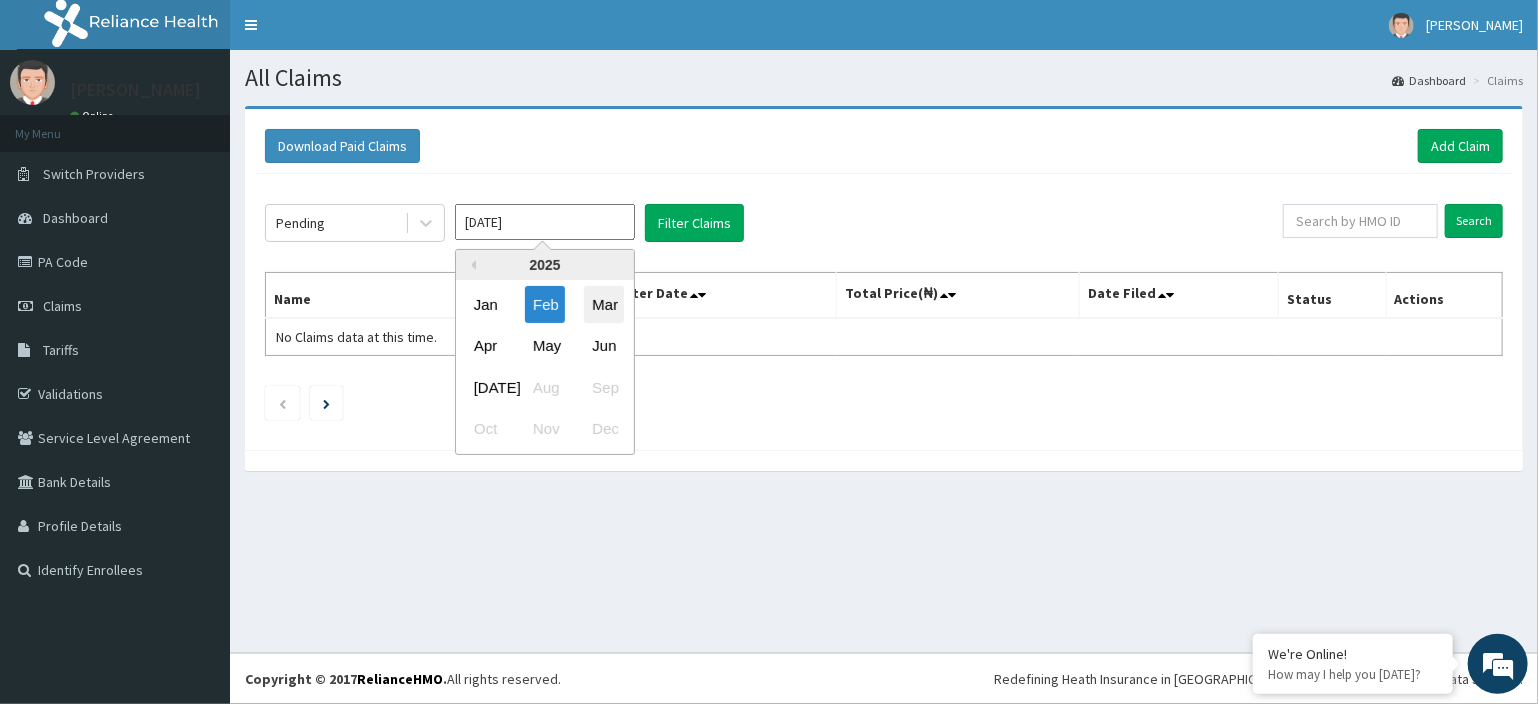click on "Mar" at bounding box center [604, 304] 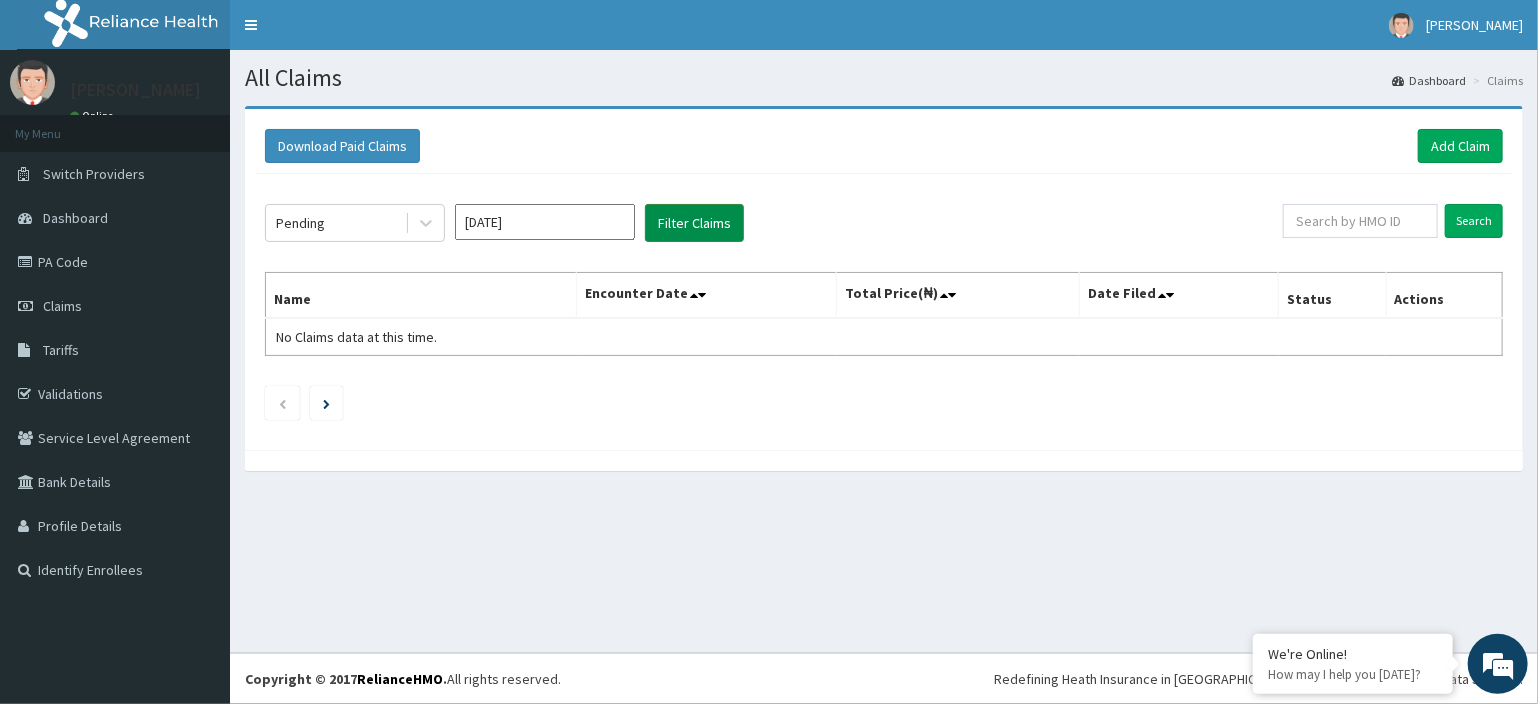 click on "Filter Claims" at bounding box center (694, 223) 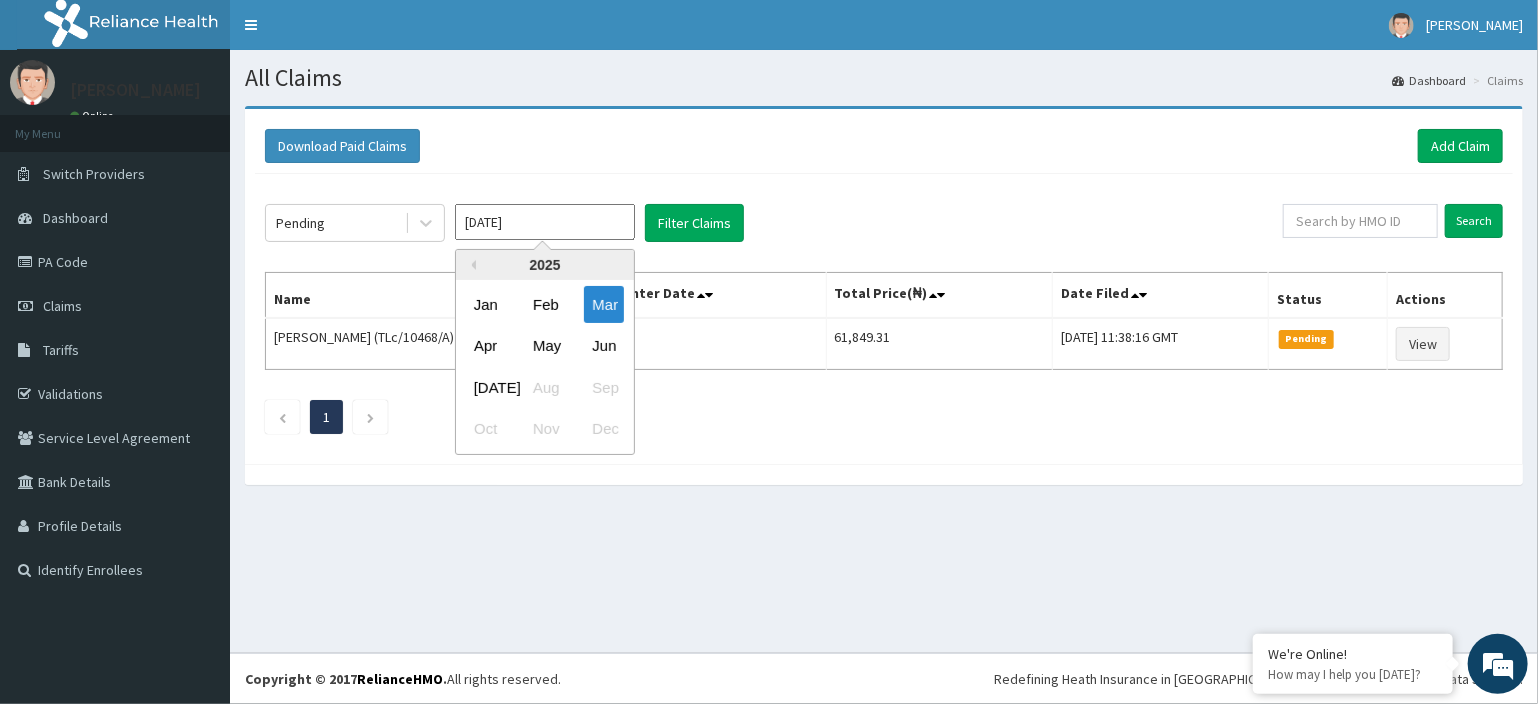 click on "[DATE]" at bounding box center [545, 222] 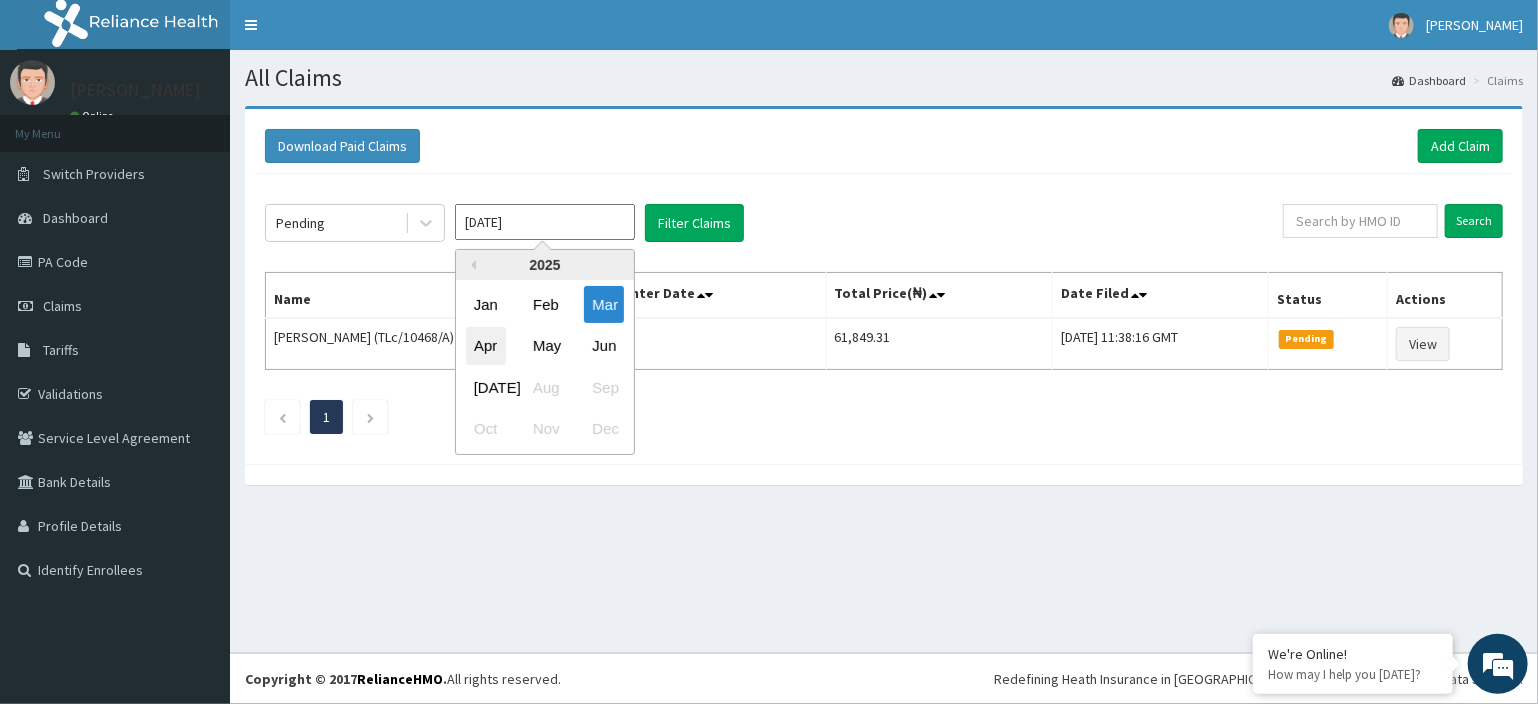 click on "Apr" at bounding box center [486, 346] 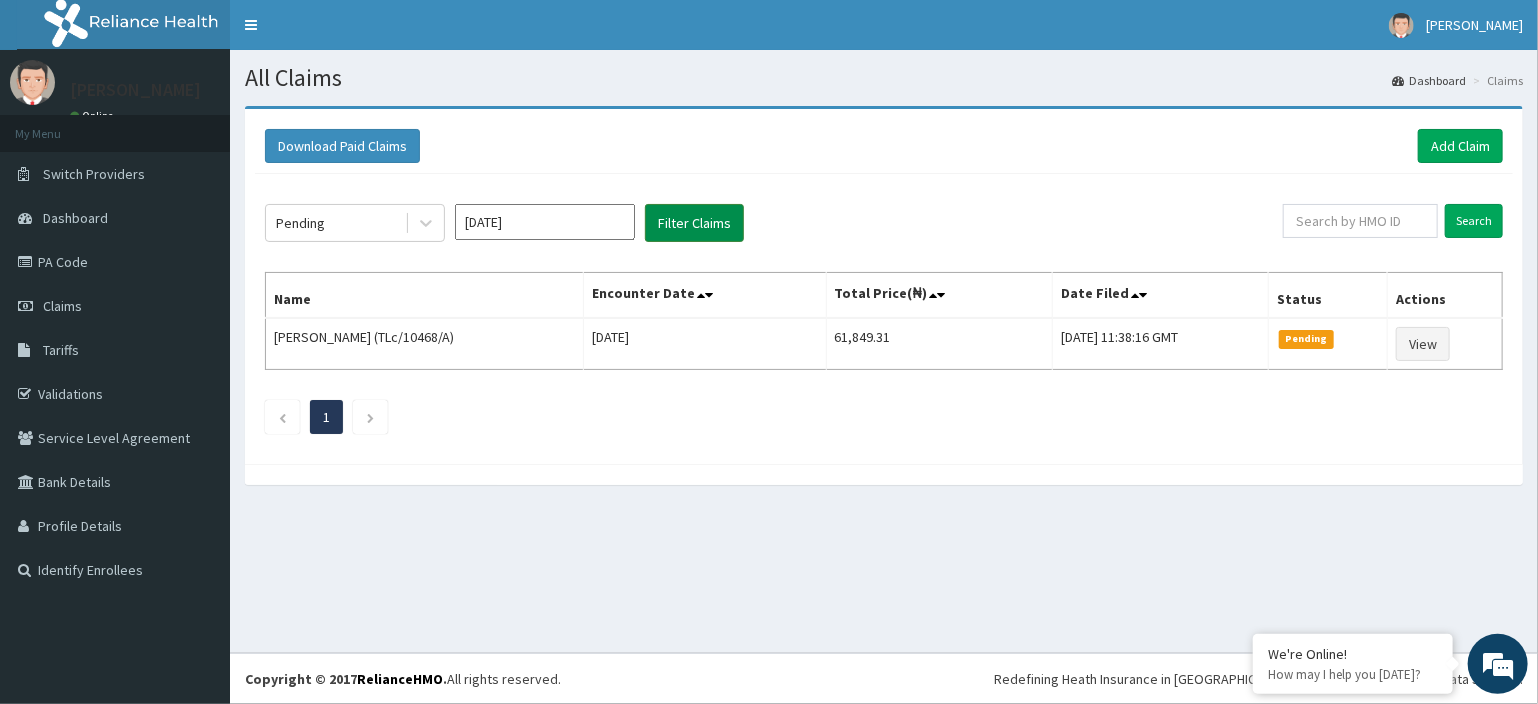 click on "Filter Claims" at bounding box center (694, 223) 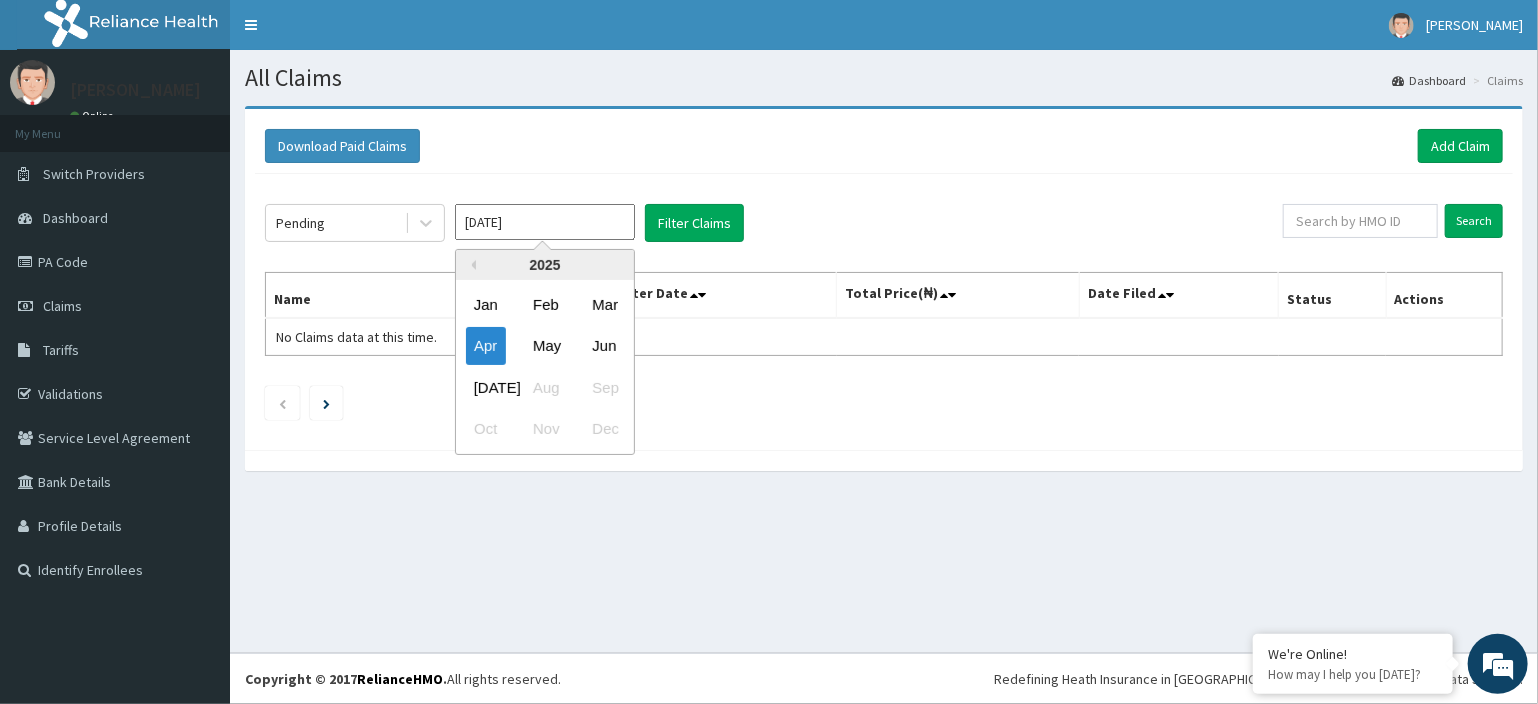 click on "[DATE]" at bounding box center (545, 222) 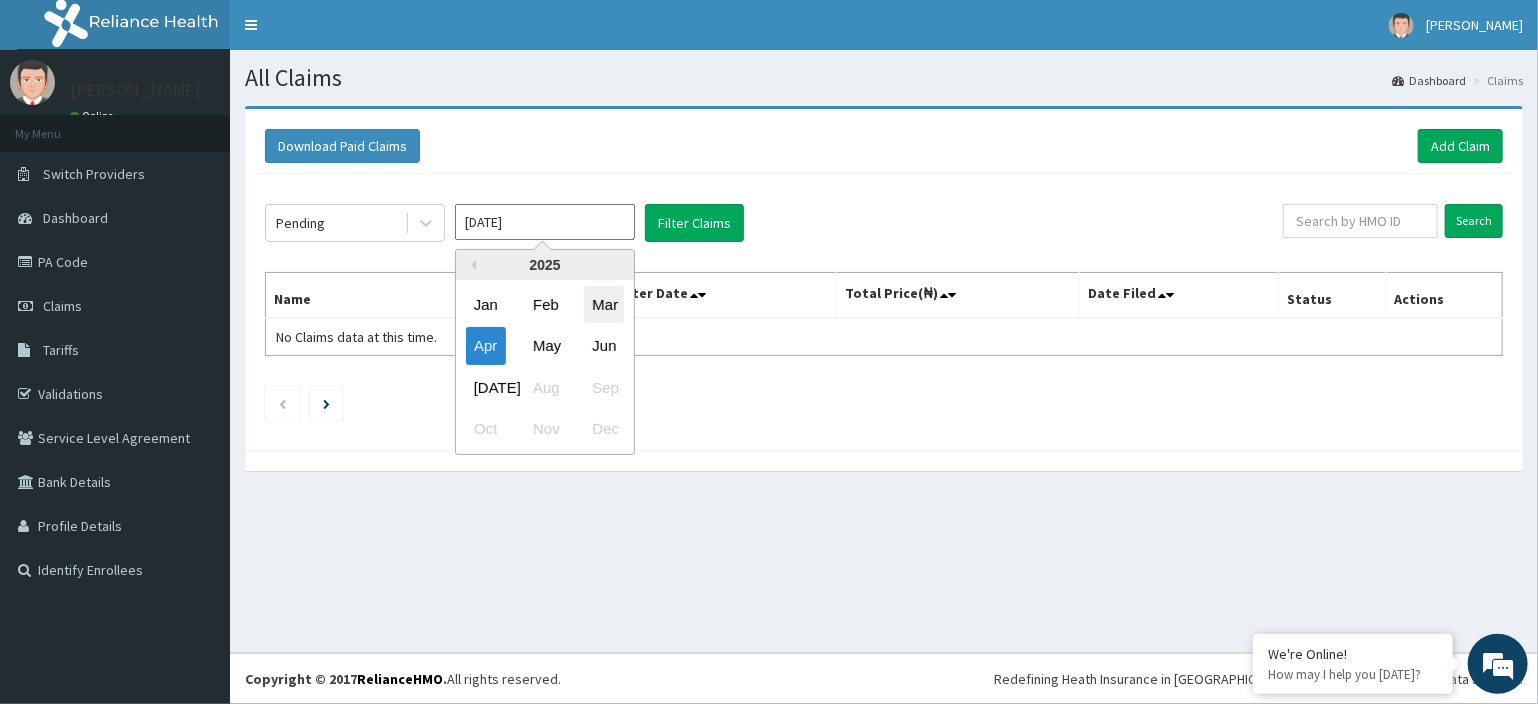 click on "Mar" at bounding box center [604, 304] 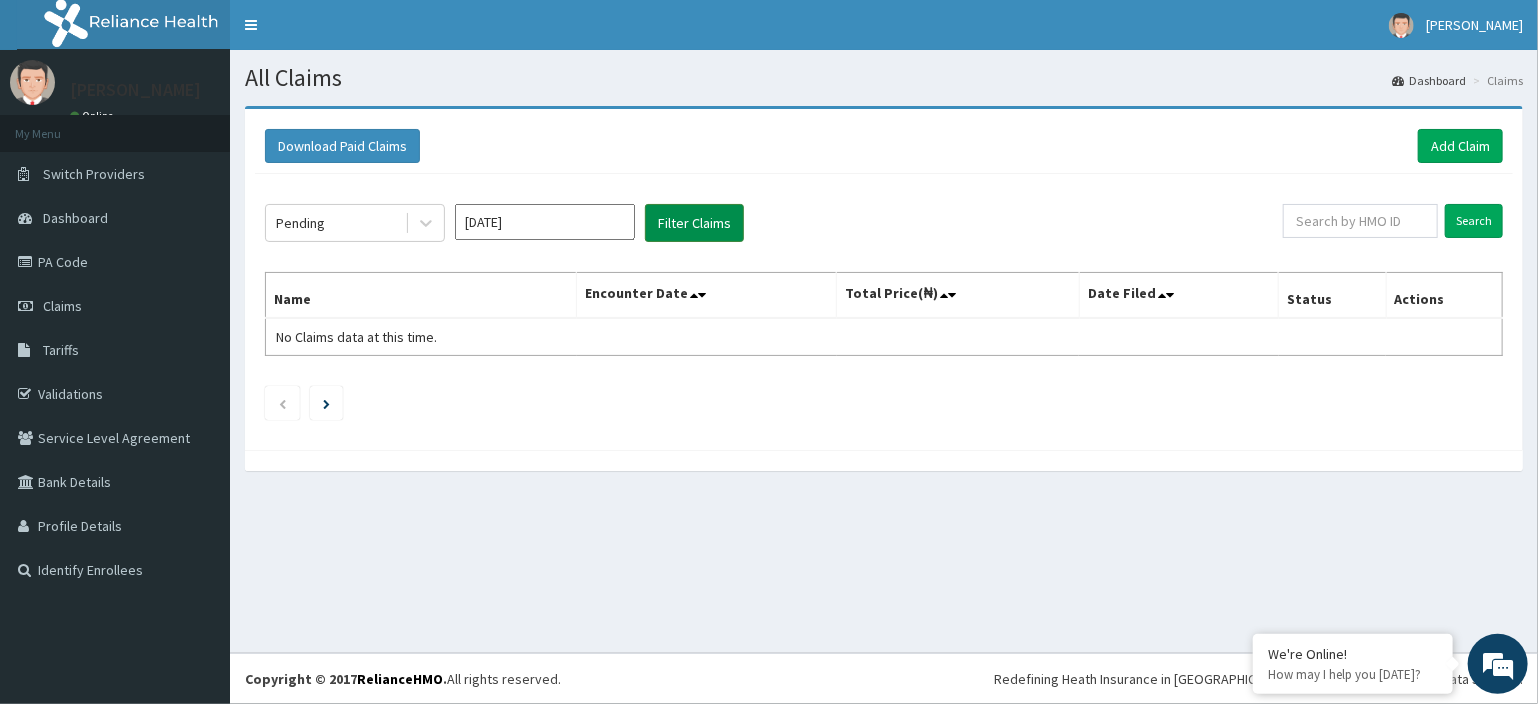 click on "Filter Claims" at bounding box center [694, 223] 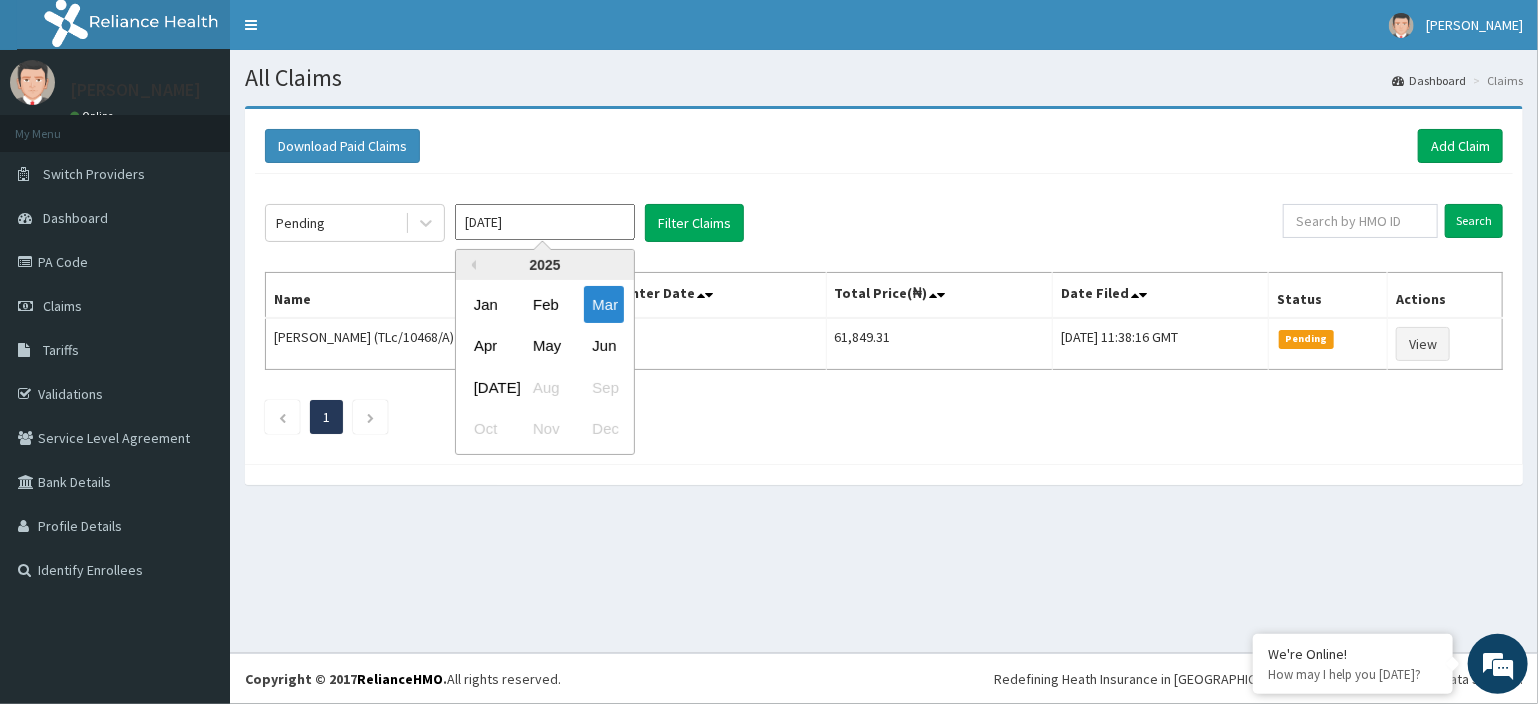 click on "[DATE]" at bounding box center [545, 222] 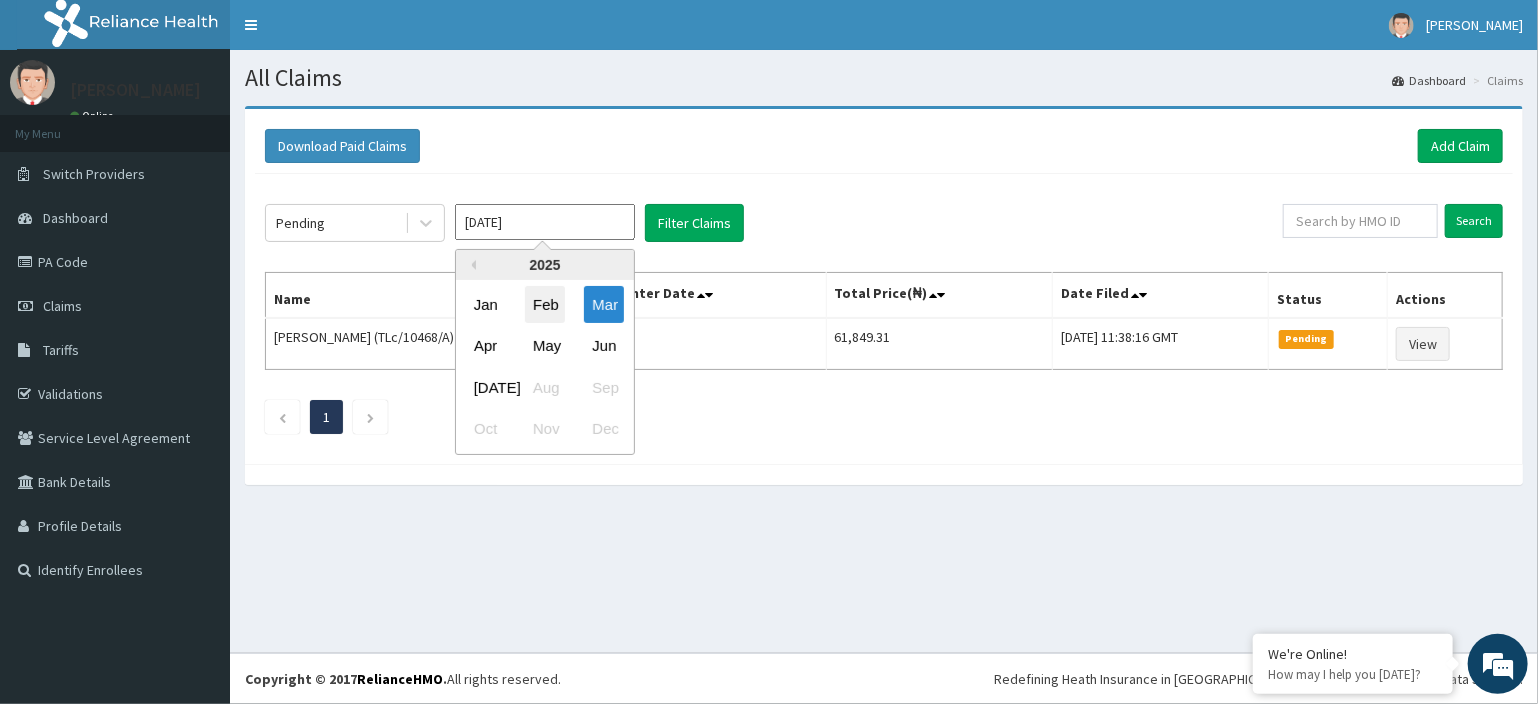 click on "Feb" at bounding box center [545, 304] 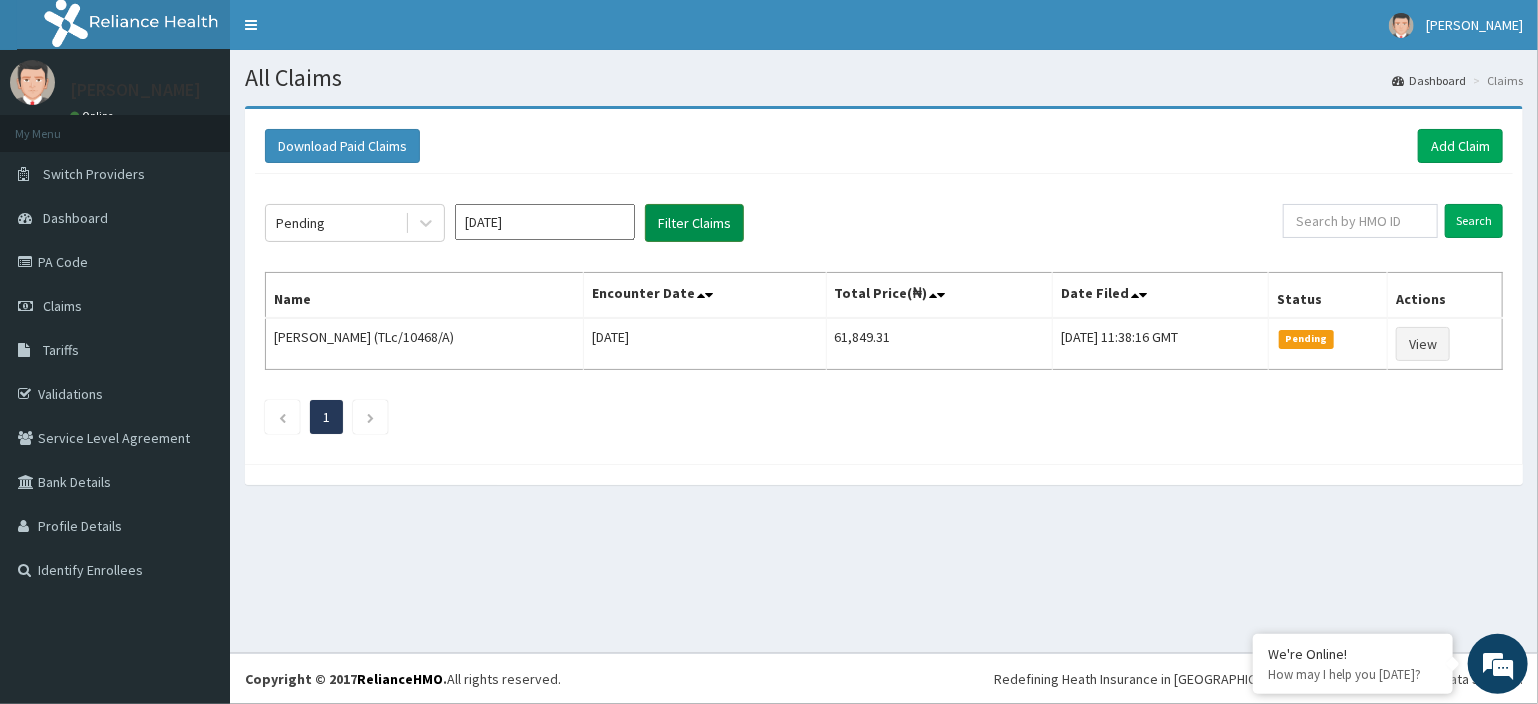 click on "Filter Claims" at bounding box center (694, 223) 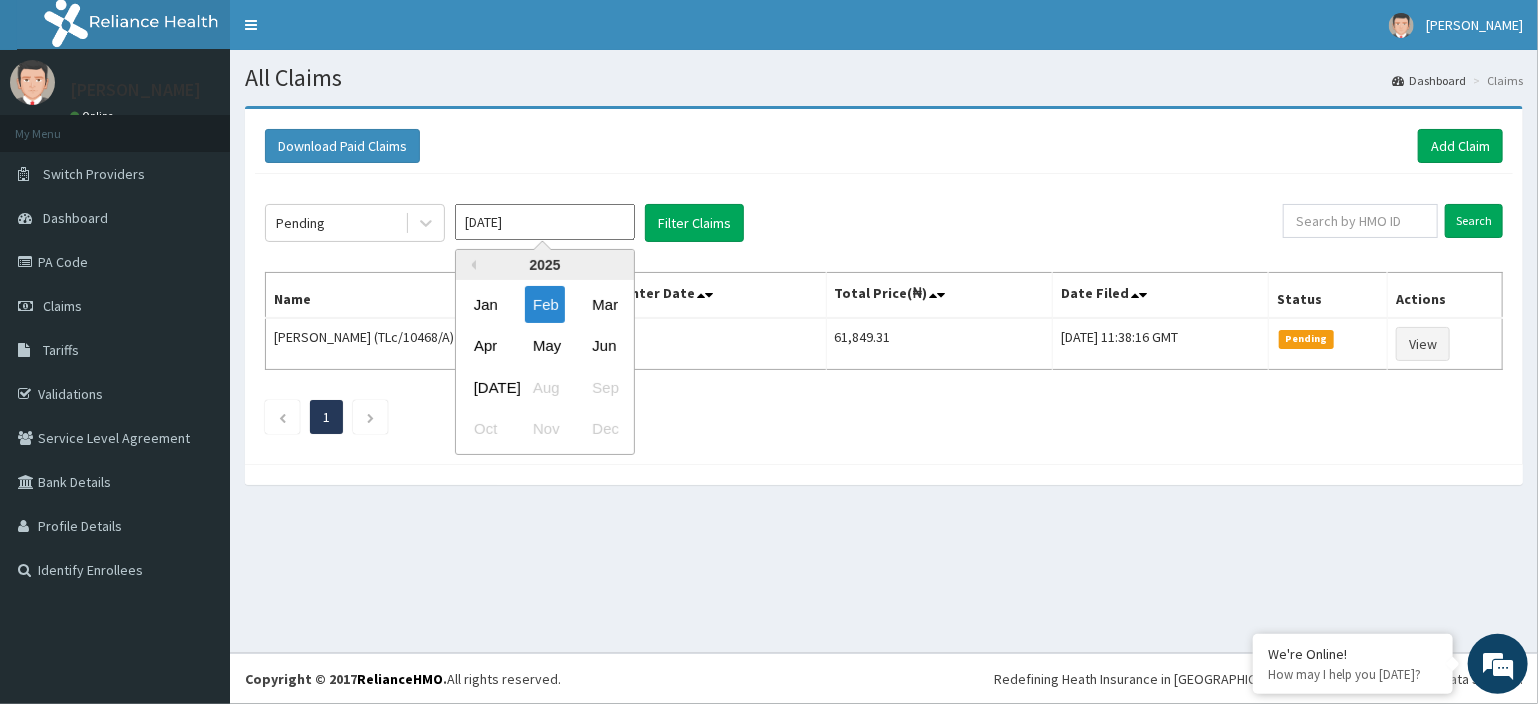 click on "[DATE]" at bounding box center [545, 222] 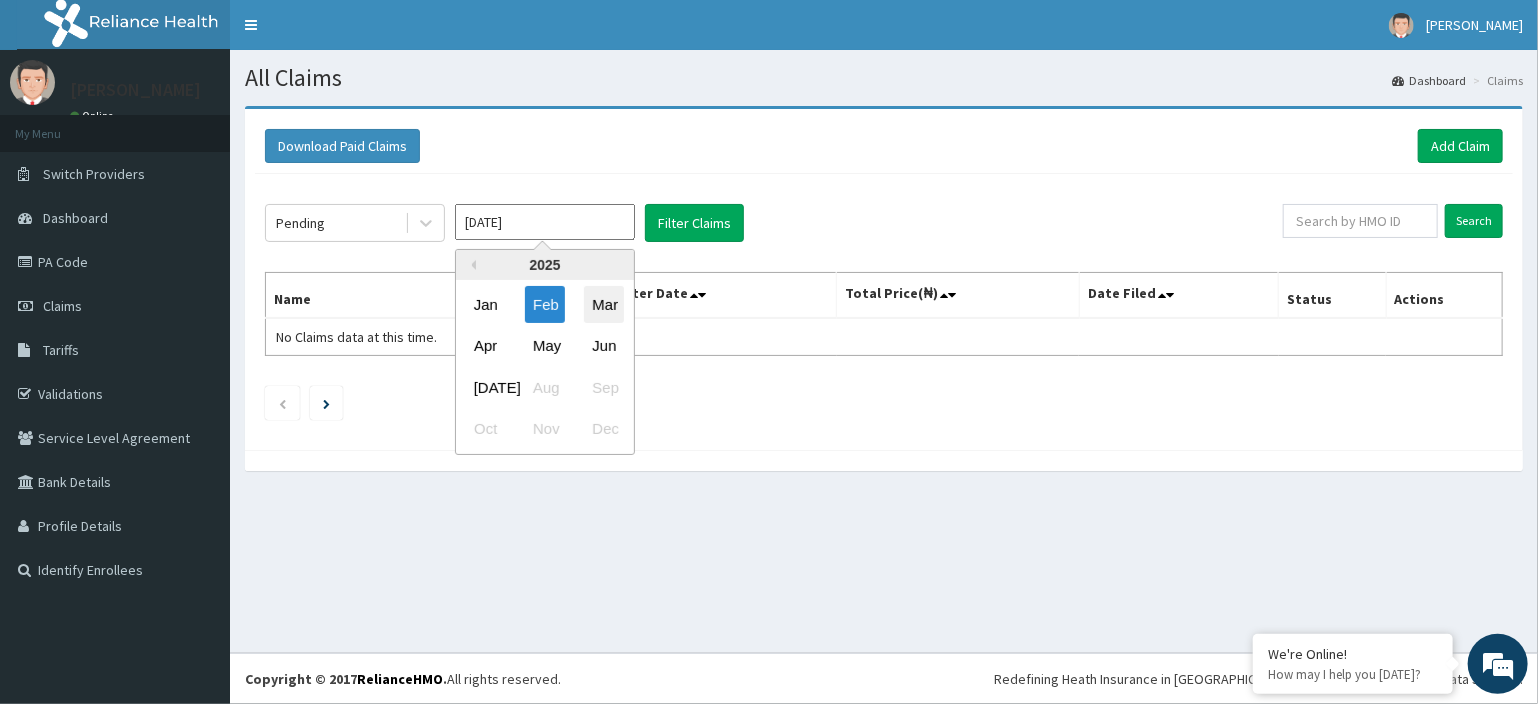 click on "Mar" at bounding box center [604, 304] 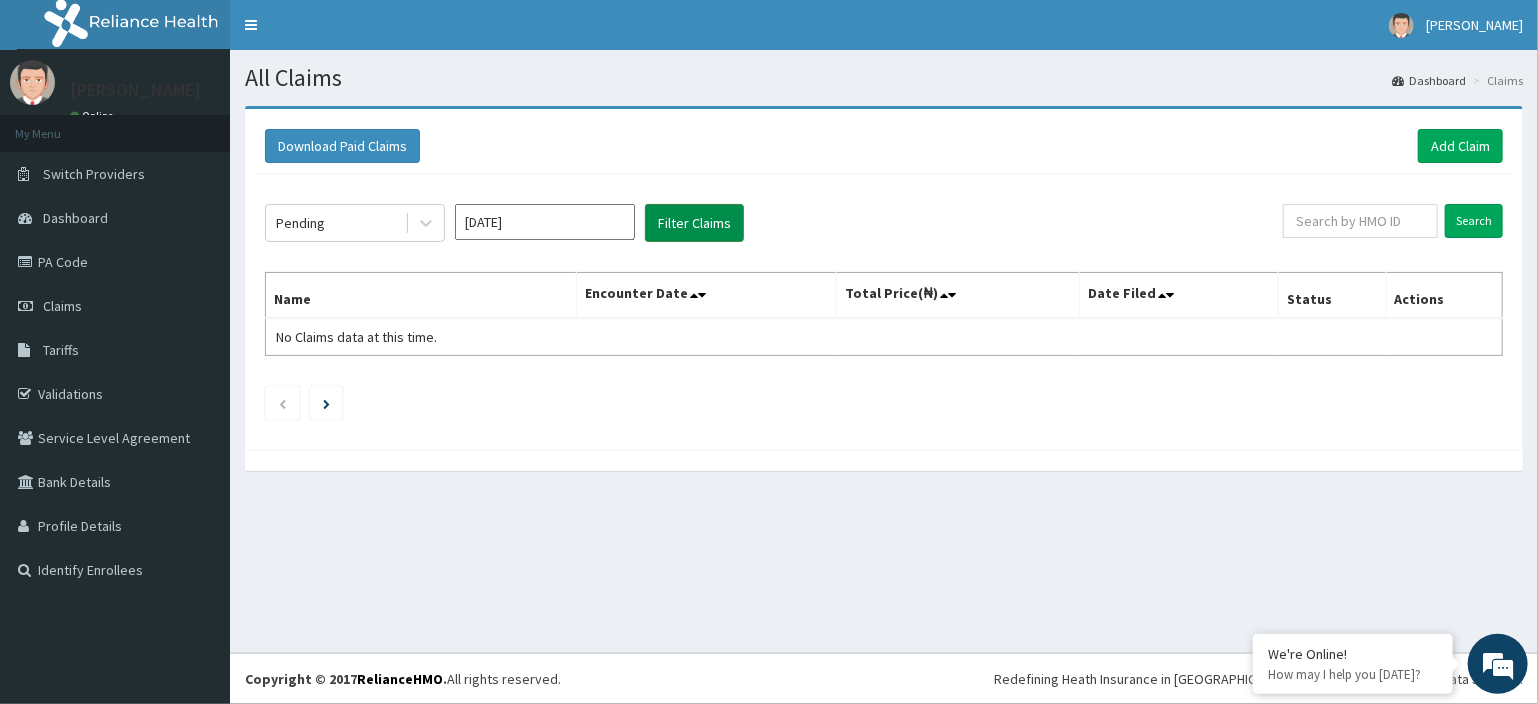 click on "Filter Claims" at bounding box center [694, 223] 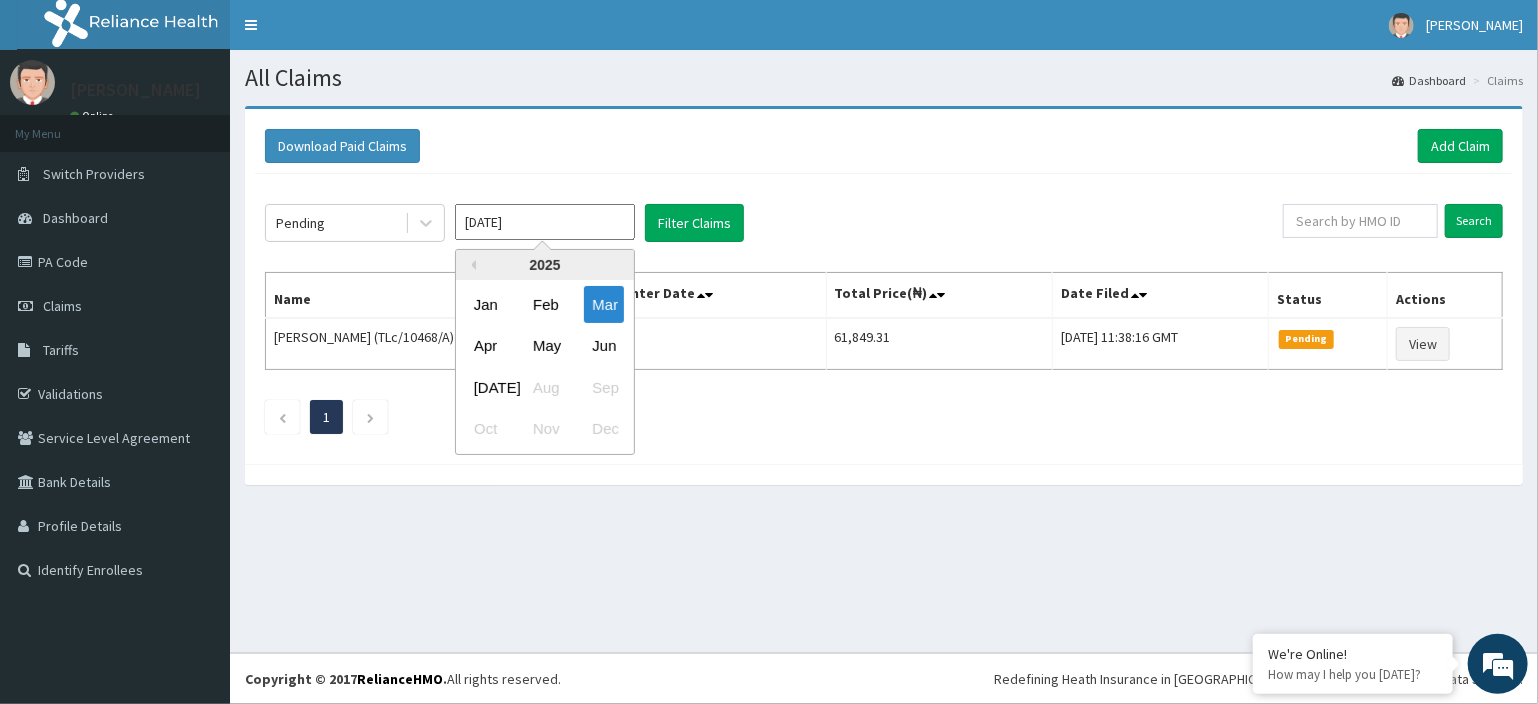 click on "[DATE]" at bounding box center (545, 222) 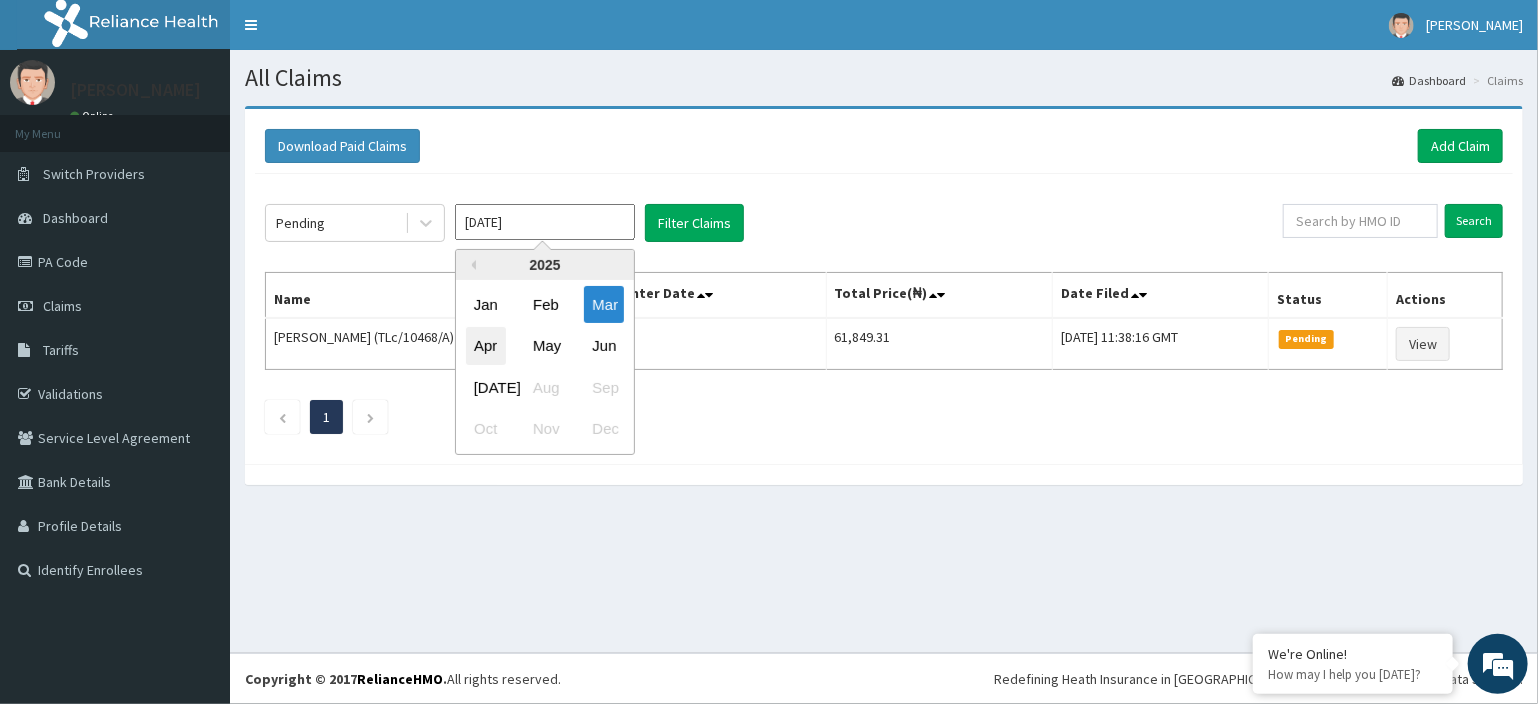 click on "Apr" at bounding box center [486, 346] 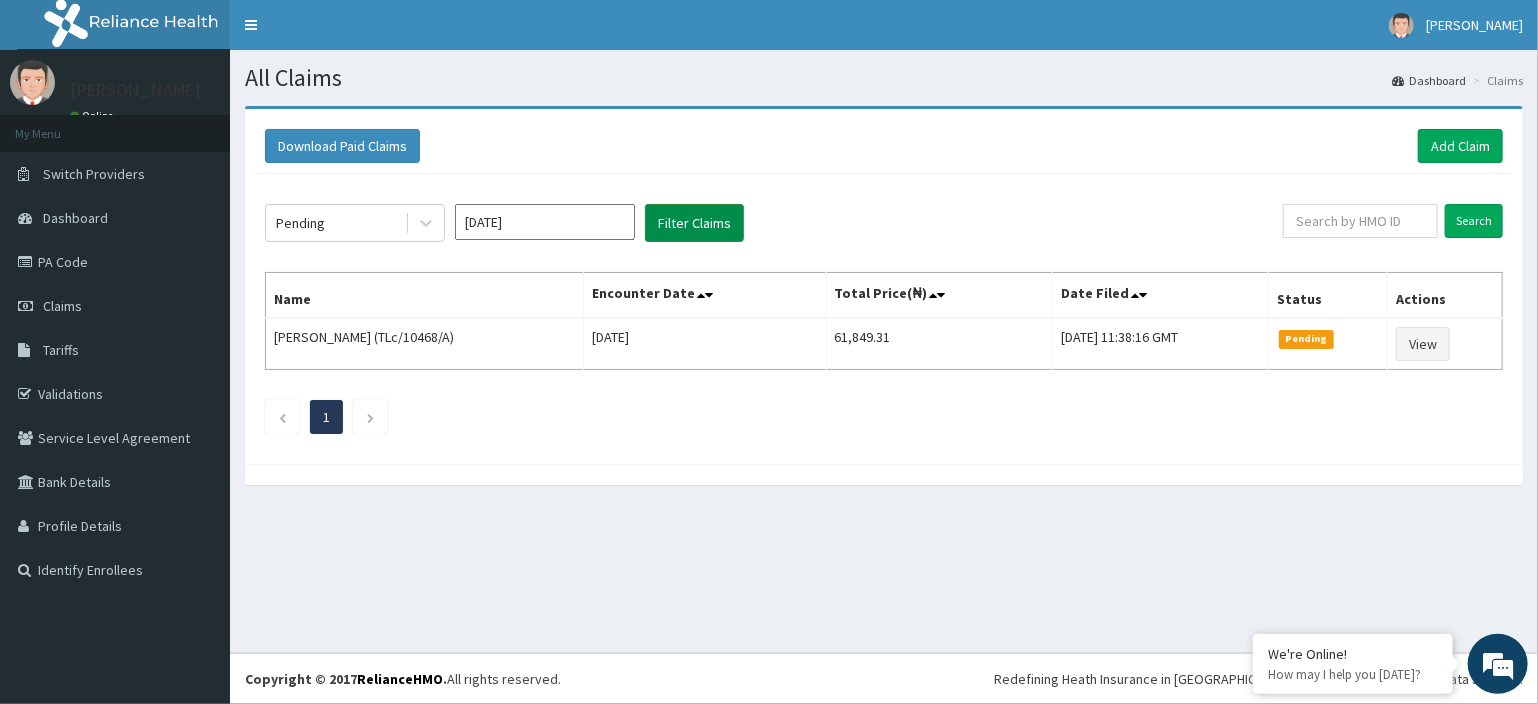 click on "Filter Claims" at bounding box center (694, 223) 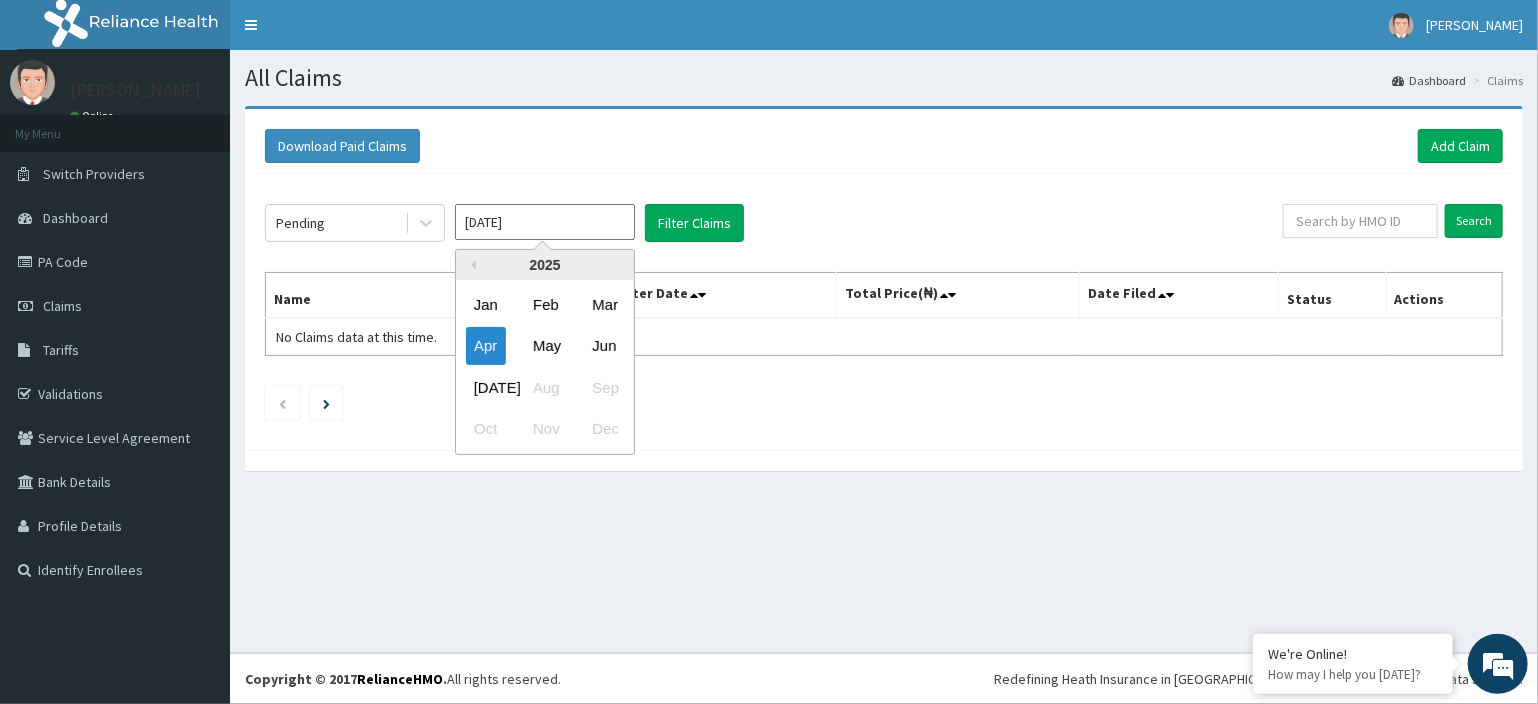 click on "[DATE]" at bounding box center [545, 222] 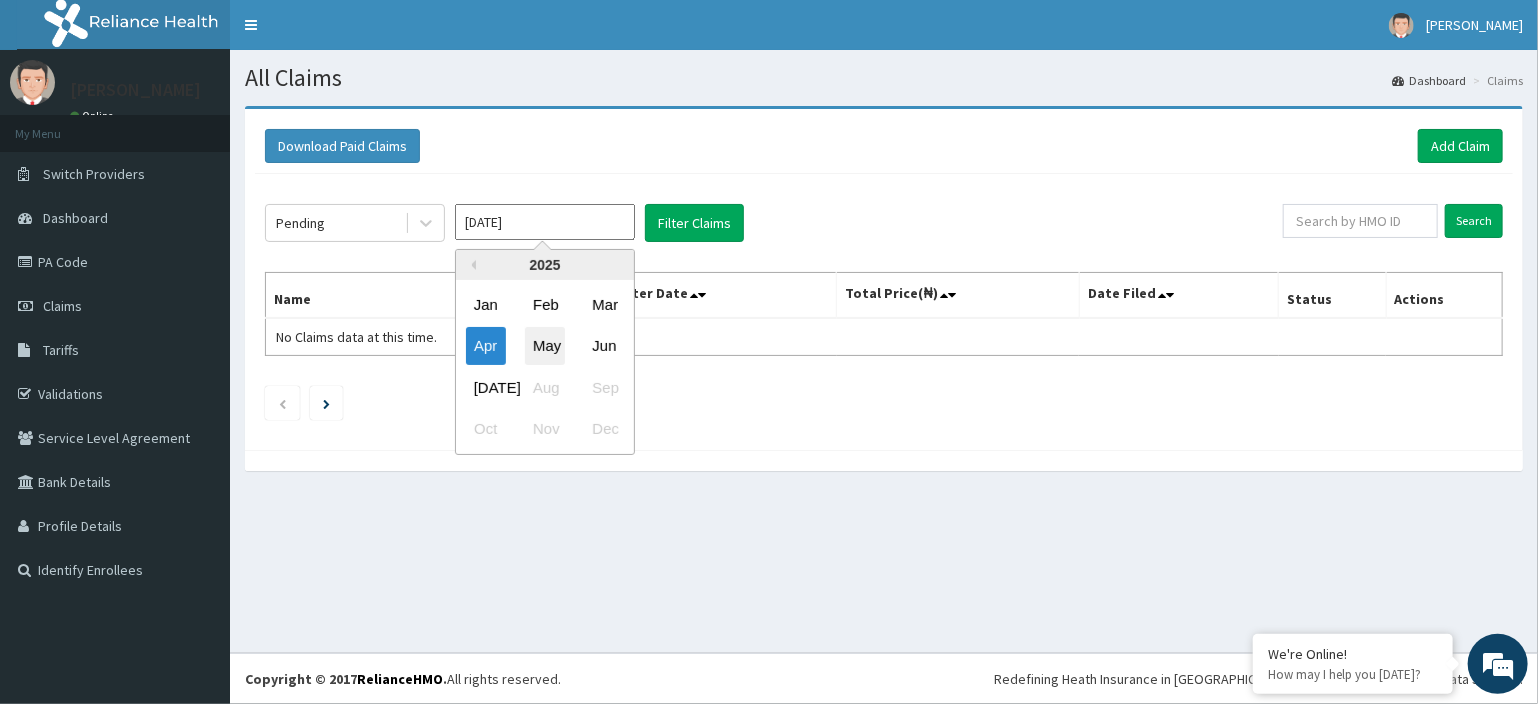 click on "May" at bounding box center [545, 346] 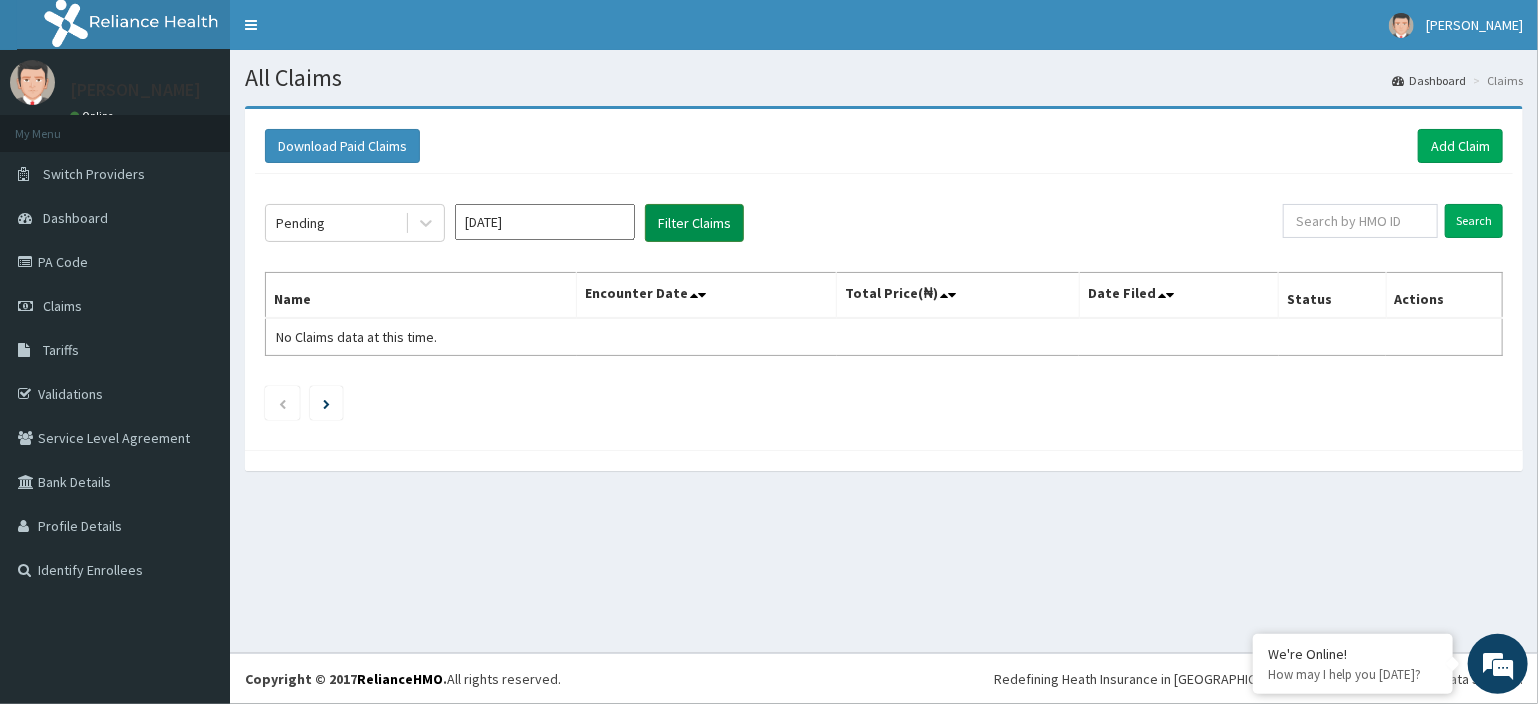 click on "Filter Claims" at bounding box center [694, 223] 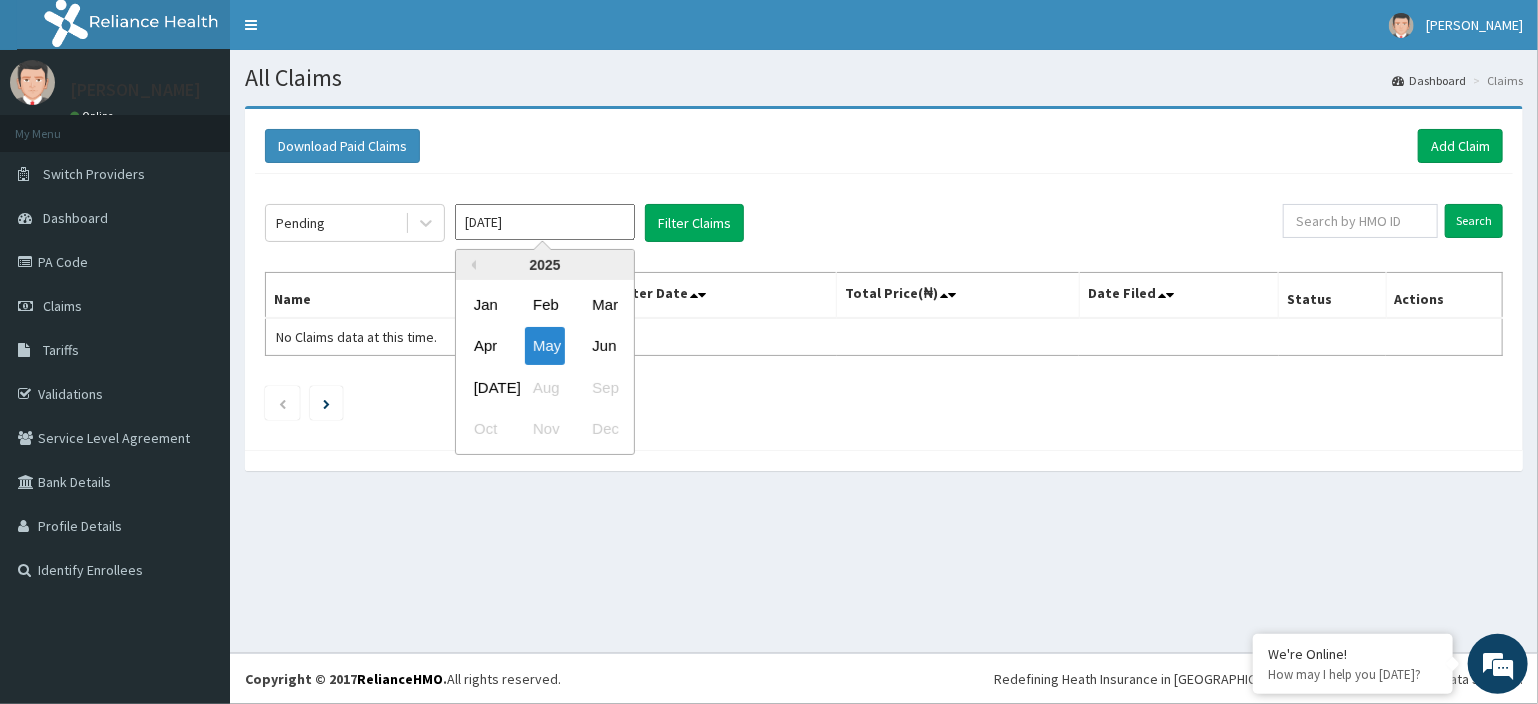 click on "[DATE]" at bounding box center (545, 222) 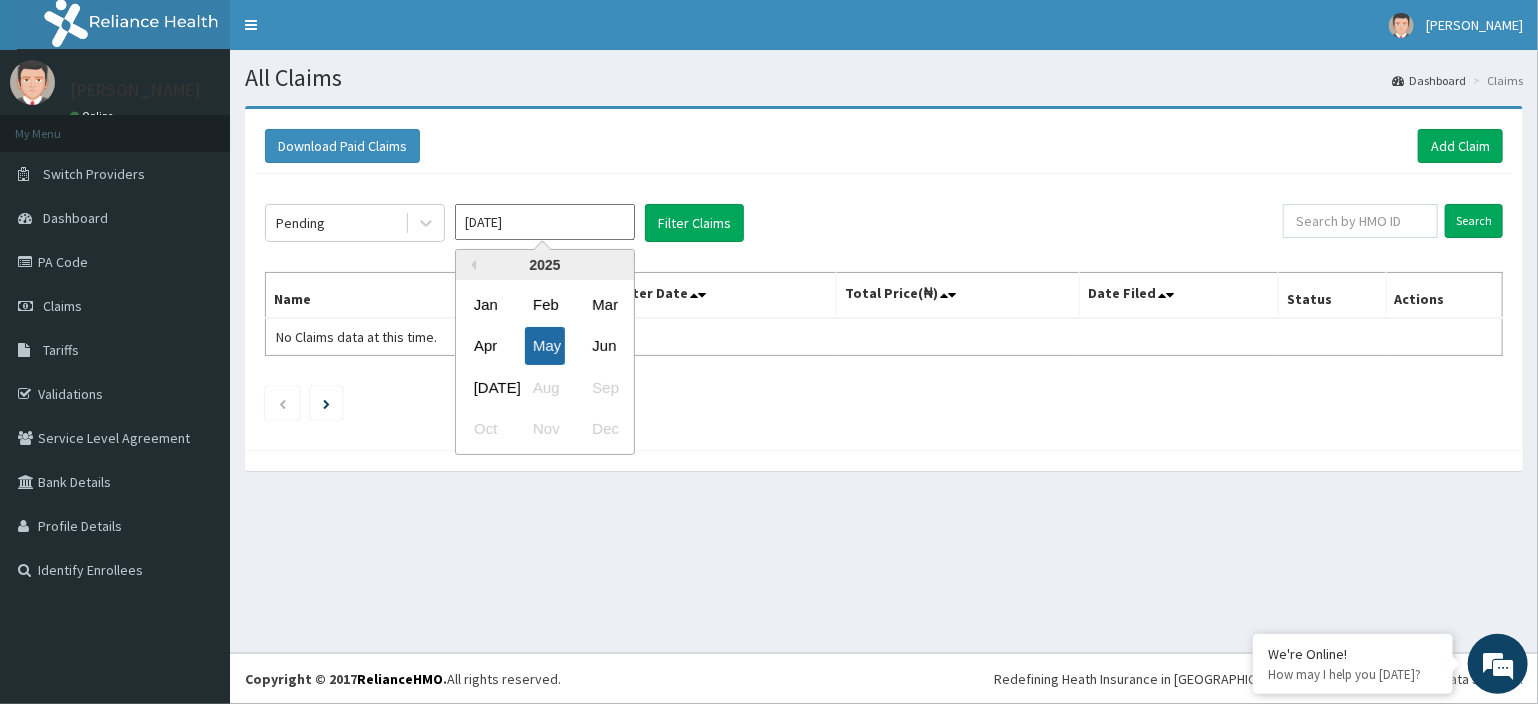 click on "May" at bounding box center (545, 346) 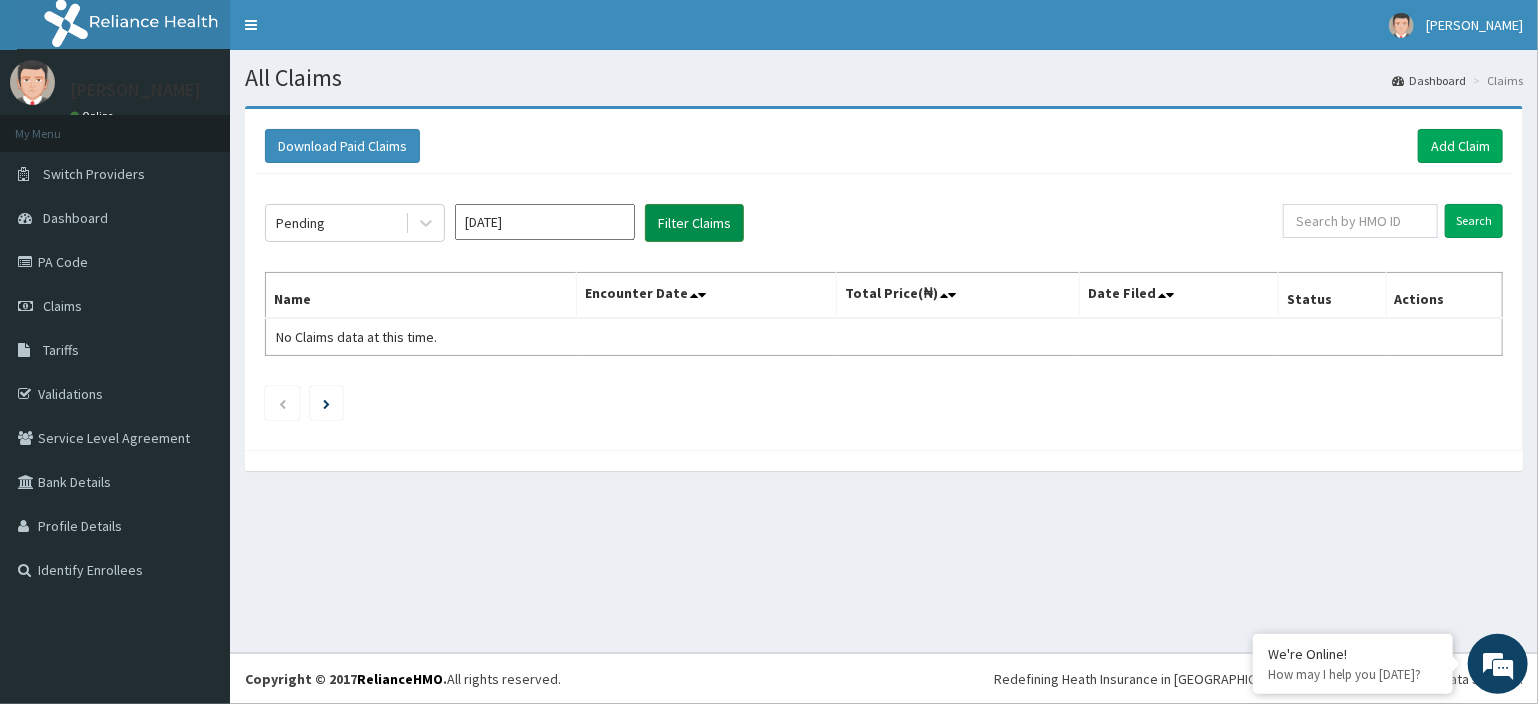 click on "Filter Claims" at bounding box center [694, 223] 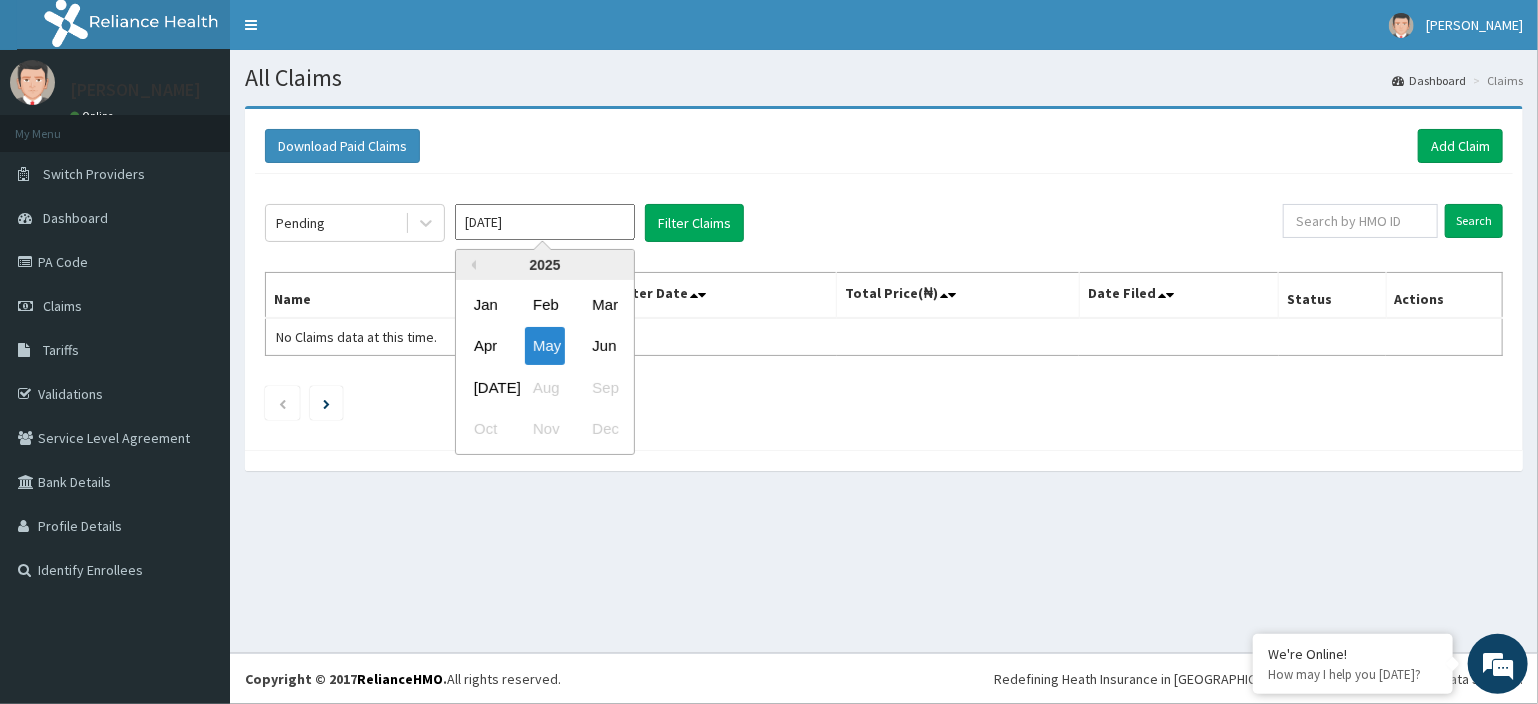 click on "[DATE]" at bounding box center (545, 222) 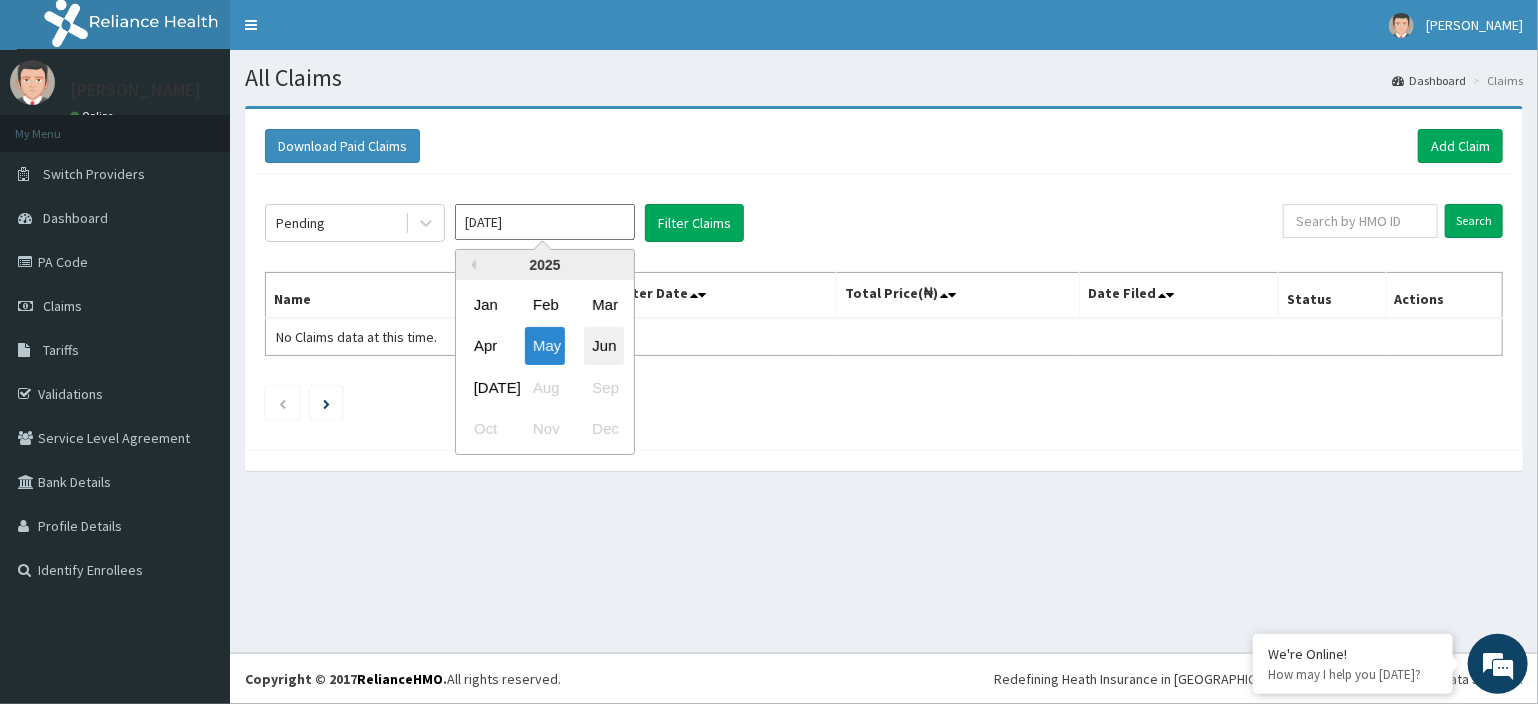 click on "Jun" at bounding box center (604, 346) 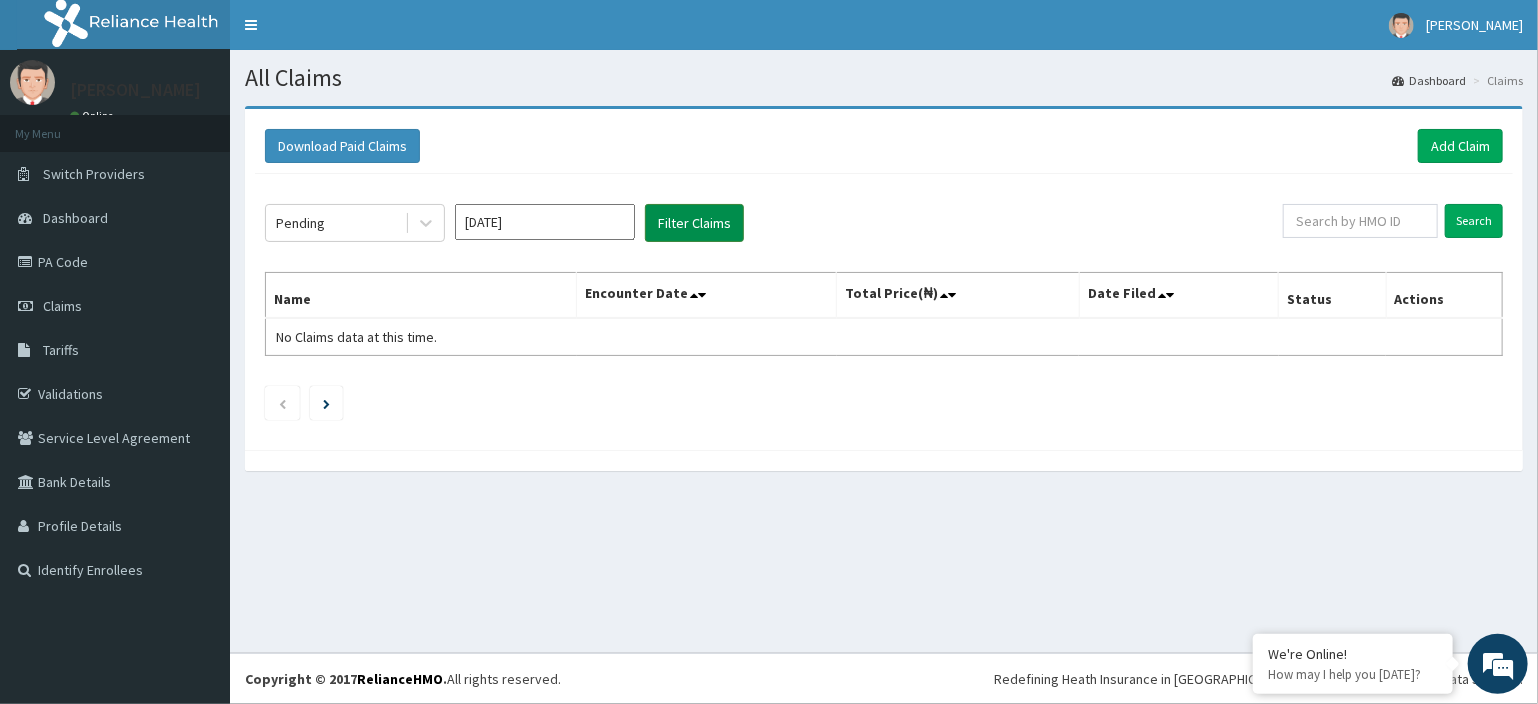 click on "Filter Claims" at bounding box center [694, 223] 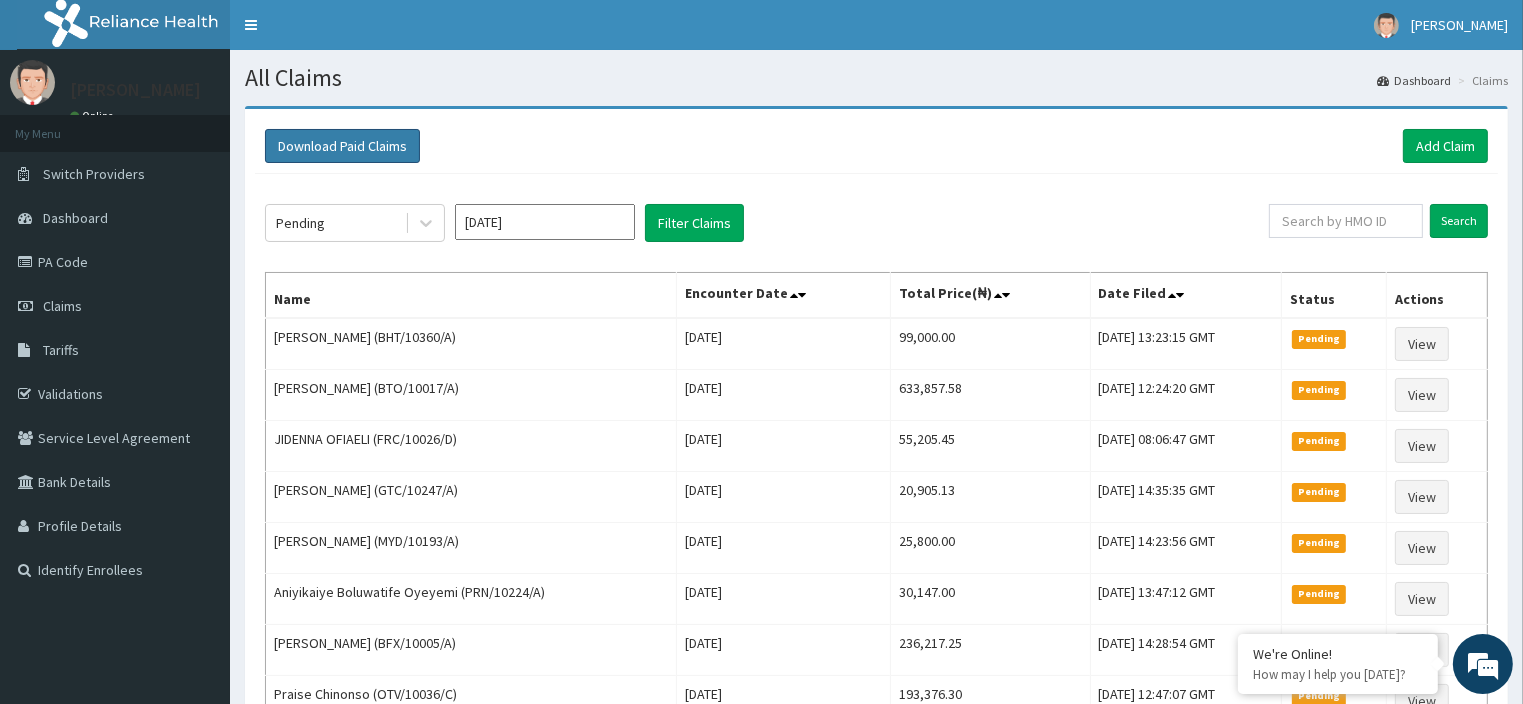 click on "Download Paid Claims" at bounding box center (342, 146) 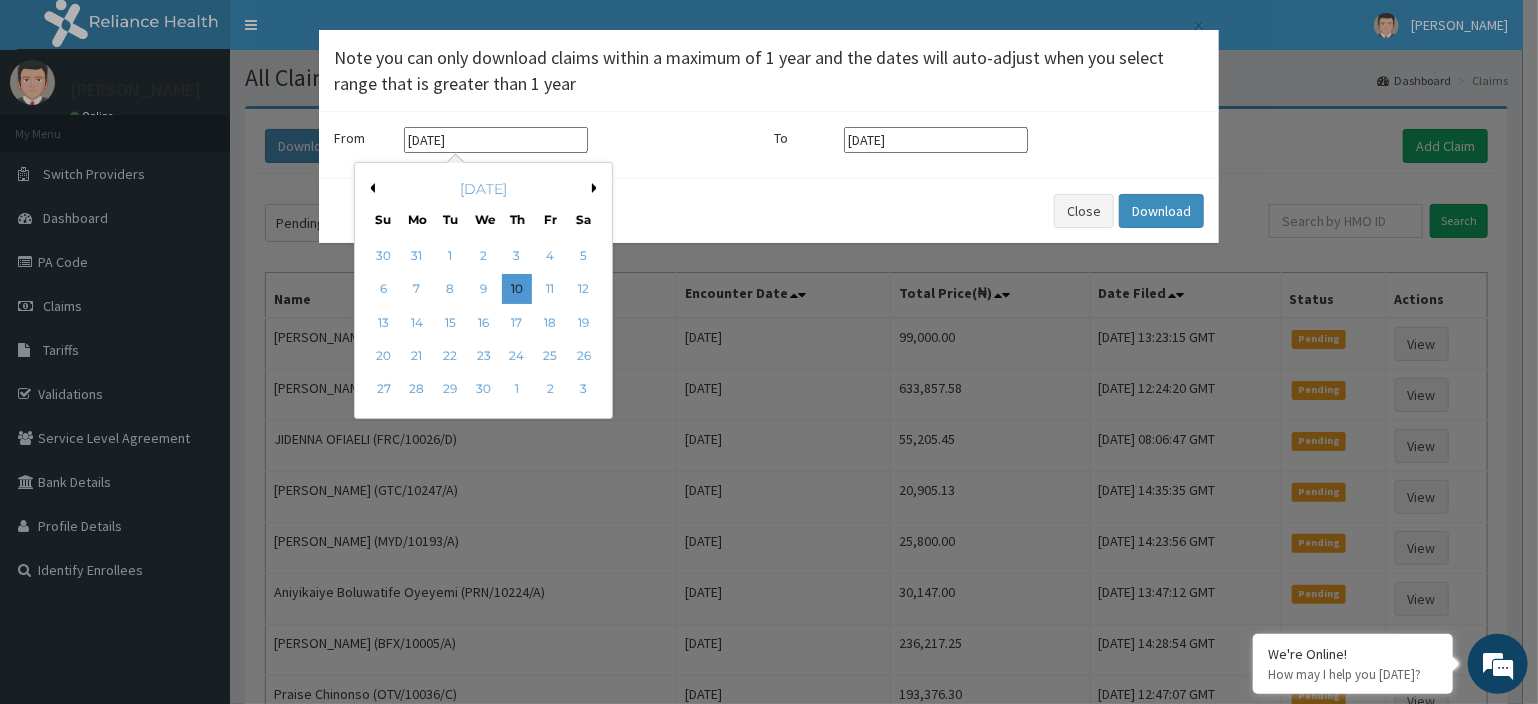click on "[DATE]" at bounding box center [496, 140] 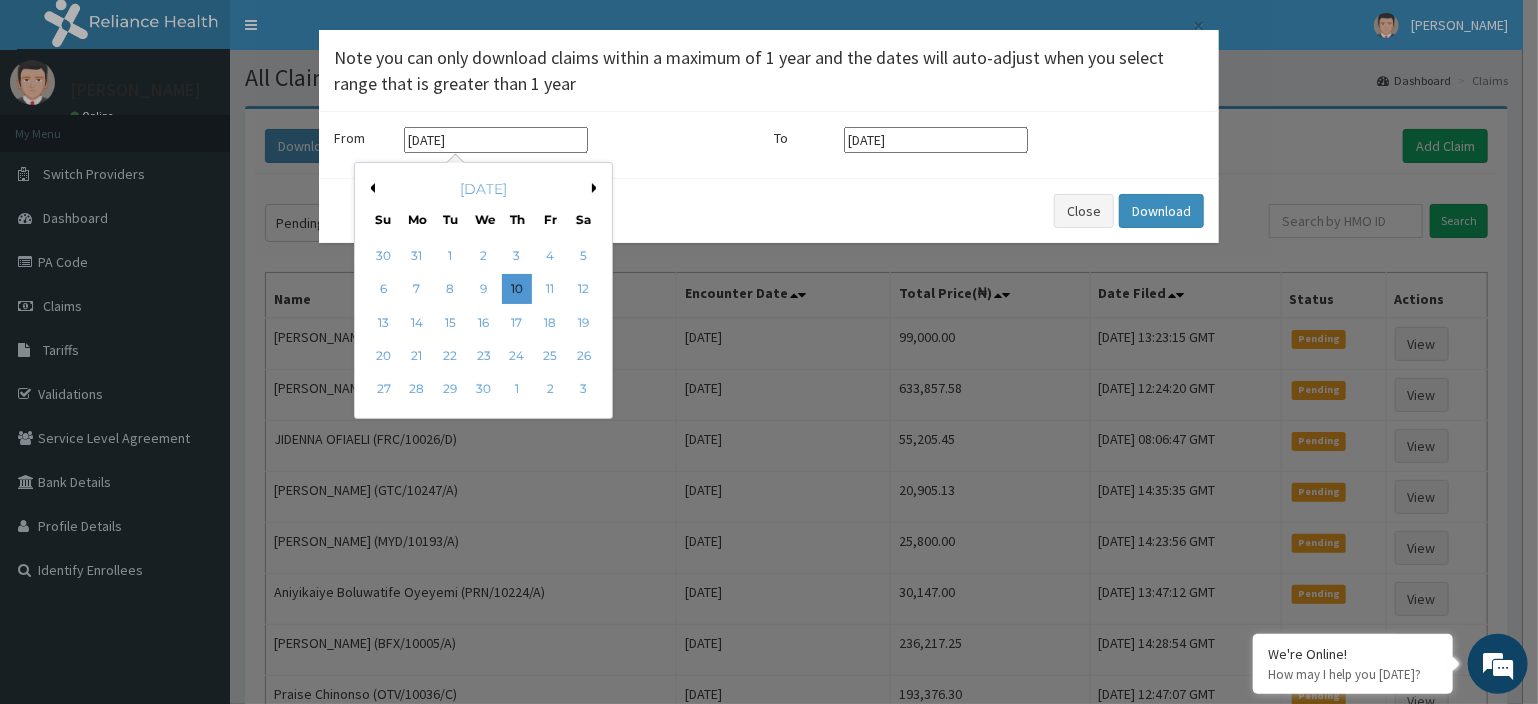 click on "Next Month" at bounding box center [597, 188] 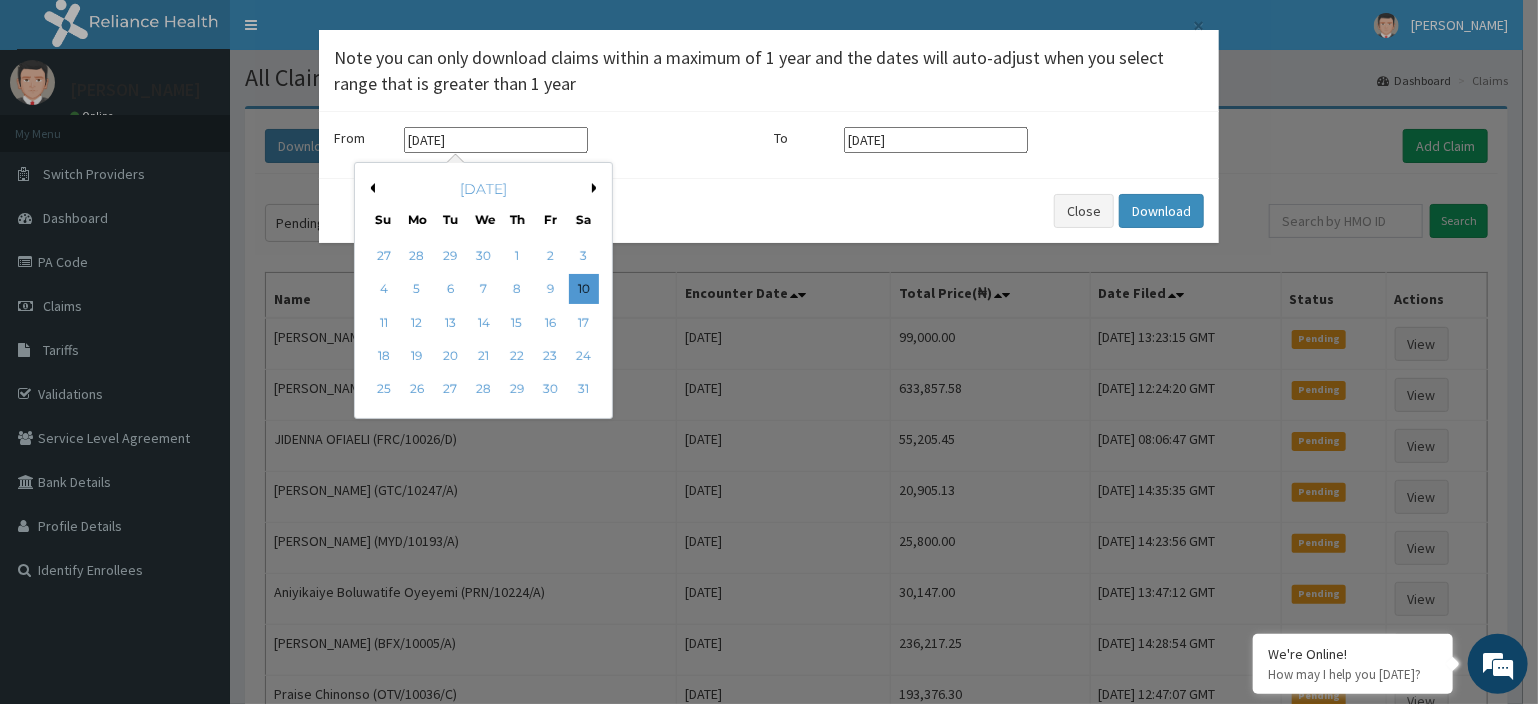 click on "Next Month" at bounding box center (597, 188) 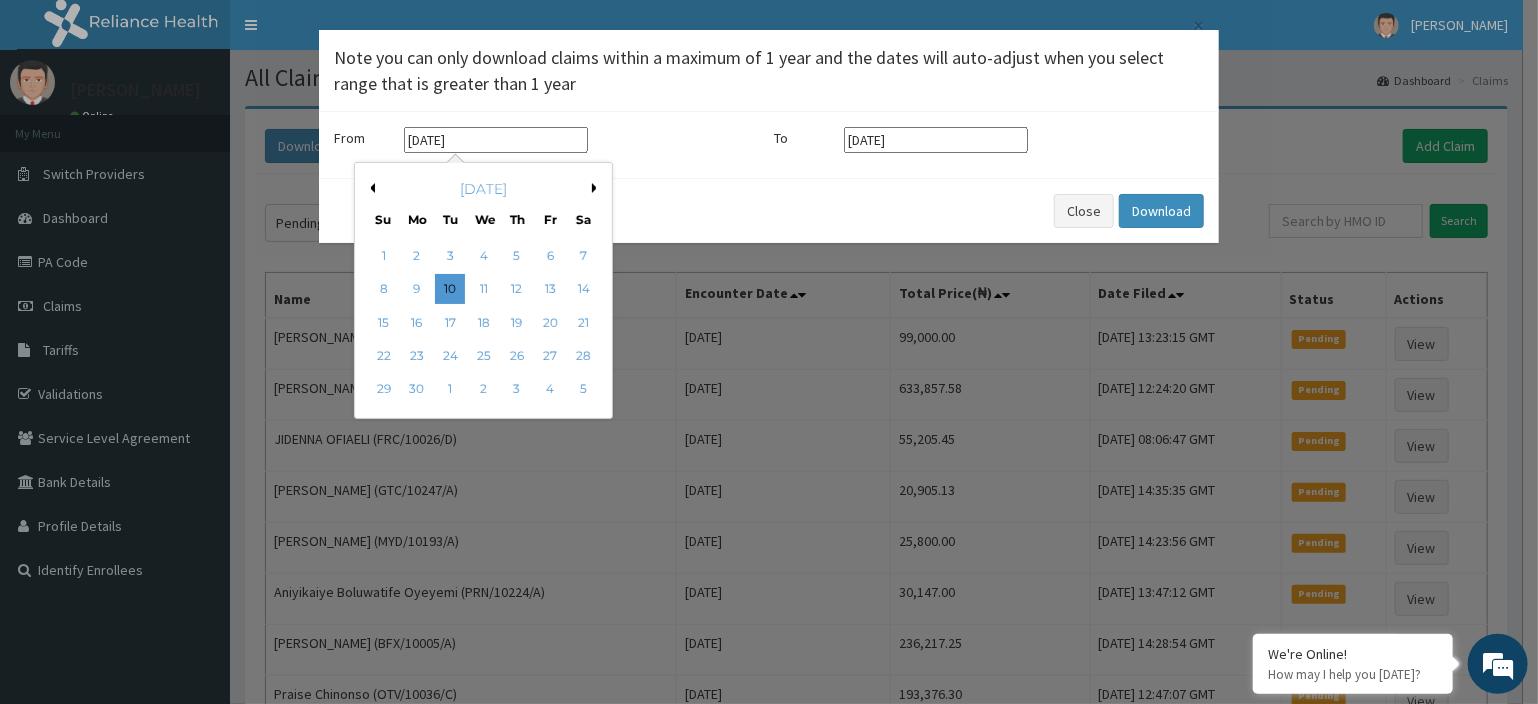 click on "June 2025" at bounding box center [483, 189] 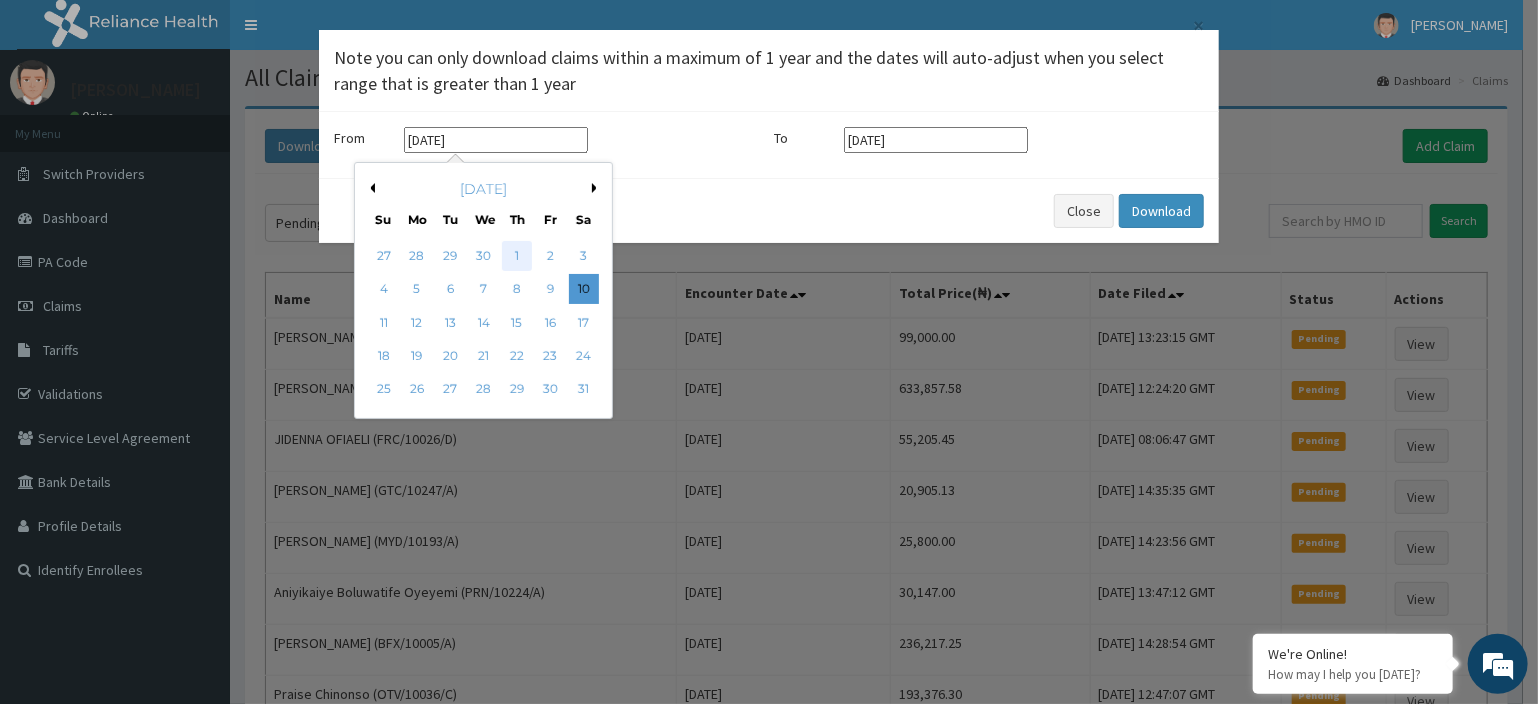 click on "1" at bounding box center [517, 256] 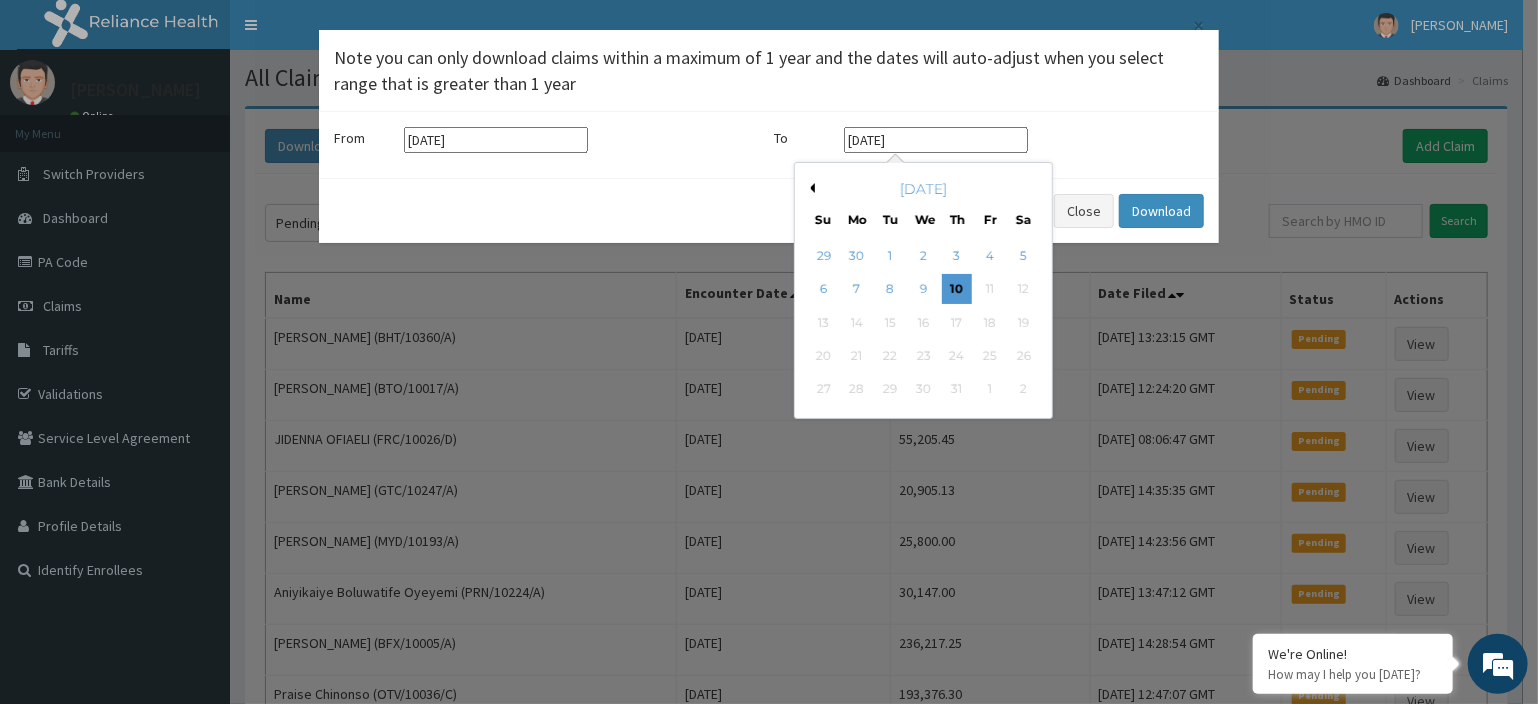 click on "[DATE]" at bounding box center (936, 140) 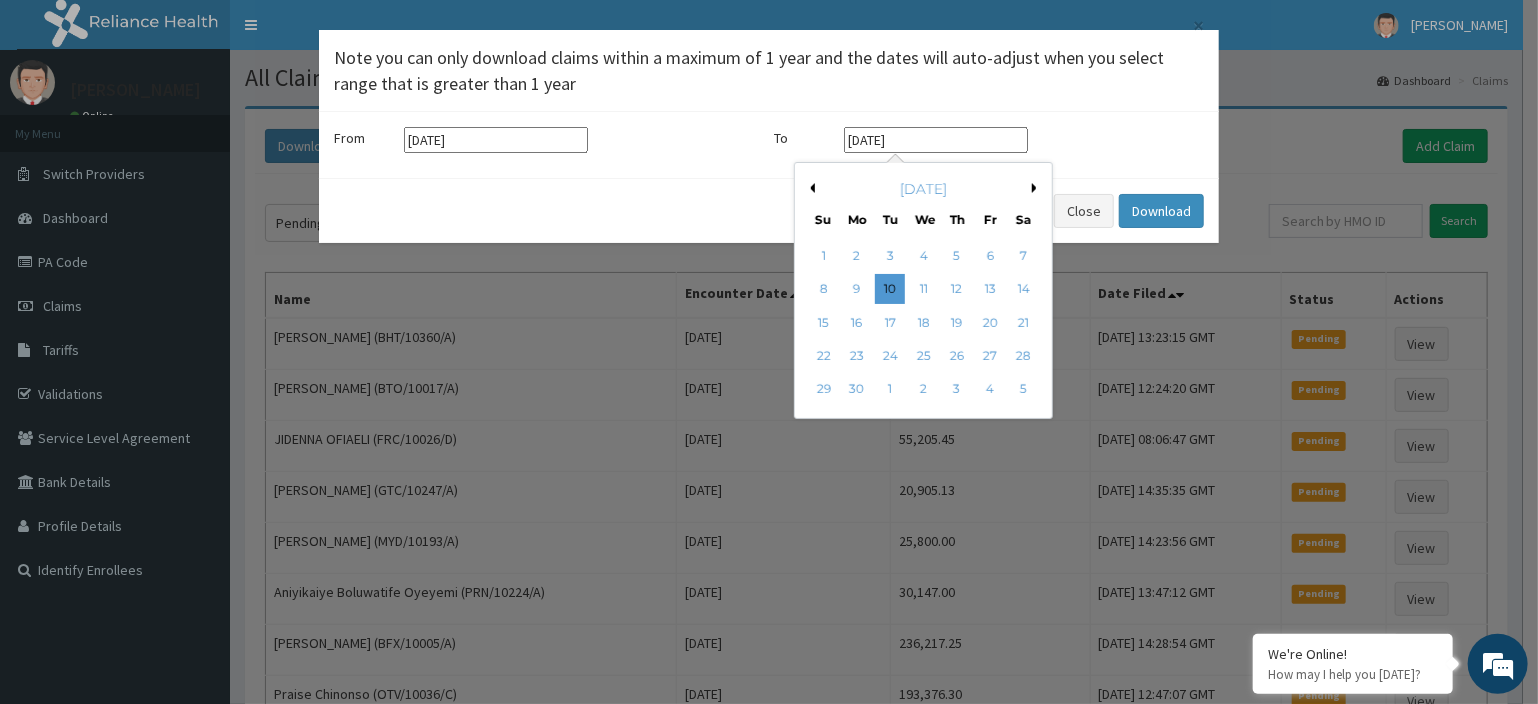 click on "Previous Month" at bounding box center [810, 188] 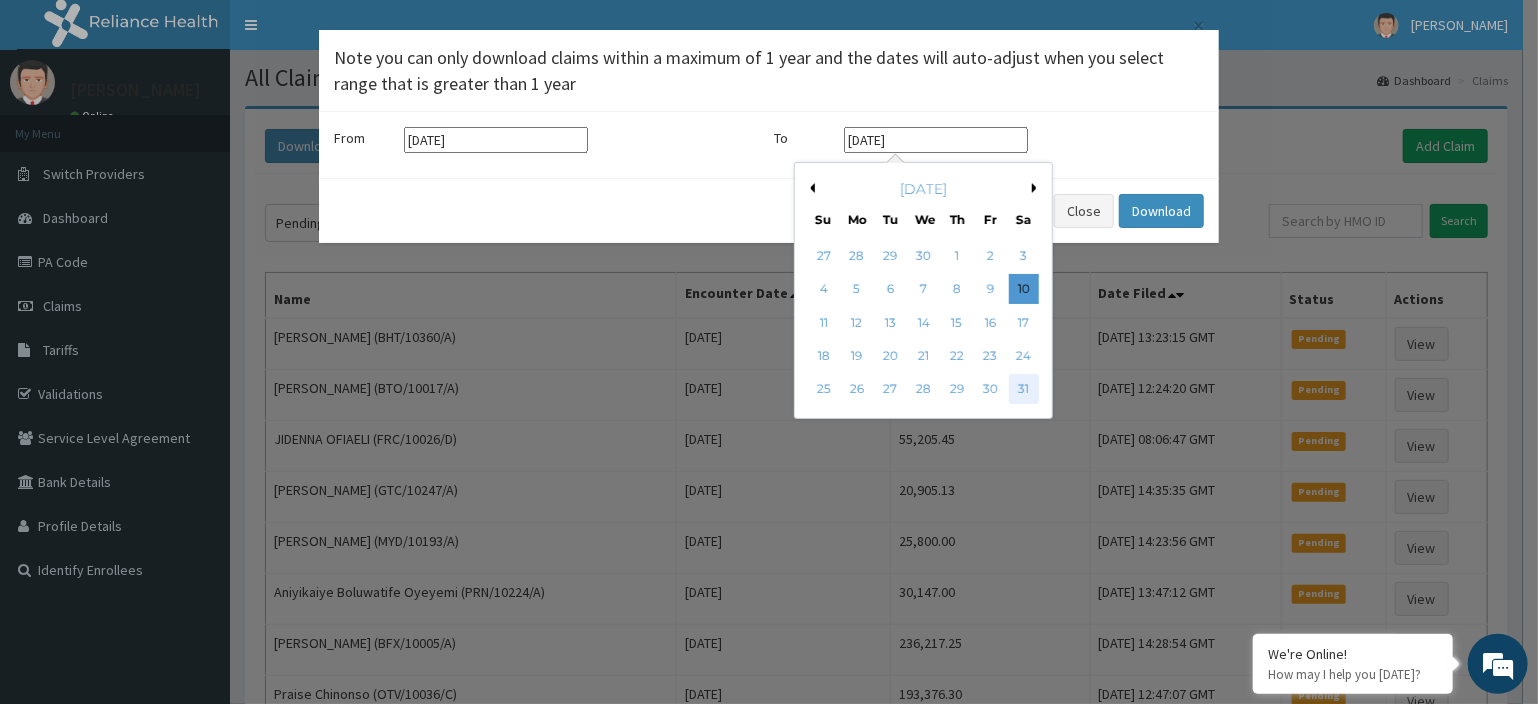 click on "31" at bounding box center (1024, 390) 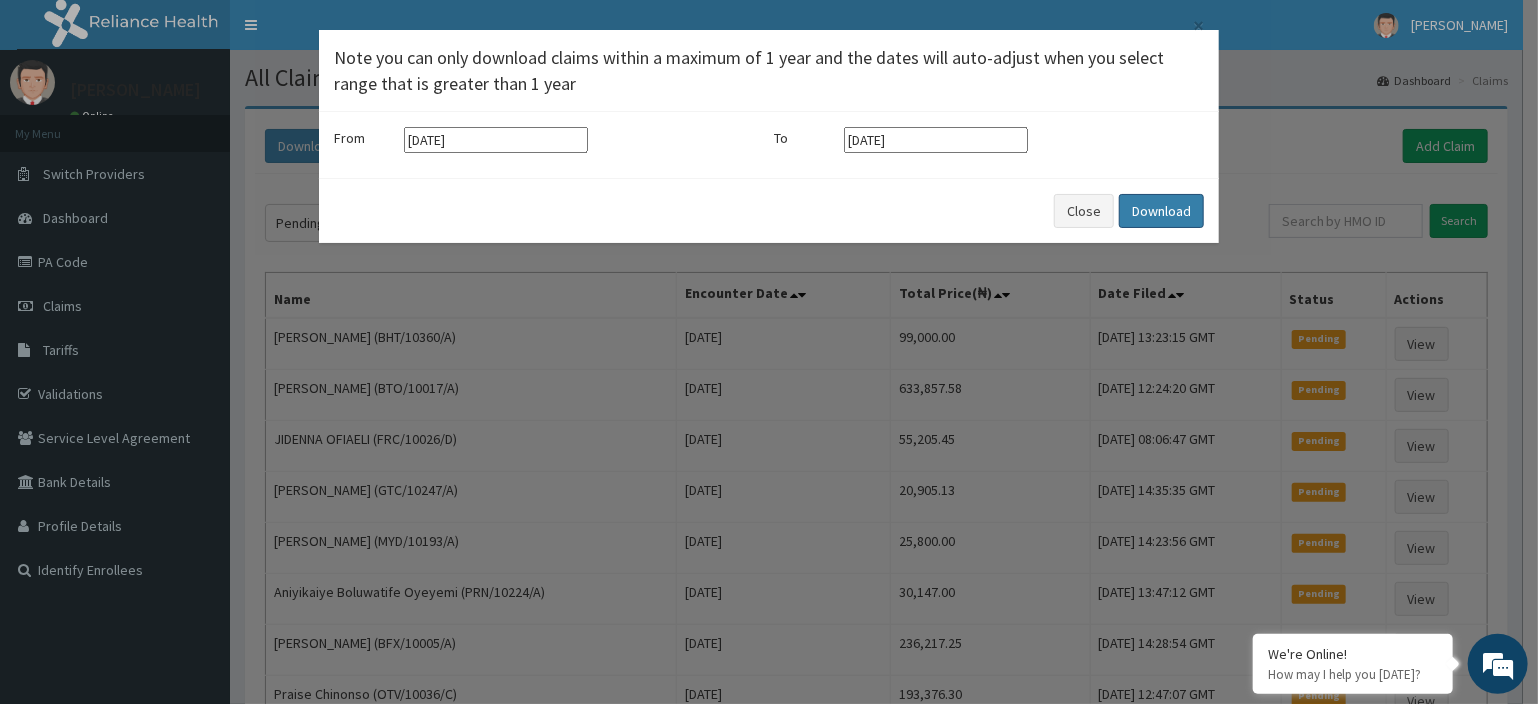 click on "Download" at bounding box center (1161, 211) 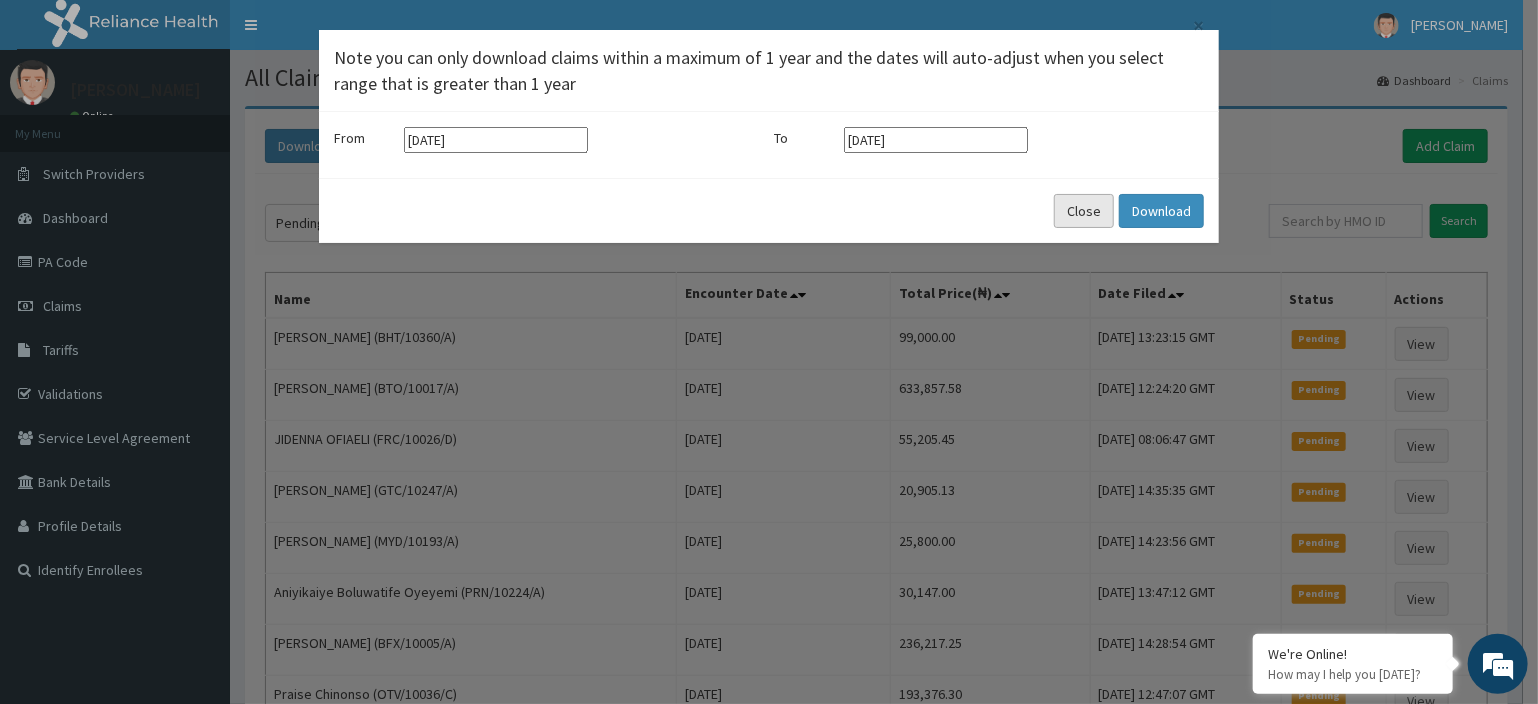click on "Close" at bounding box center (1084, 211) 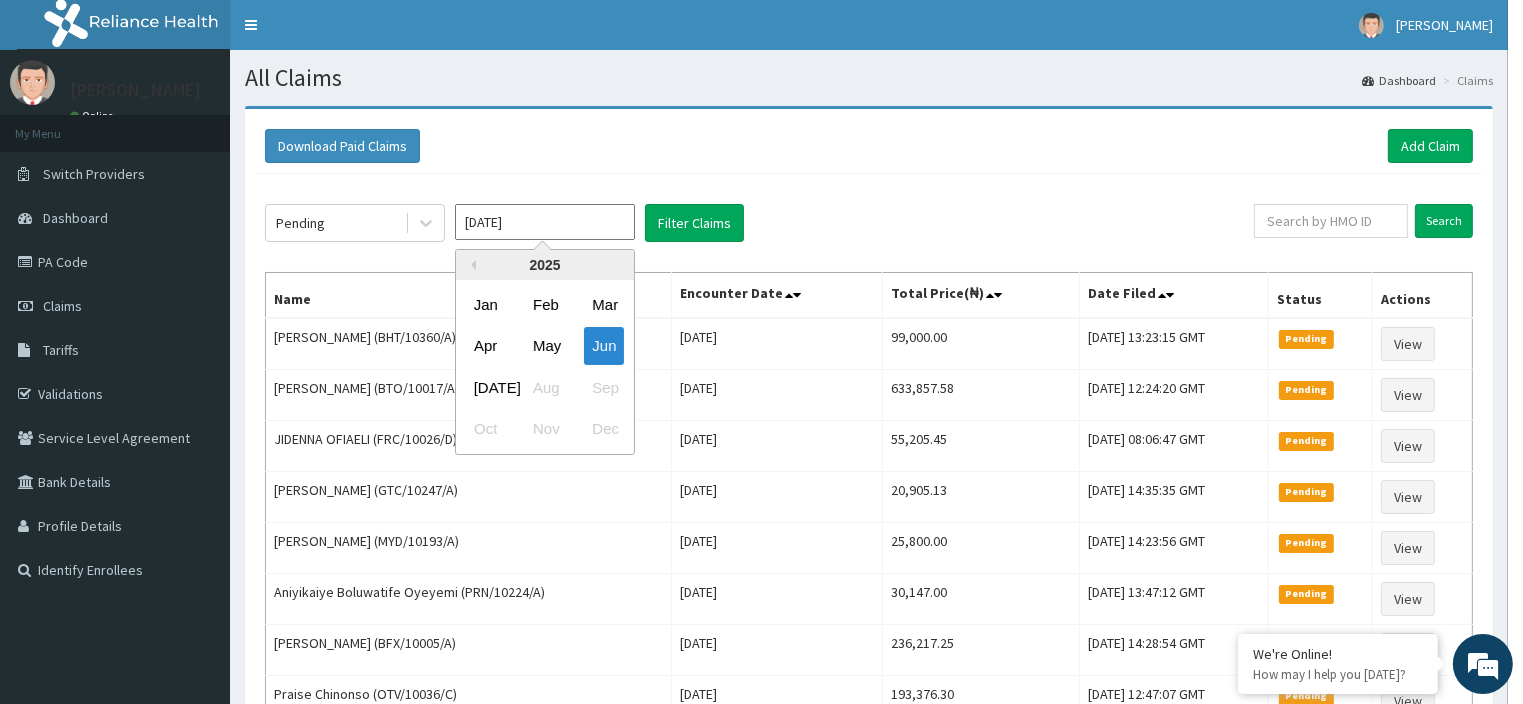 click on "[DATE]" at bounding box center (545, 222) 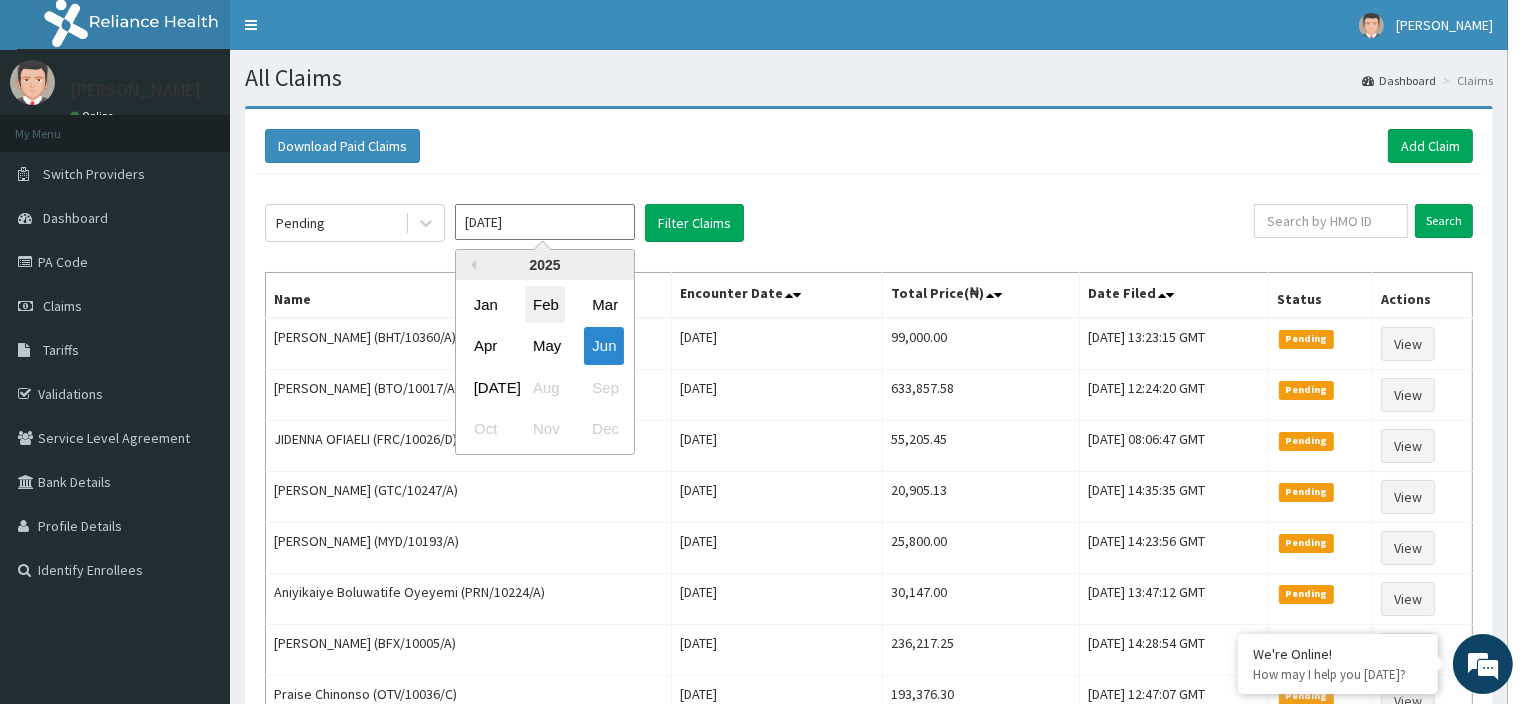 click on "Feb" at bounding box center (545, 304) 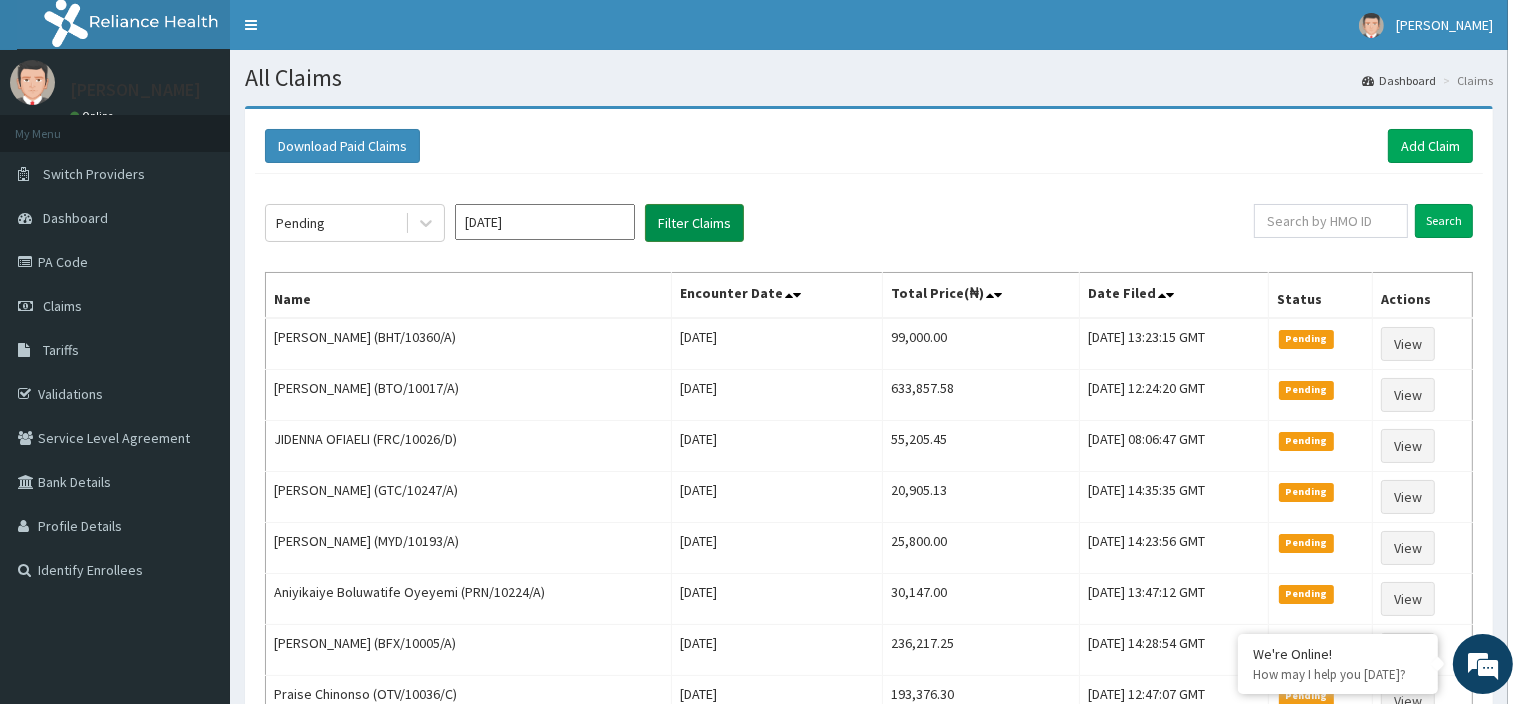 click on "Filter Claims" at bounding box center [694, 223] 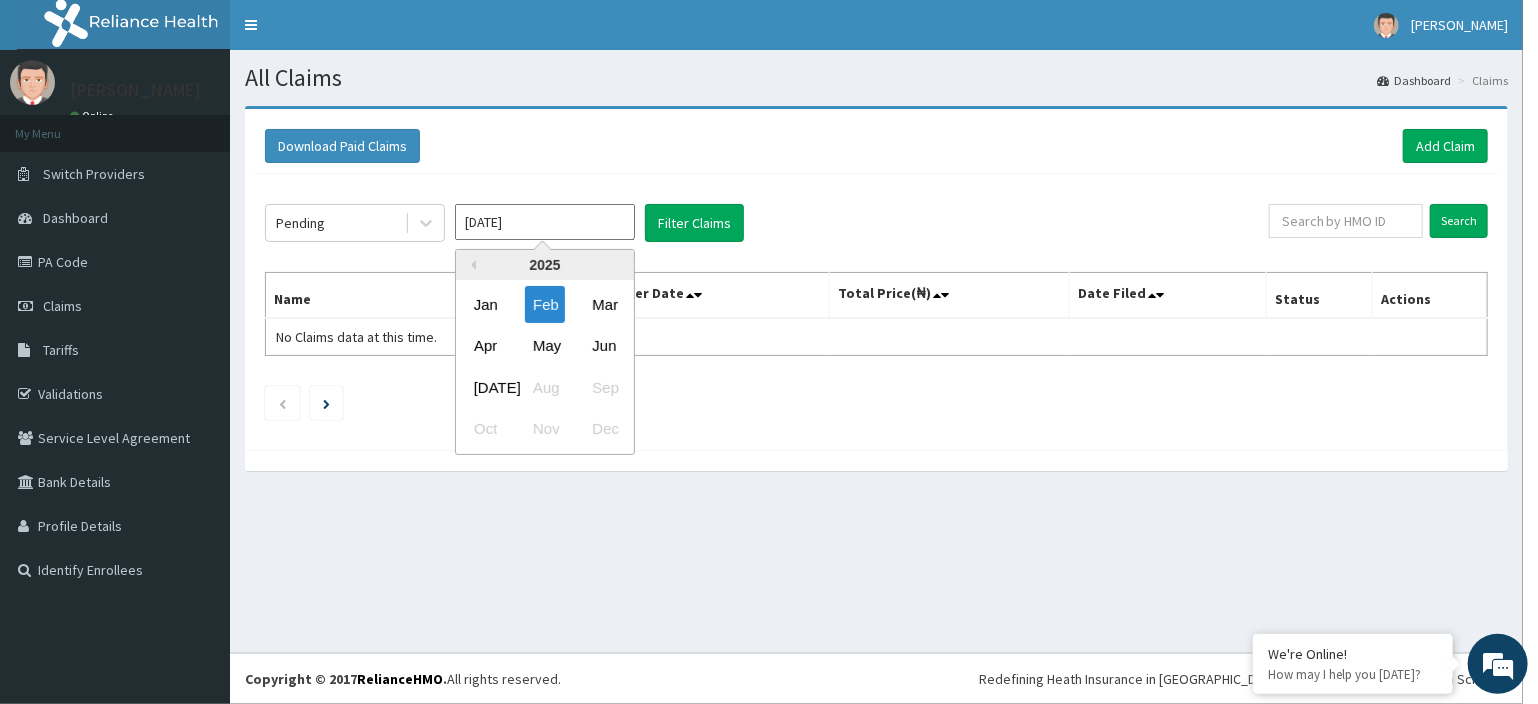 click on "[DATE]" at bounding box center (545, 222) 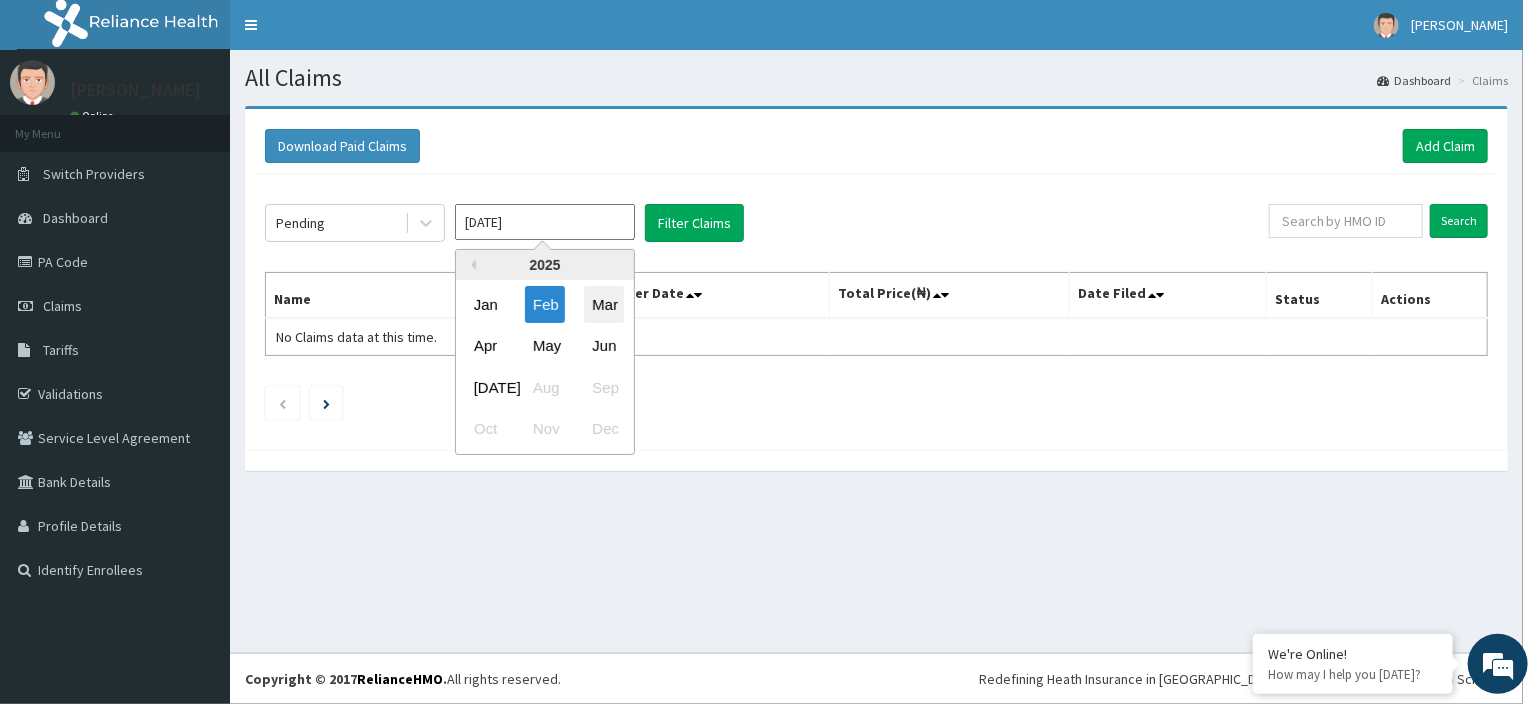 click on "Mar" at bounding box center [604, 304] 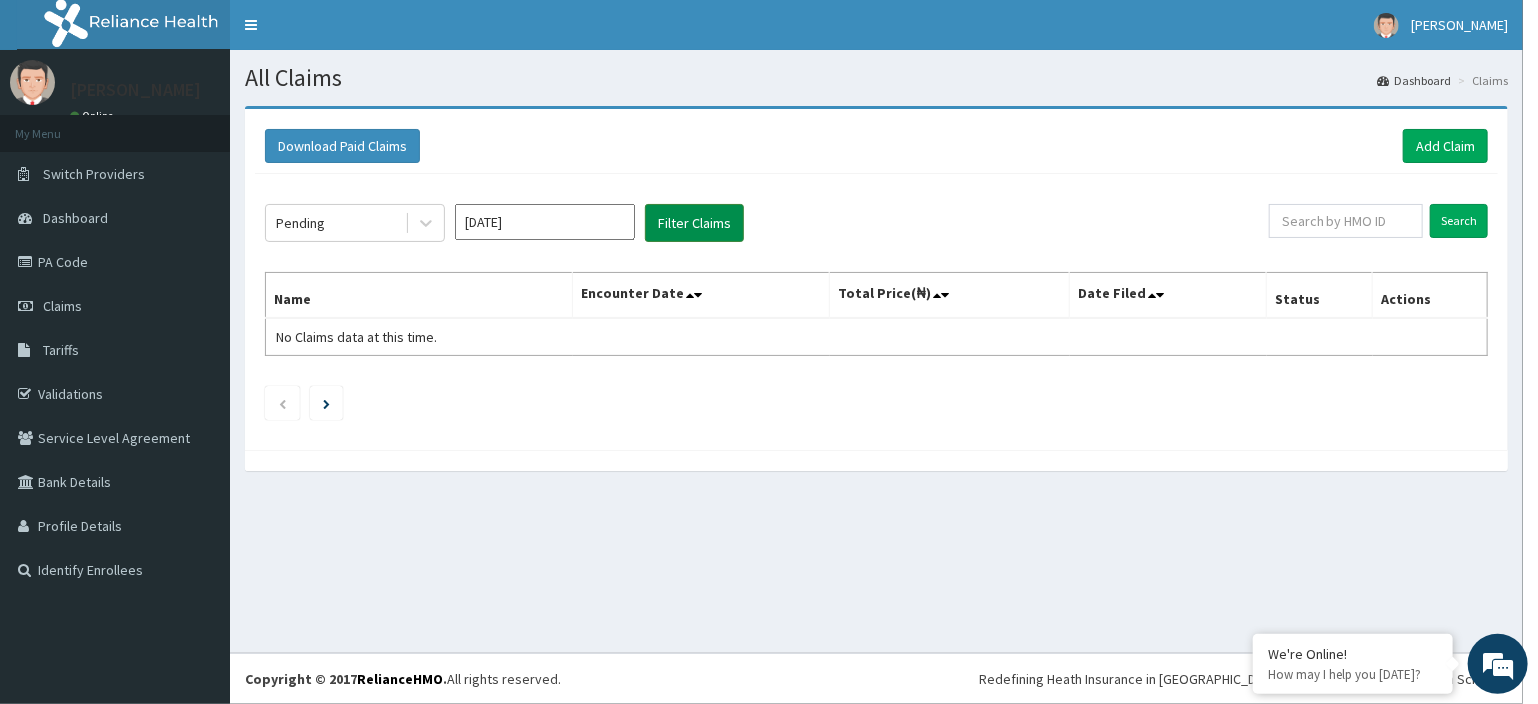 click on "Filter Claims" at bounding box center [694, 223] 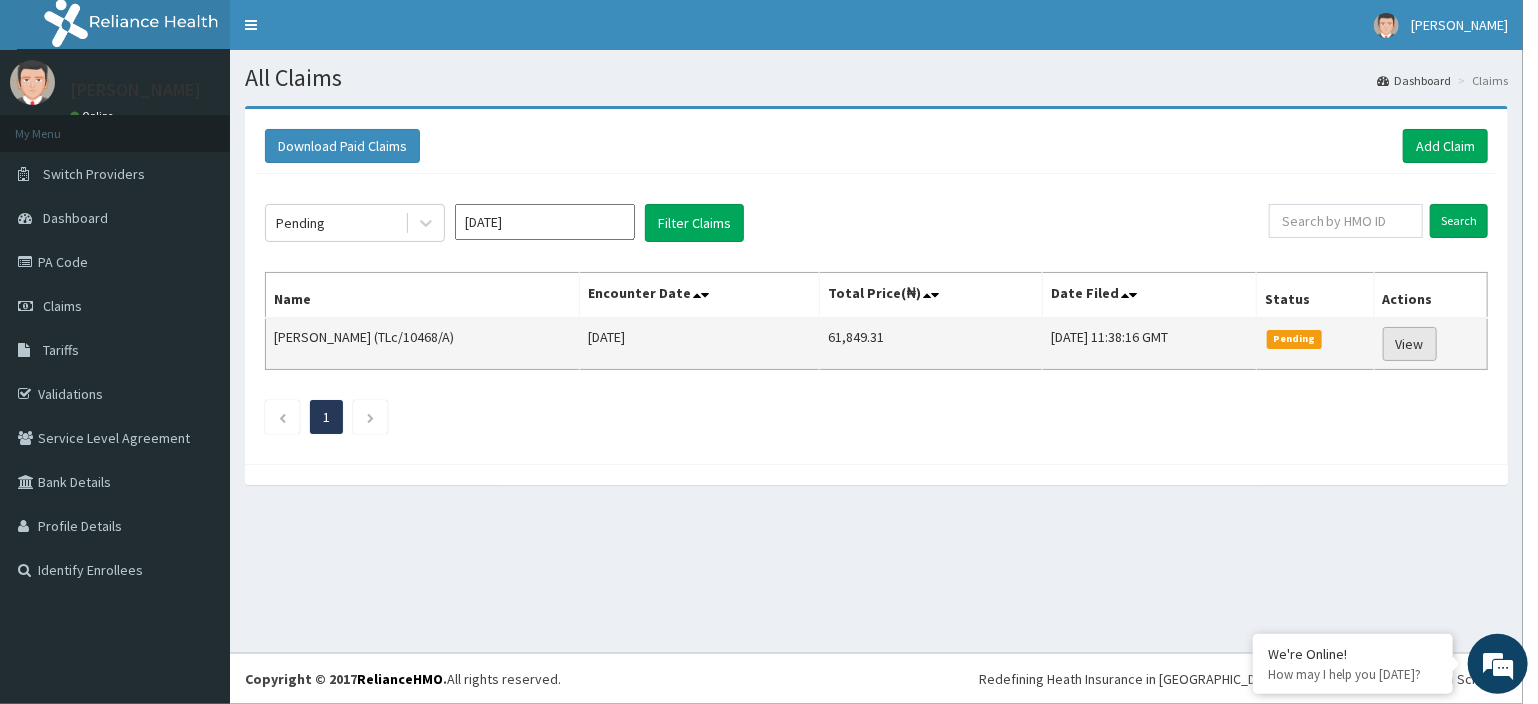 click on "View" at bounding box center (1410, 344) 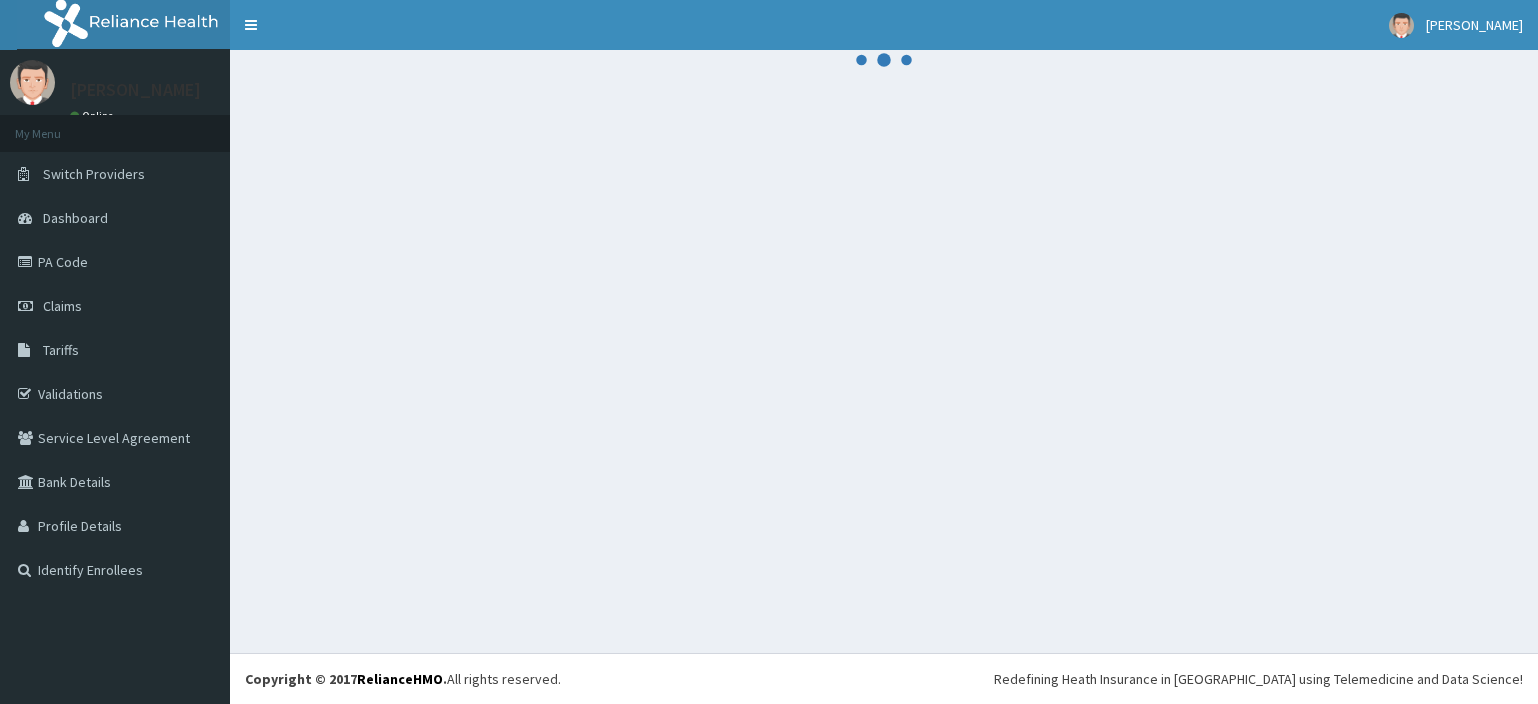 scroll, scrollTop: 0, scrollLeft: 0, axis: both 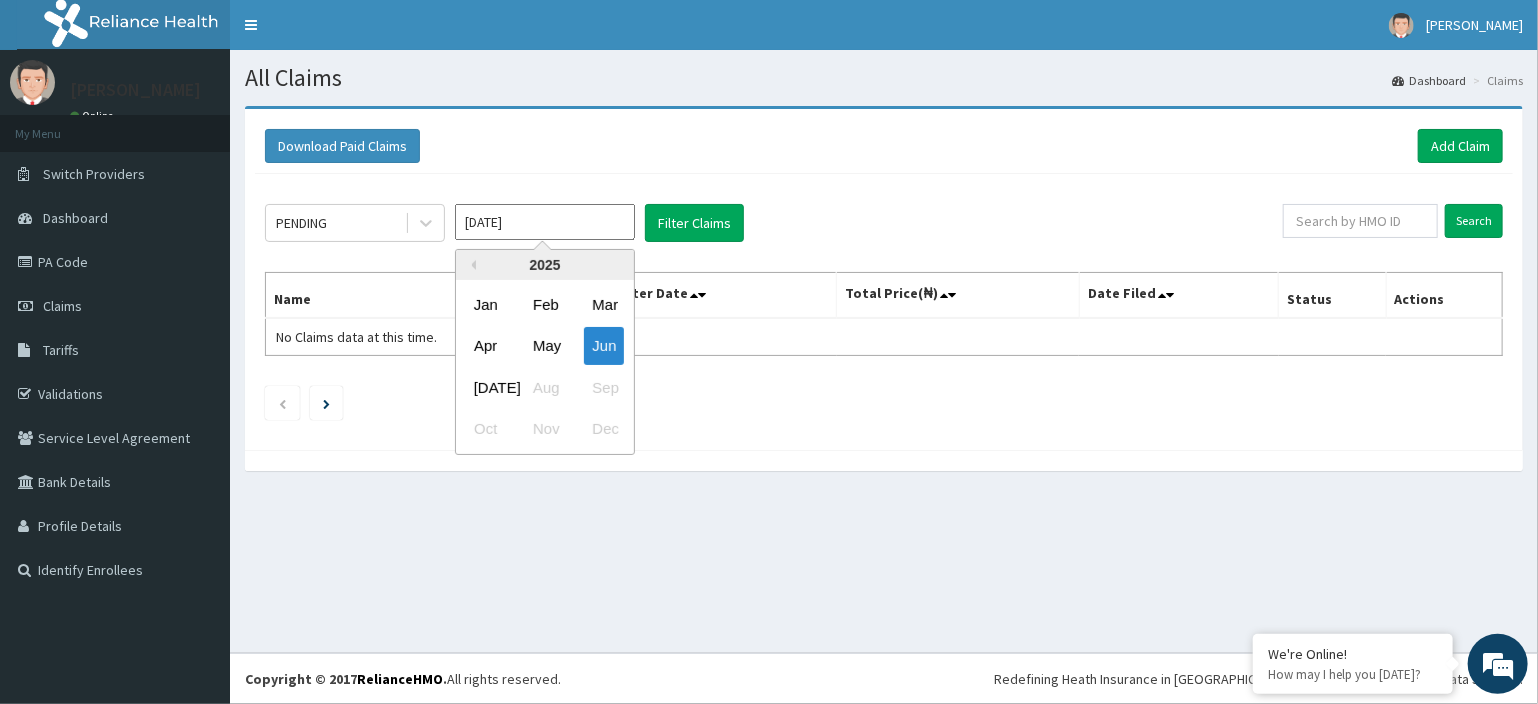 click on "May" at bounding box center [545, 346] 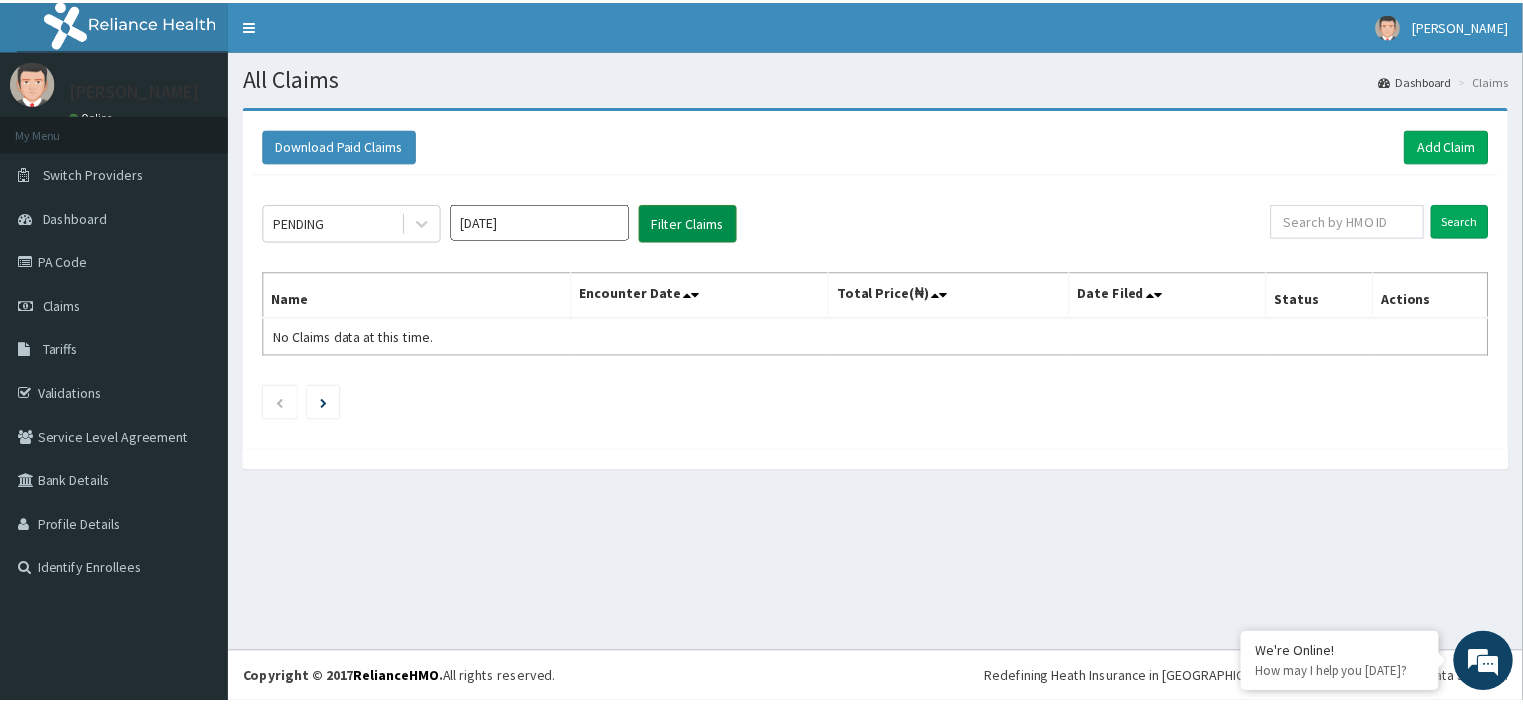 scroll, scrollTop: 0, scrollLeft: 0, axis: both 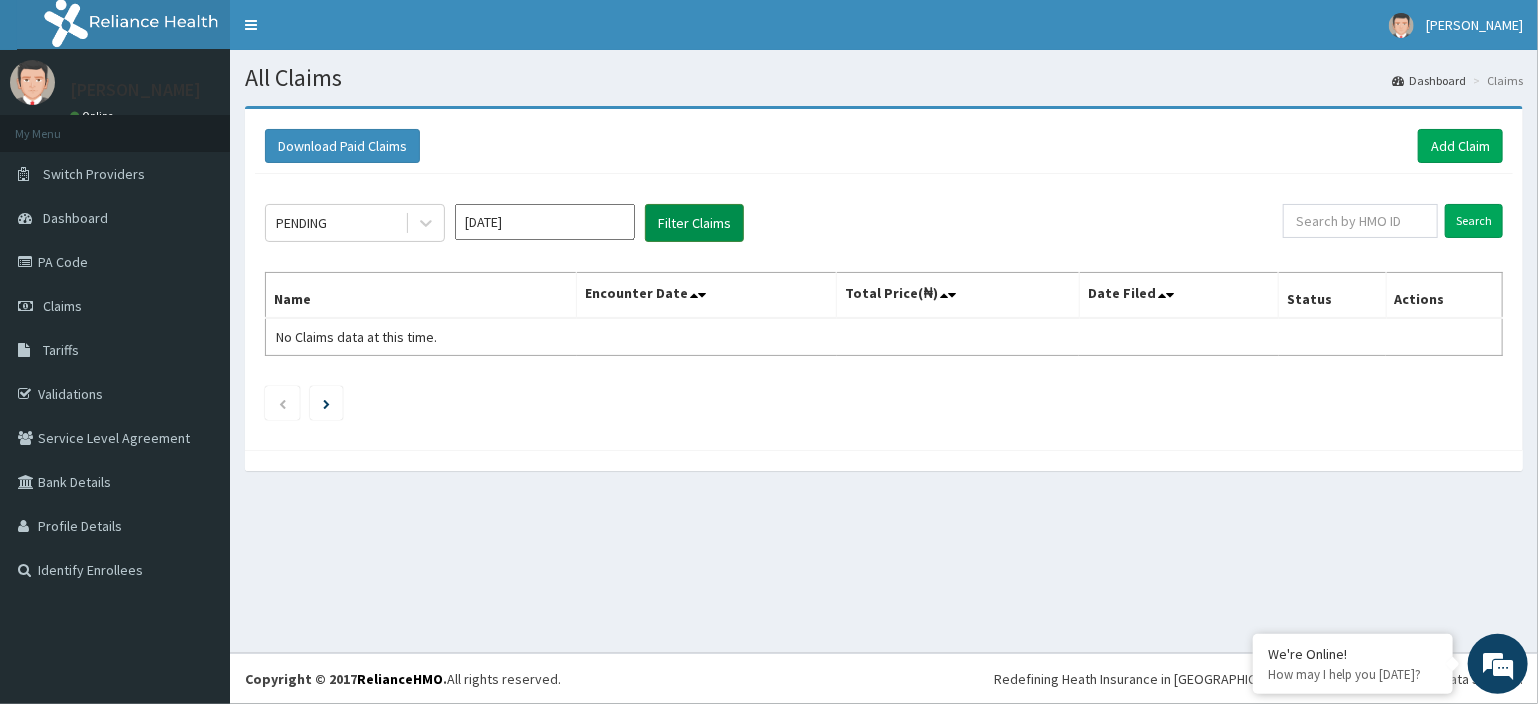 click on "Filter Claims" at bounding box center [694, 223] 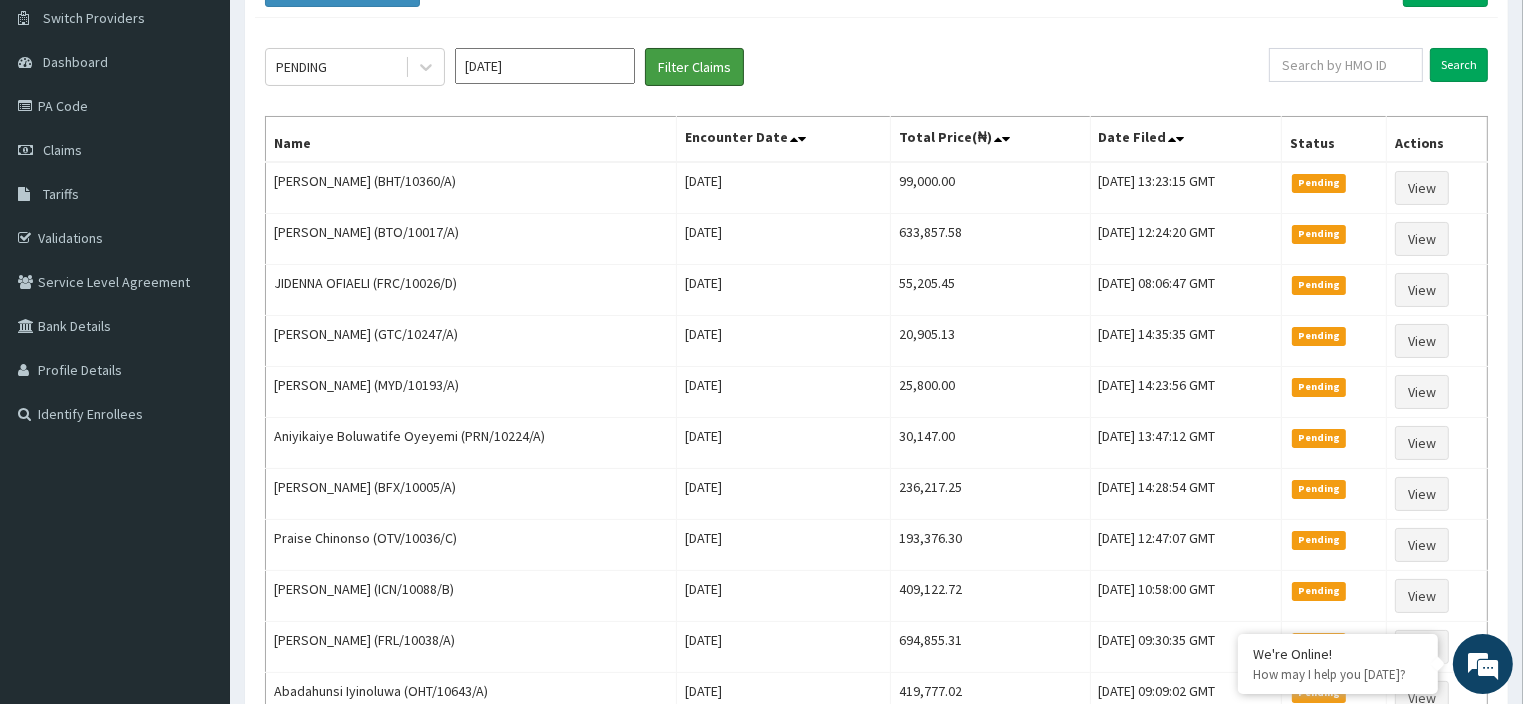 scroll, scrollTop: 176, scrollLeft: 0, axis: vertical 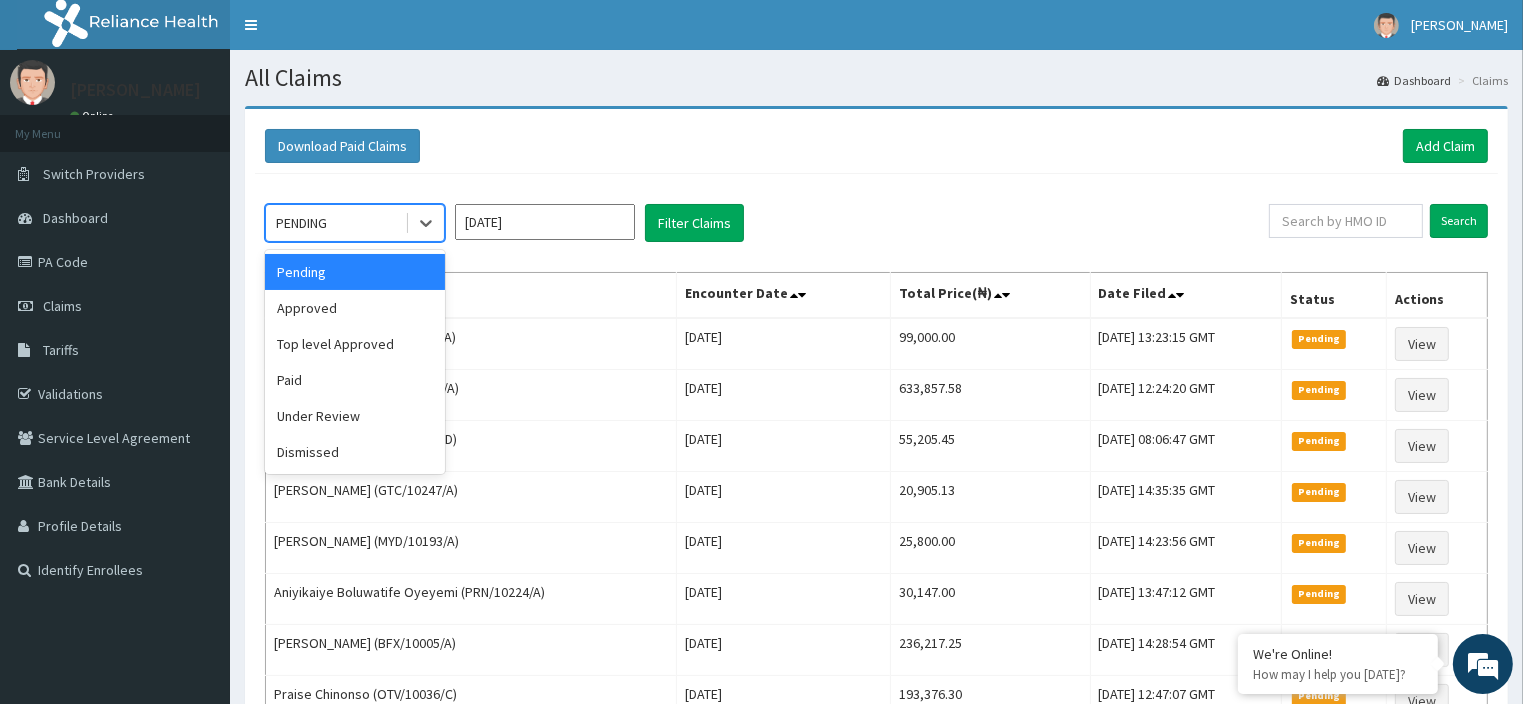 click on "PENDING" at bounding box center (335, 223) 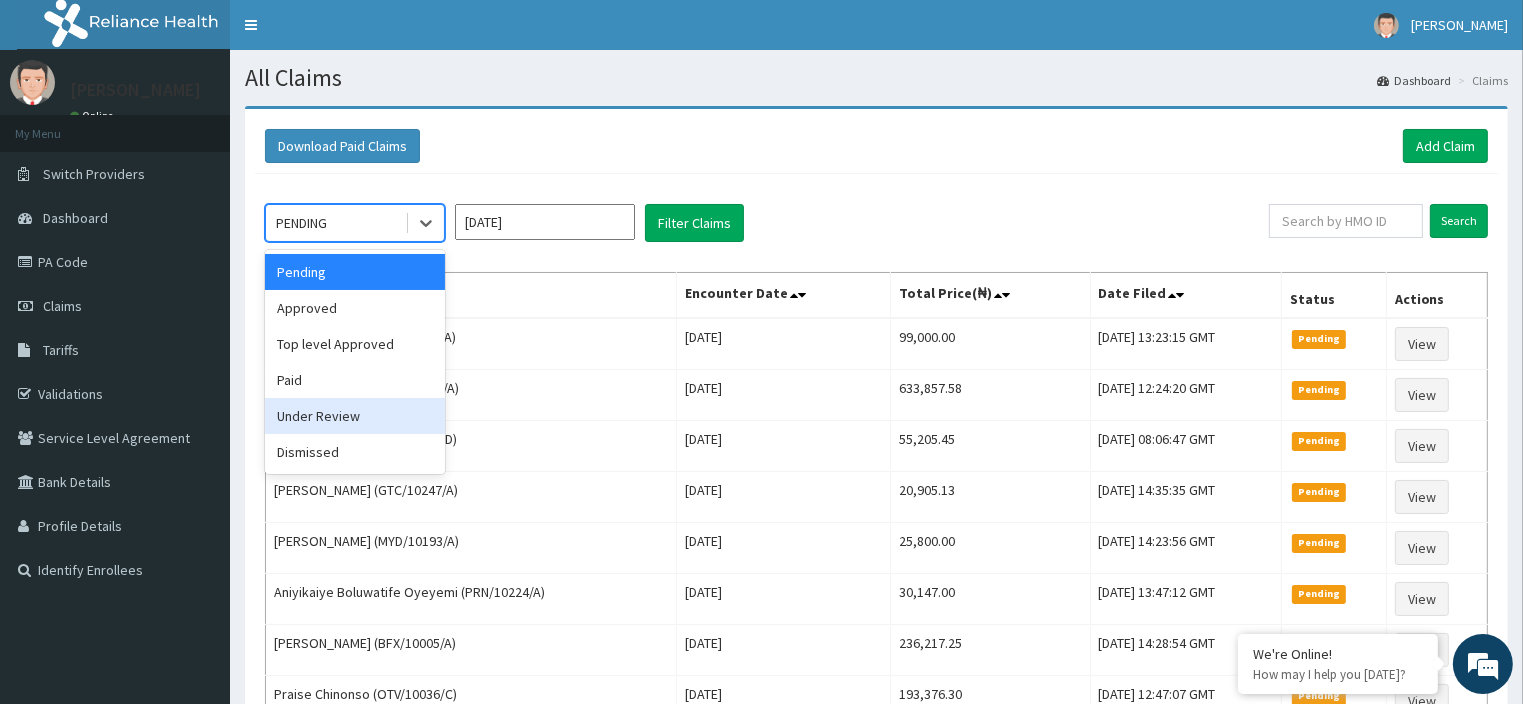 click on "Under Review" at bounding box center [355, 416] 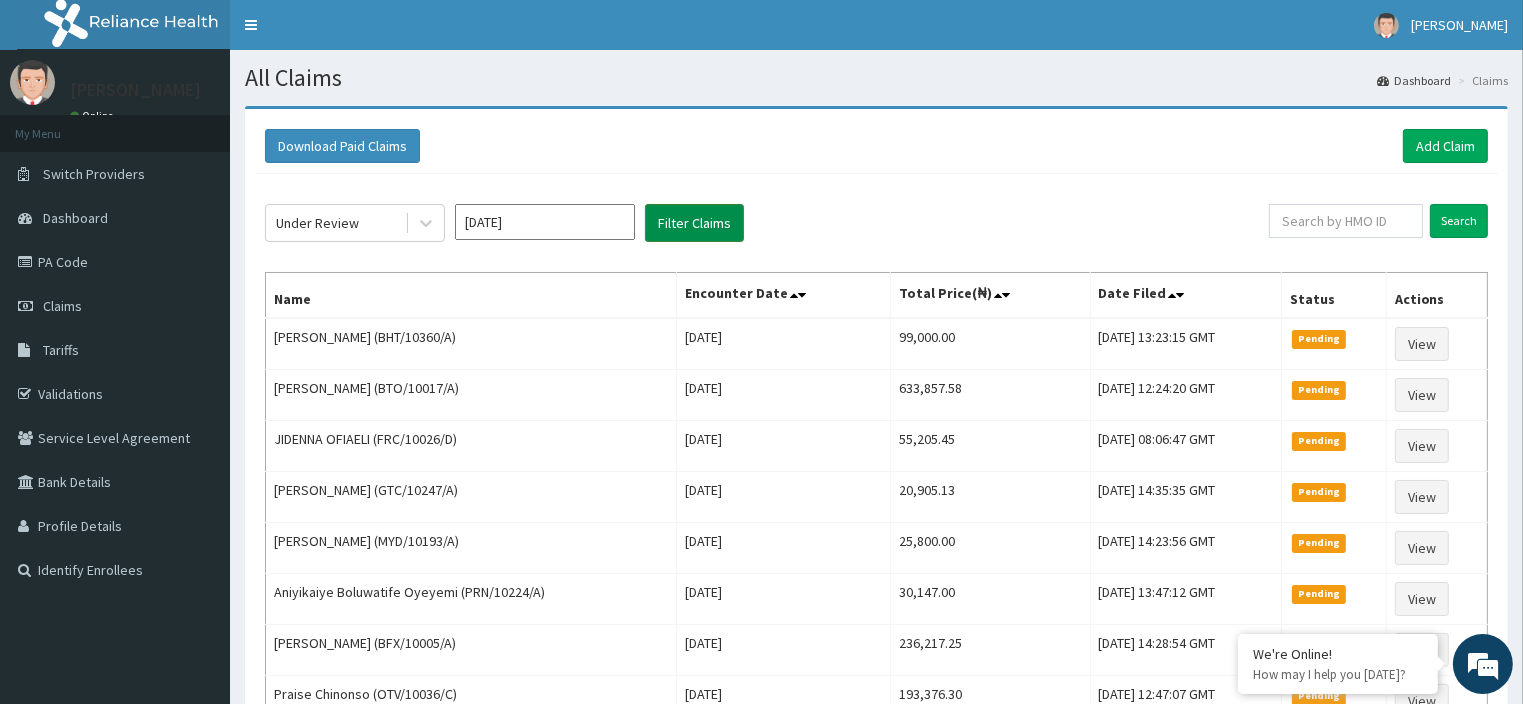 click on "Filter Claims" at bounding box center [694, 223] 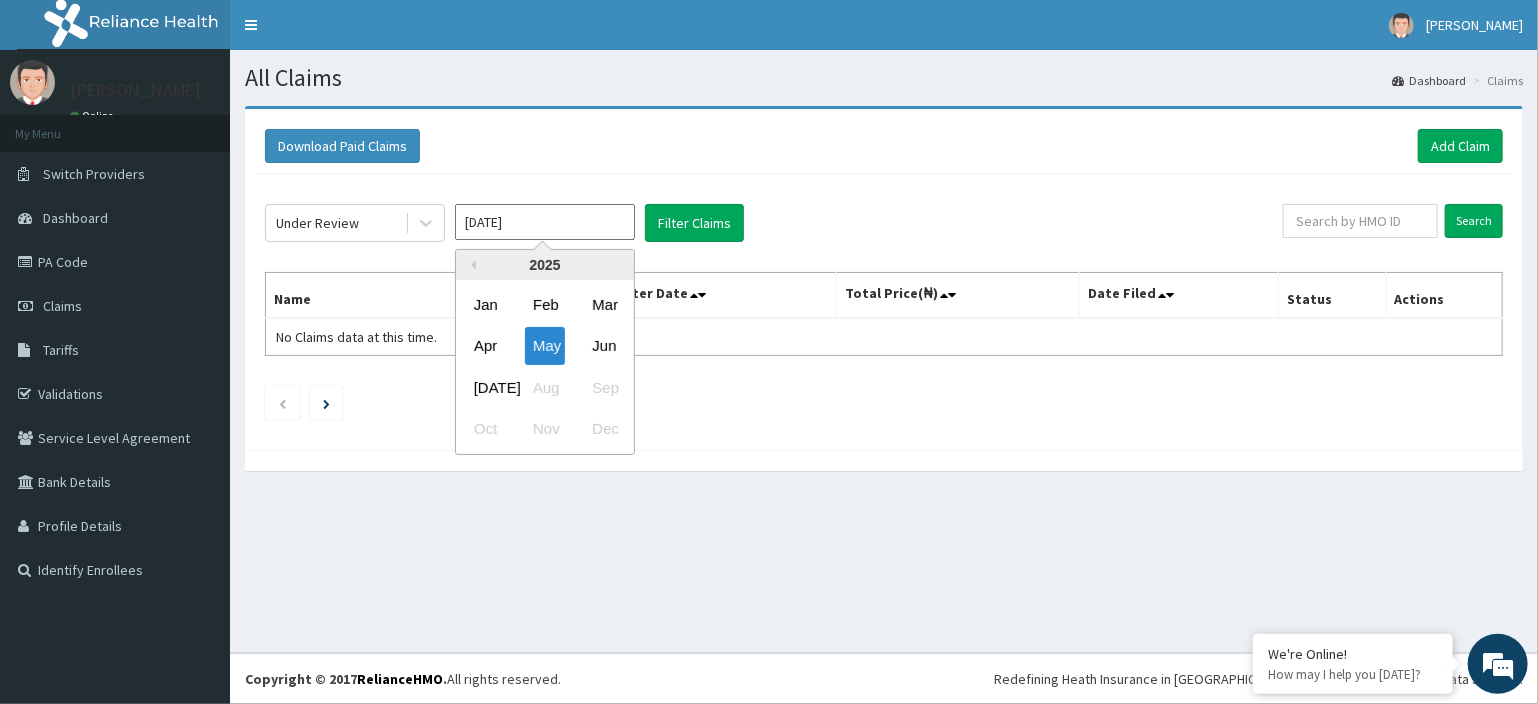 click on "[DATE]" at bounding box center (545, 222) 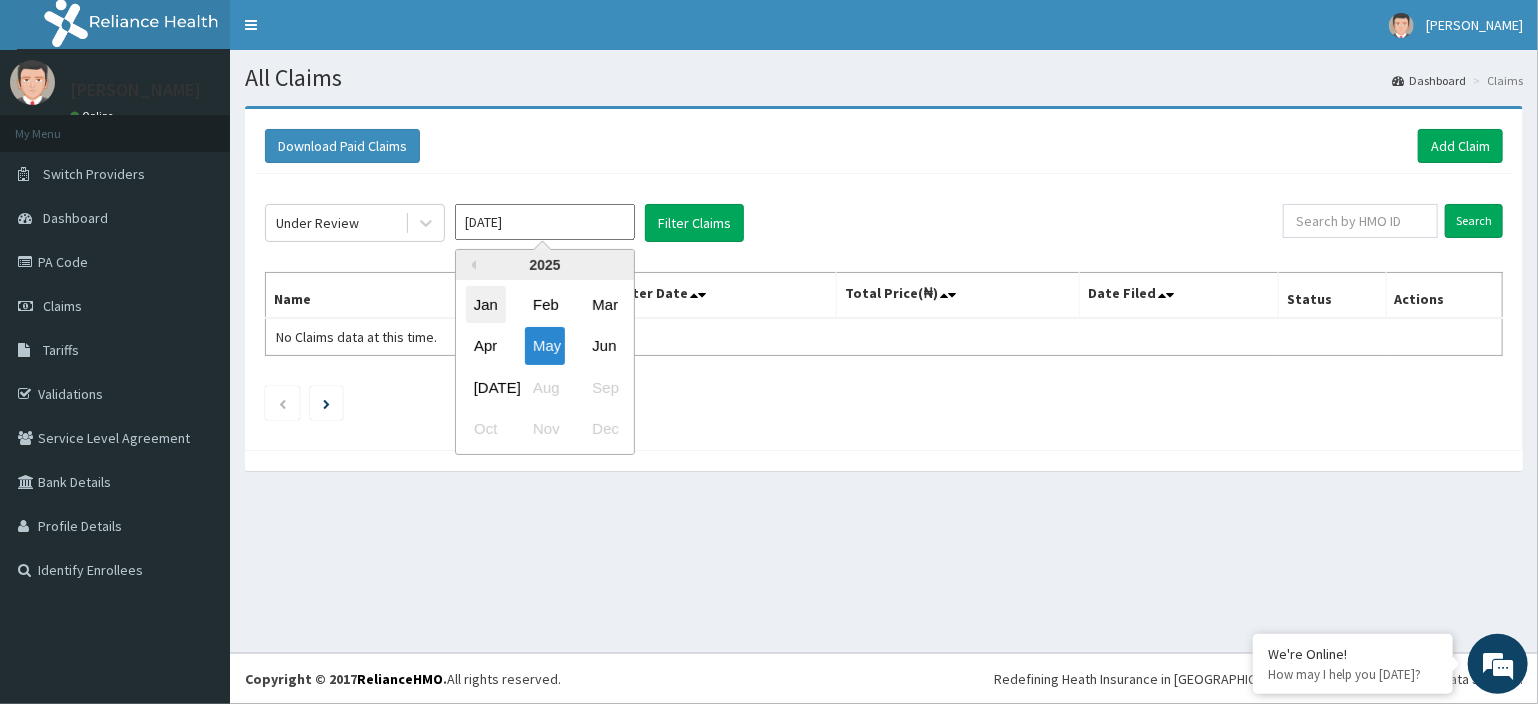 click on "Jan" at bounding box center [486, 304] 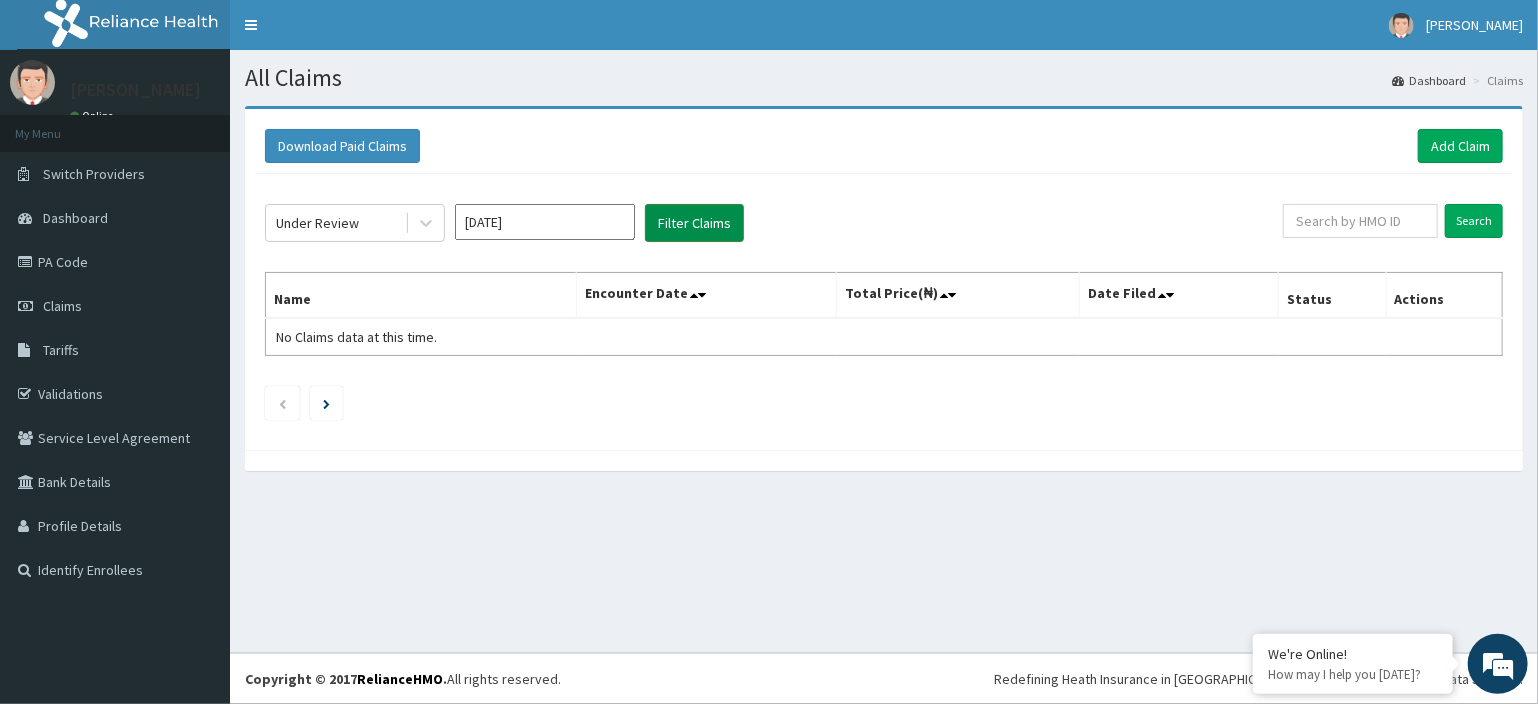 click on "Filter Claims" at bounding box center [694, 223] 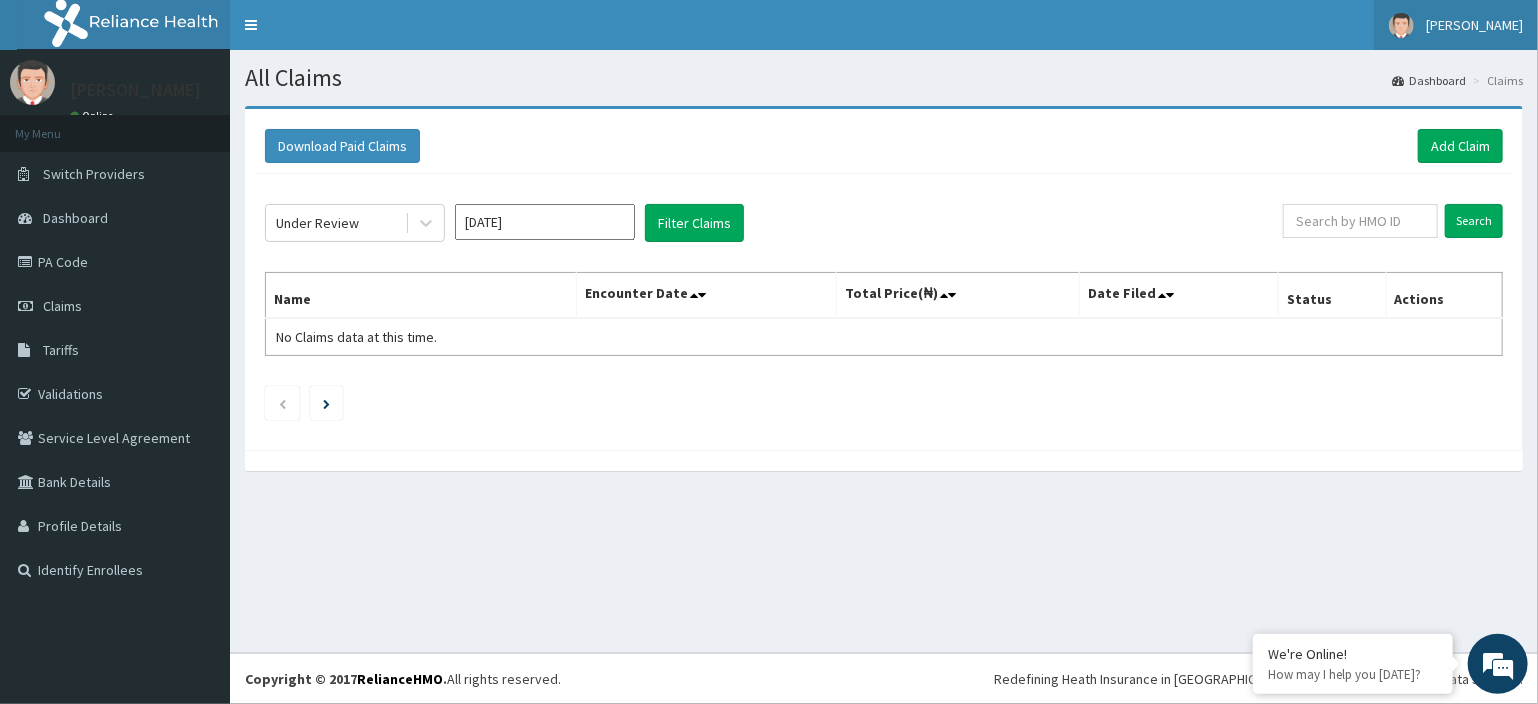 click on "Dr Ogunfuwa" at bounding box center (1474, 25) 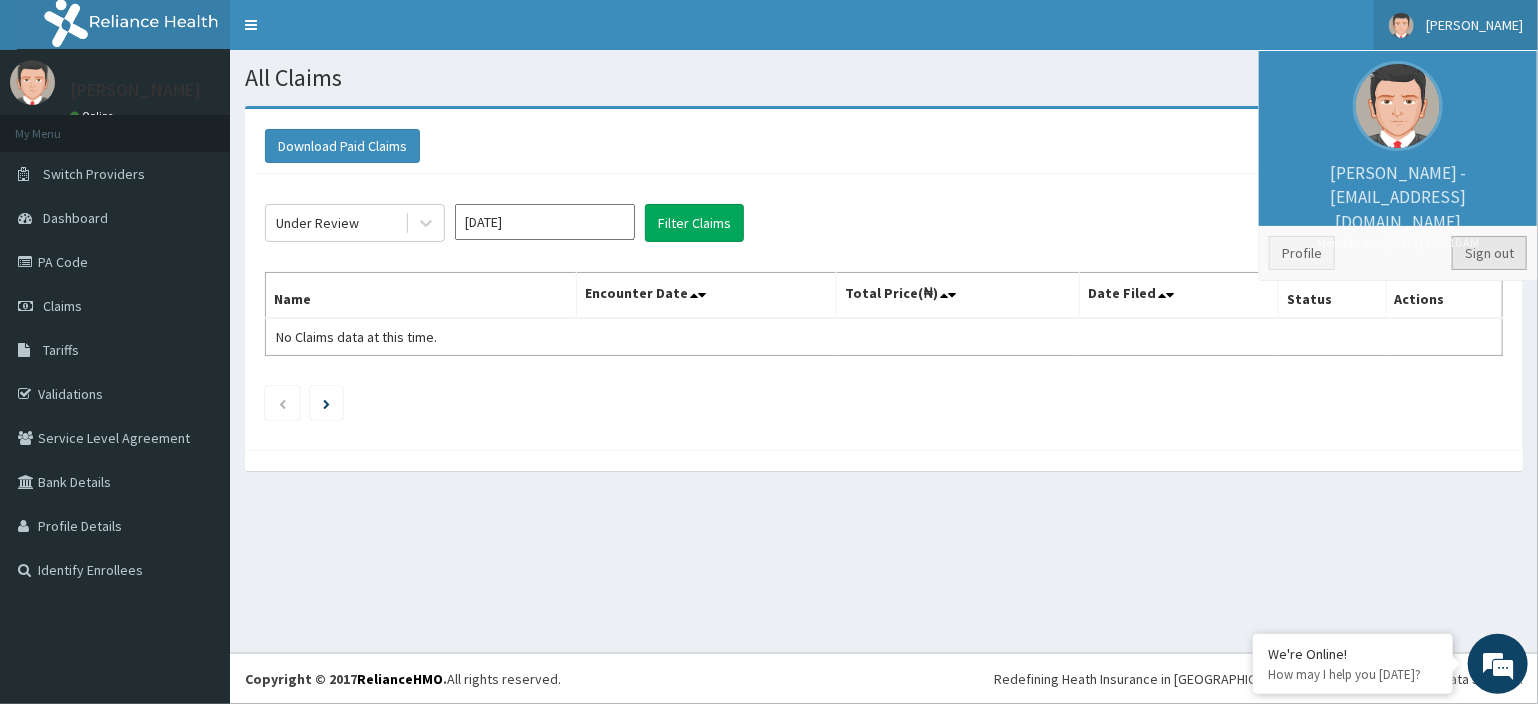 click on "Sign out" at bounding box center (1489, 253) 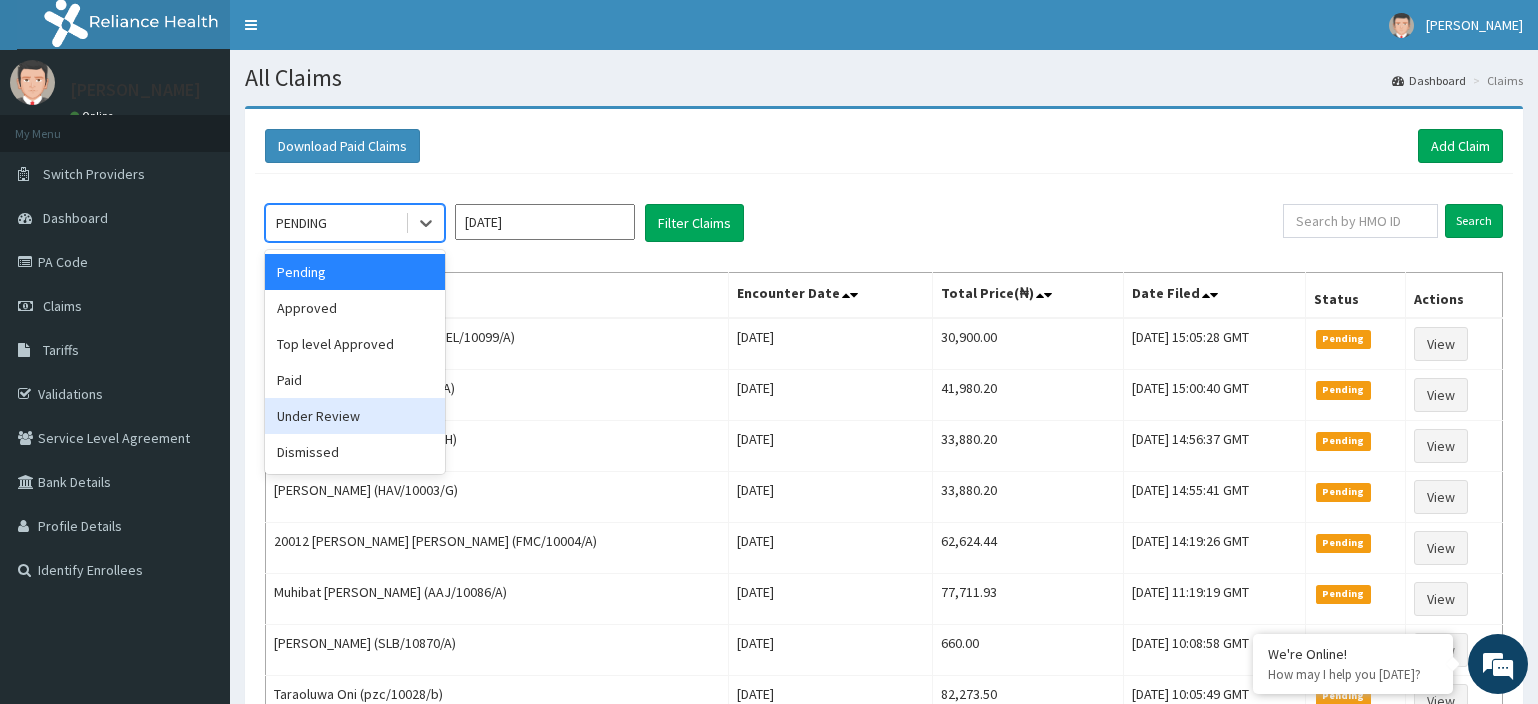 click on "Under Review" at bounding box center (355, 416) 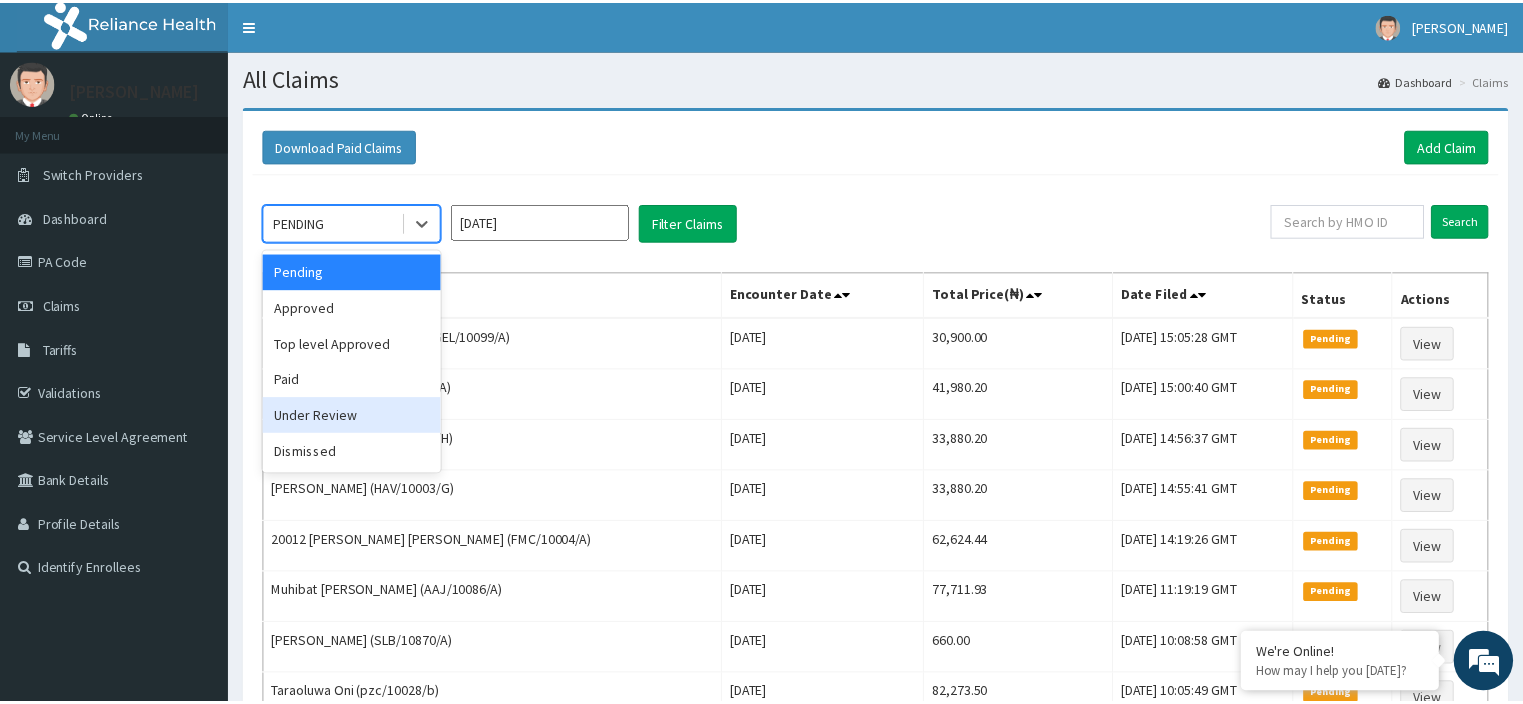 scroll, scrollTop: 0, scrollLeft: 0, axis: both 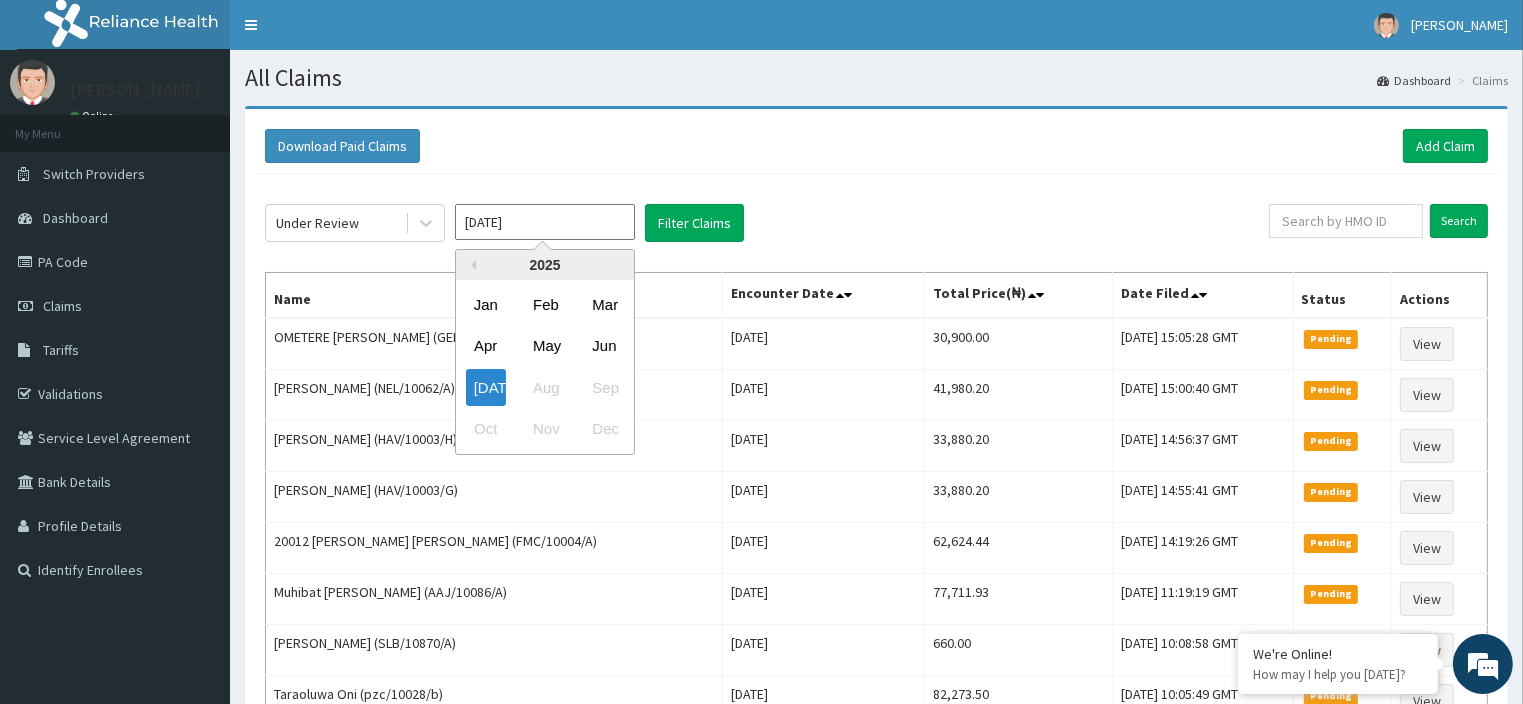 click on "[DATE]" at bounding box center (545, 222) 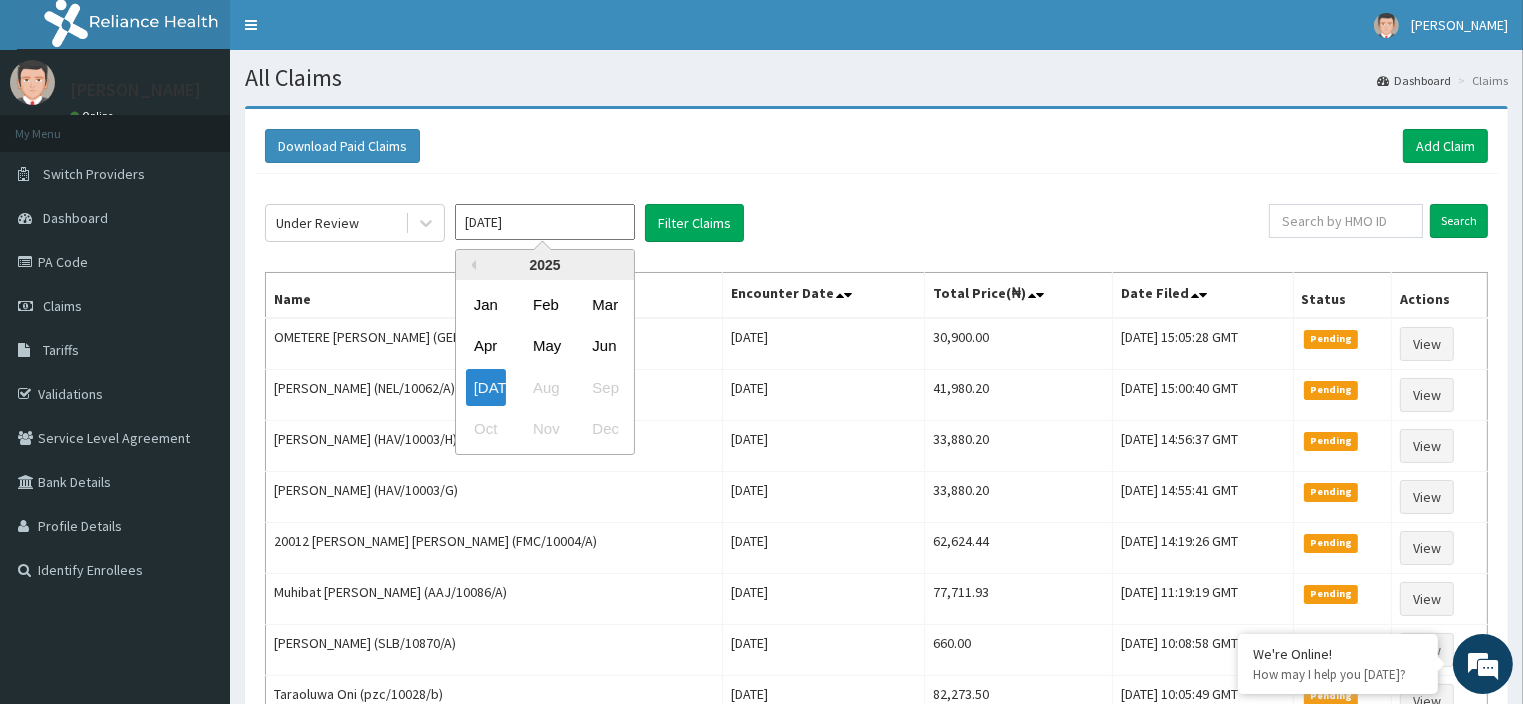 scroll, scrollTop: 0, scrollLeft: 0, axis: both 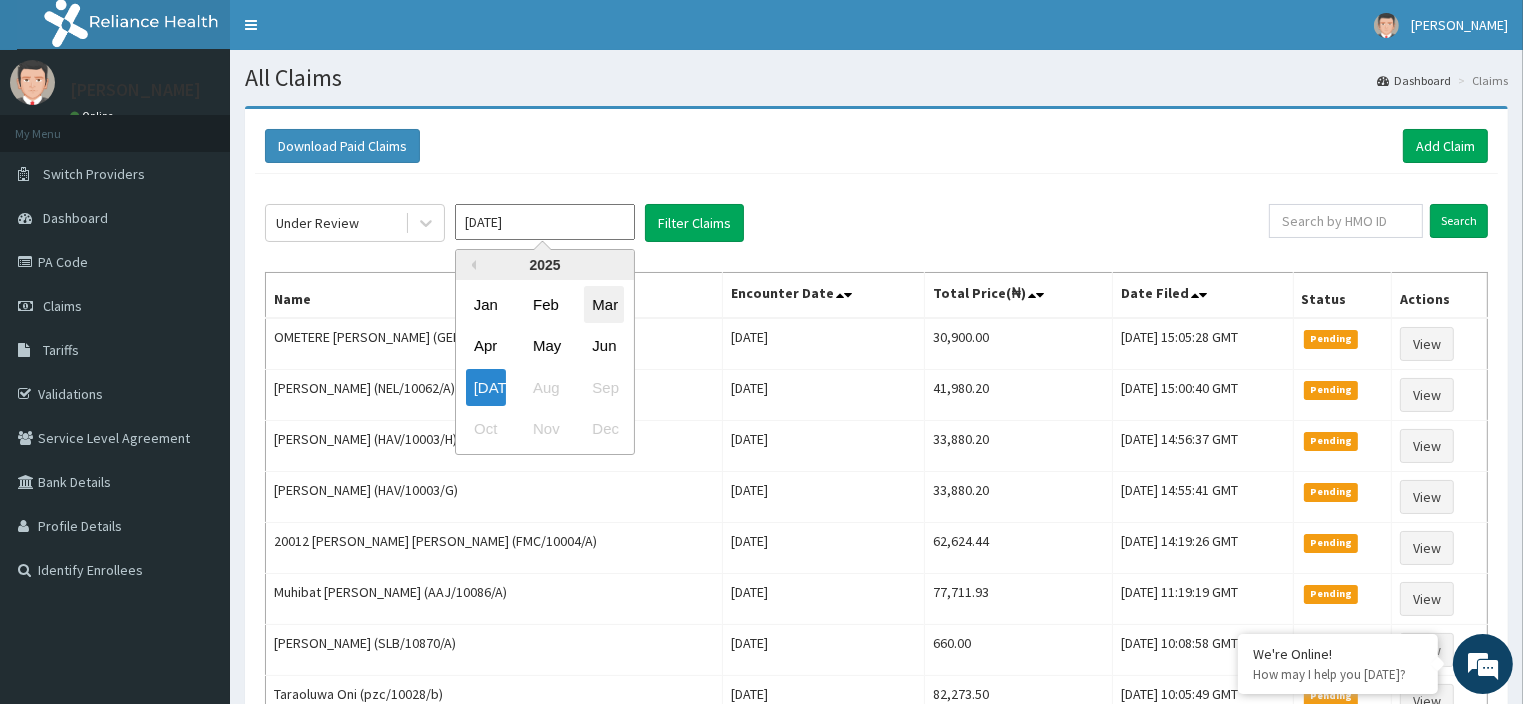 click on "Mar" at bounding box center [604, 304] 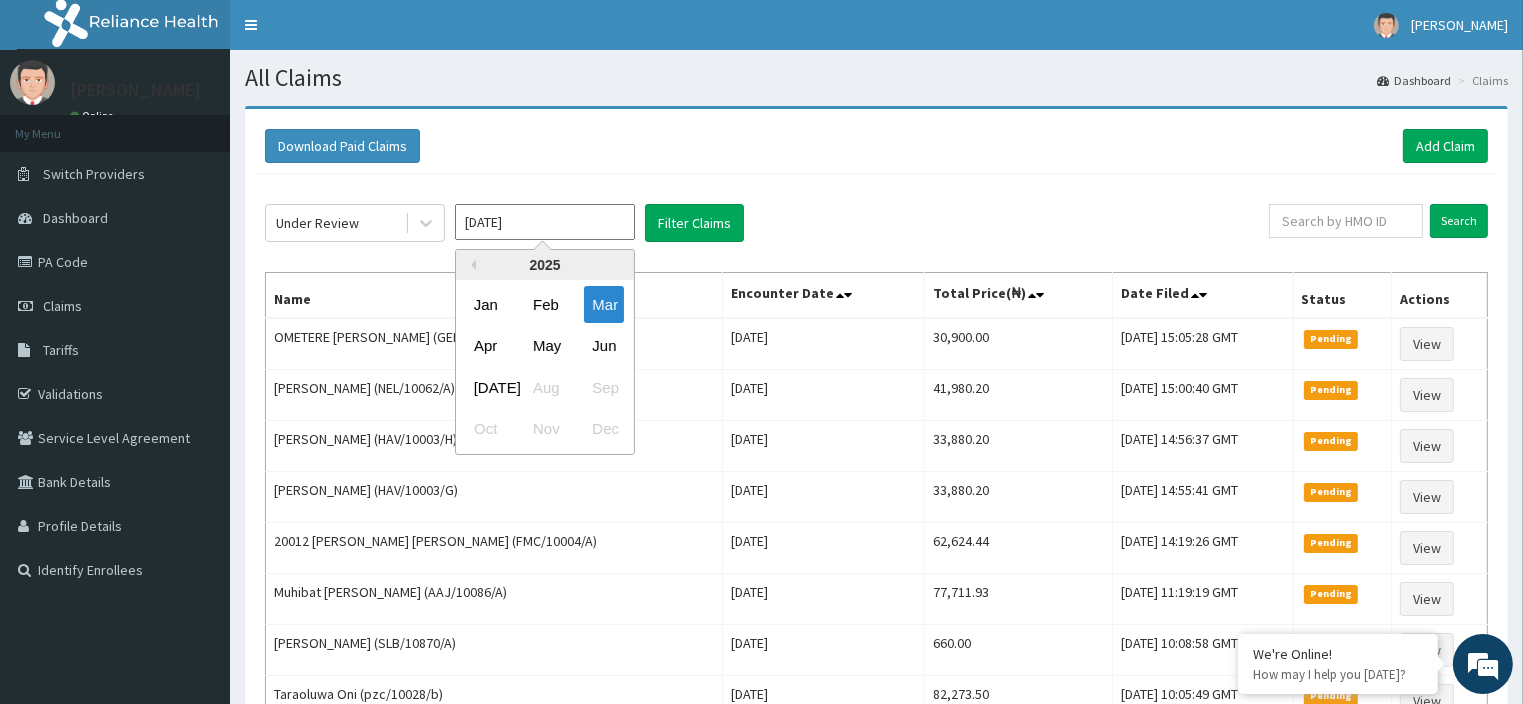 click on "[DATE]" at bounding box center (545, 222) 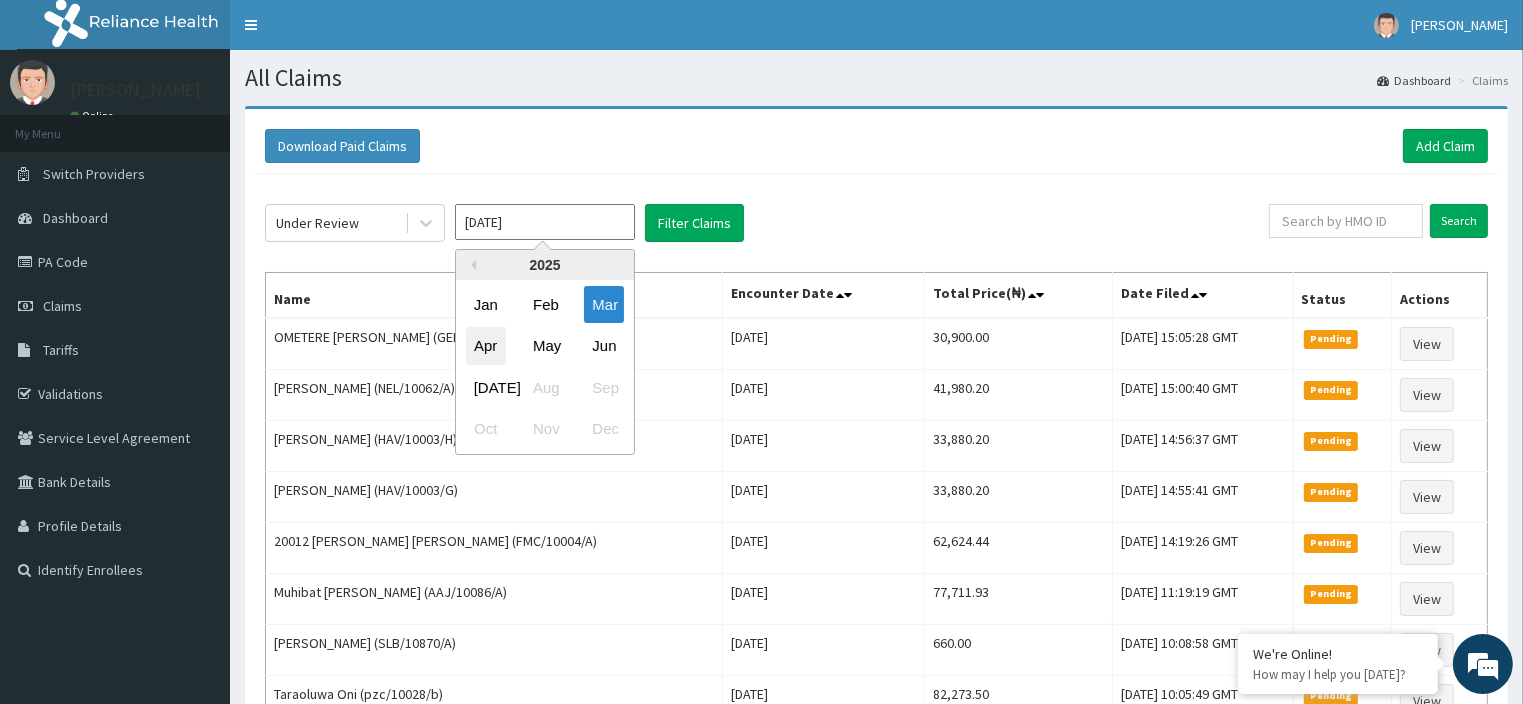 click on "Apr" at bounding box center (486, 346) 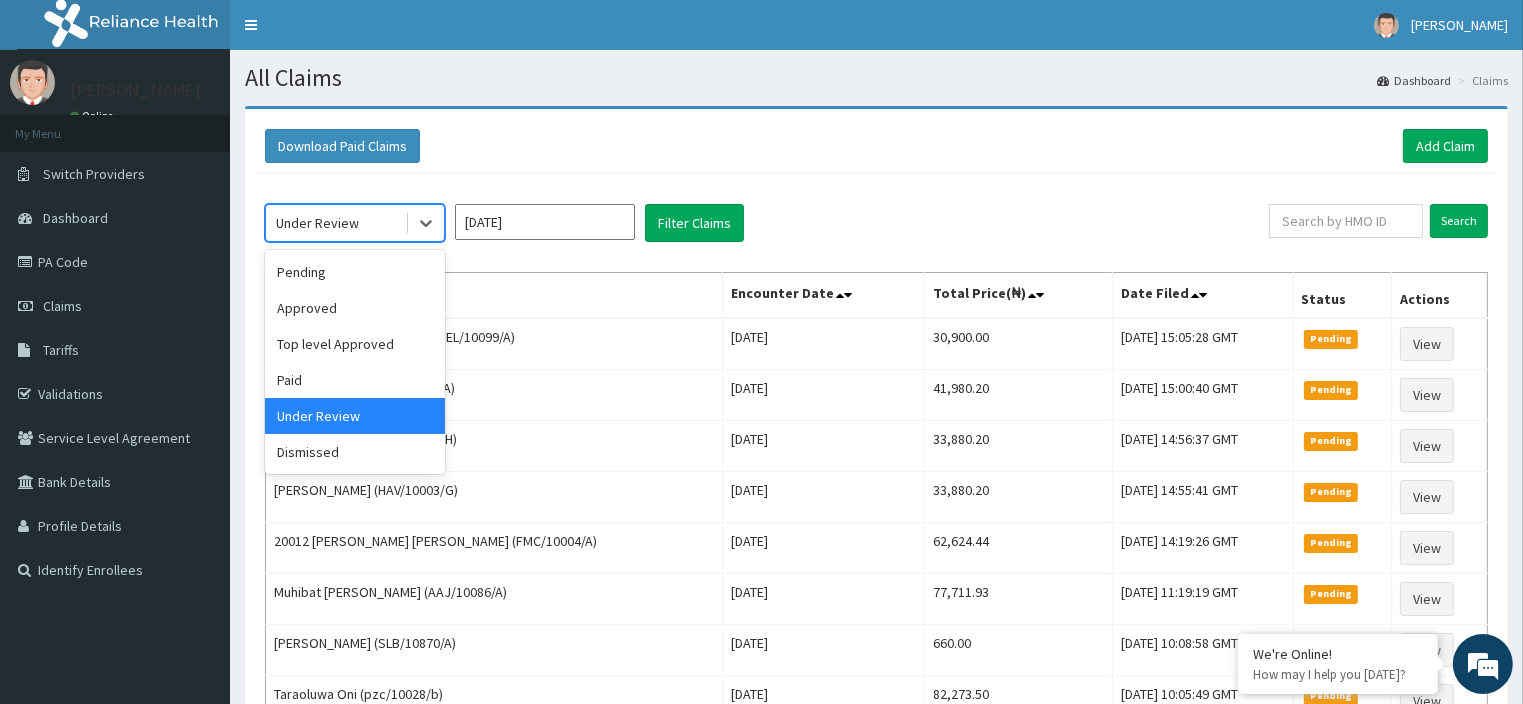 click on "Under Review" at bounding box center [335, 223] 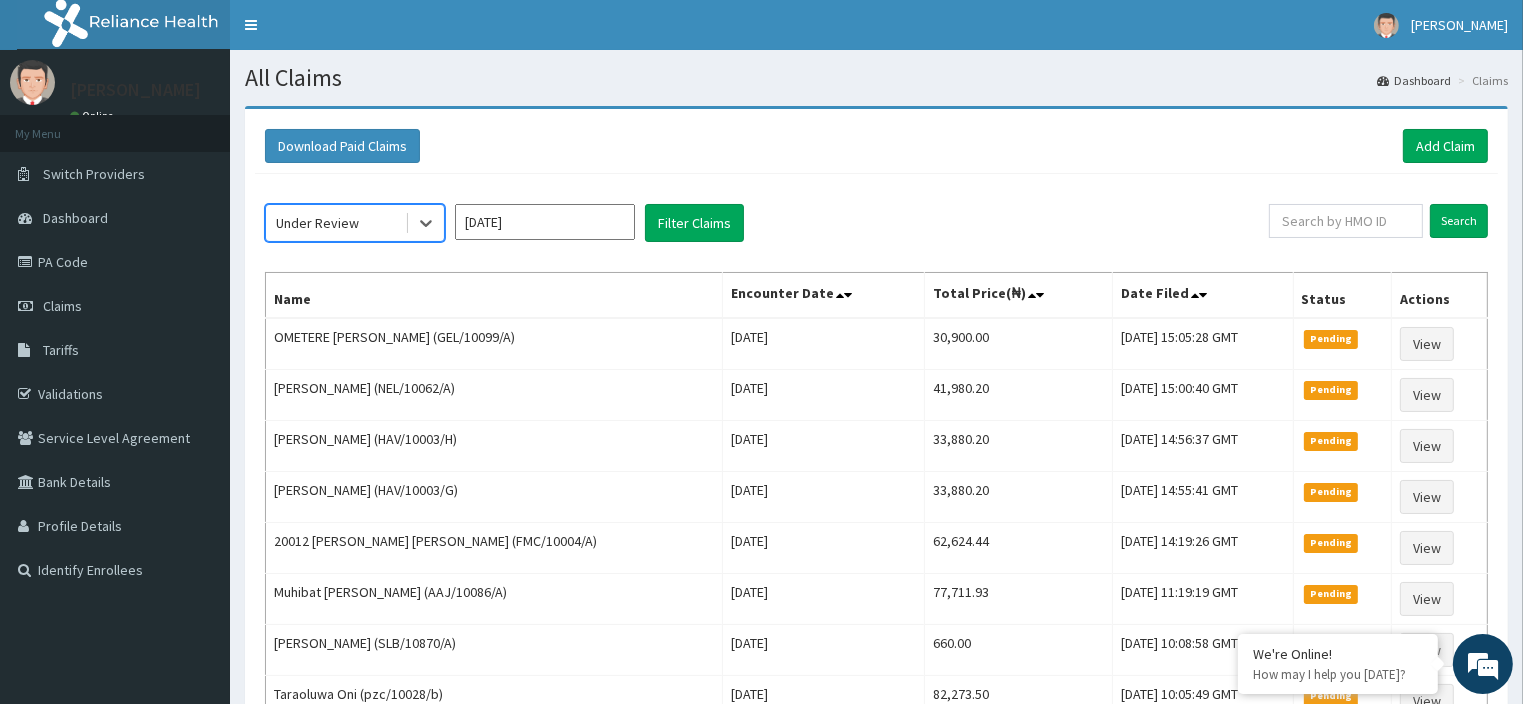 click on "Under Review" at bounding box center [335, 223] 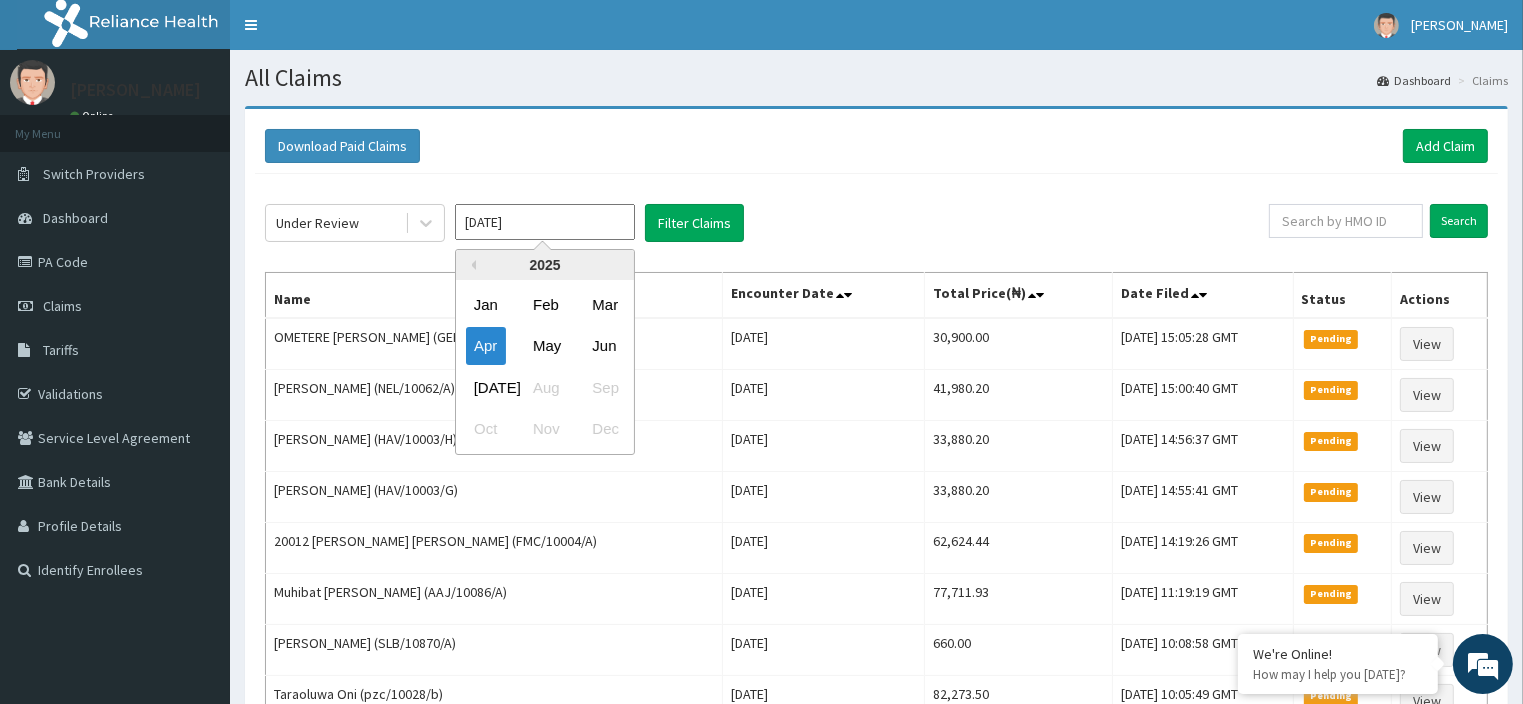 click on "[DATE]" at bounding box center [545, 222] 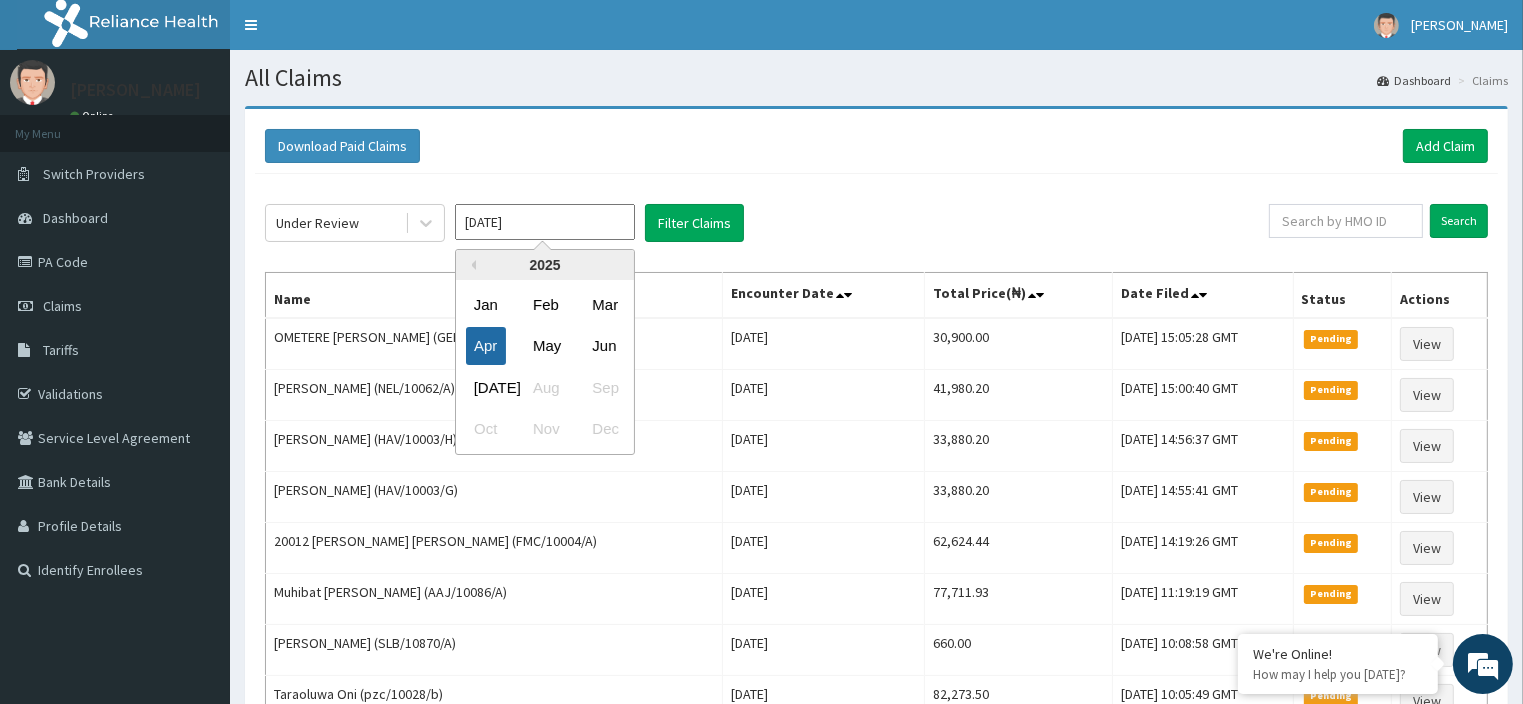 click on "Apr" at bounding box center (486, 346) 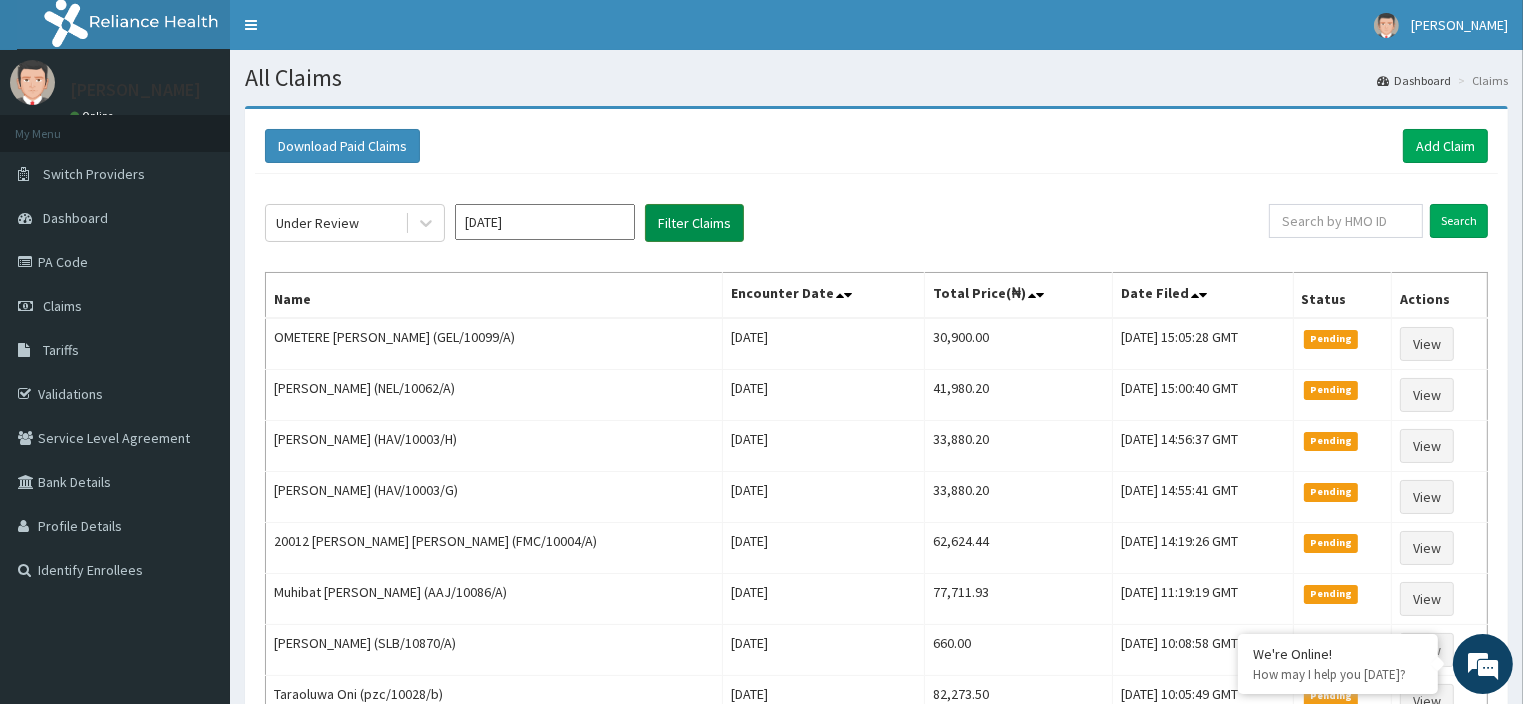 click on "Filter Claims" at bounding box center (694, 223) 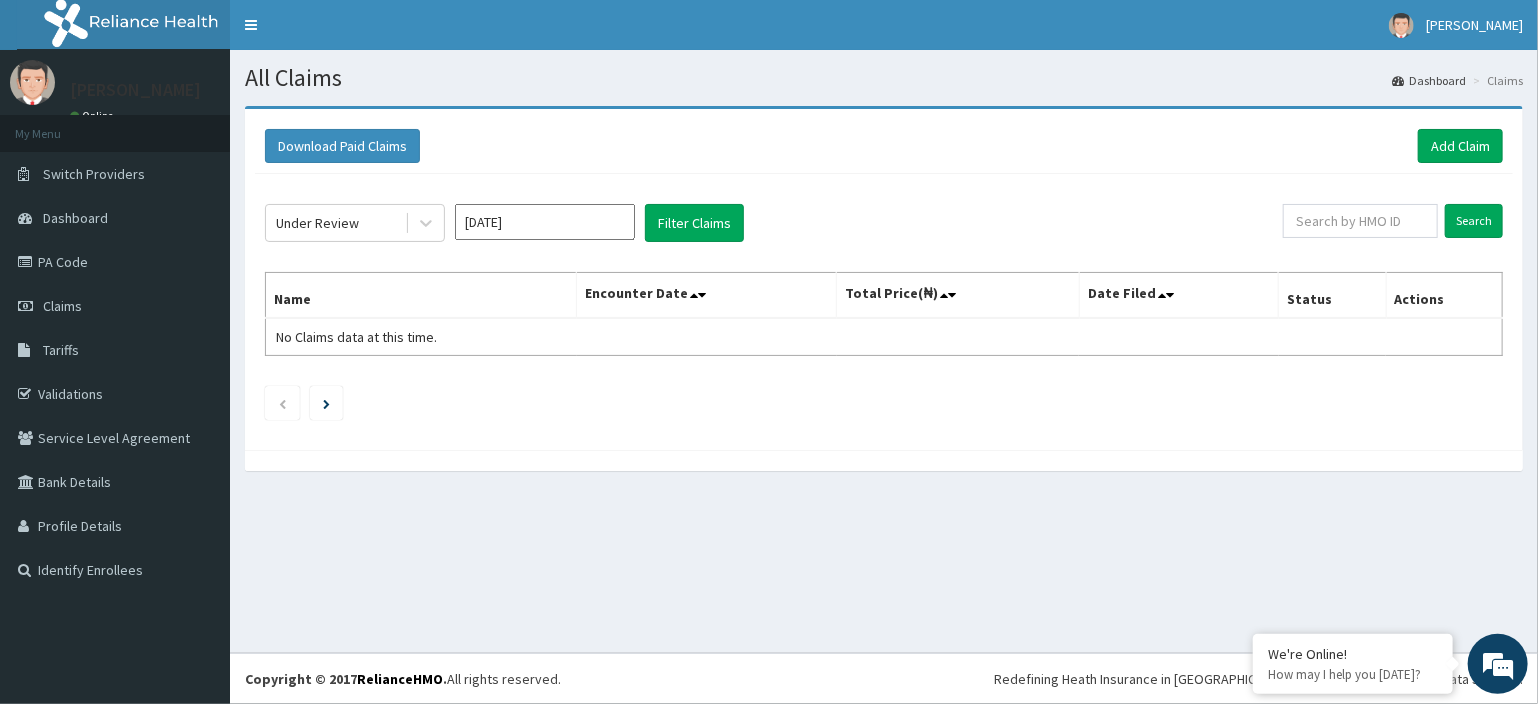 click on "[DATE]" at bounding box center [545, 222] 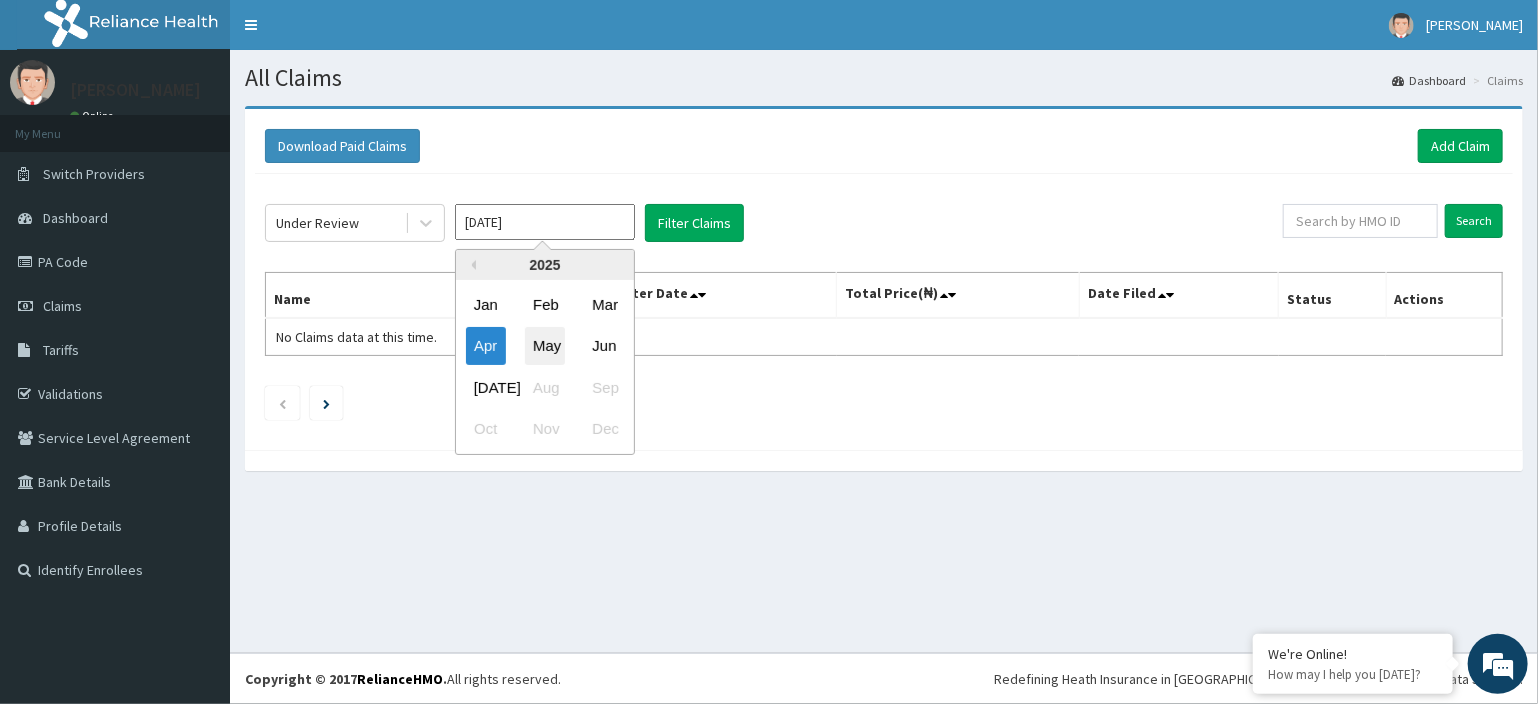 click on "May" at bounding box center [545, 346] 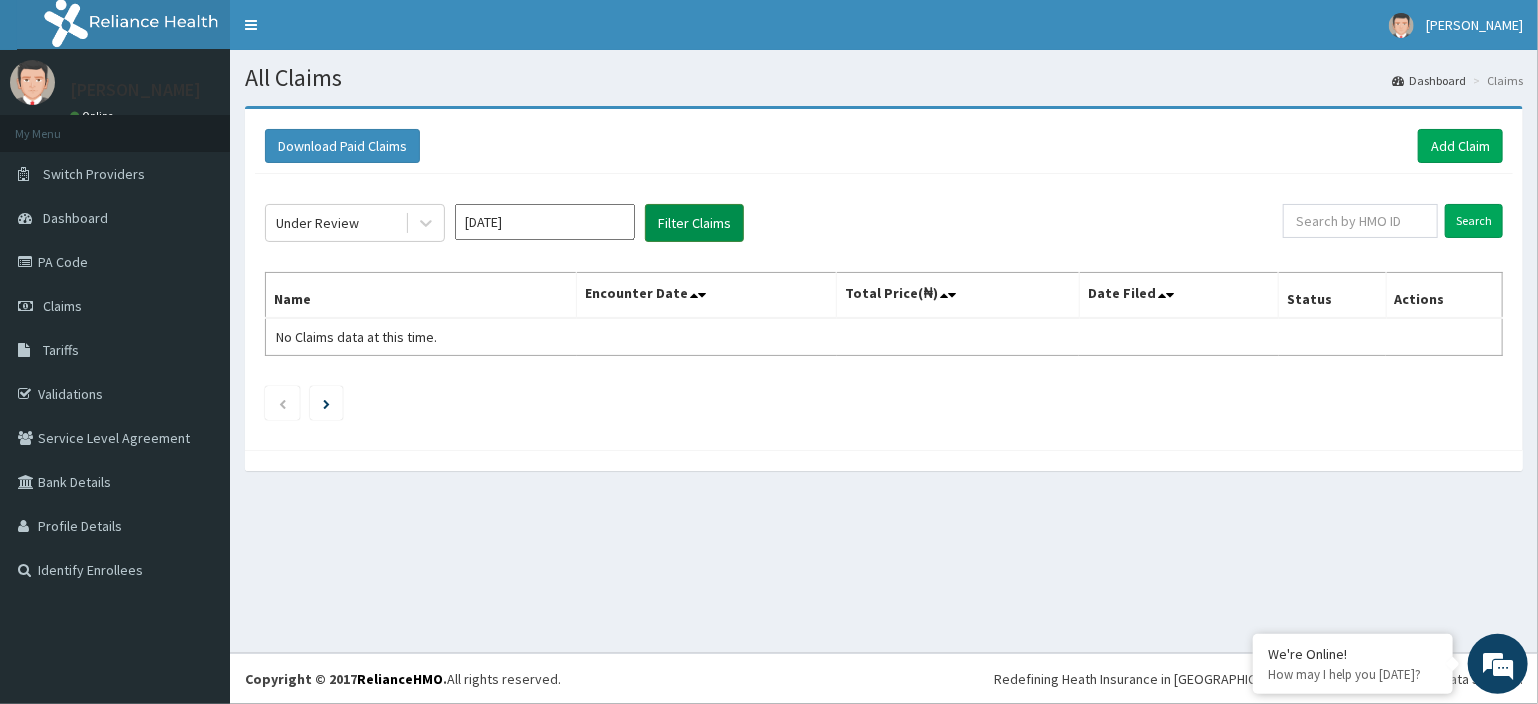 click on "Filter Claims" at bounding box center (694, 223) 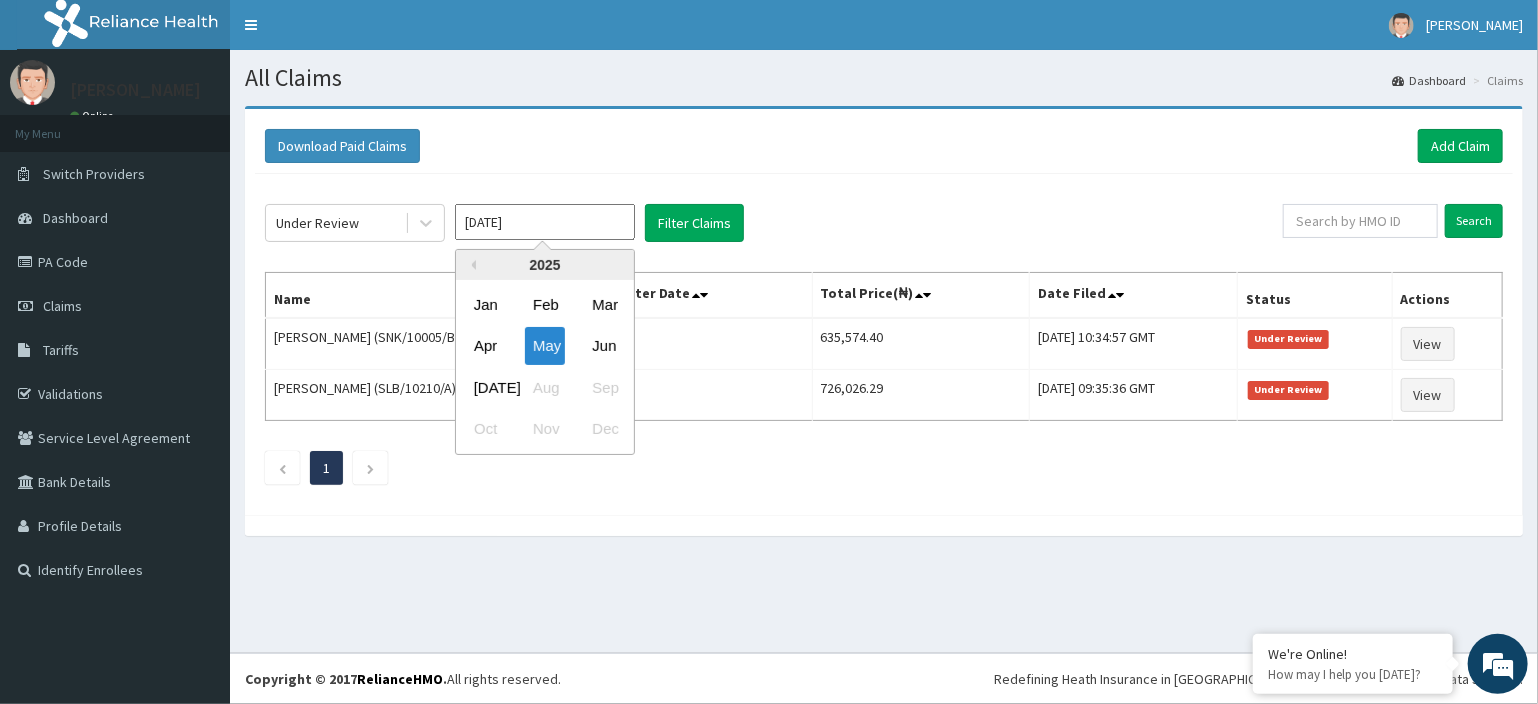 click on "[DATE]" at bounding box center (545, 222) 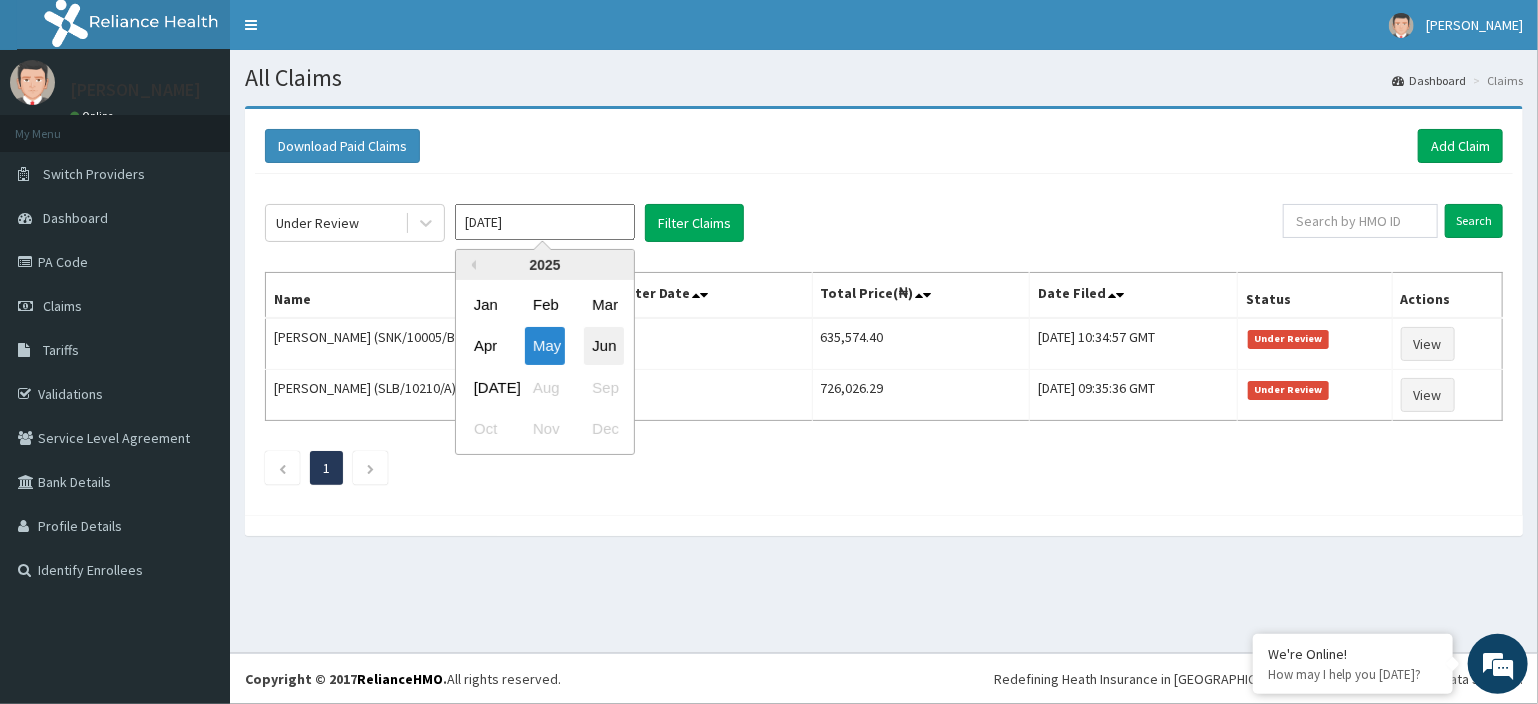 click on "Jun" at bounding box center (604, 346) 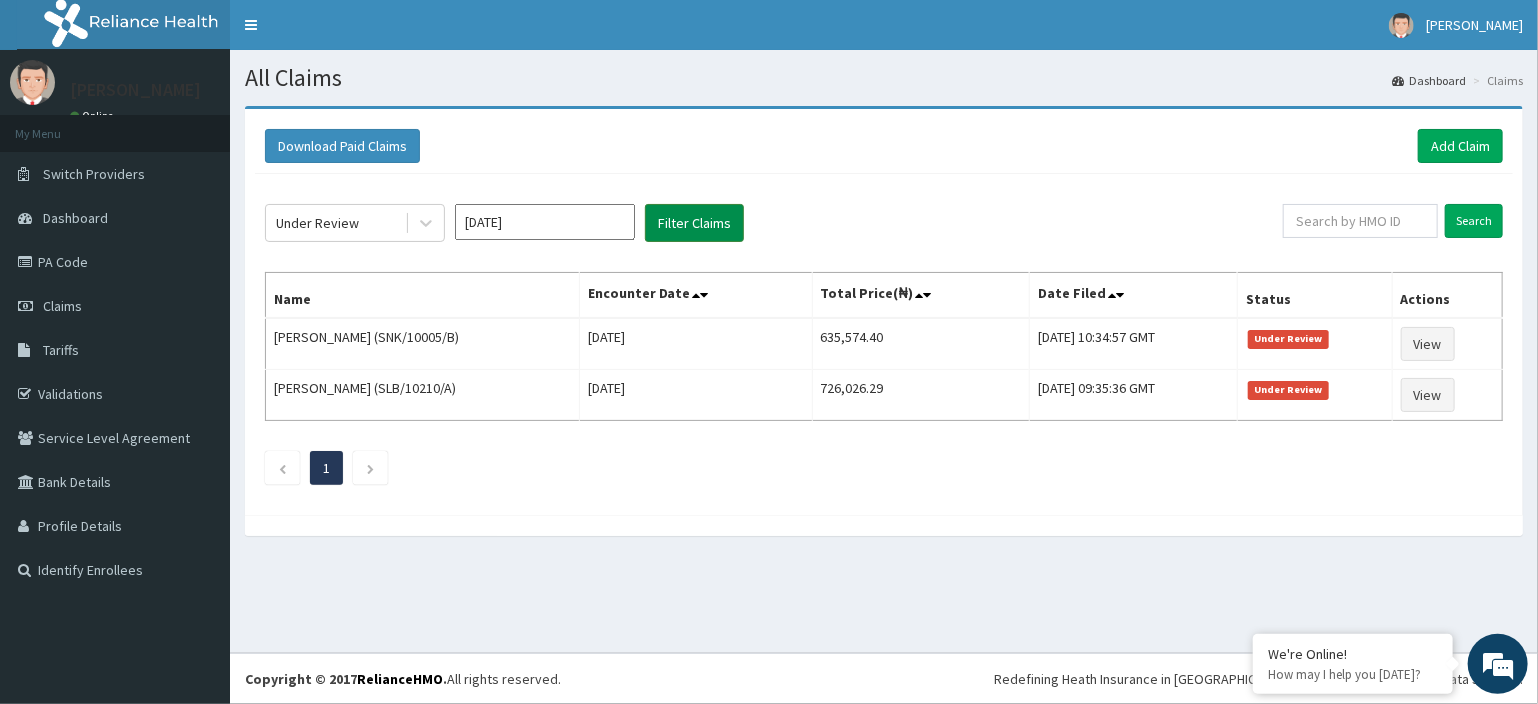 click on "Filter Claims" at bounding box center [694, 223] 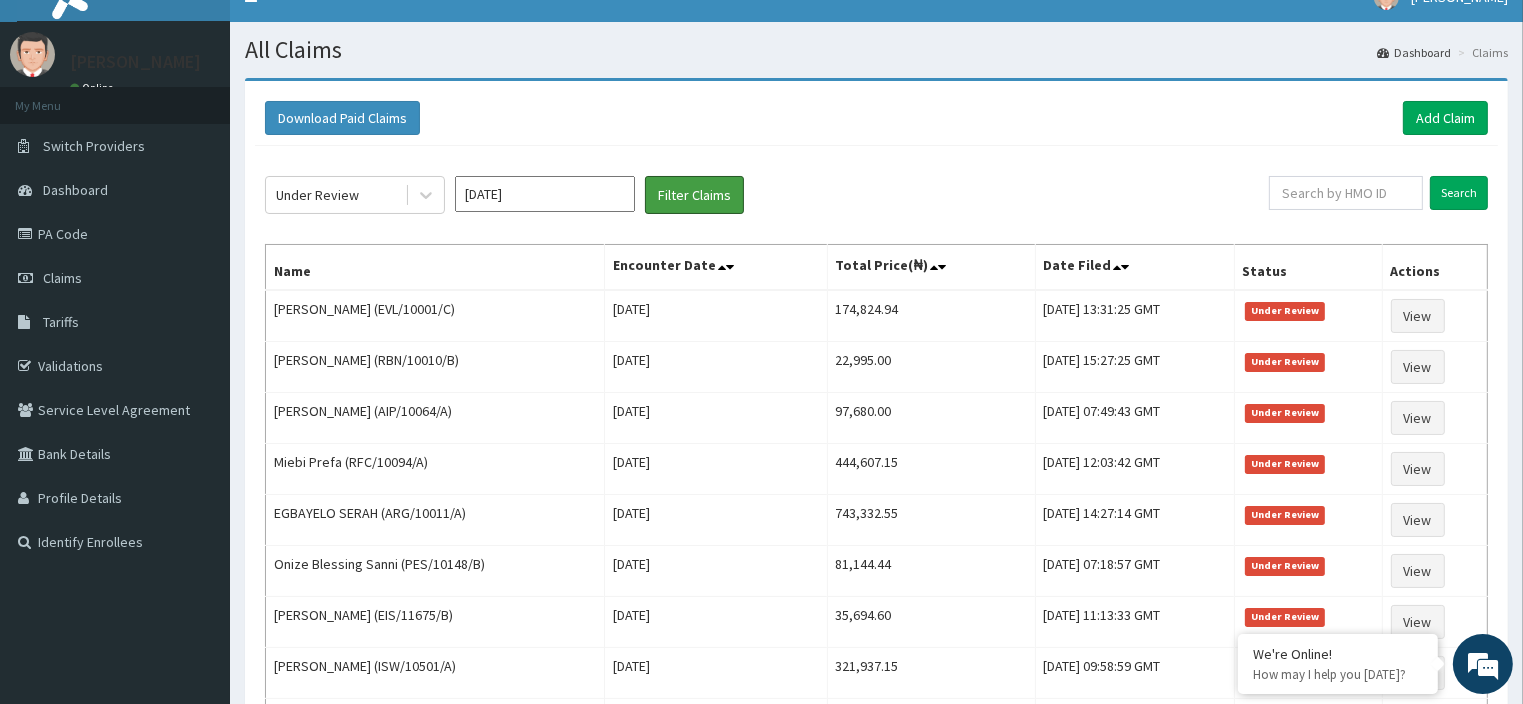 scroll, scrollTop: 0, scrollLeft: 0, axis: both 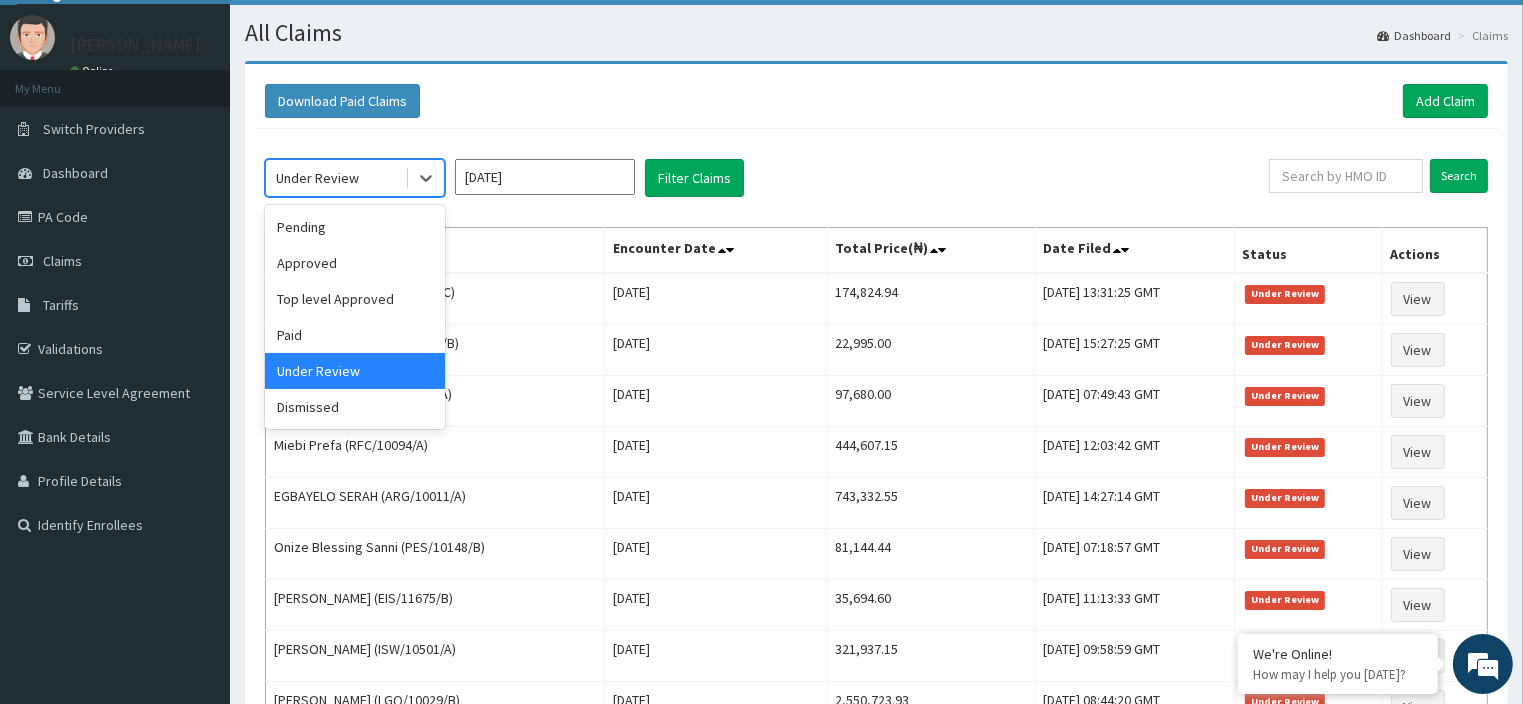 click on "Under Review" at bounding box center (317, 178) 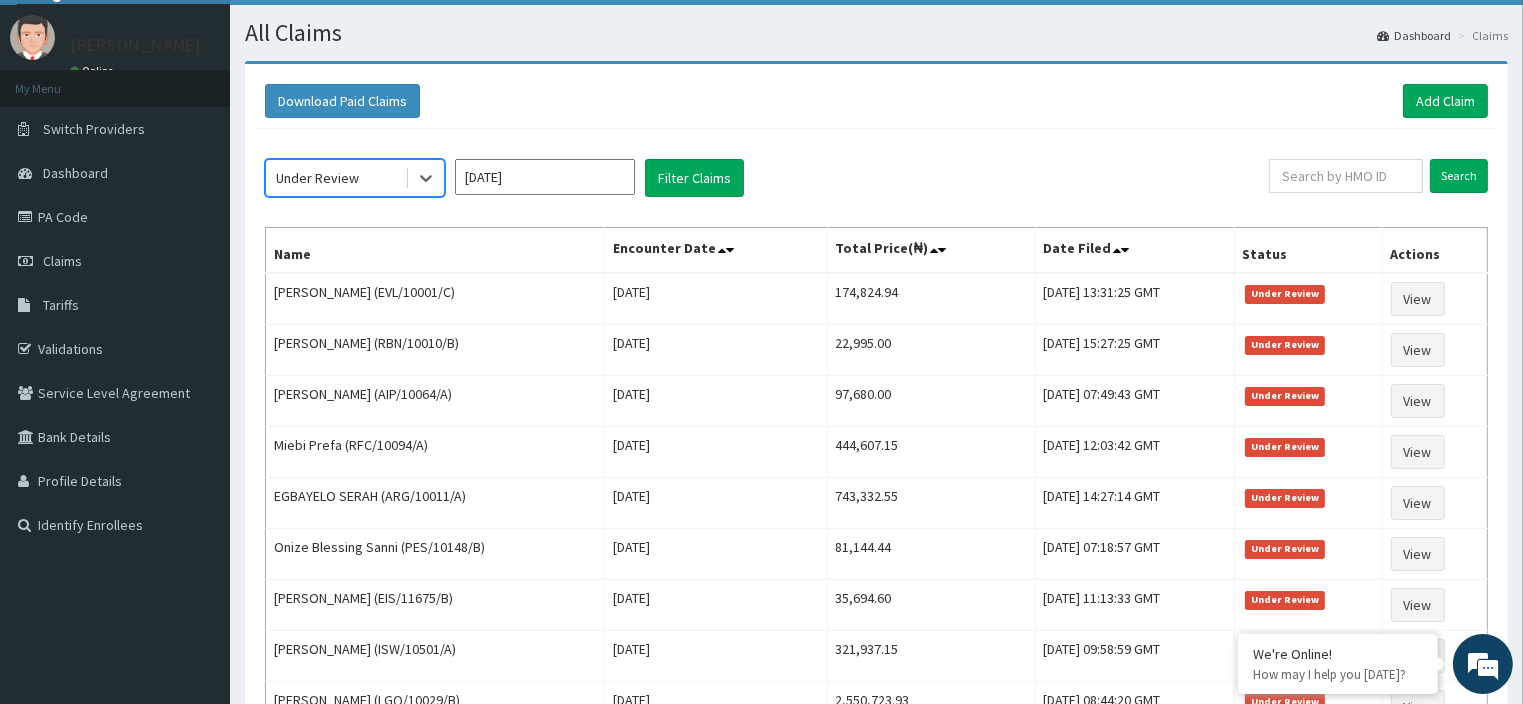 click on "Under Review" at bounding box center (317, 178) 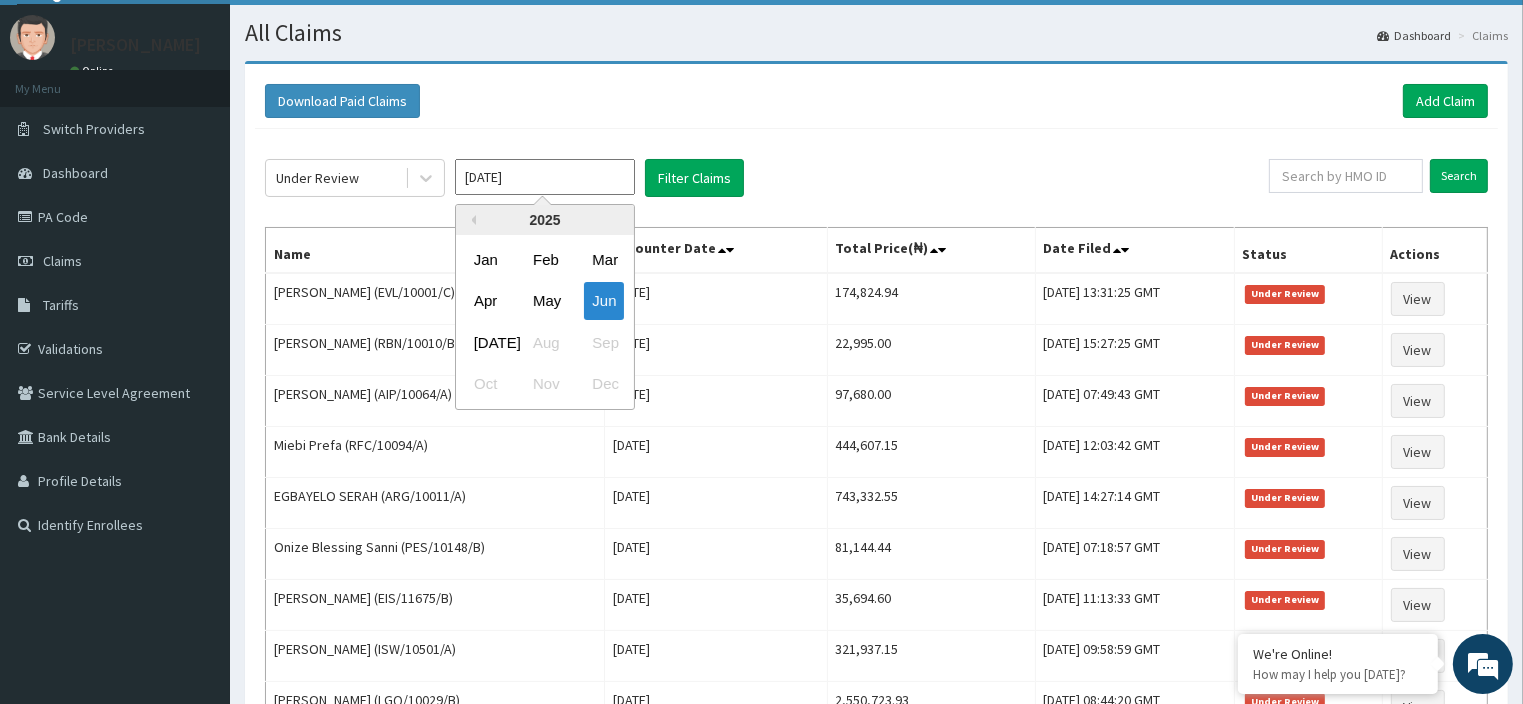 click on "[DATE]" at bounding box center (545, 177) 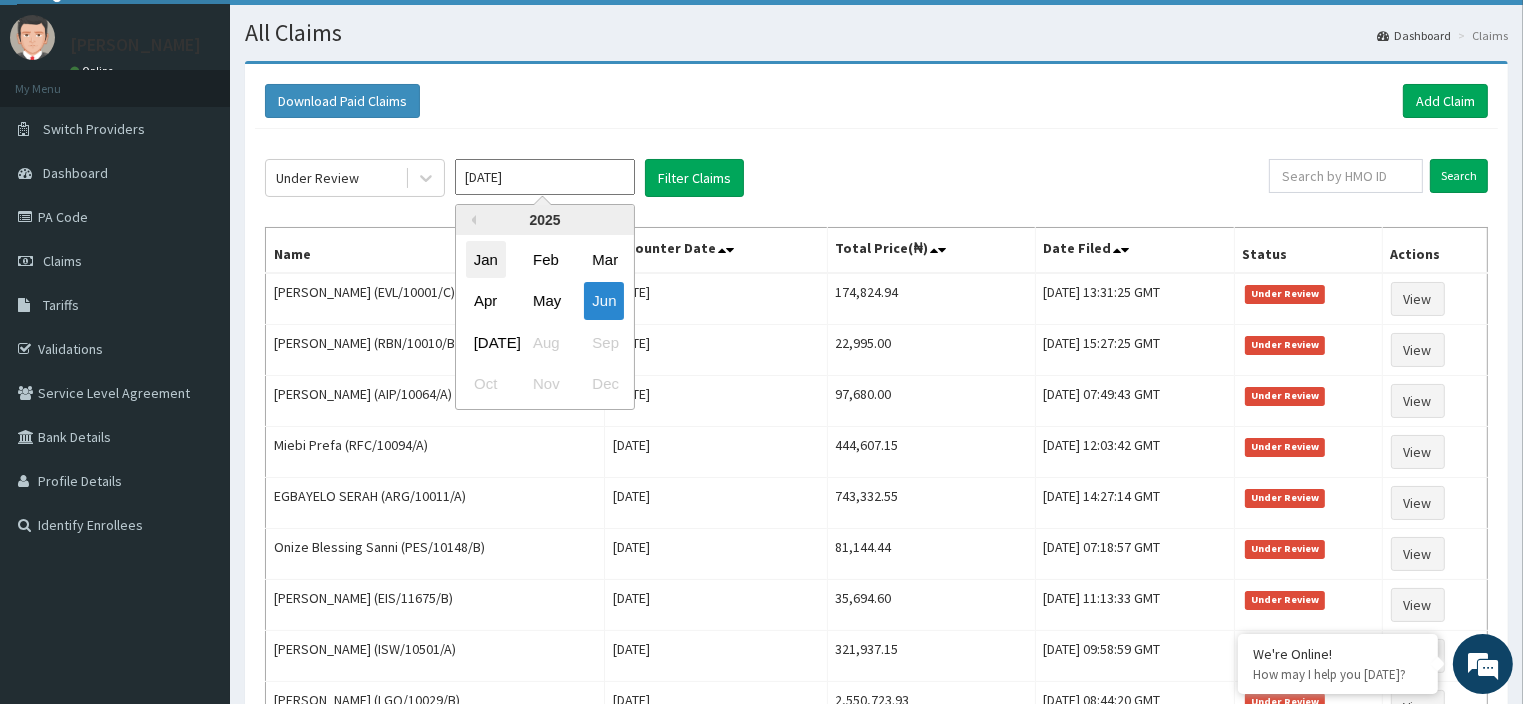 click on "Jan" at bounding box center (486, 259) 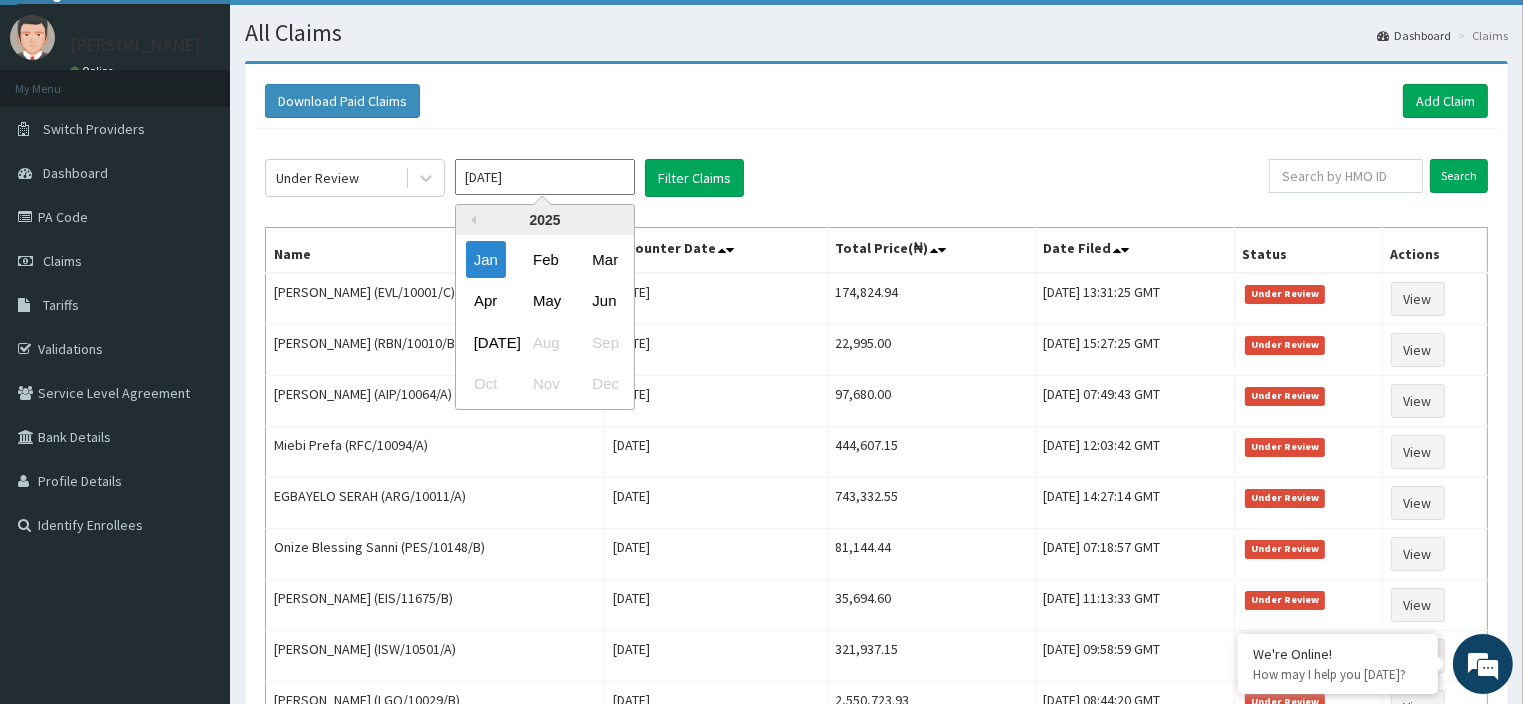 click on "[DATE]" at bounding box center [545, 177] 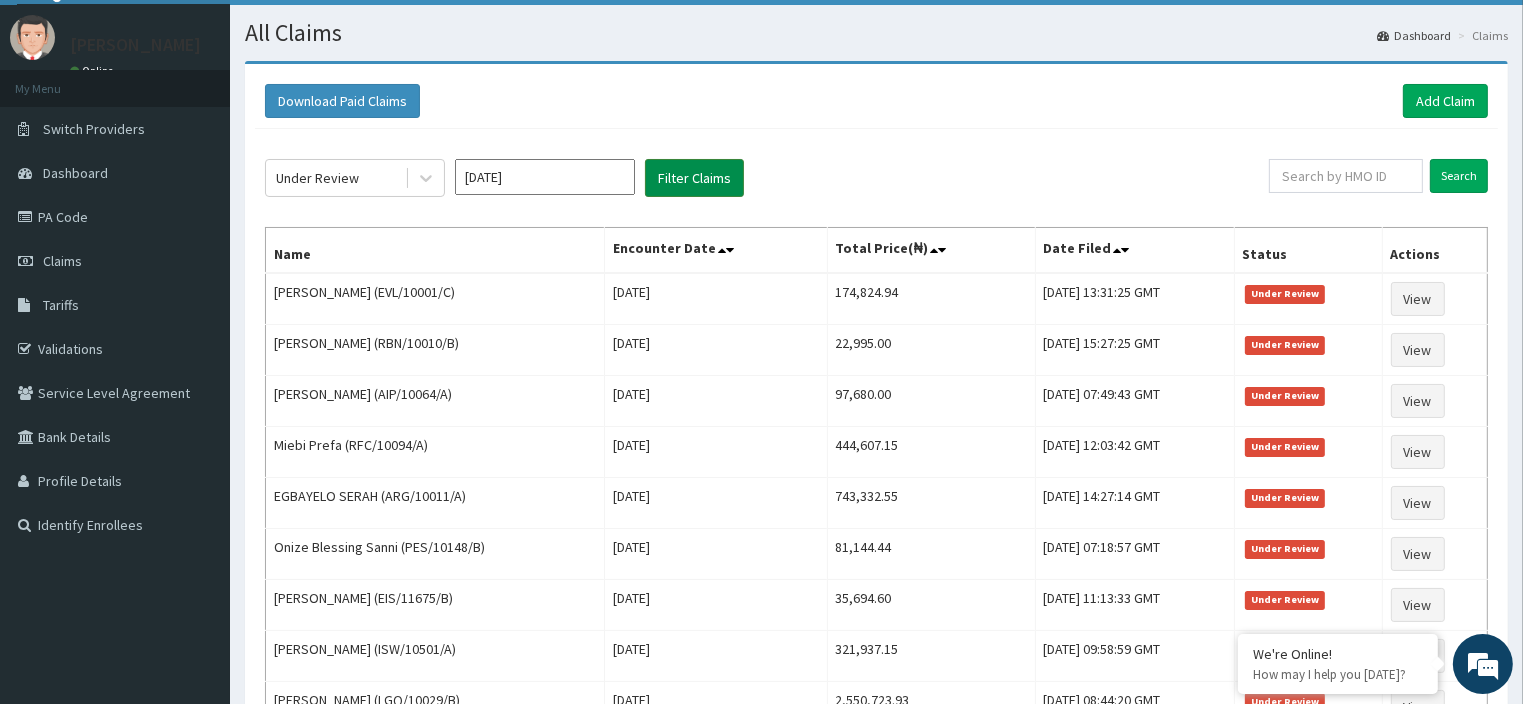 click on "Filter Claims" at bounding box center (694, 178) 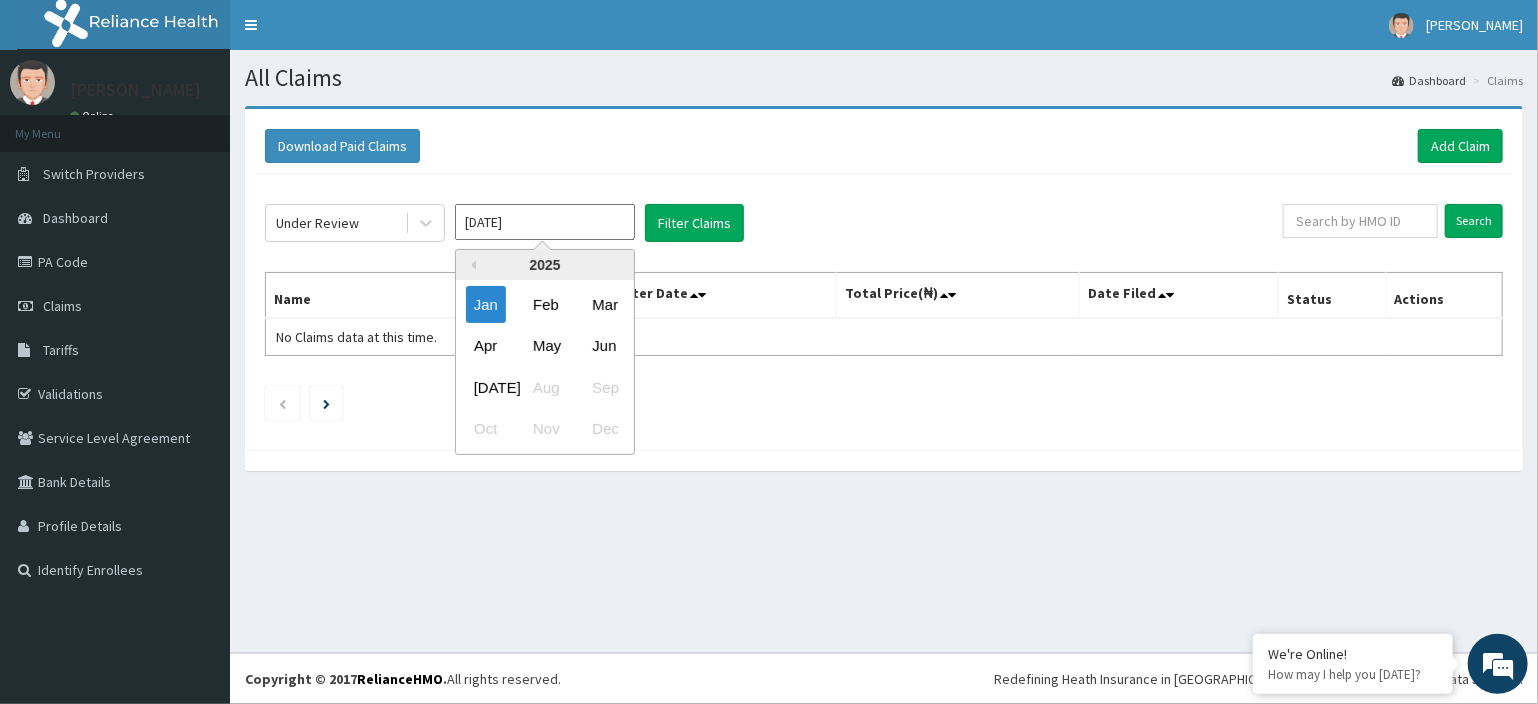 click on "[DATE]" at bounding box center (545, 222) 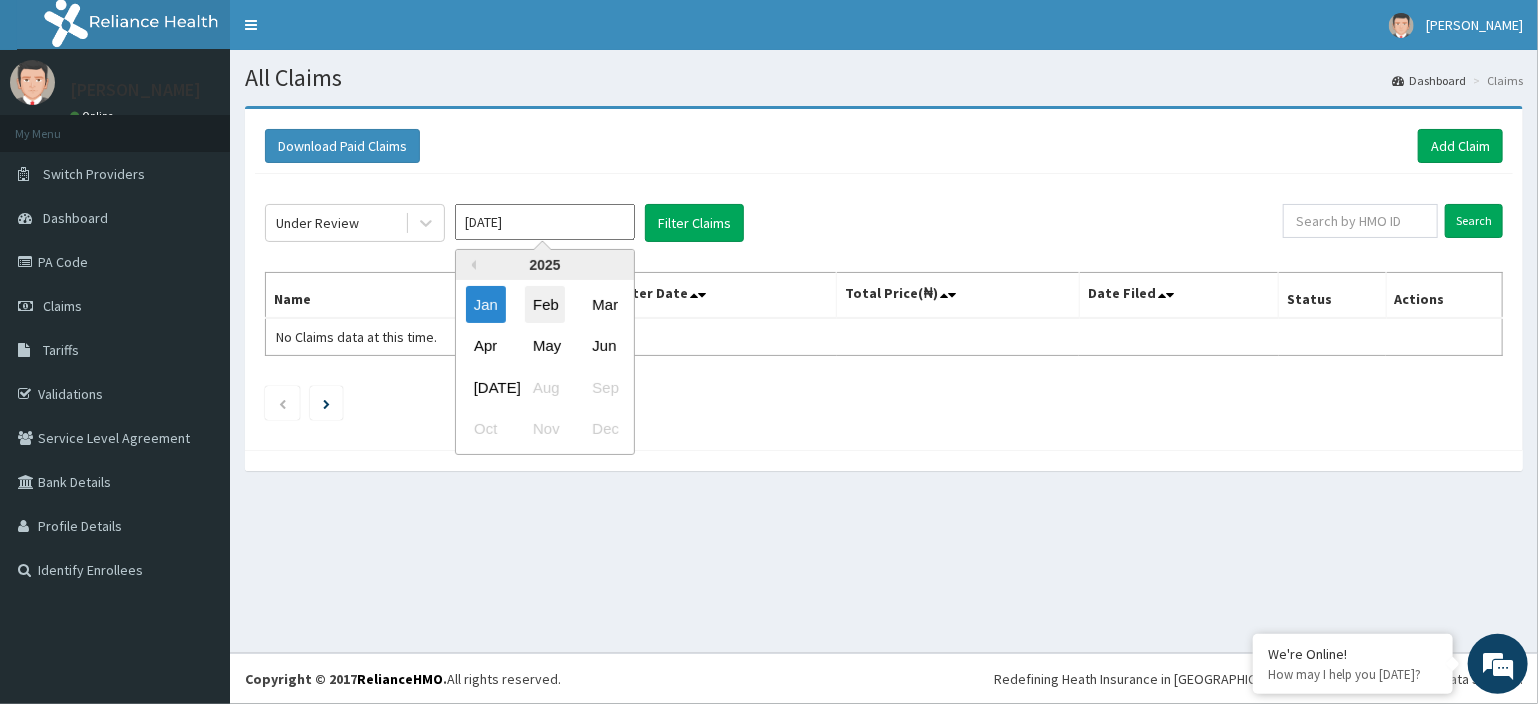 click on "Feb" at bounding box center (545, 304) 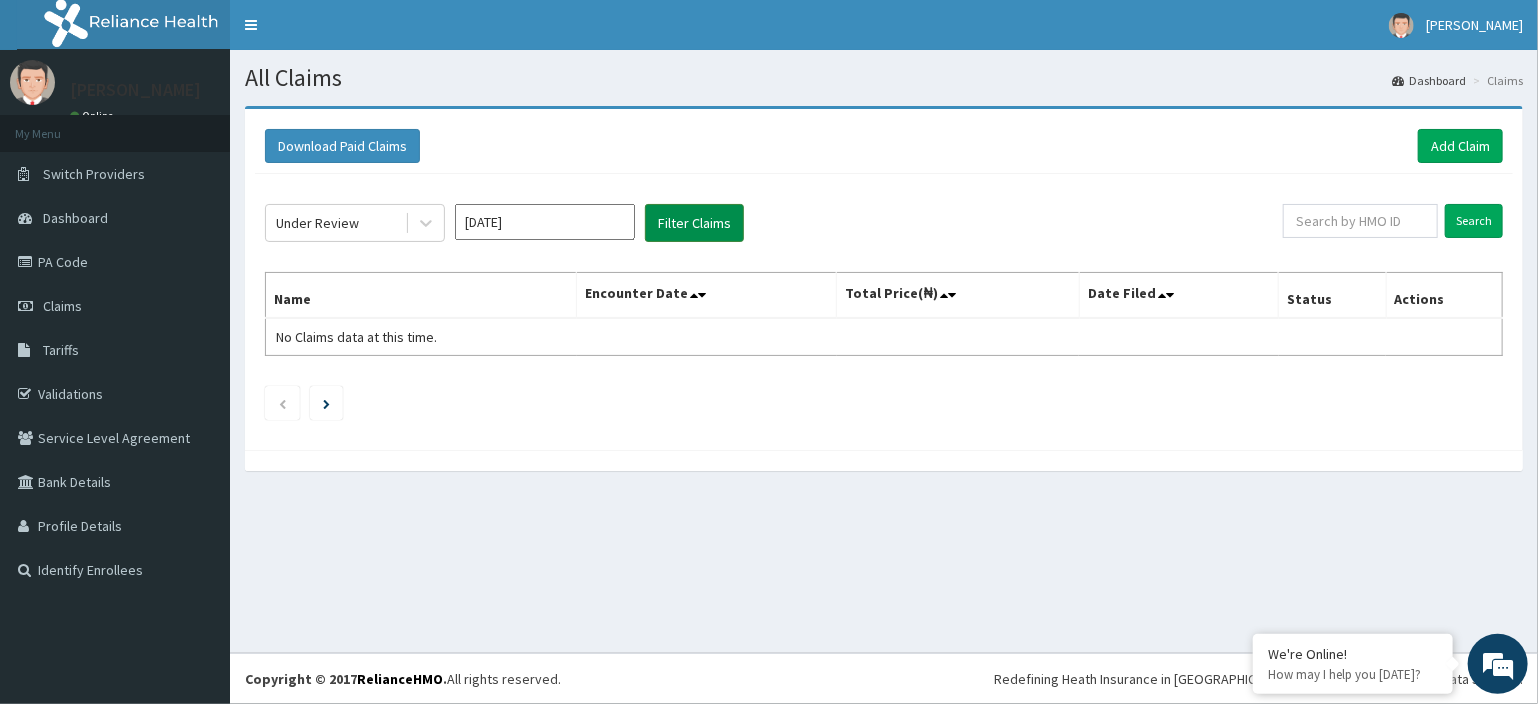 click on "Filter Claims" at bounding box center (694, 223) 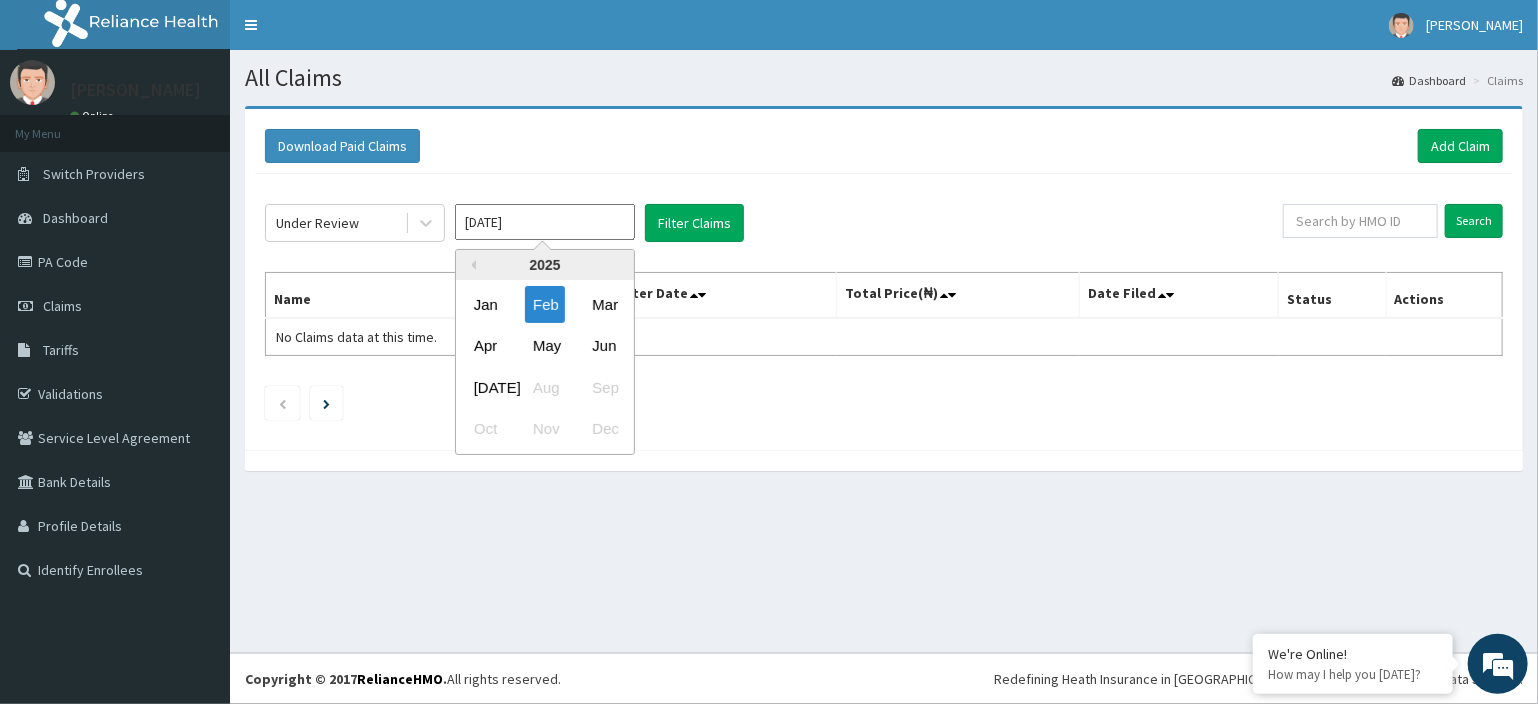 click on "[DATE]" at bounding box center (545, 222) 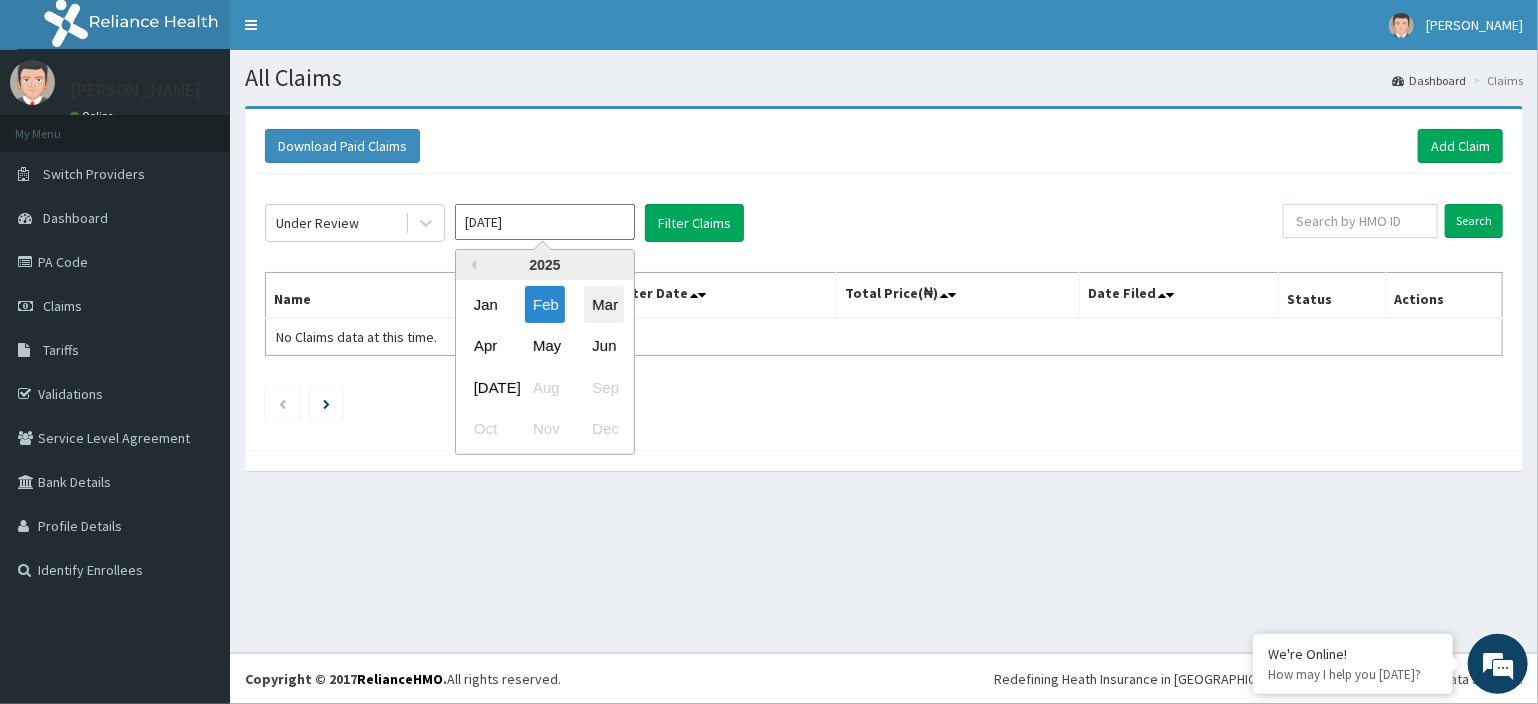 click on "Mar" at bounding box center (604, 304) 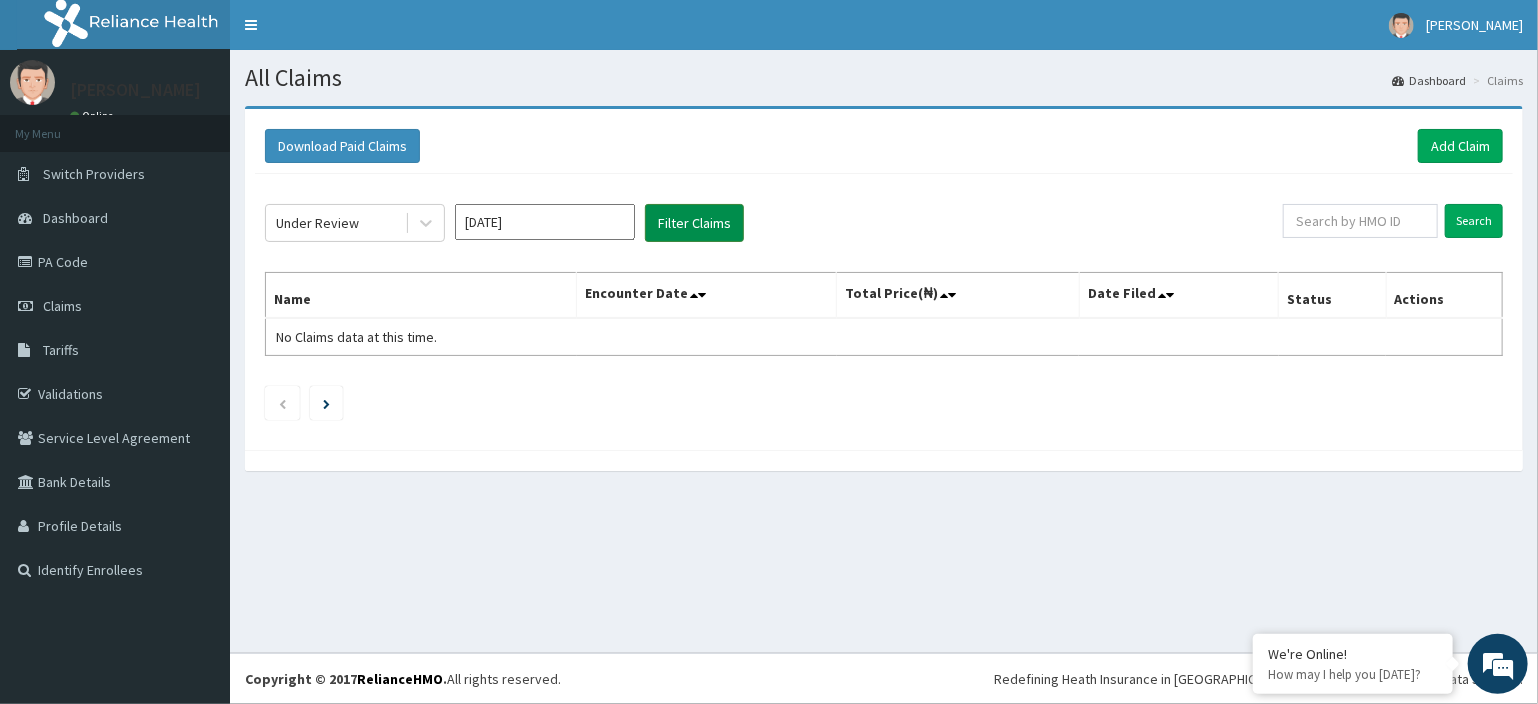 click on "Filter Claims" at bounding box center (694, 223) 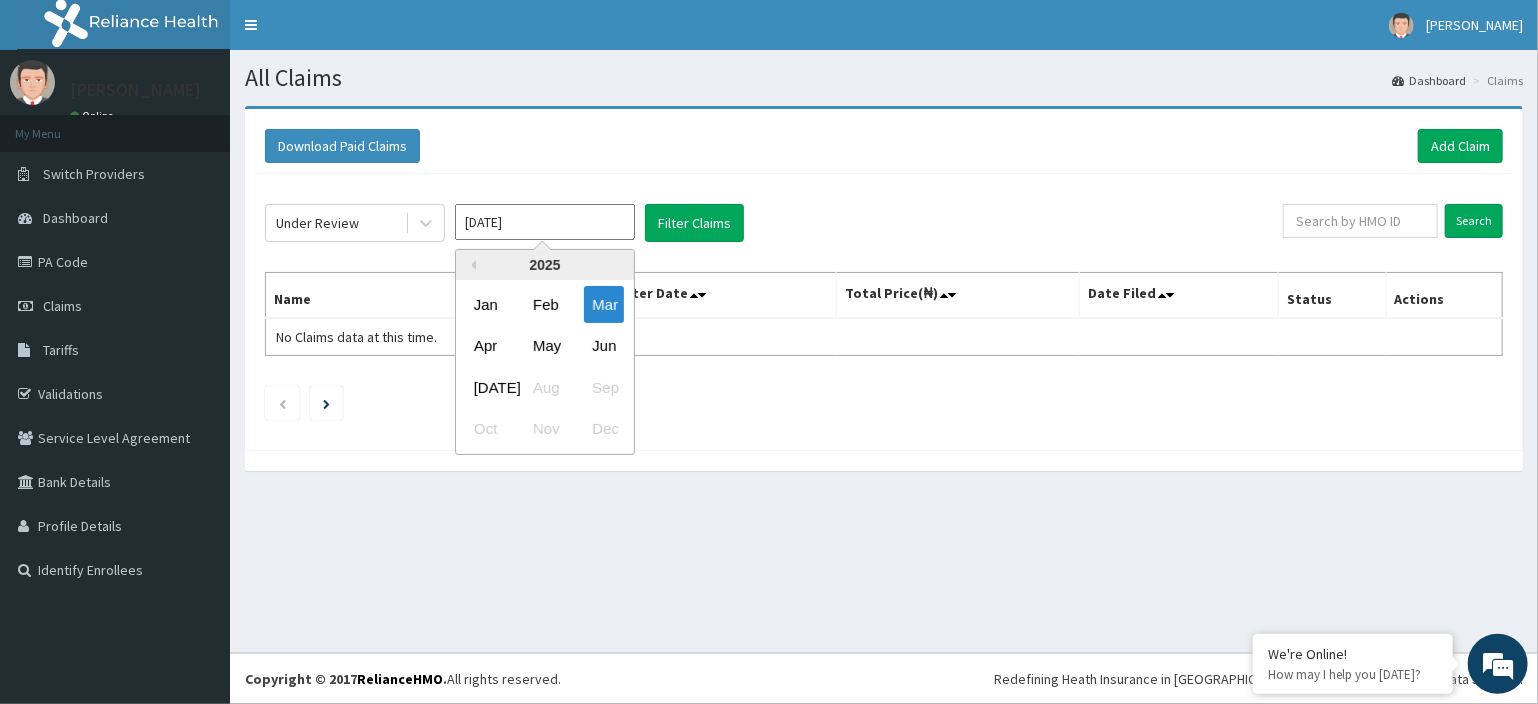 click on "[DATE]" at bounding box center (545, 222) 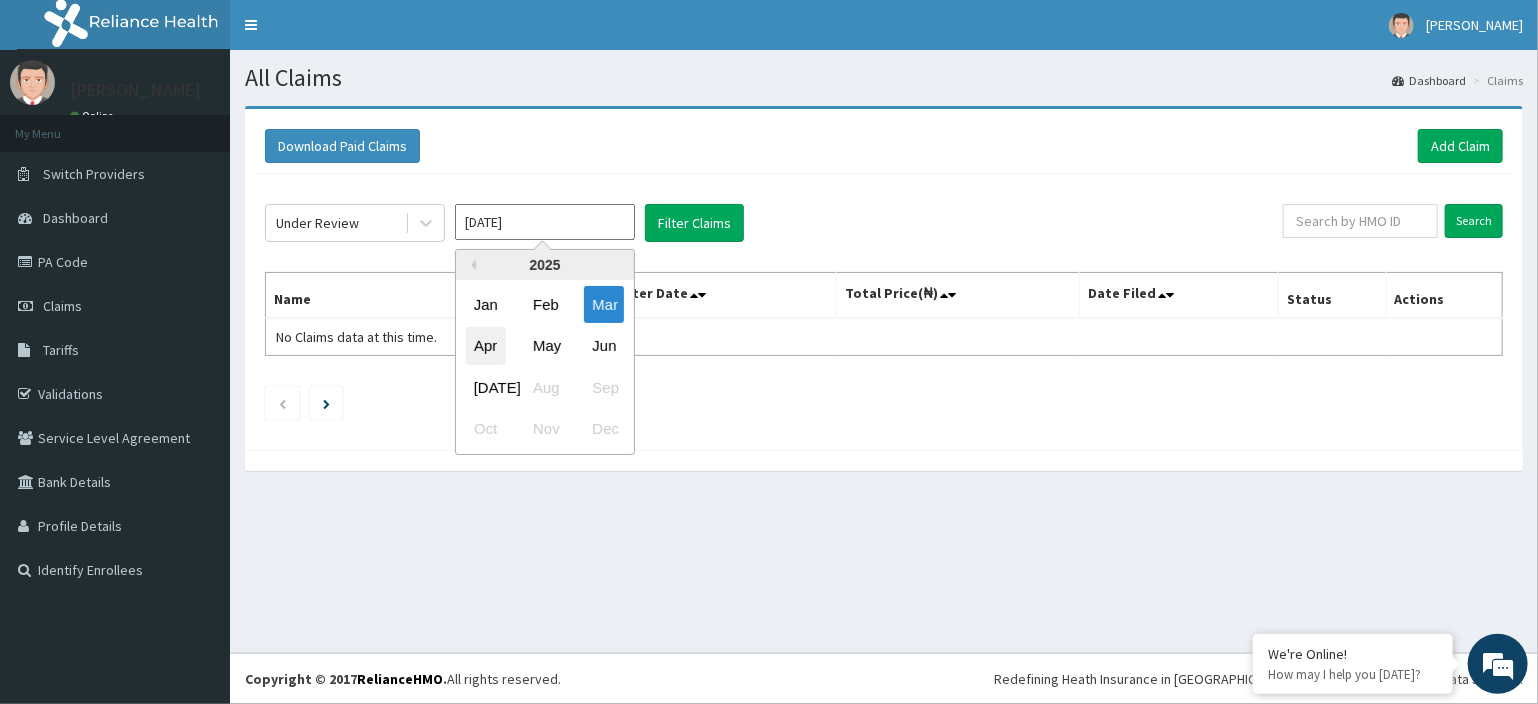 click on "Apr" at bounding box center [486, 346] 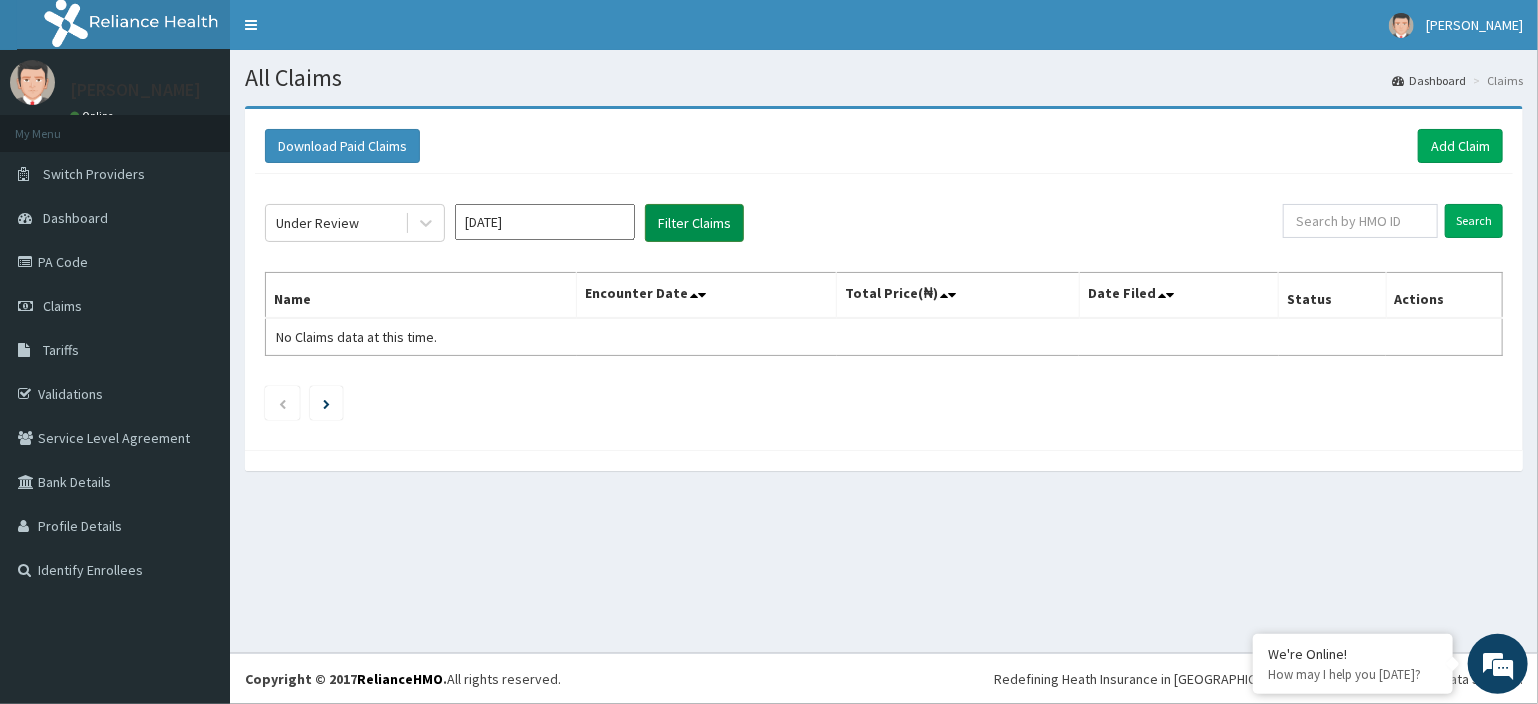 click on "Filter Claims" at bounding box center [694, 223] 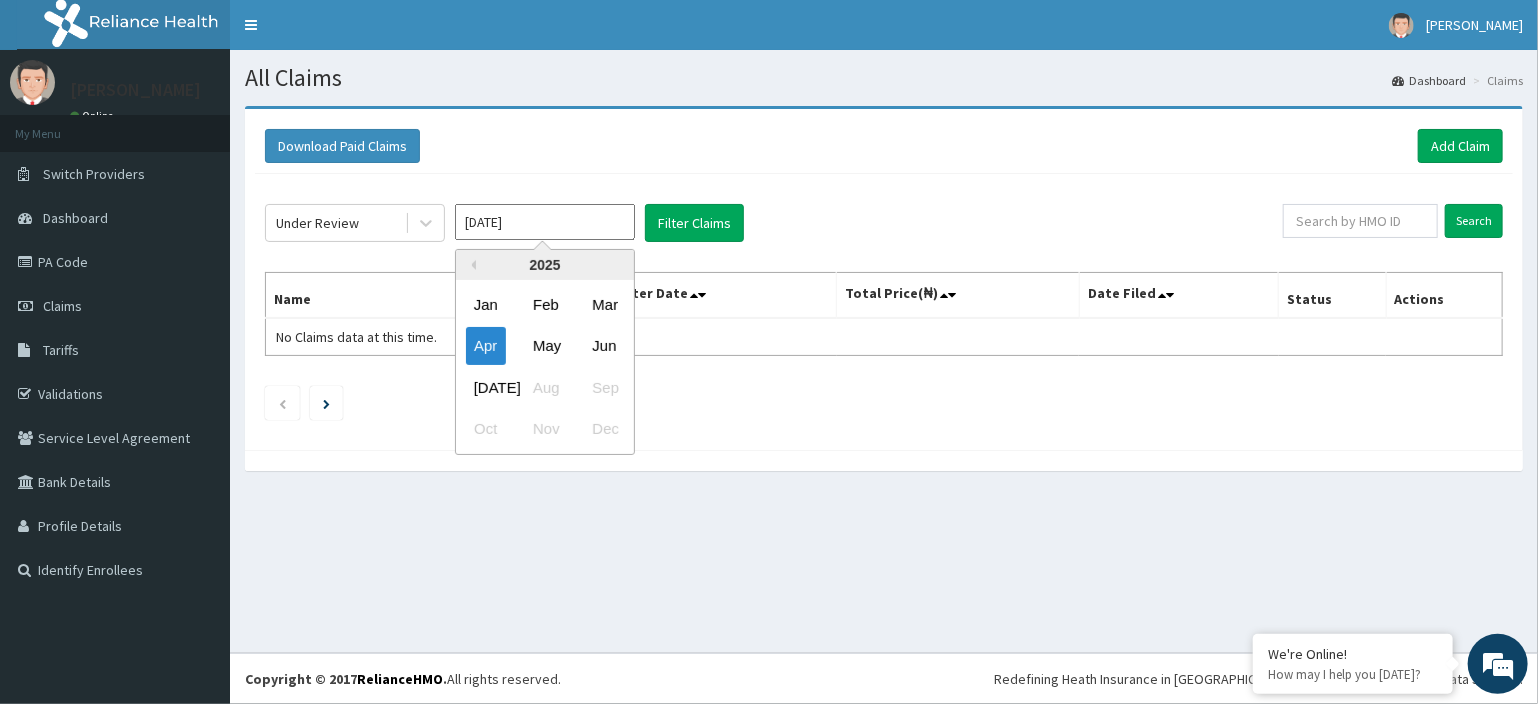 click on "[DATE]" at bounding box center [545, 222] 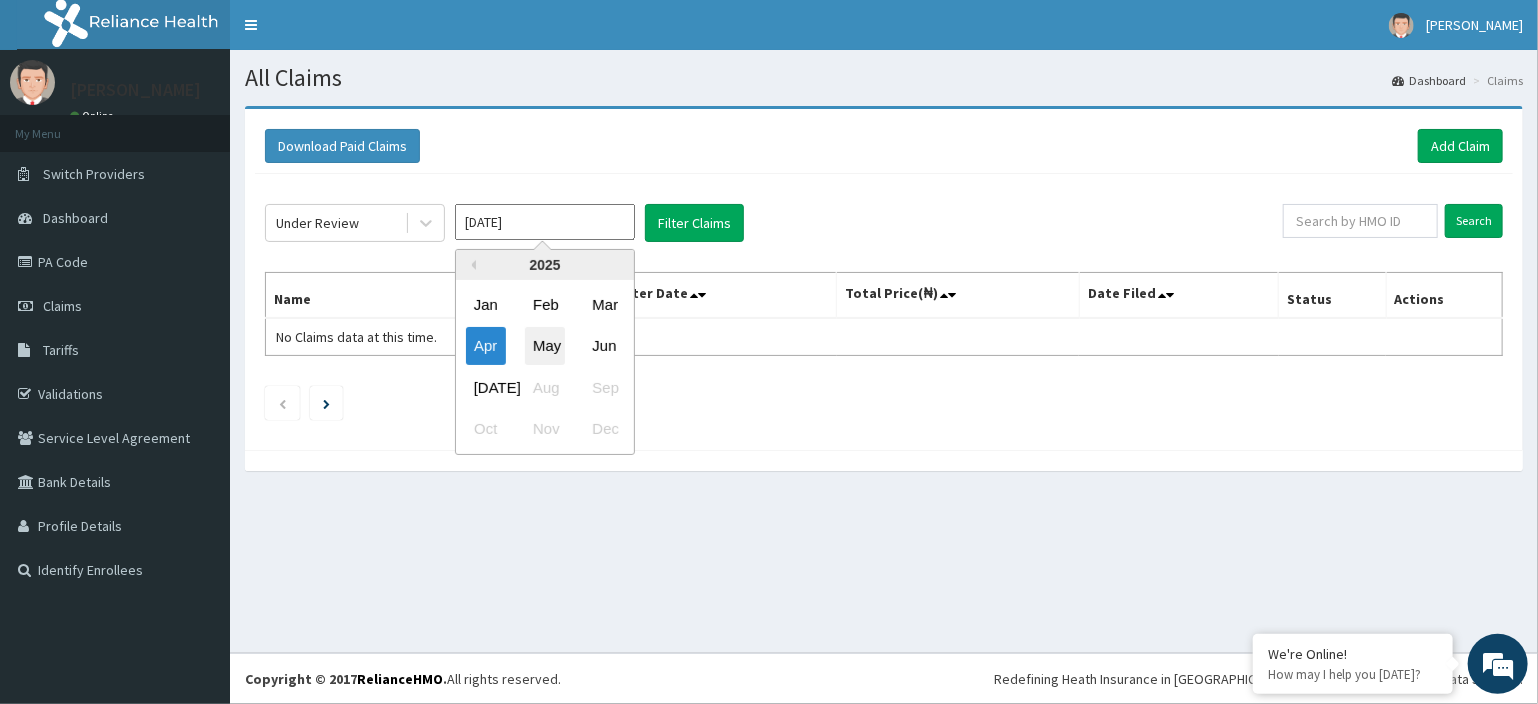 click on "May" at bounding box center [545, 346] 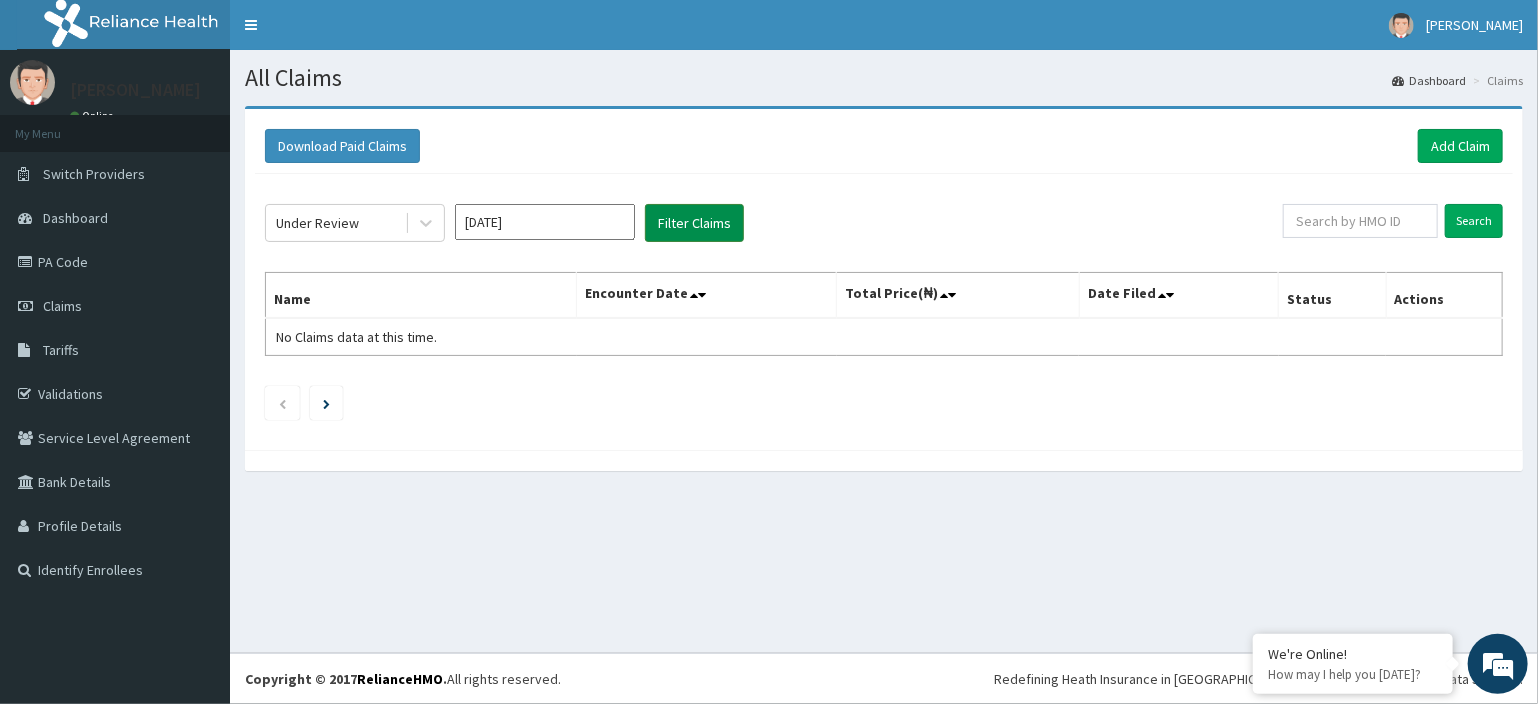 click on "Filter Claims" at bounding box center (694, 223) 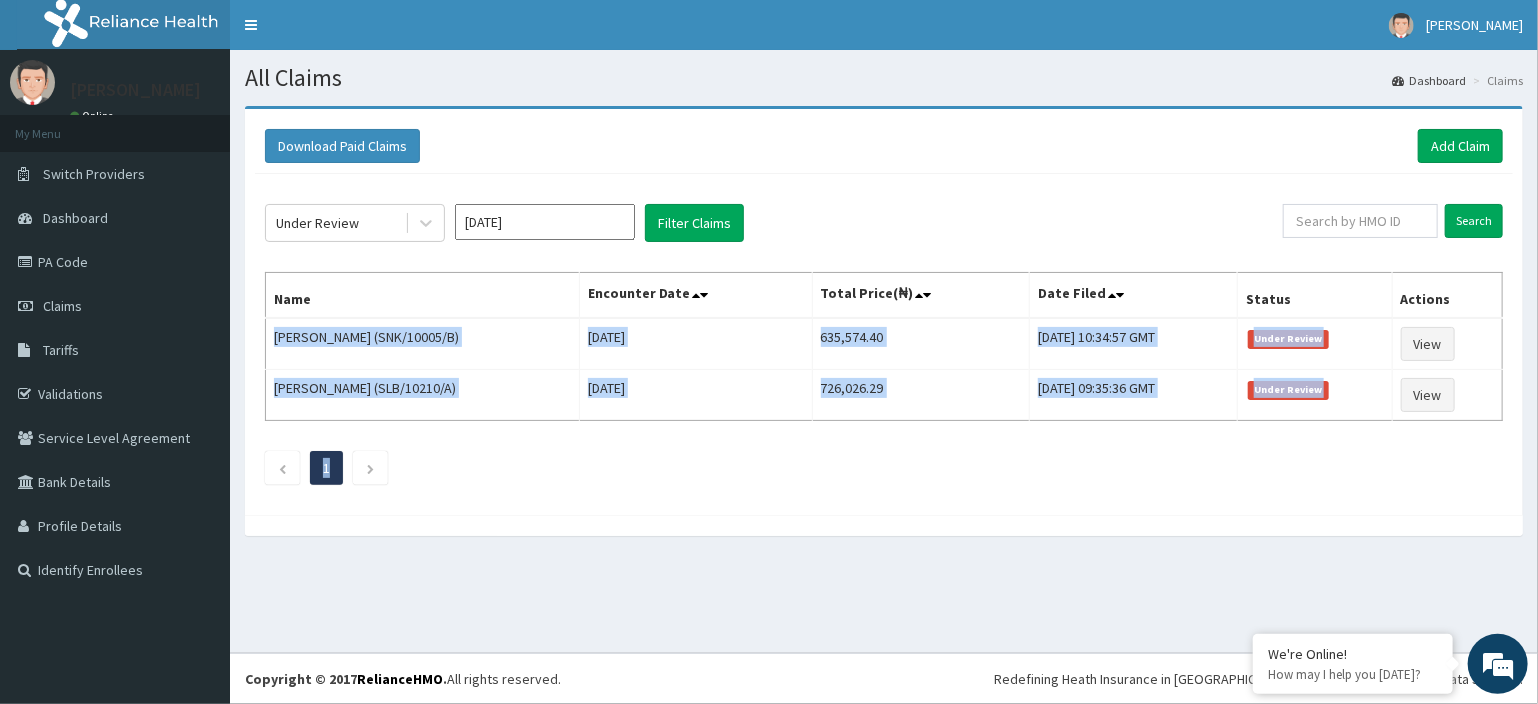 drag, startPoint x: 275, startPoint y: 335, endPoint x: 1128, endPoint y: 426, distance: 857.84033 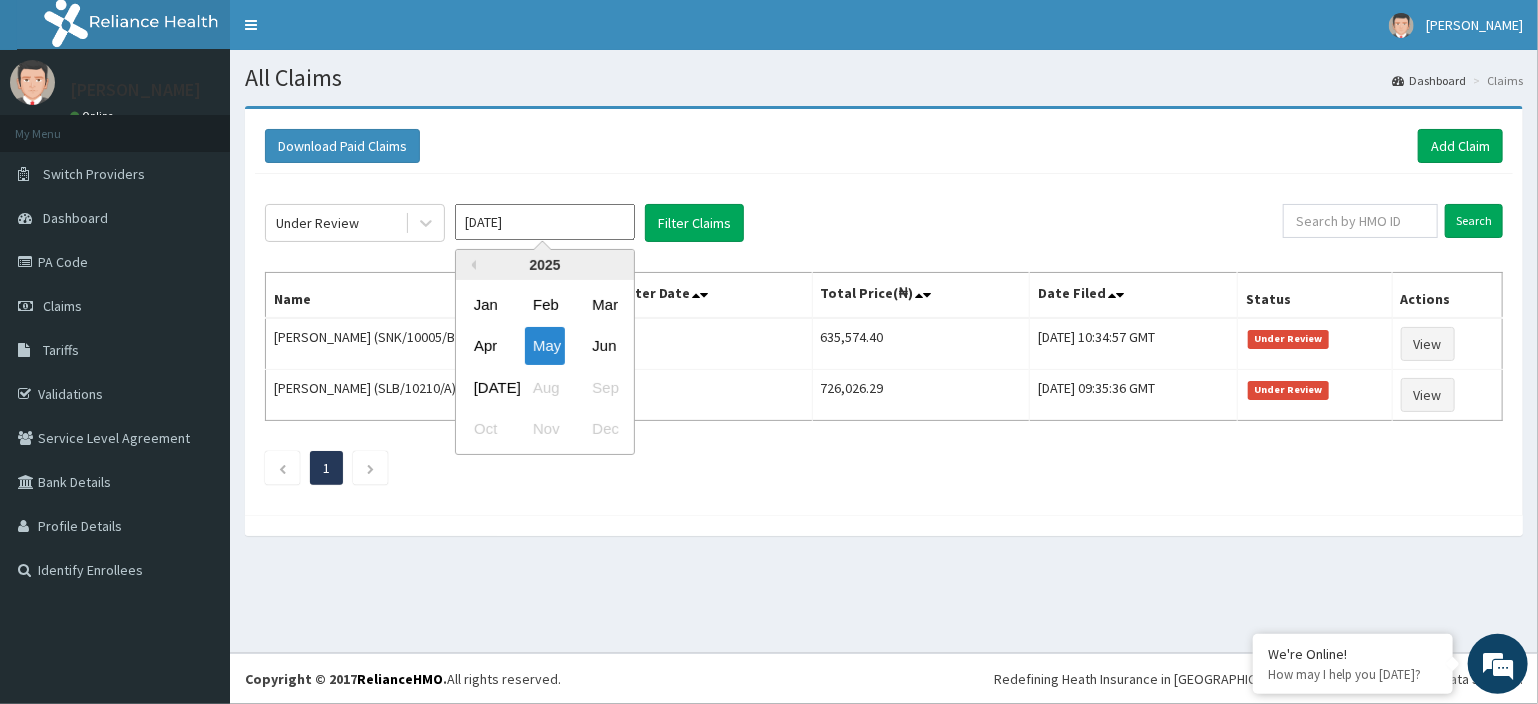 click on "[DATE]" at bounding box center [545, 222] 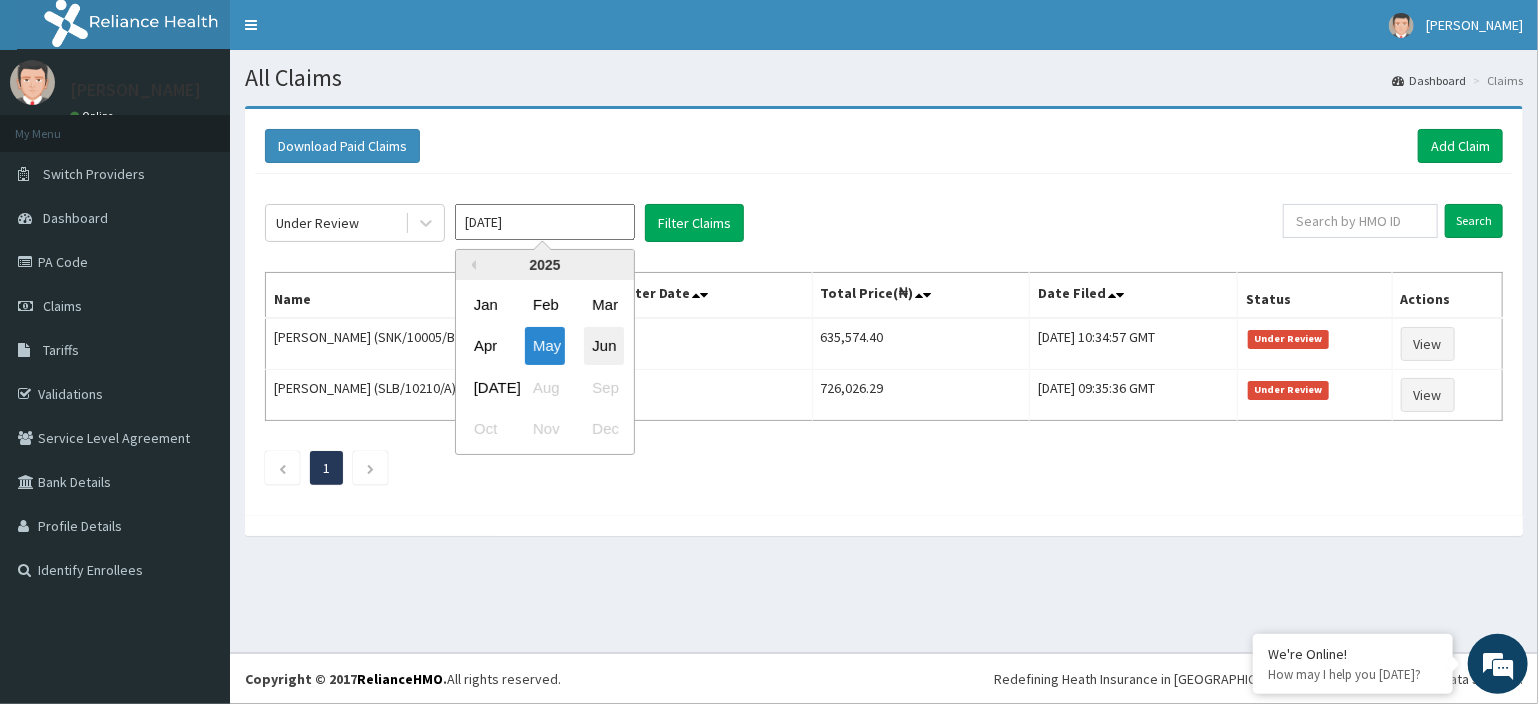 click on "Jun" at bounding box center [604, 346] 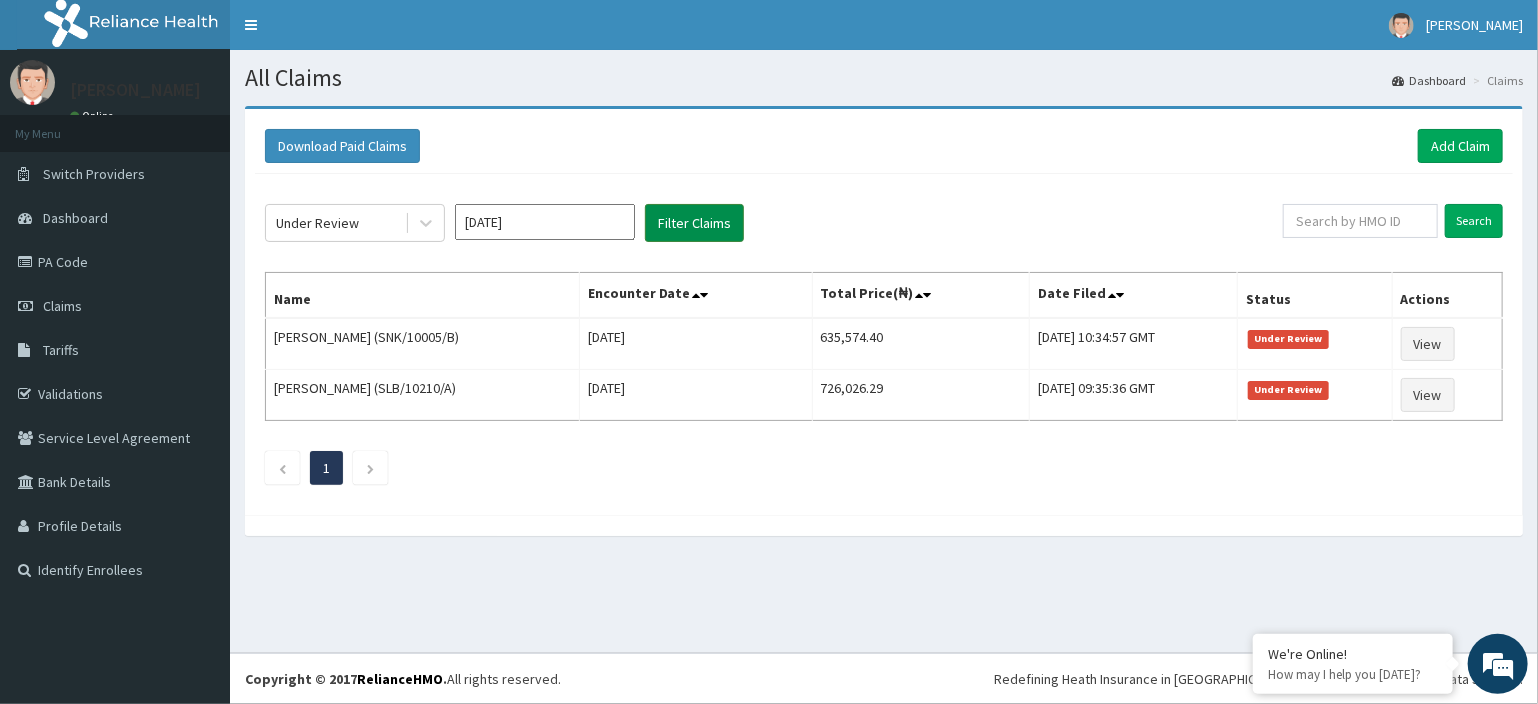 click on "Filter Claims" at bounding box center (694, 223) 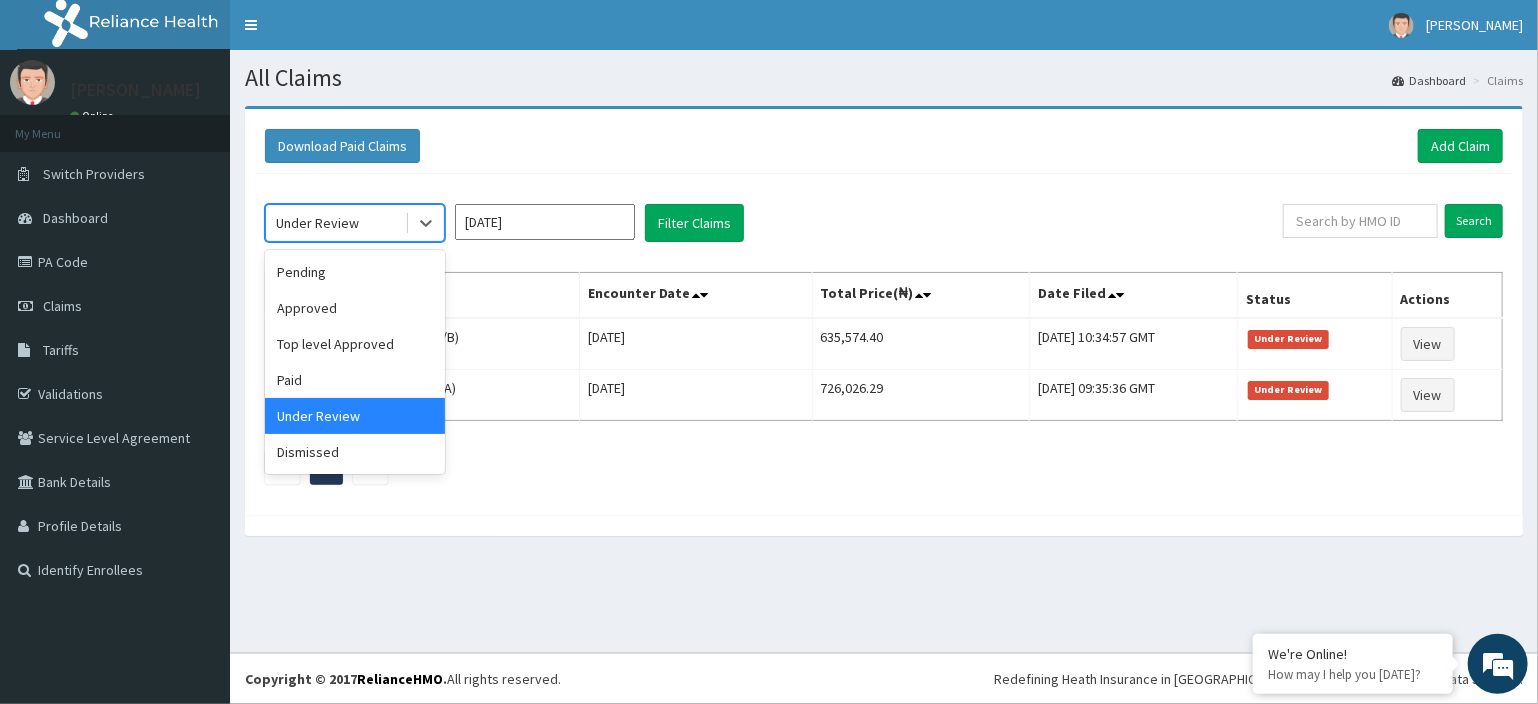 click on "Under Review" at bounding box center [335, 223] 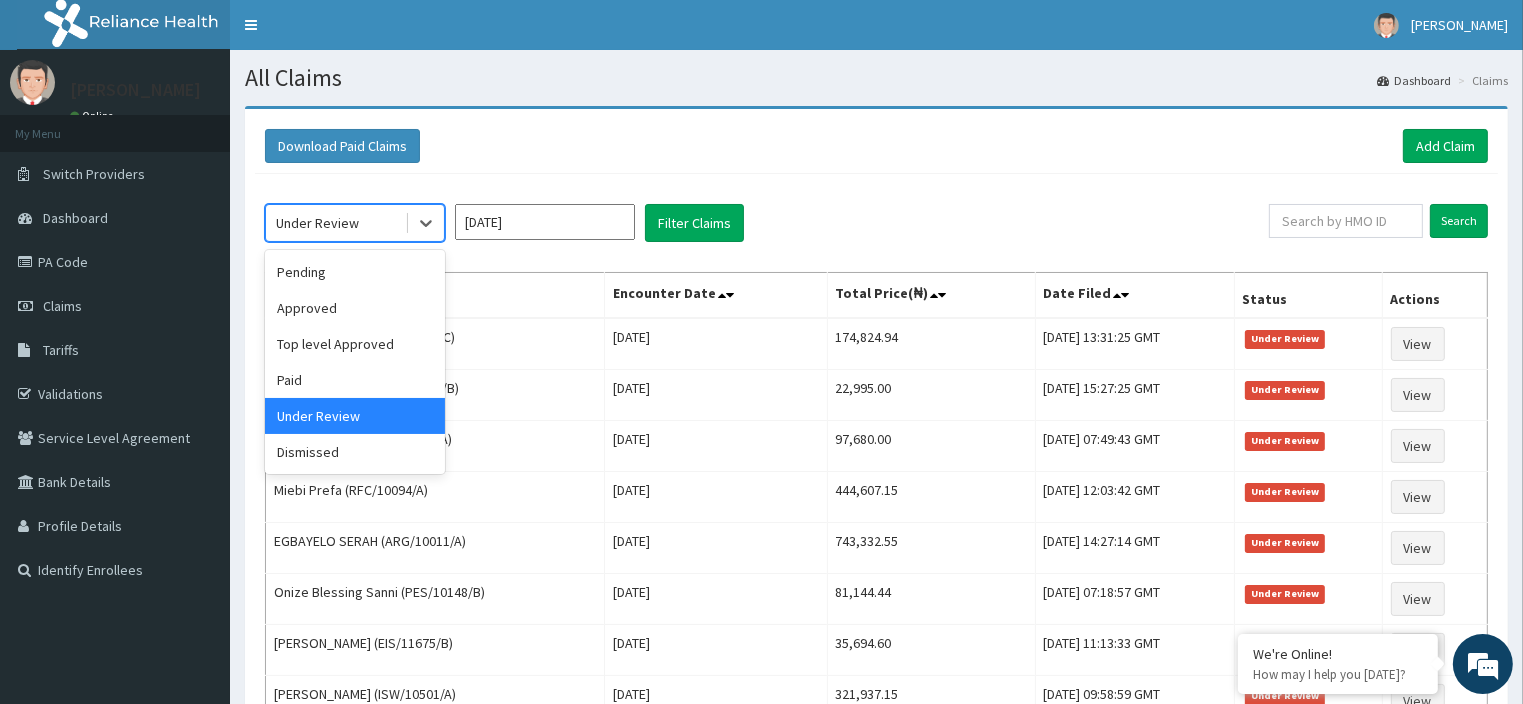 click on "Under Review" at bounding box center (355, 416) 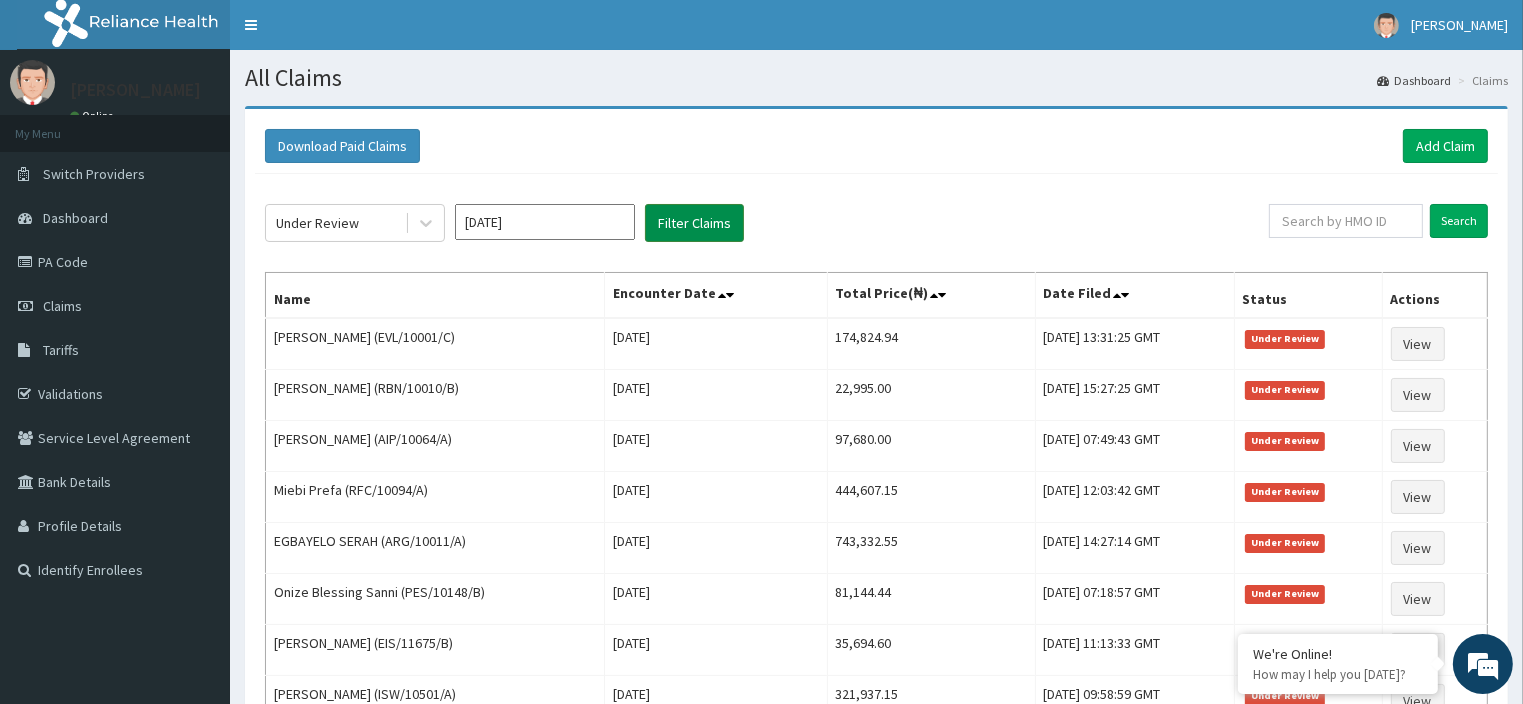 click on "Filter Claims" at bounding box center [694, 223] 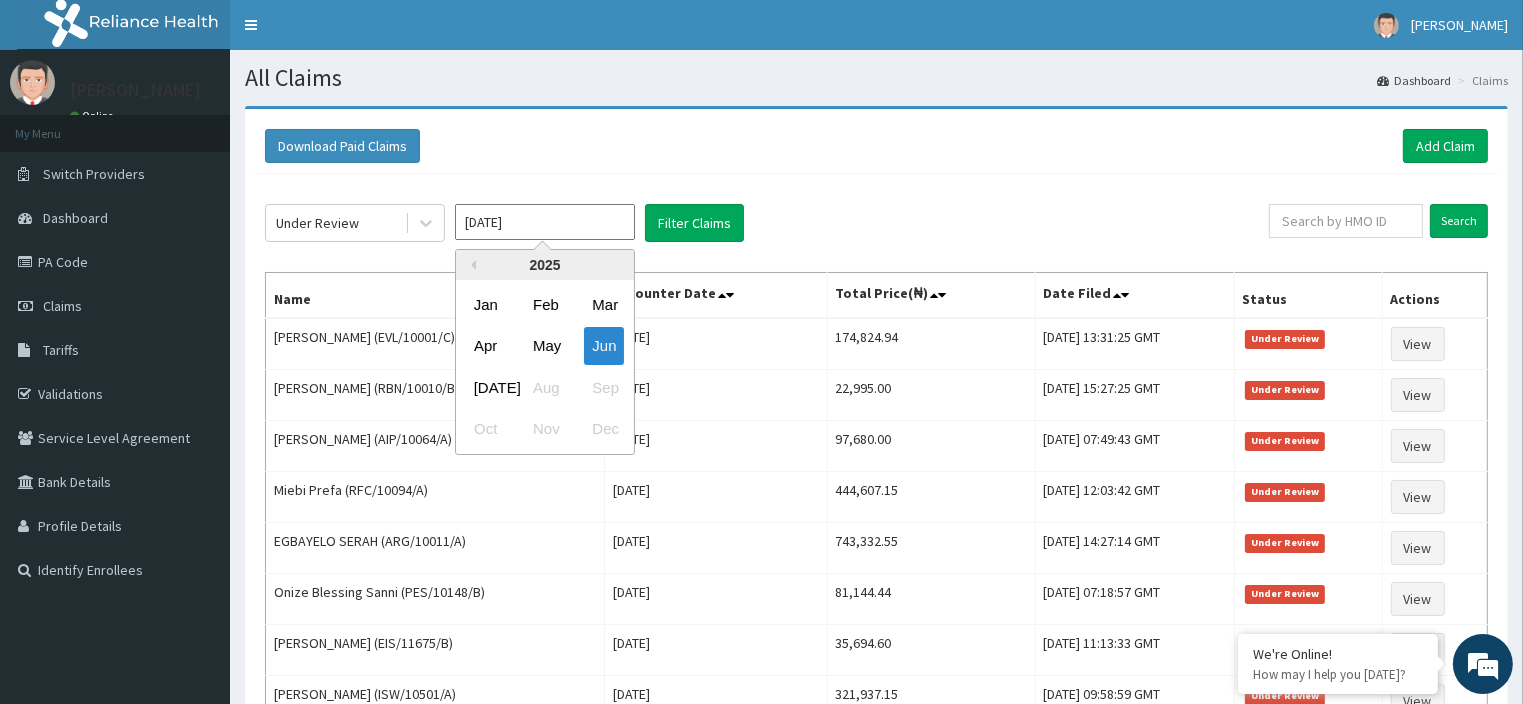 click on "[DATE]" at bounding box center [545, 222] 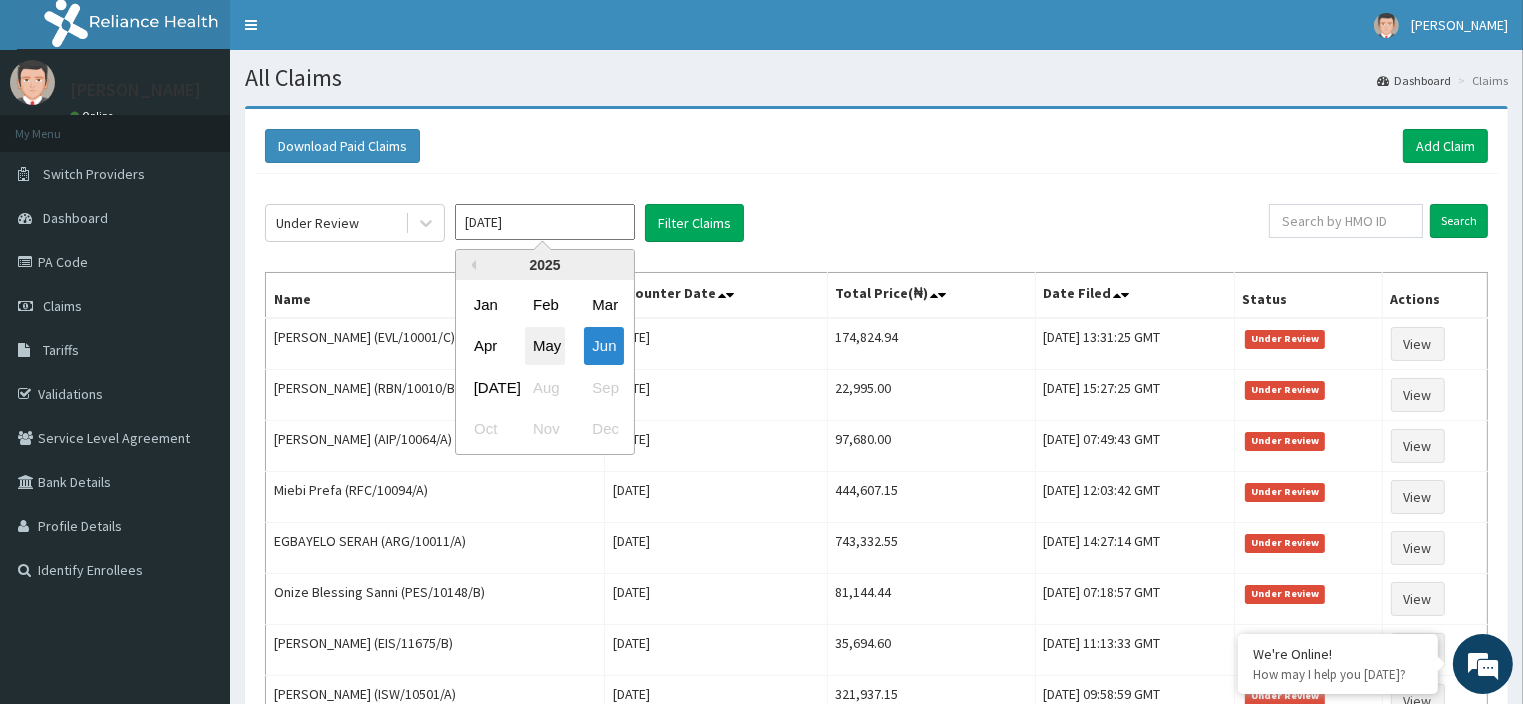 click on "May" at bounding box center [545, 346] 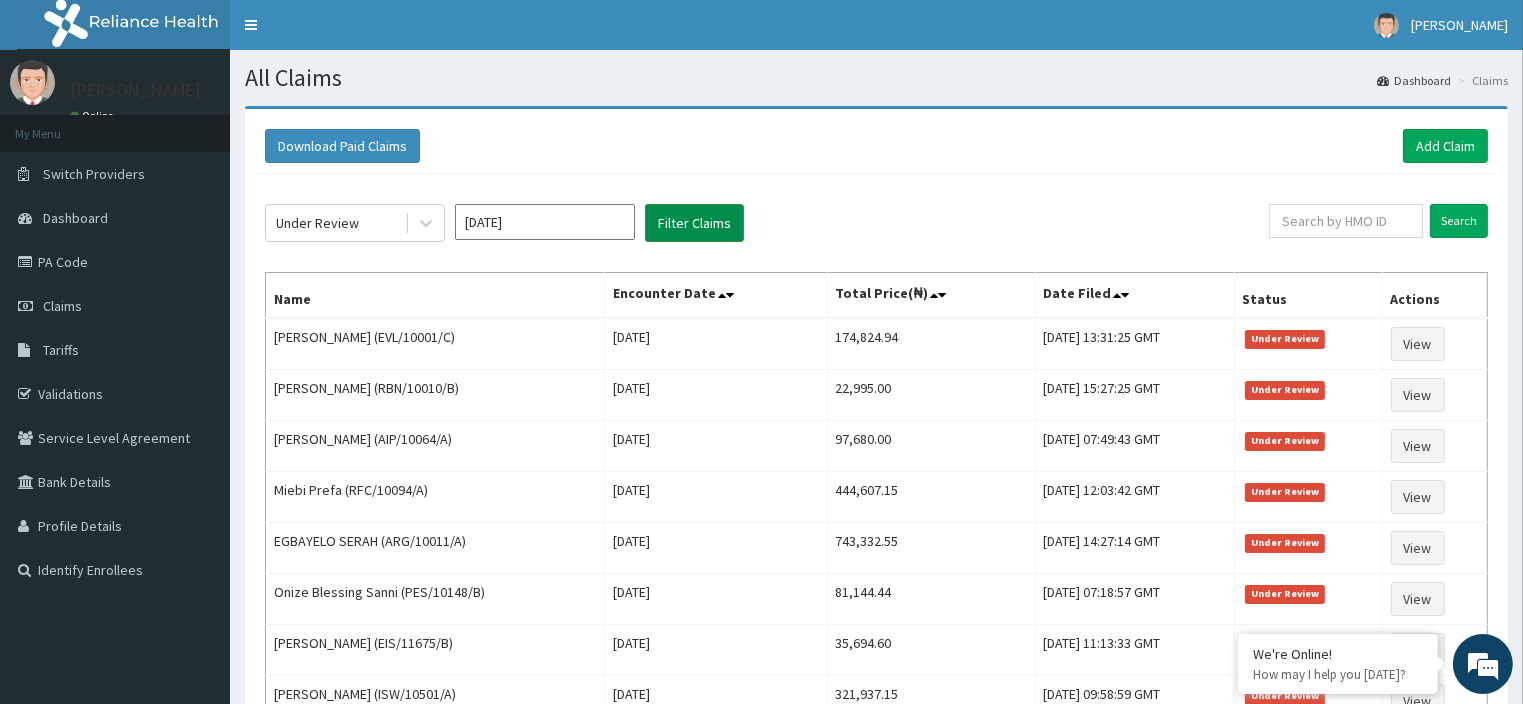 click on "Filter Claims" at bounding box center [694, 223] 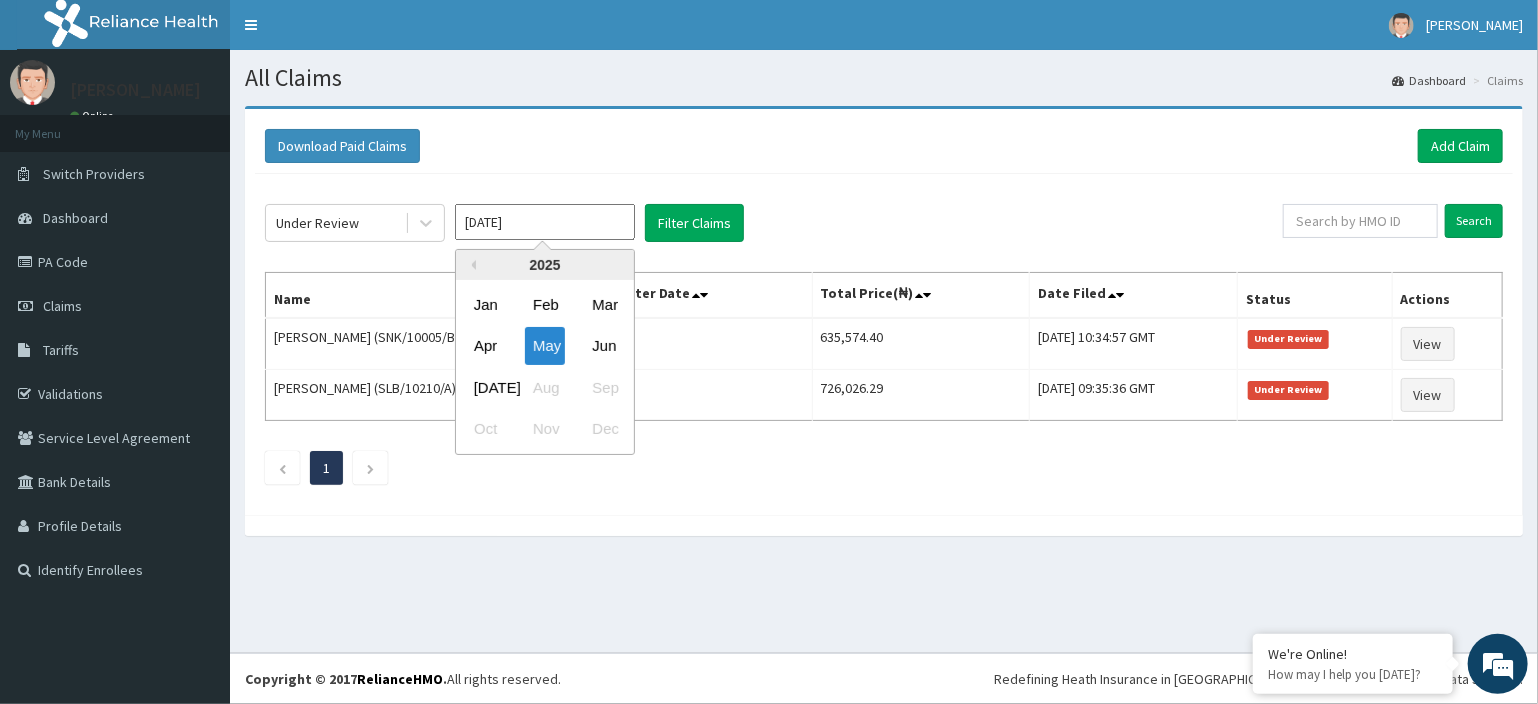 click on "[DATE]" at bounding box center [545, 222] 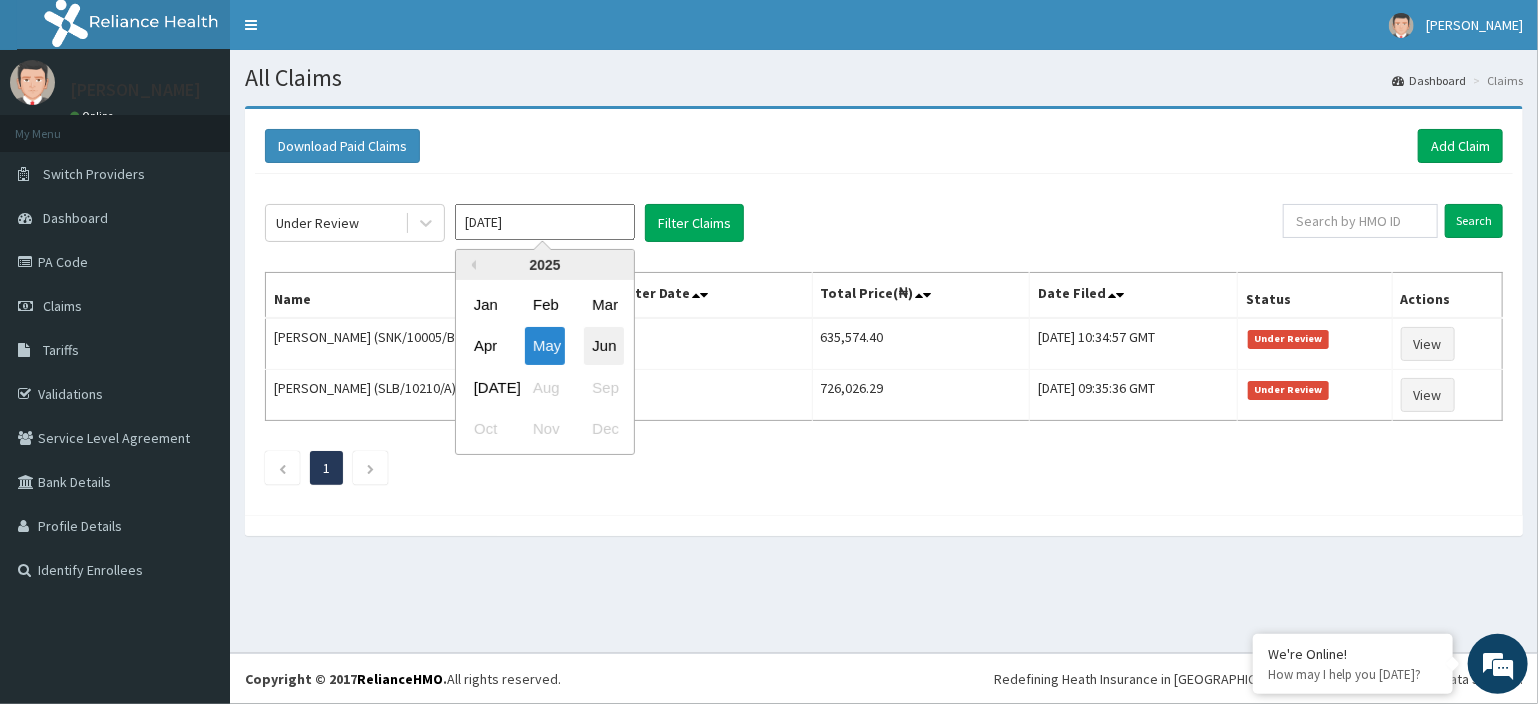 click on "Jun" at bounding box center [604, 346] 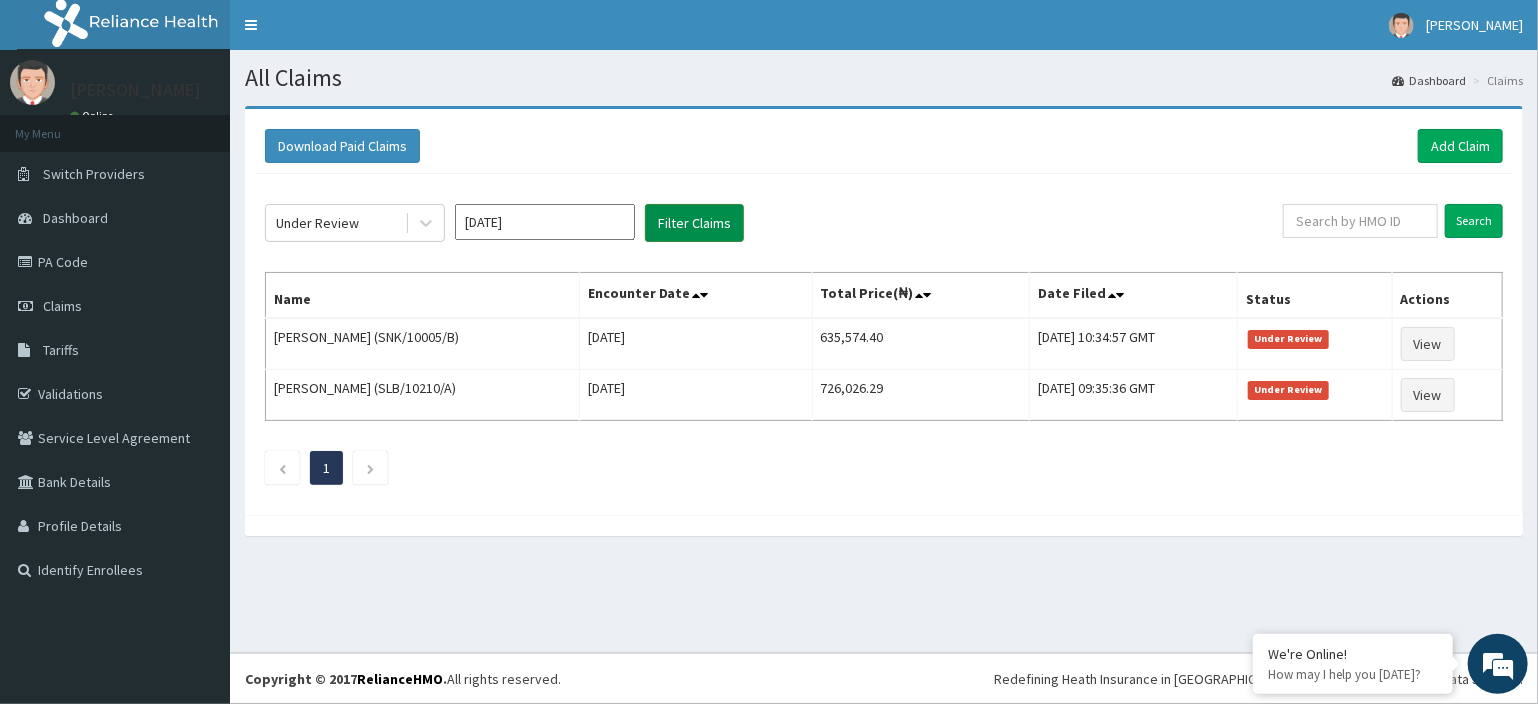 click on "Filter Claims" at bounding box center [694, 223] 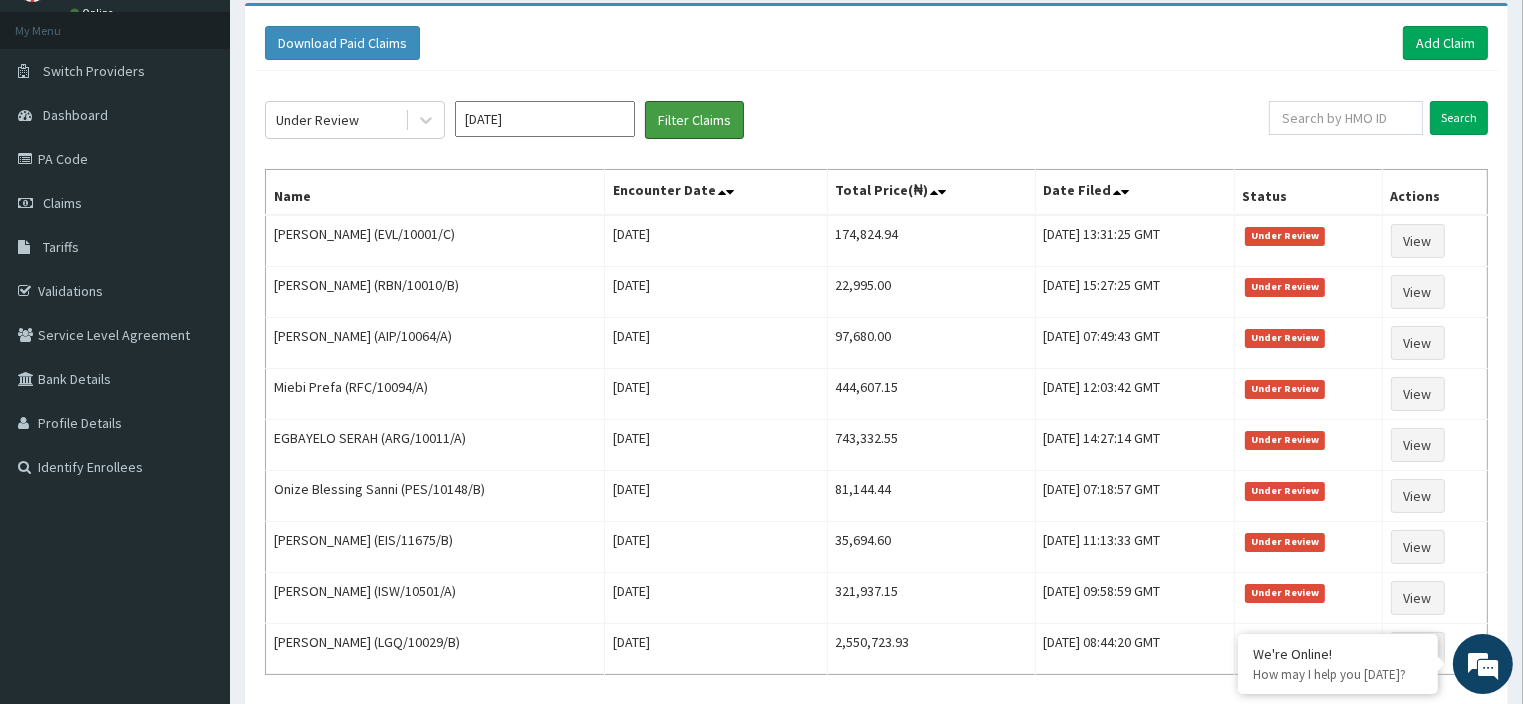 scroll, scrollTop: 104, scrollLeft: 0, axis: vertical 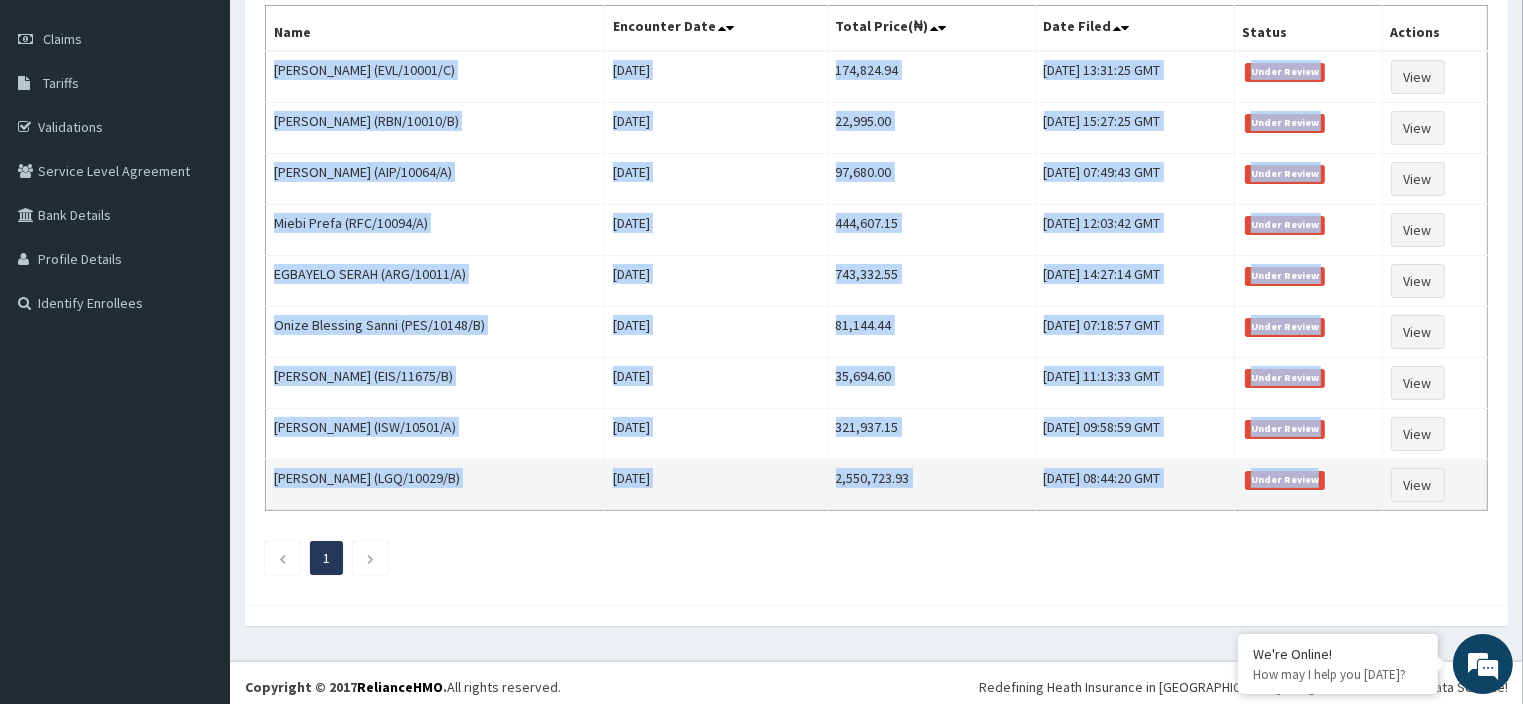 drag, startPoint x: 273, startPoint y: 231, endPoint x: 1375, endPoint y: 483, distance: 1130.4459 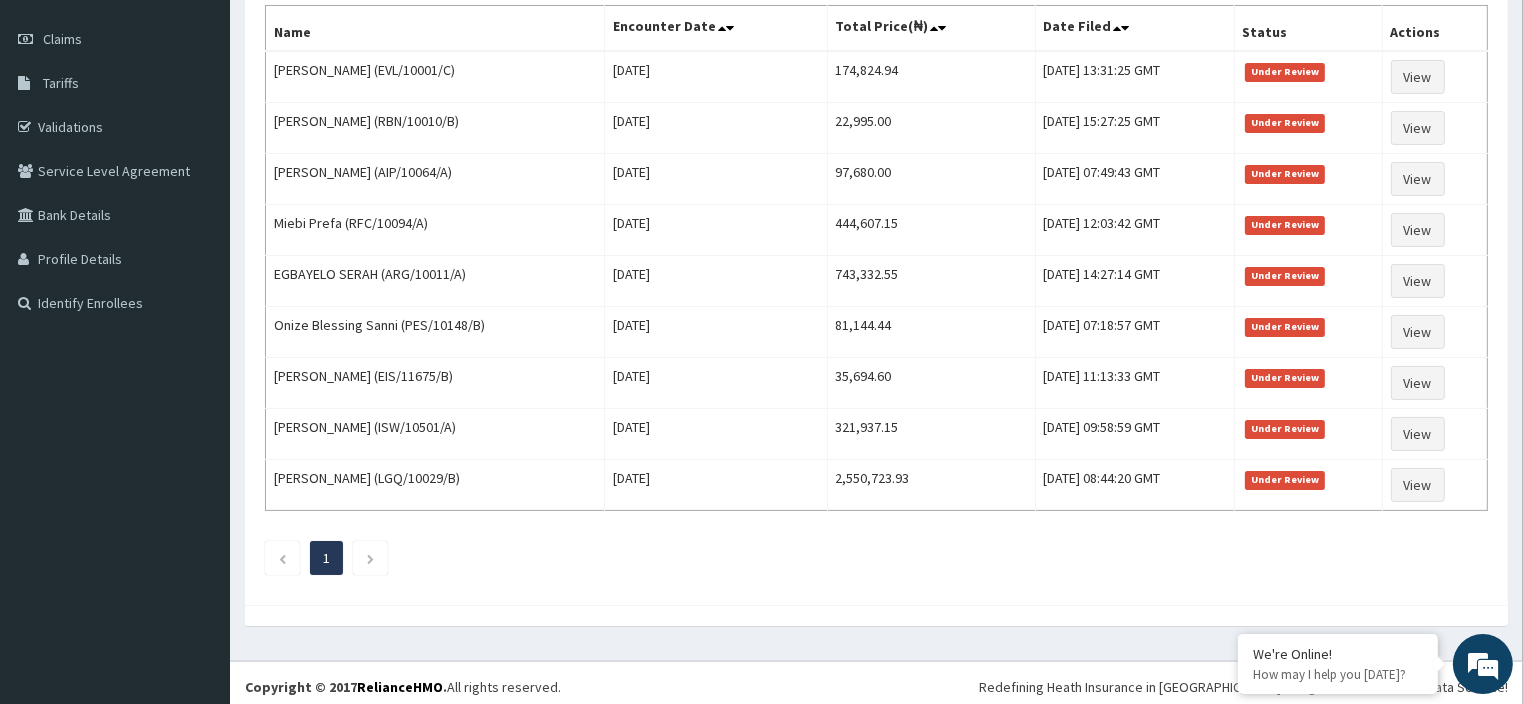 click on "Download Paid Claims Add Claim × Note you can only download claims within a maximum of 1 year and the dates will auto-adjust when you select range that is greater than 1 year From [DATE] To [DATE] Close Download Under Review [DATE] Filter Claims Search Name Encounter Date Total Price(₦) Date Filed Status Actions [PERSON_NAME] (EVL/10001/C) [DATE] 174,824.94 [DATE] 13:31:25 GMT Under Review View [PERSON_NAME] (RBN/10010/B) [DATE] 22,995.00 [DATE] 15:27:25 GMT Under Review View [PERSON_NAME] (AIP/10064/A) [DATE] 97,680.00 [DATE] 07:49:43 GMT Under Review View Miebi Prefa (RFC/10094/A) [DATE] 444,607.15 [DATE] 12:03:42 GMT Under Review View EGBAYELO SERAH (ARG/10011/A) [DATE] 743,332.55 [DATE] 14:27:14 GMT Under Review View Onize Blessing Sanni (PES/10148/B) [DATE] 81,144.44 [DATE] 07:18:57 GMT Under Review View [PERSON_NAME] (EIS/11675/B) [DATE] 35,694.60 View 1" at bounding box center (876, 223) 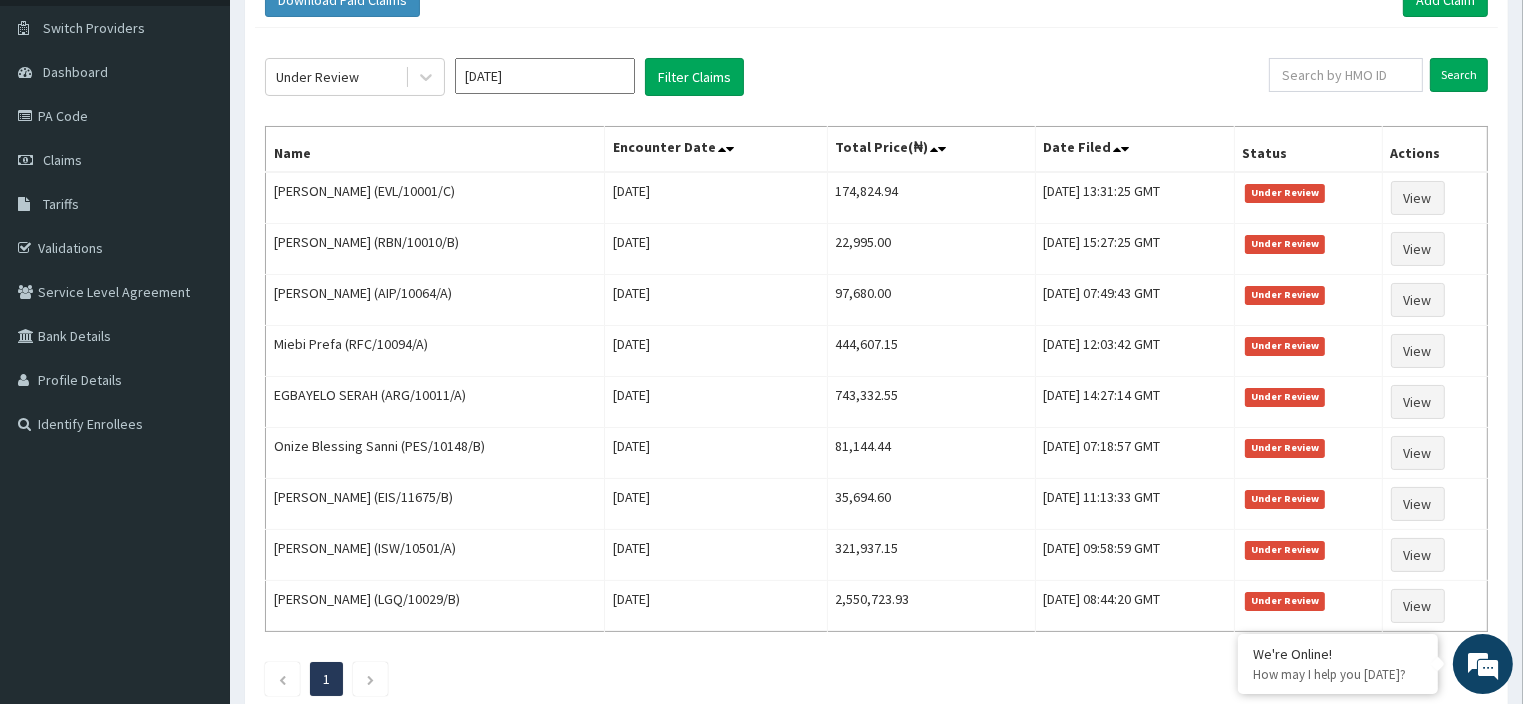 scroll, scrollTop: 172, scrollLeft: 0, axis: vertical 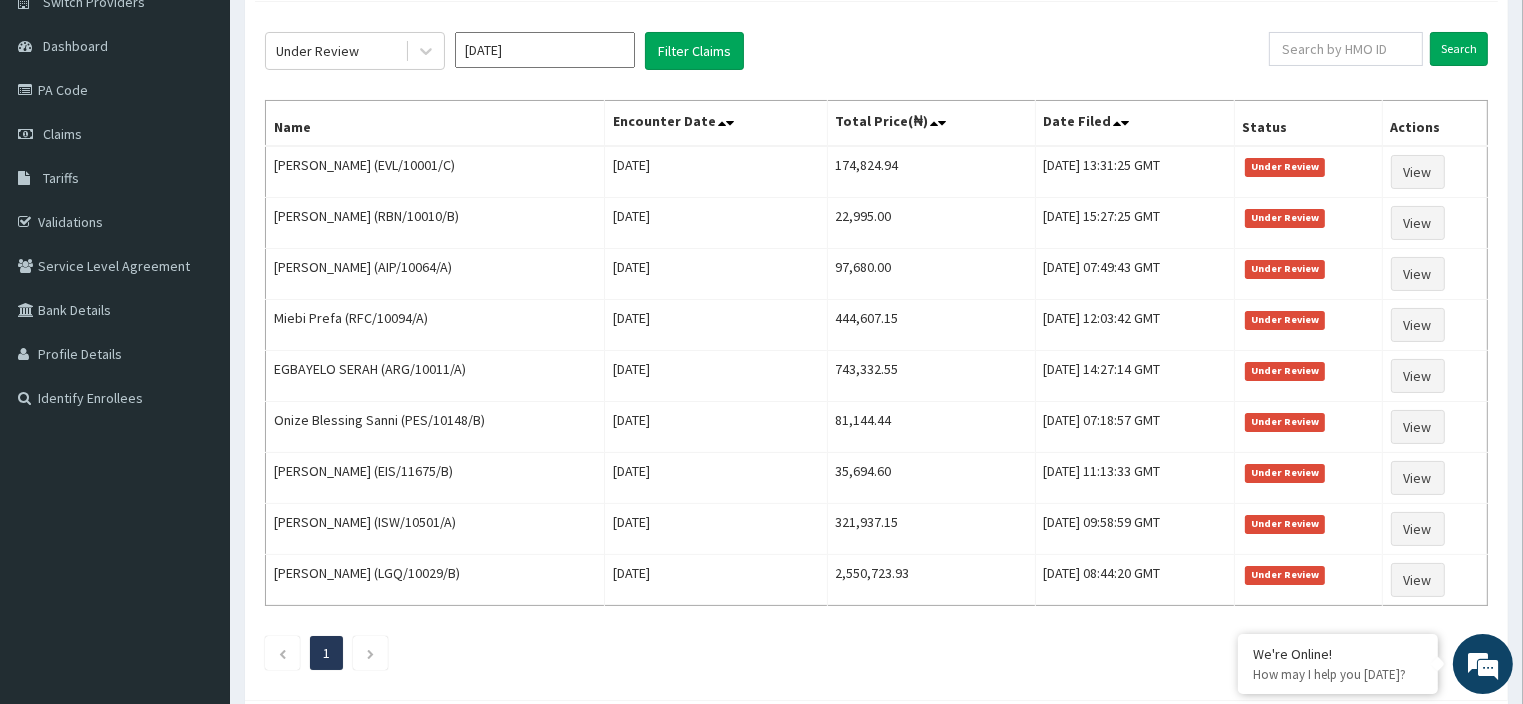 click on "[DATE]" at bounding box center (545, 50) 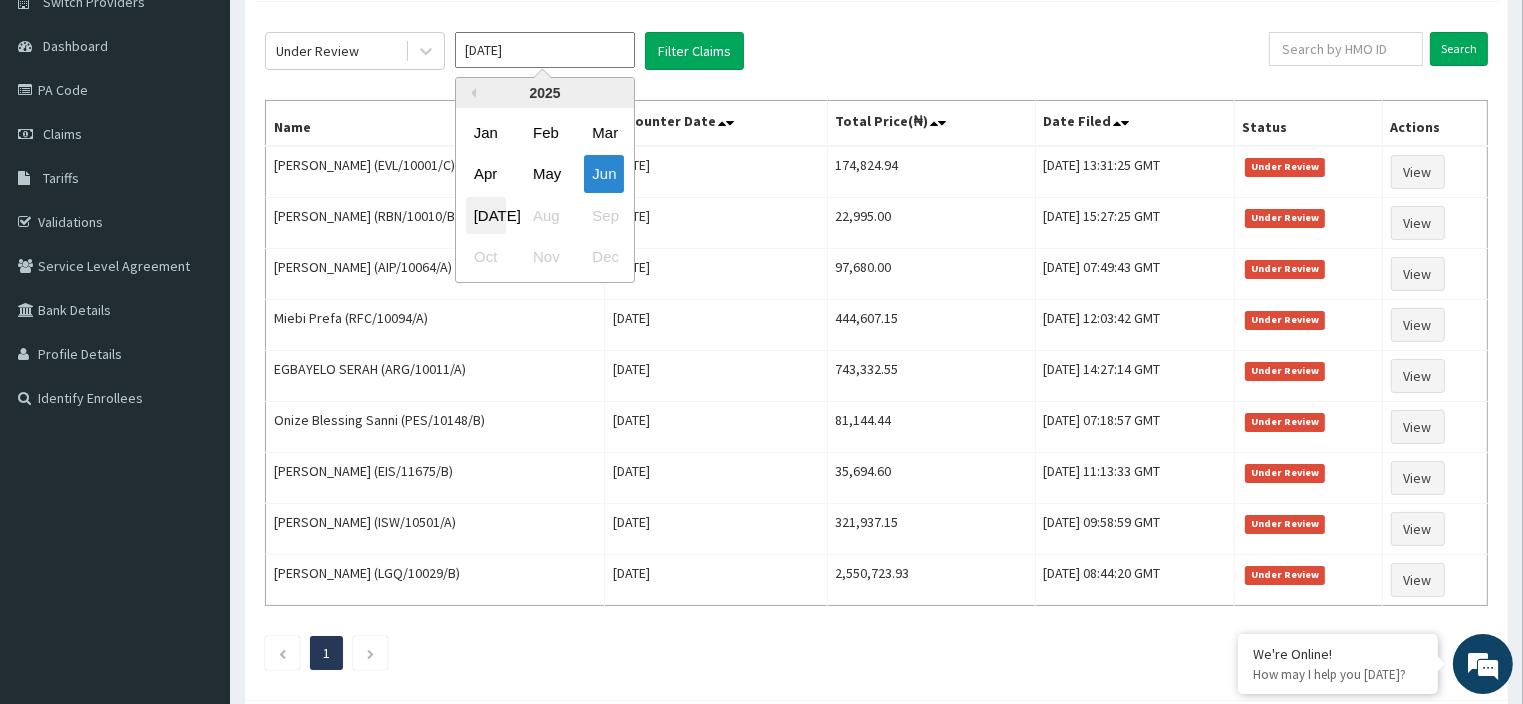 click on "[DATE]" at bounding box center (486, 215) 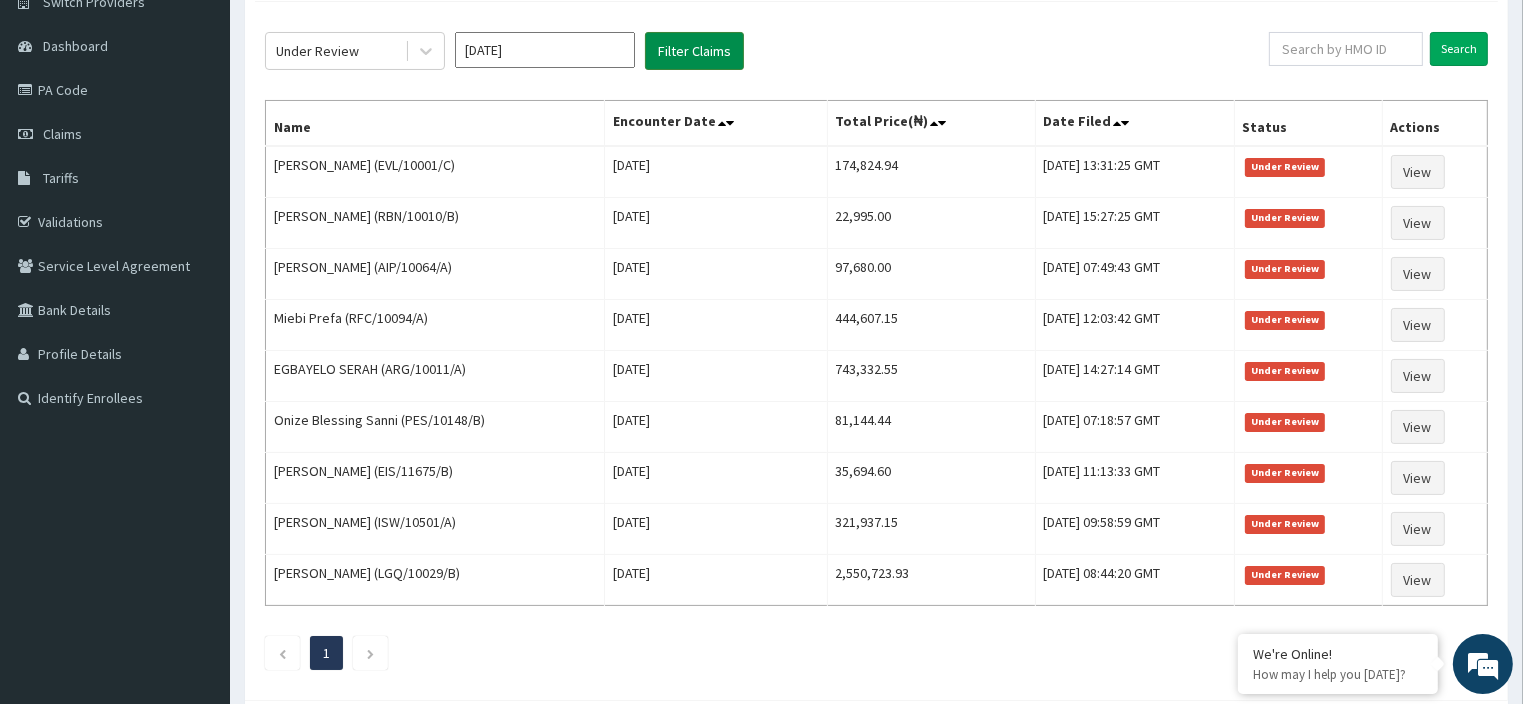 click on "Filter Claims" at bounding box center [694, 51] 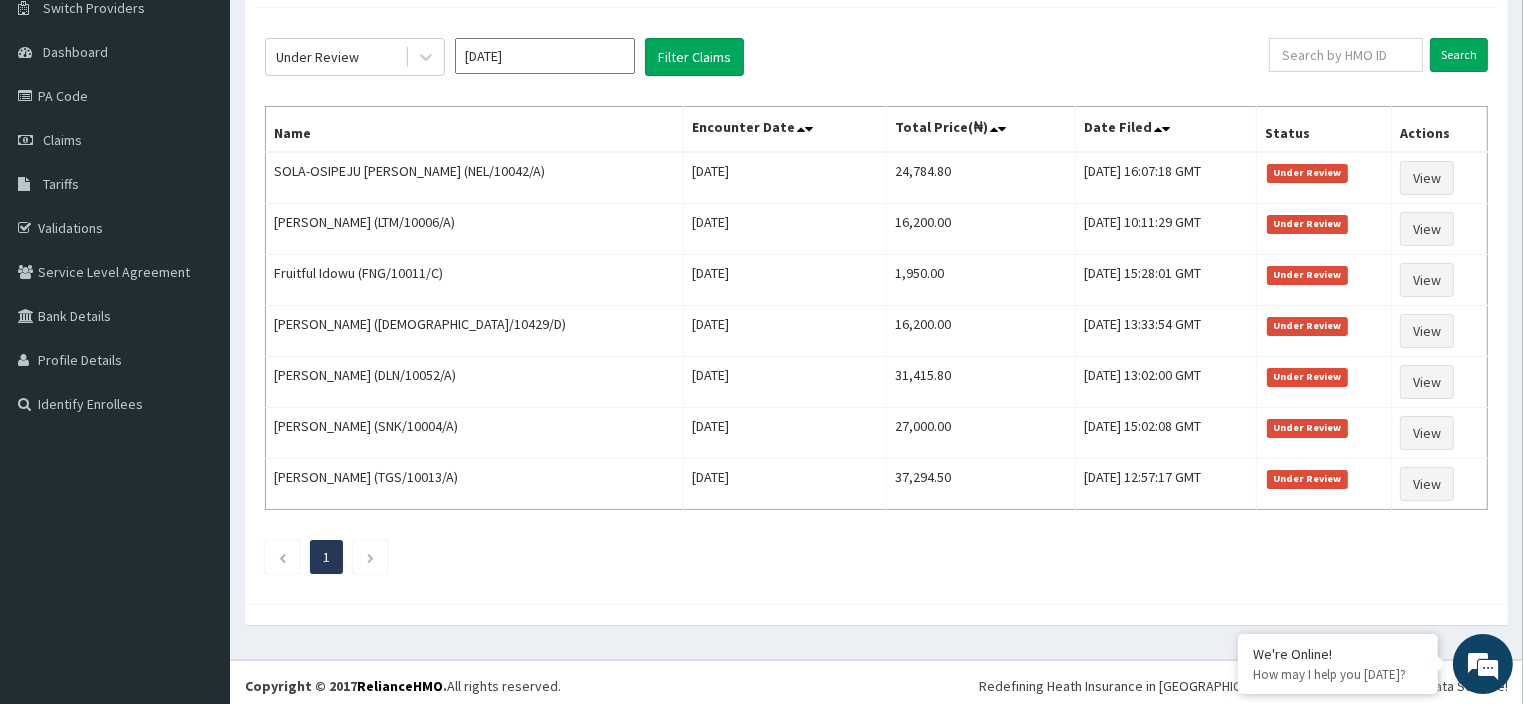 click on "[DATE]" at bounding box center [545, 56] 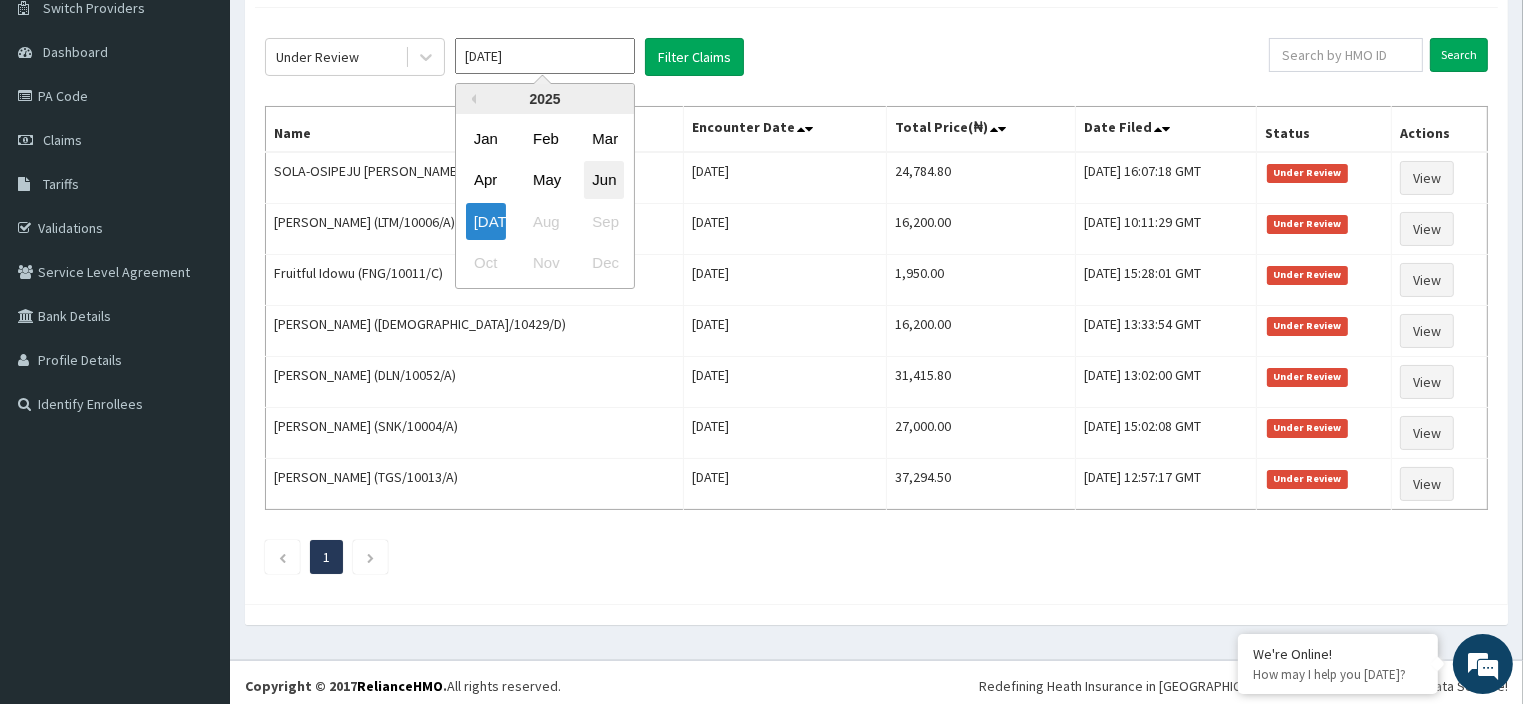 click on "Jun" at bounding box center [604, 180] 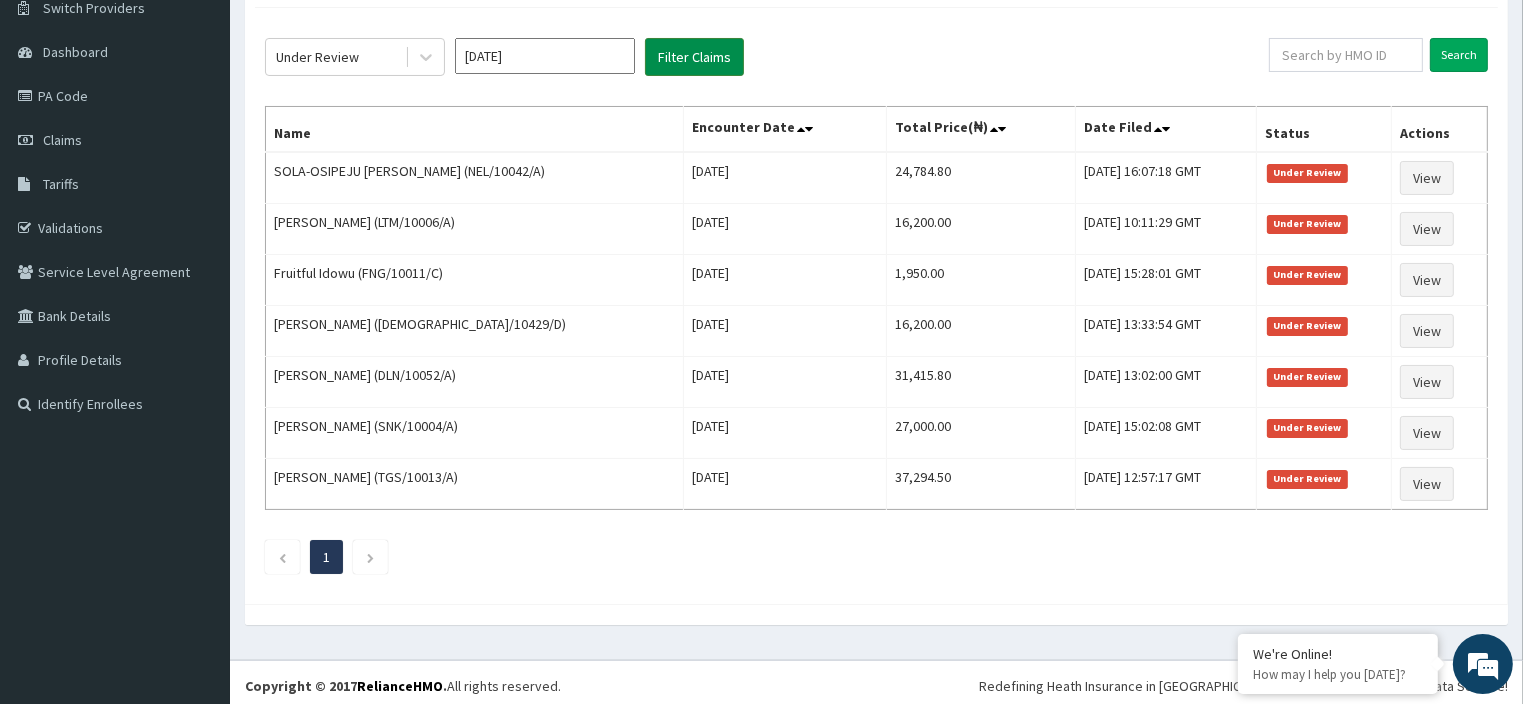 click on "Filter Claims" at bounding box center [694, 57] 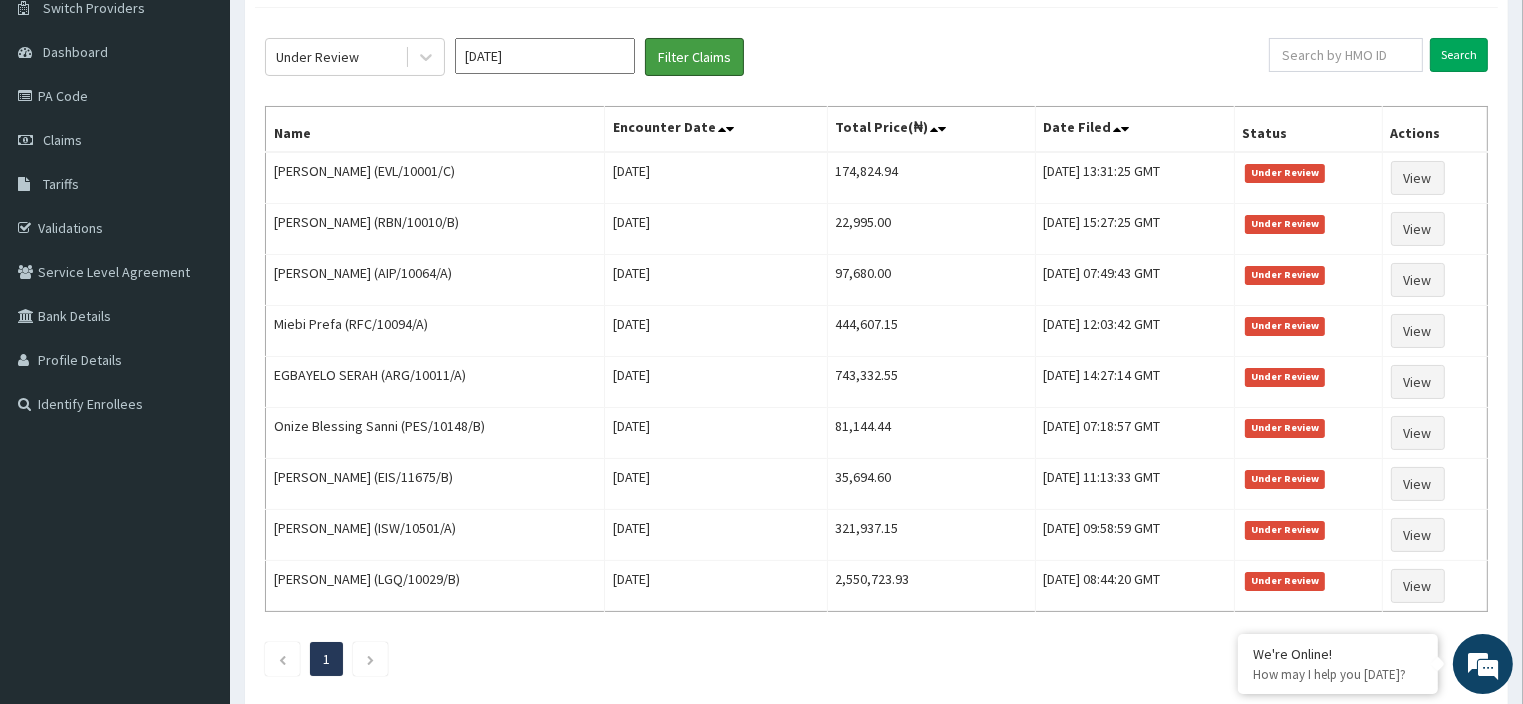 scroll, scrollTop: 0, scrollLeft: 0, axis: both 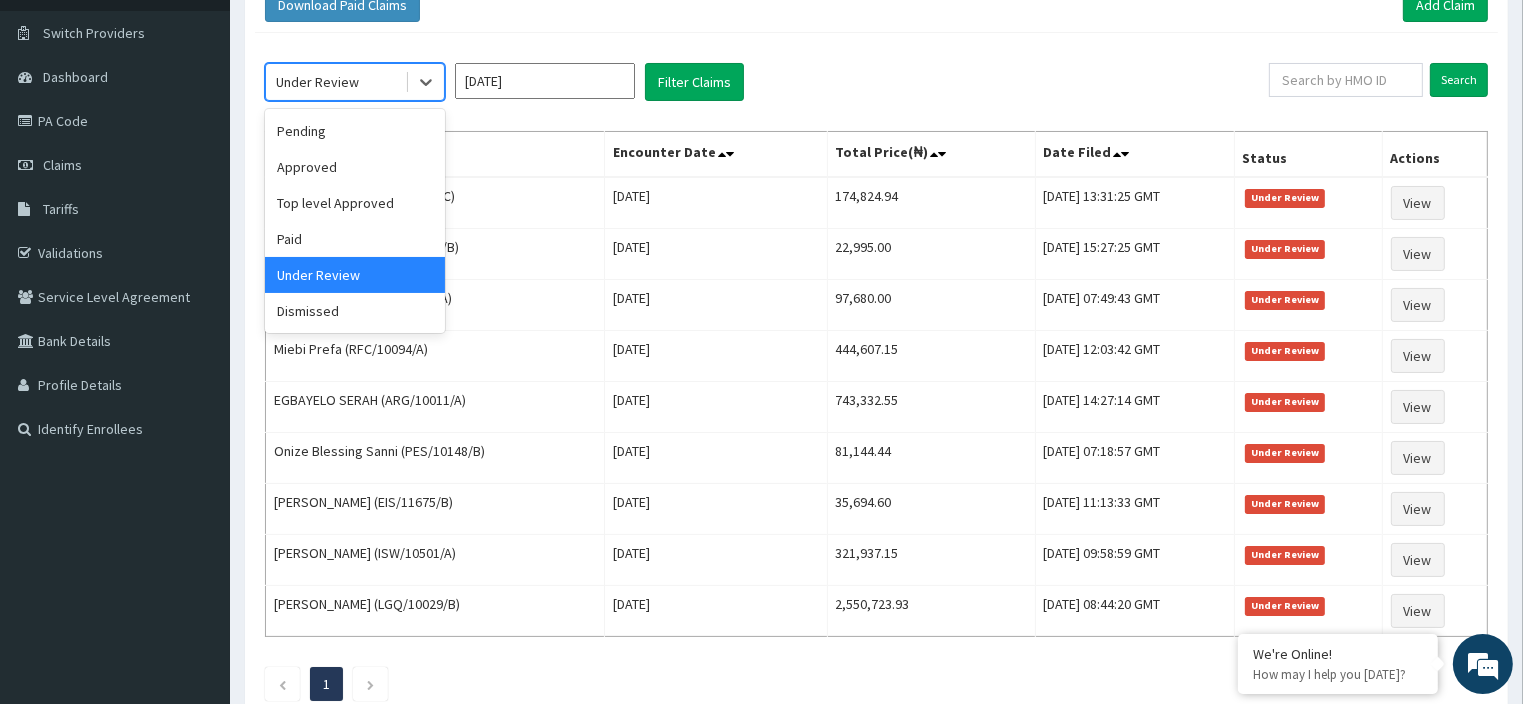 click on "Under Review" at bounding box center [335, 82] 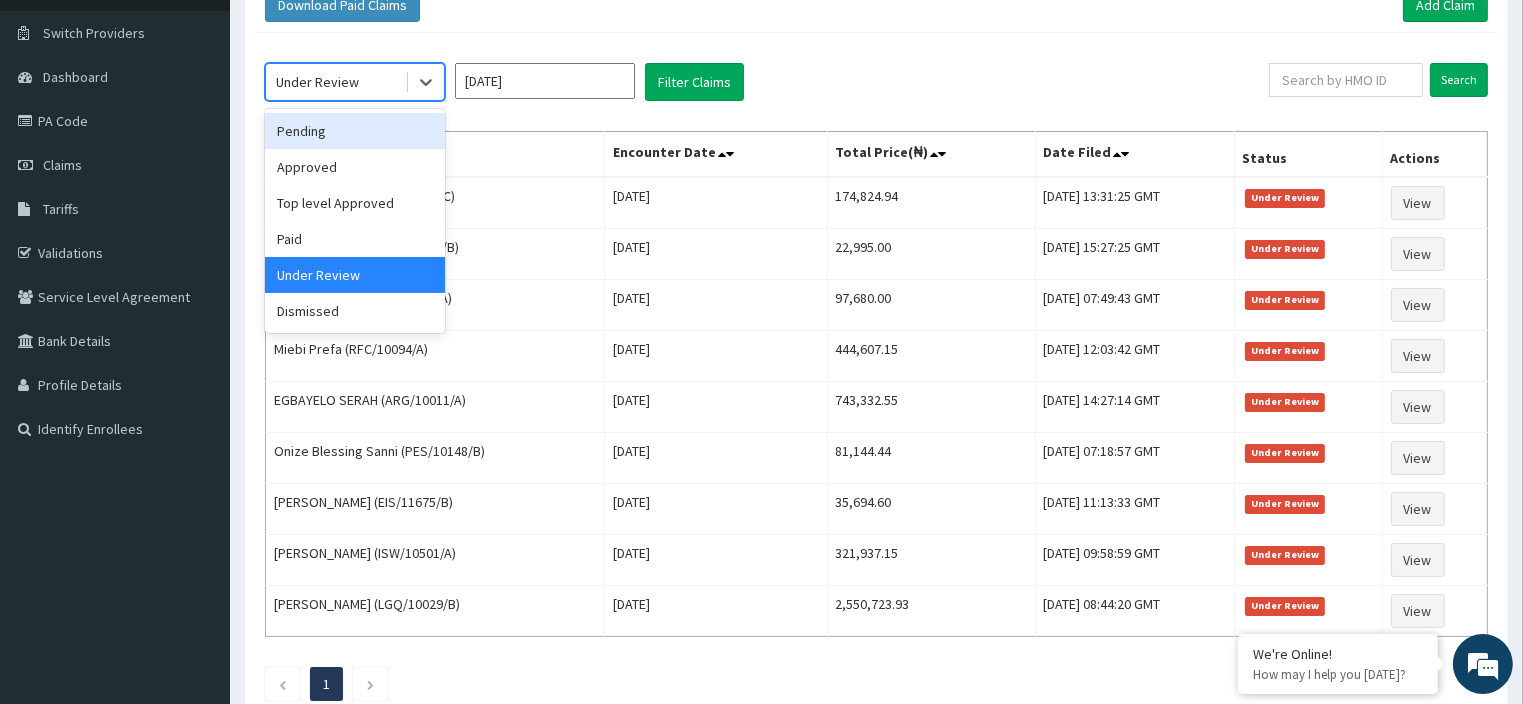 click on "Pending" at bounding box center (355, 131) 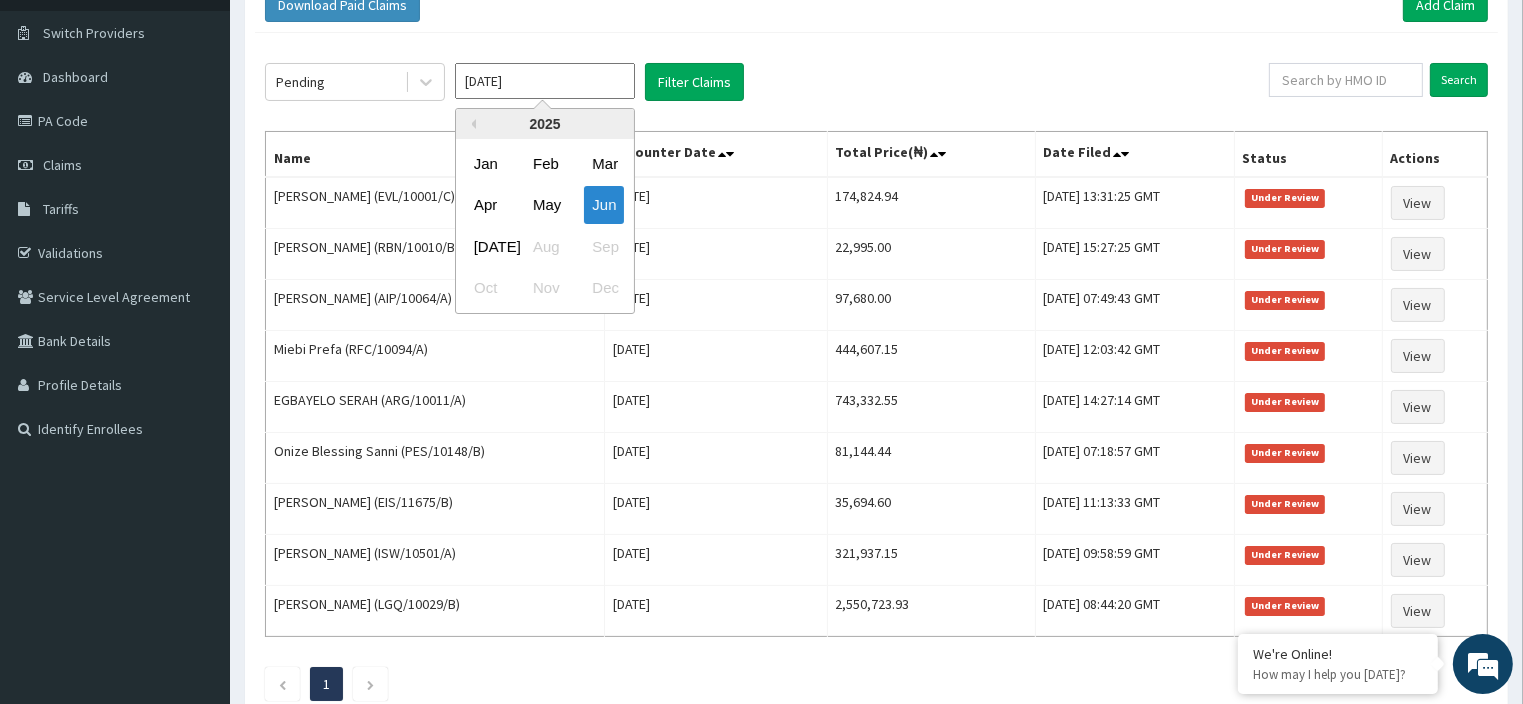 click on "[DATE]" at bounding box center [545, 81] 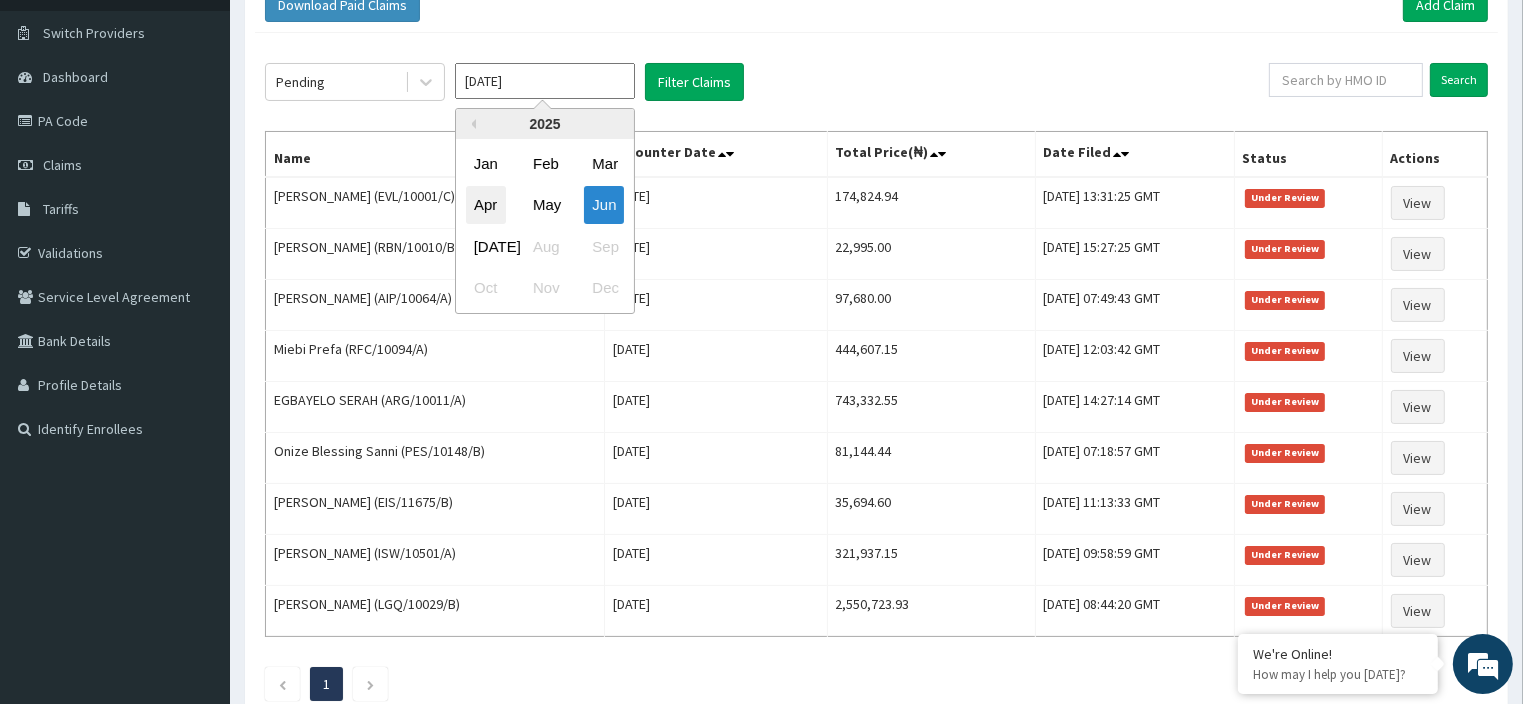click on "Apr" at bounding box center [486, 205] 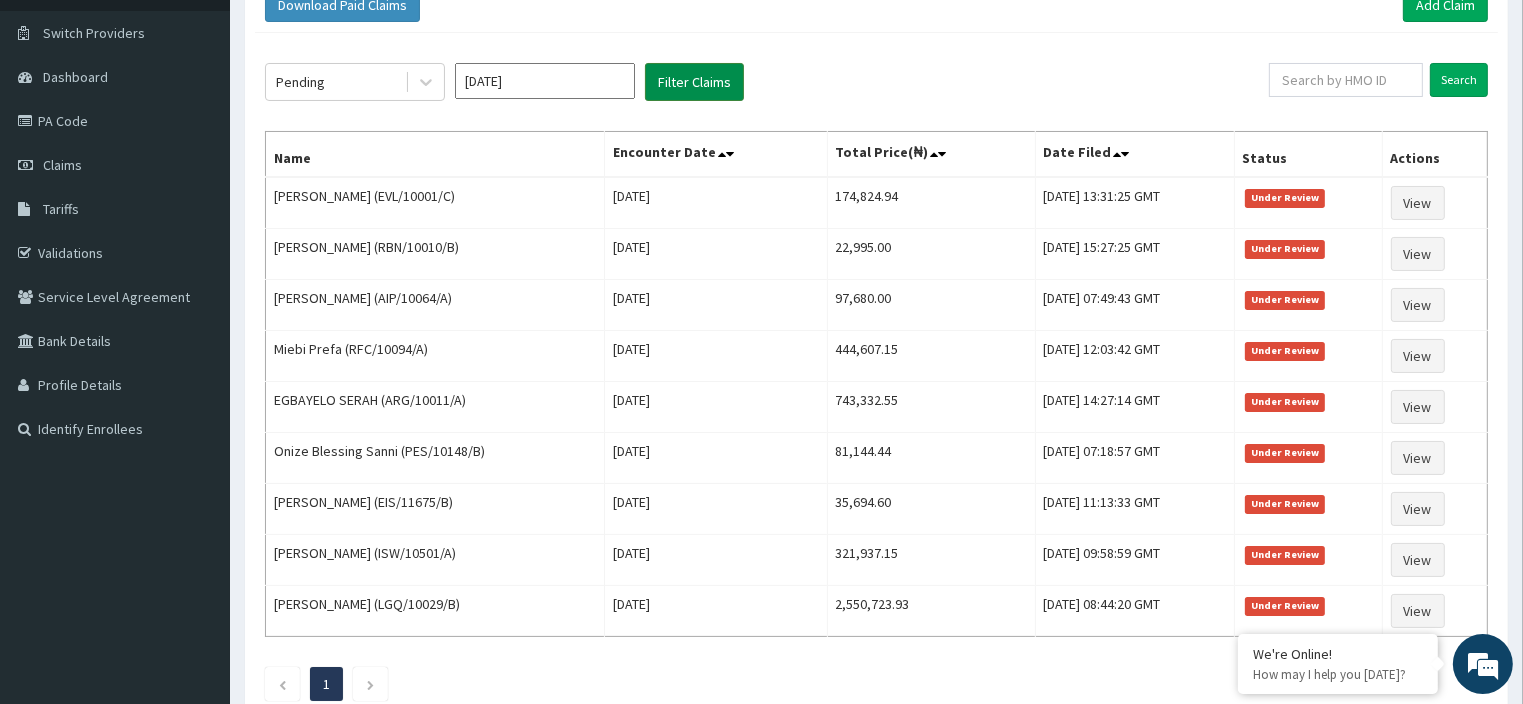 click on "Filter Claims" at bounding box center (694, 82) 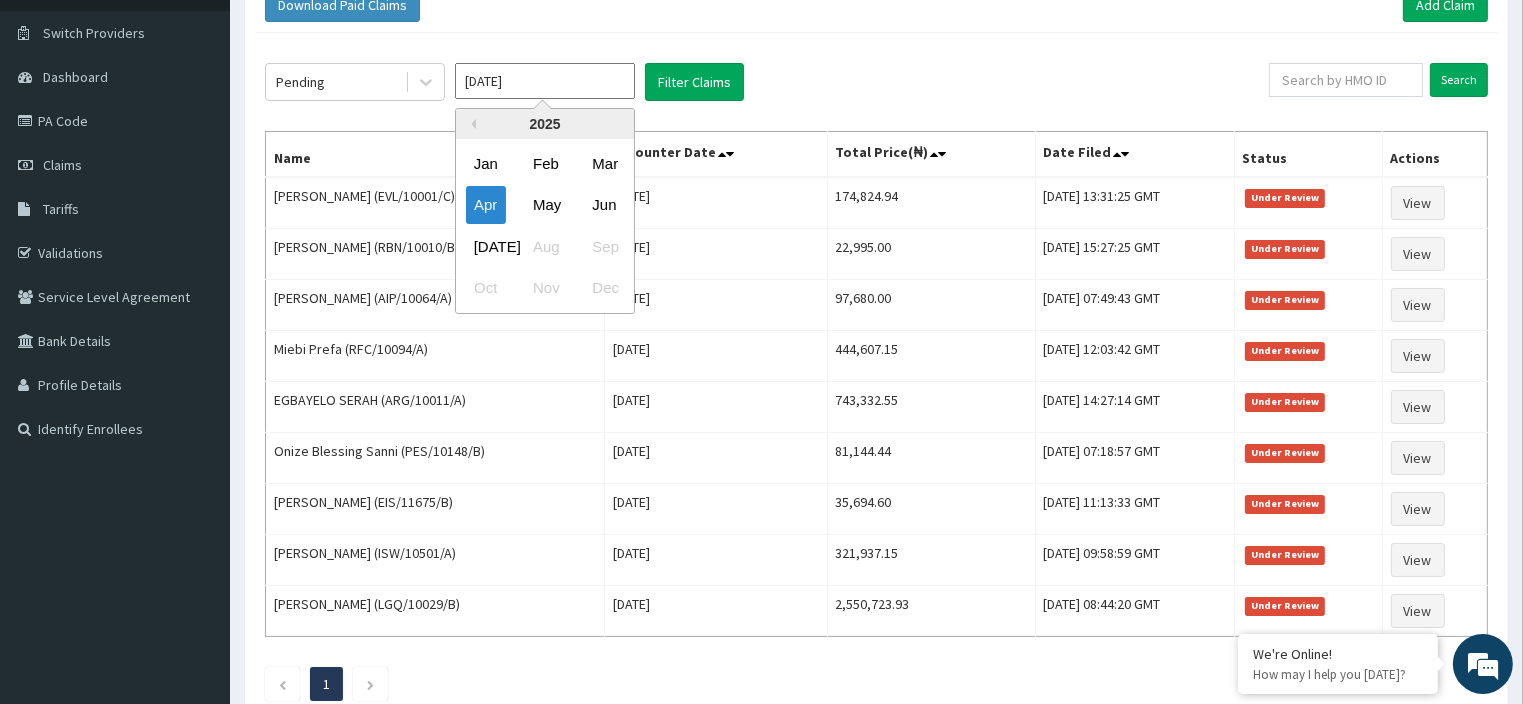 click on "[DATE]" at bounding box center (545, 81) 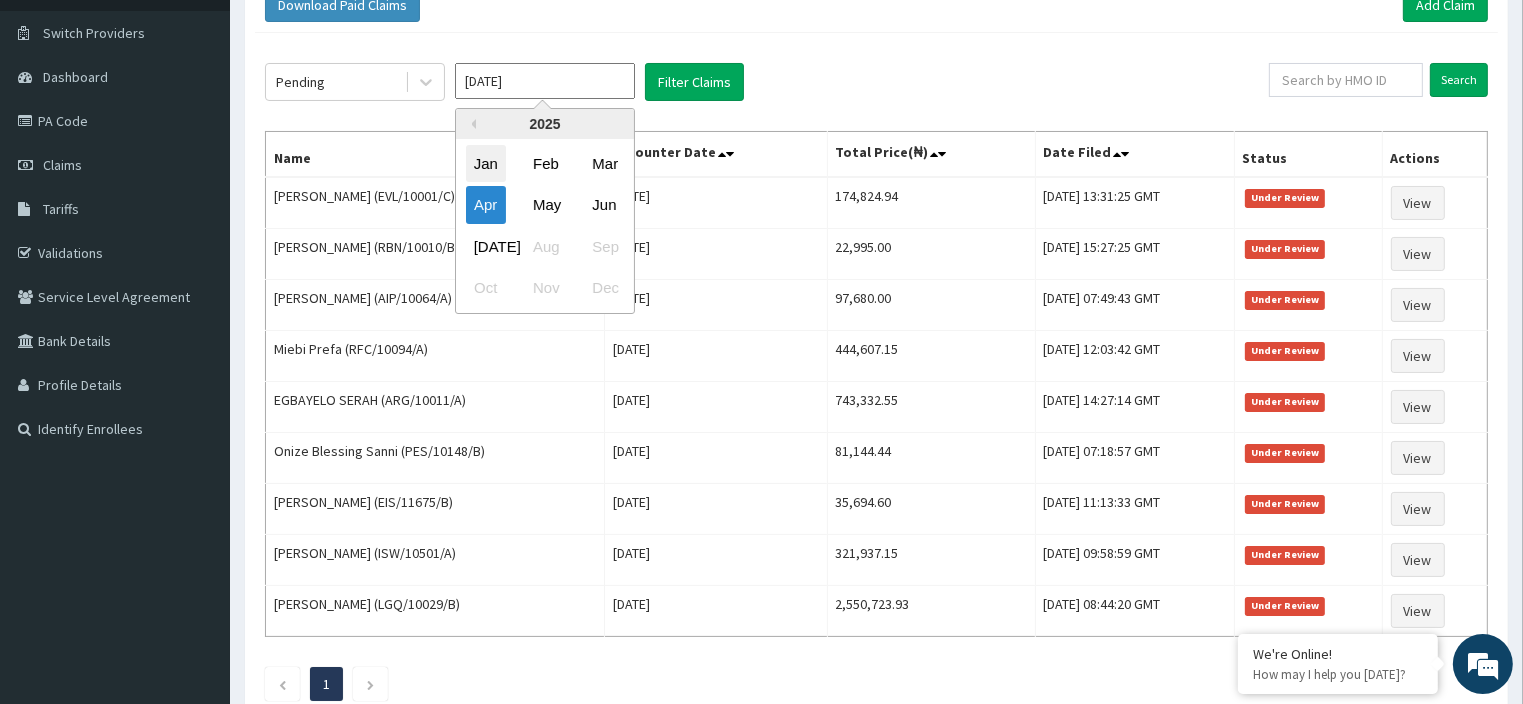 click on "Jan" at bounding box center (486, 163) 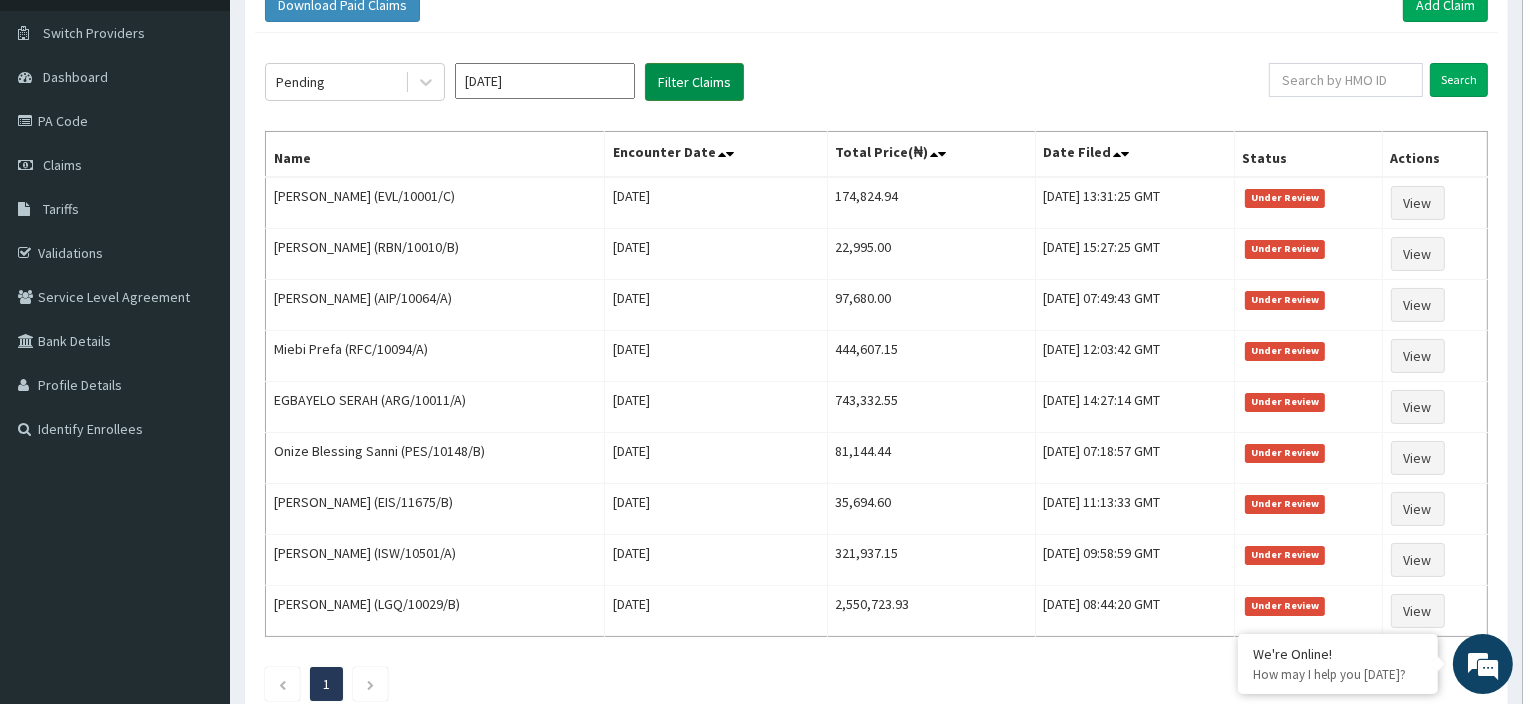 click on "Filter Claims" at bounding box center (694, 82) 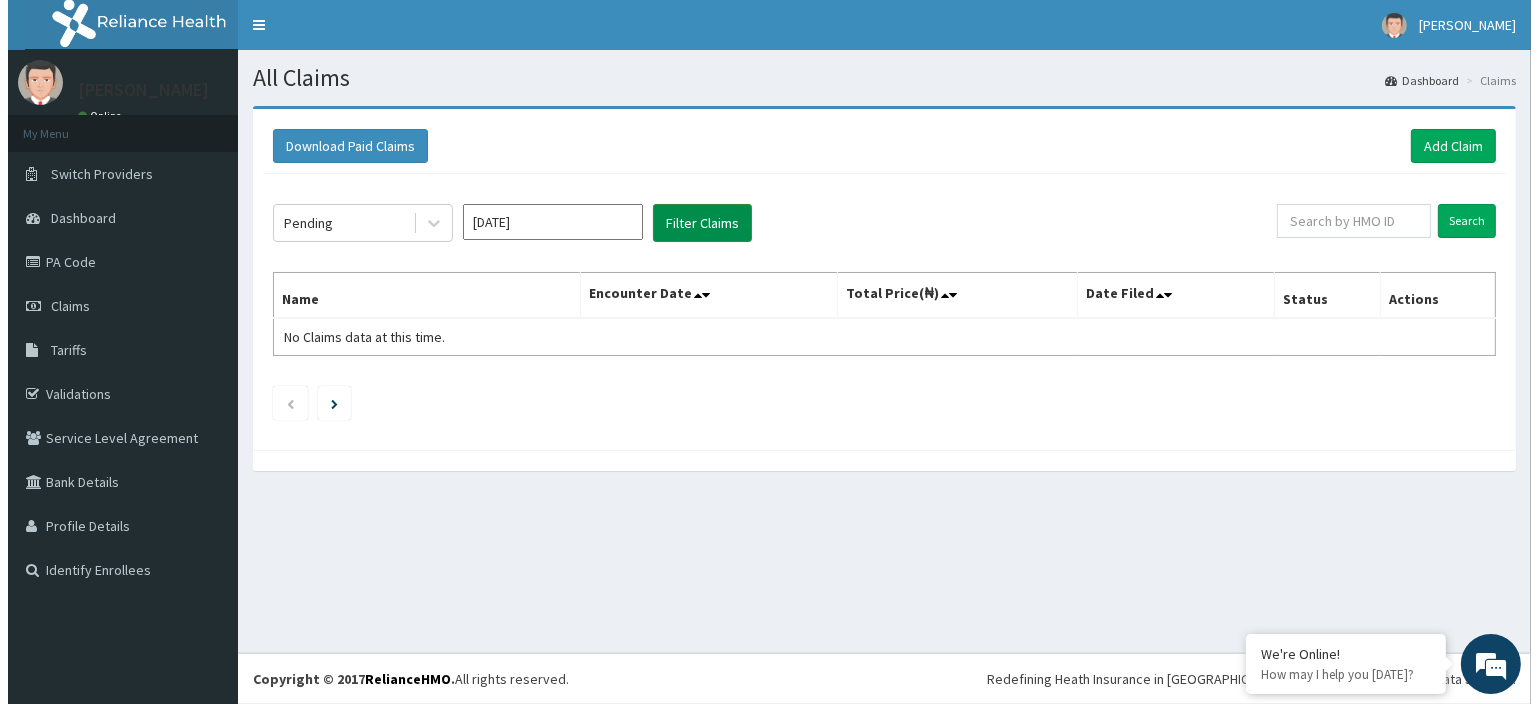 scroll, scrollTop: 0, scrollLeft: 0, axis: both 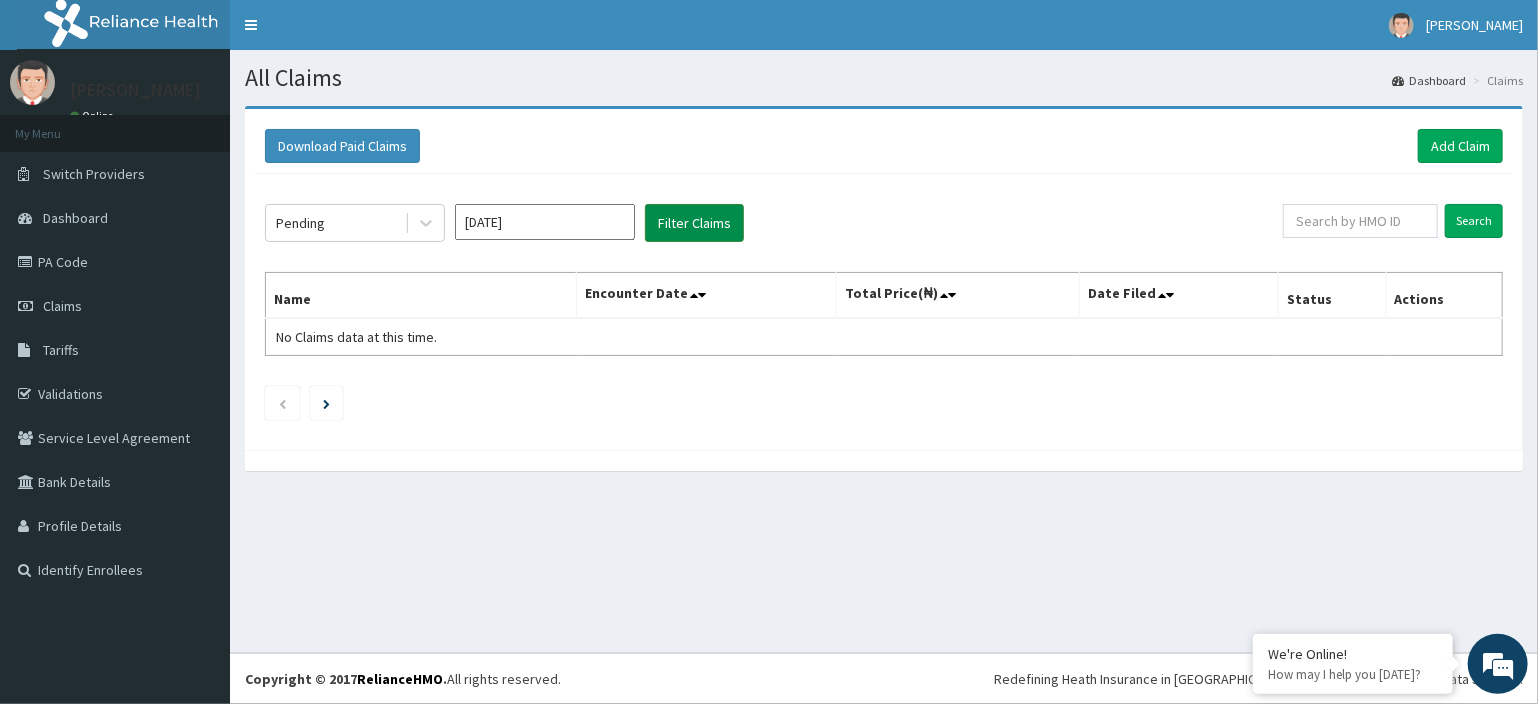click on "All Claims" at bounding box center (884, 78) 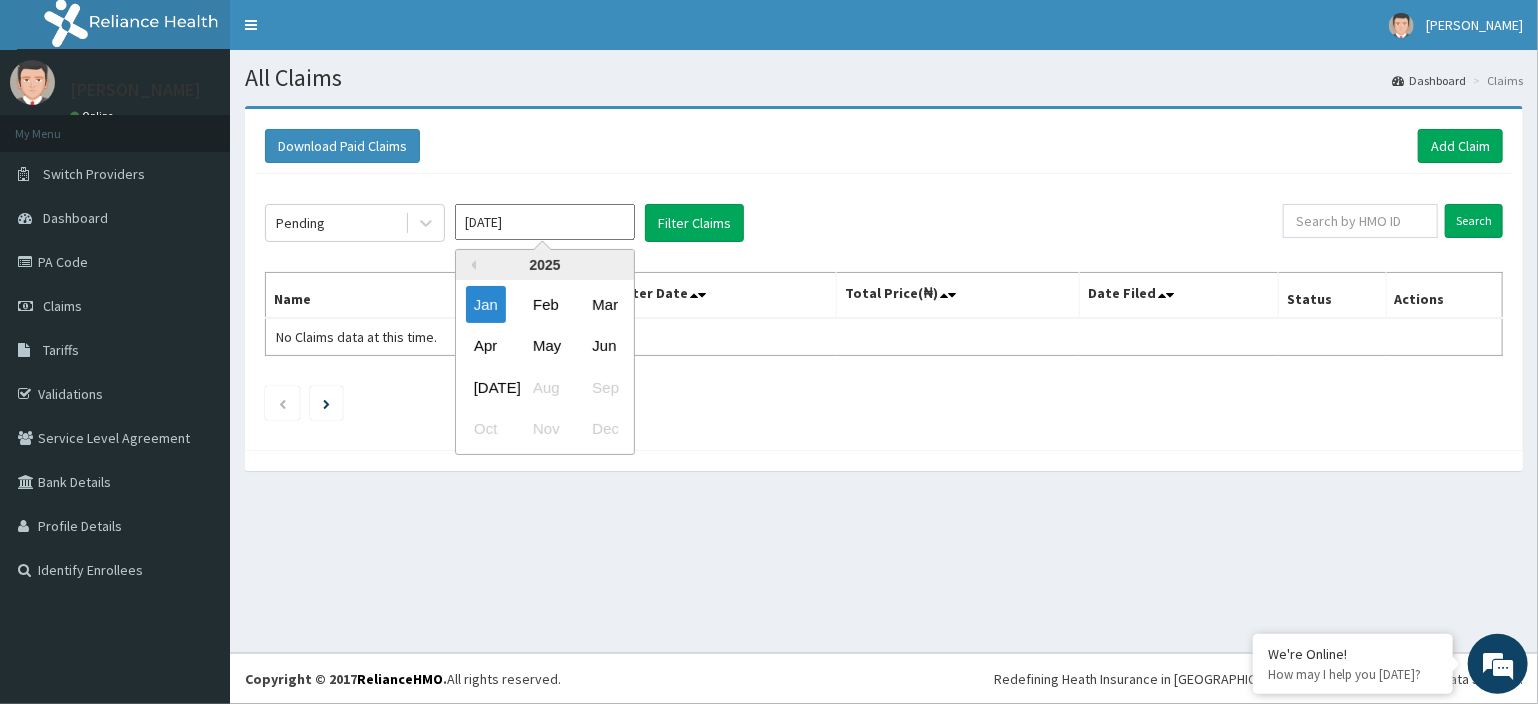 click on "[DATE]" at bounding box center [545, 222] 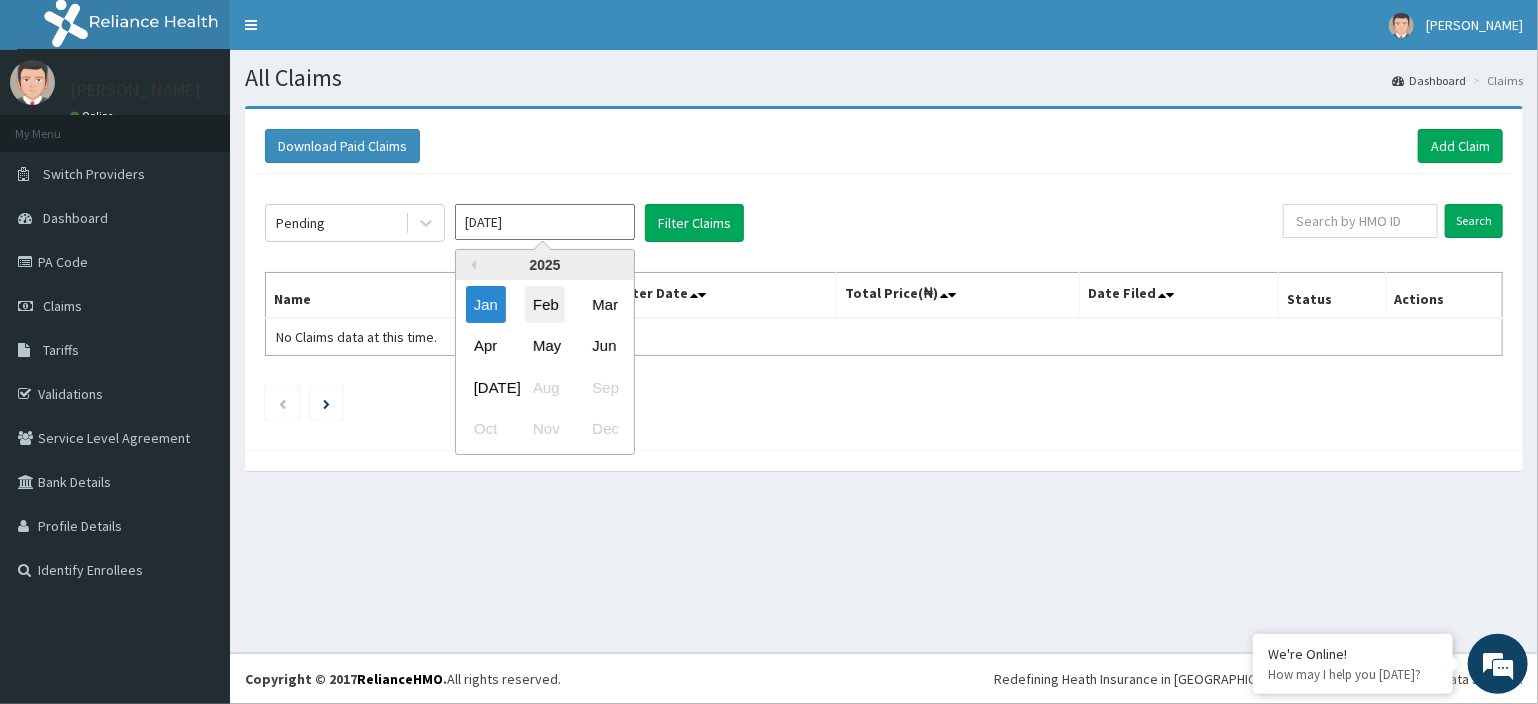 click on "Feb" at bounding box center (545, 304) 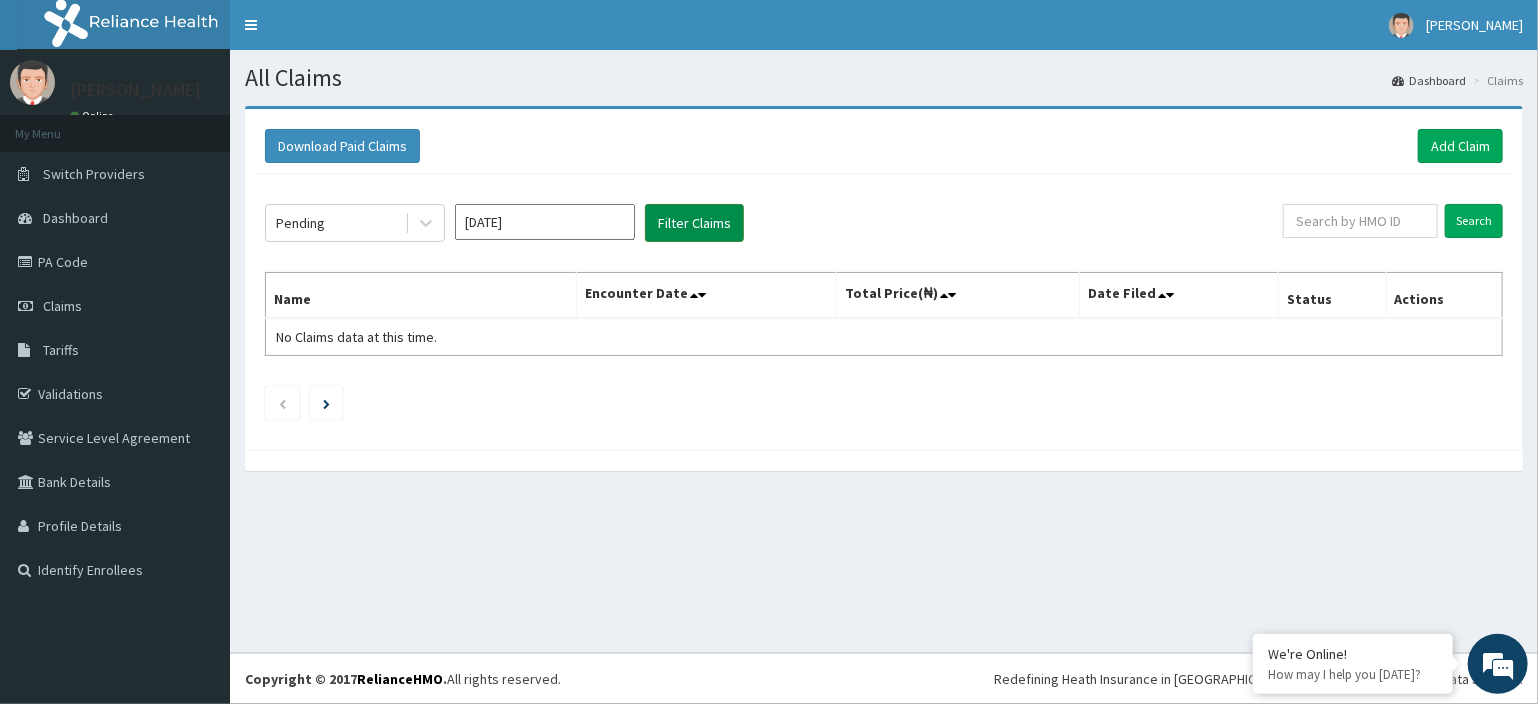 click on "Filter Claims" at bounding box center (694, 223) 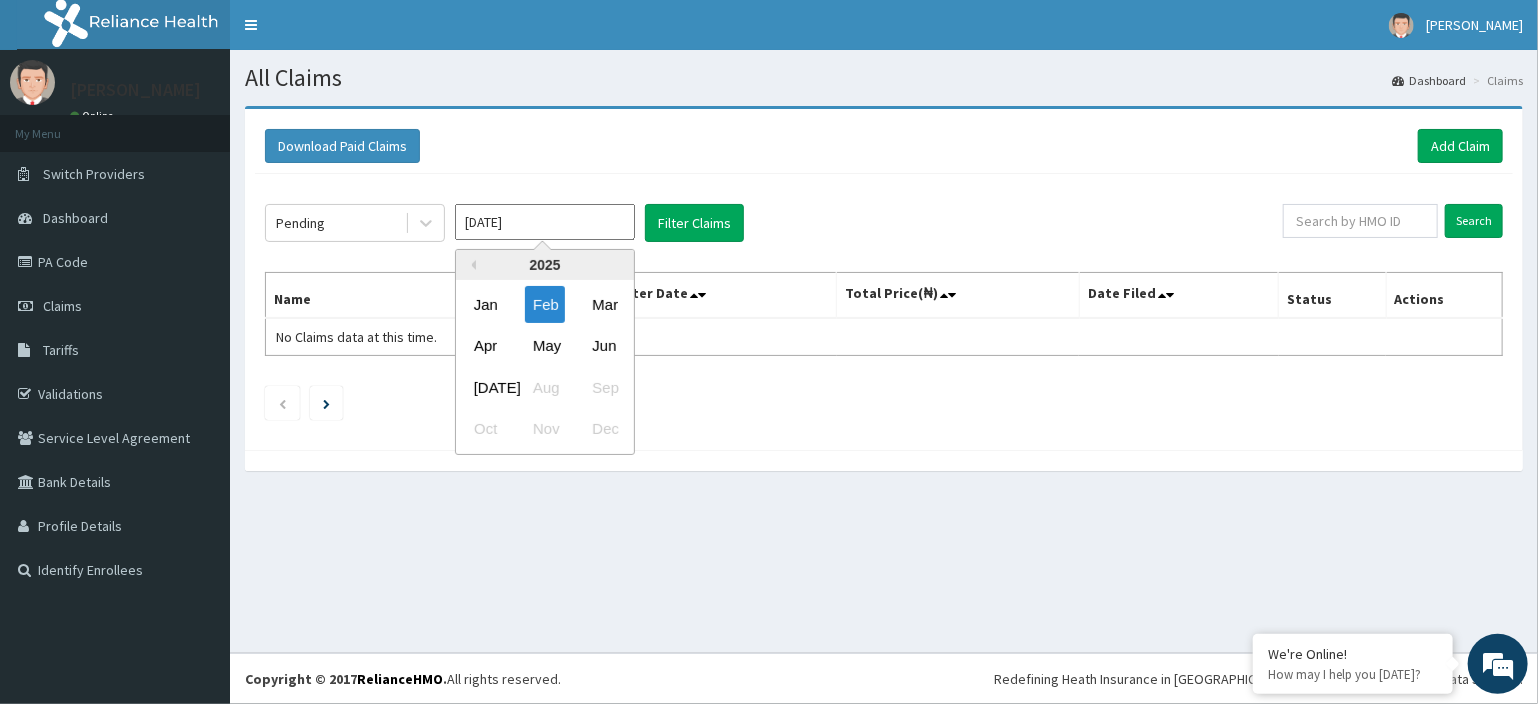 click on "[DATE]" at bounding box center [545, 222] 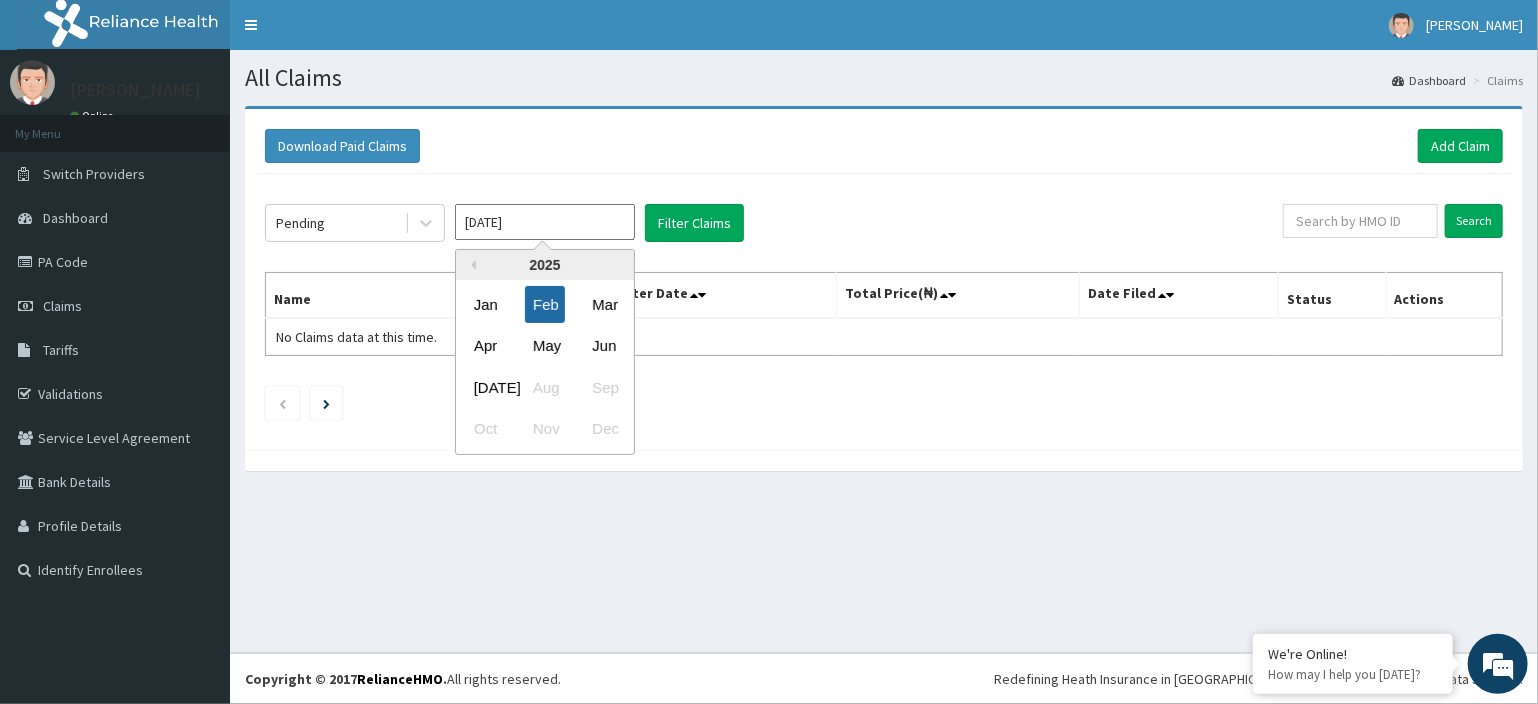 click on "Feb" at bounding box center (545, 304) 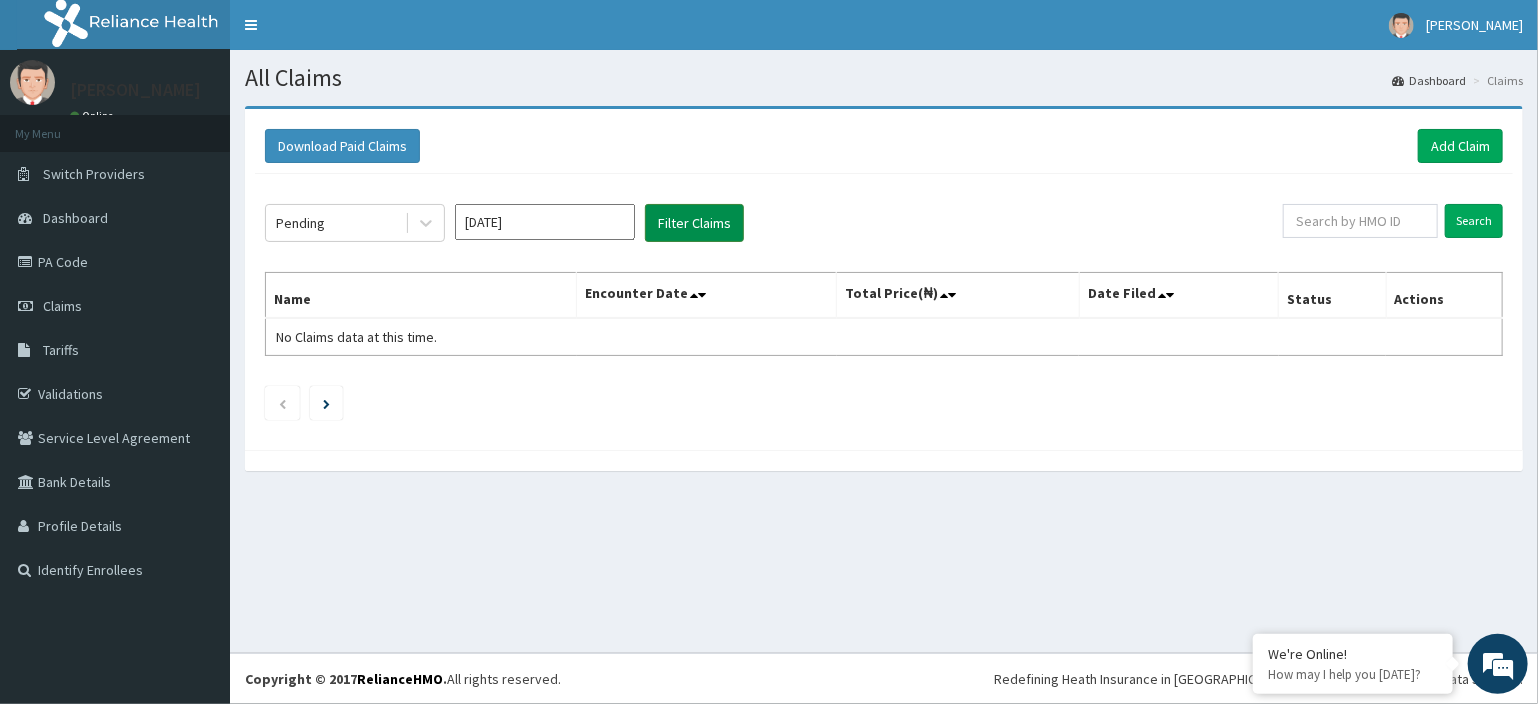 click on "Filter Claims" at bounding box center [694, 223] 